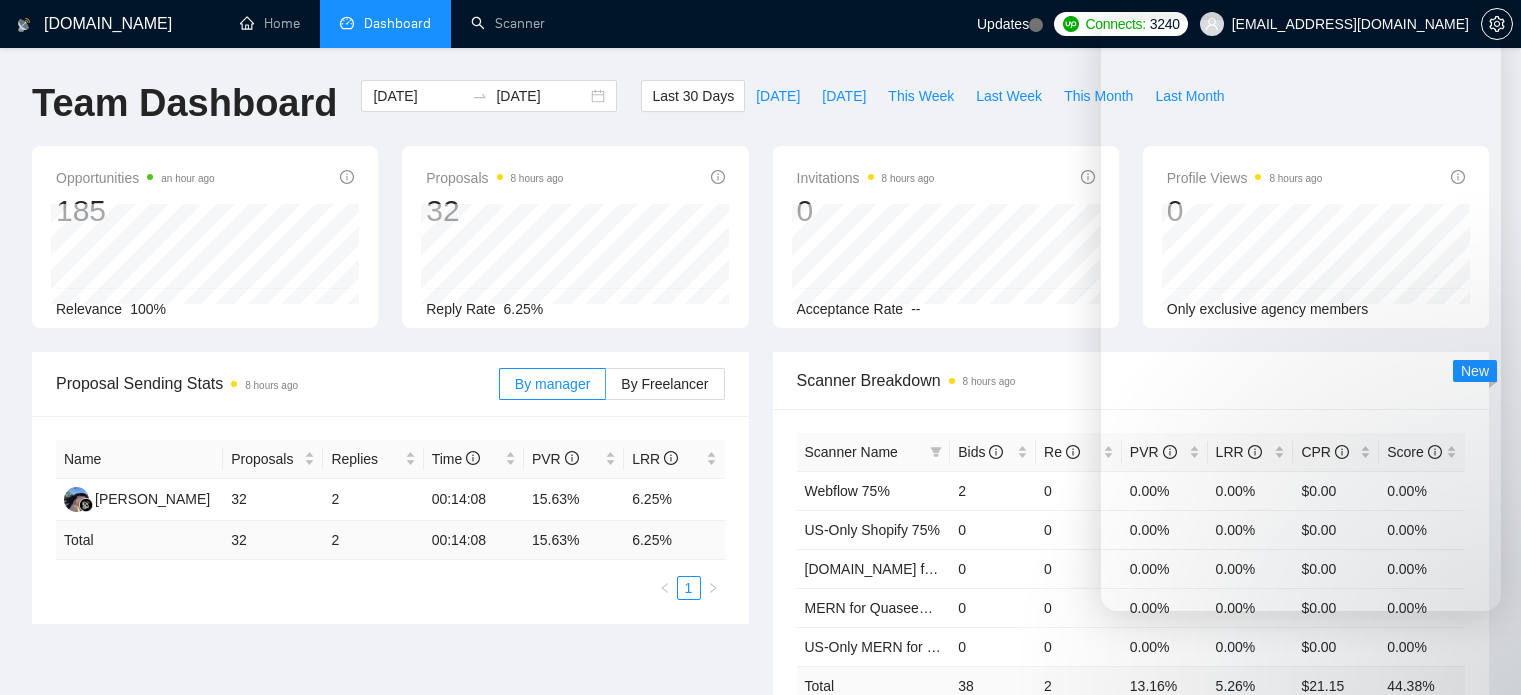 scroll, scrollTop: 300, scrollLeft: 0, axis: vertical 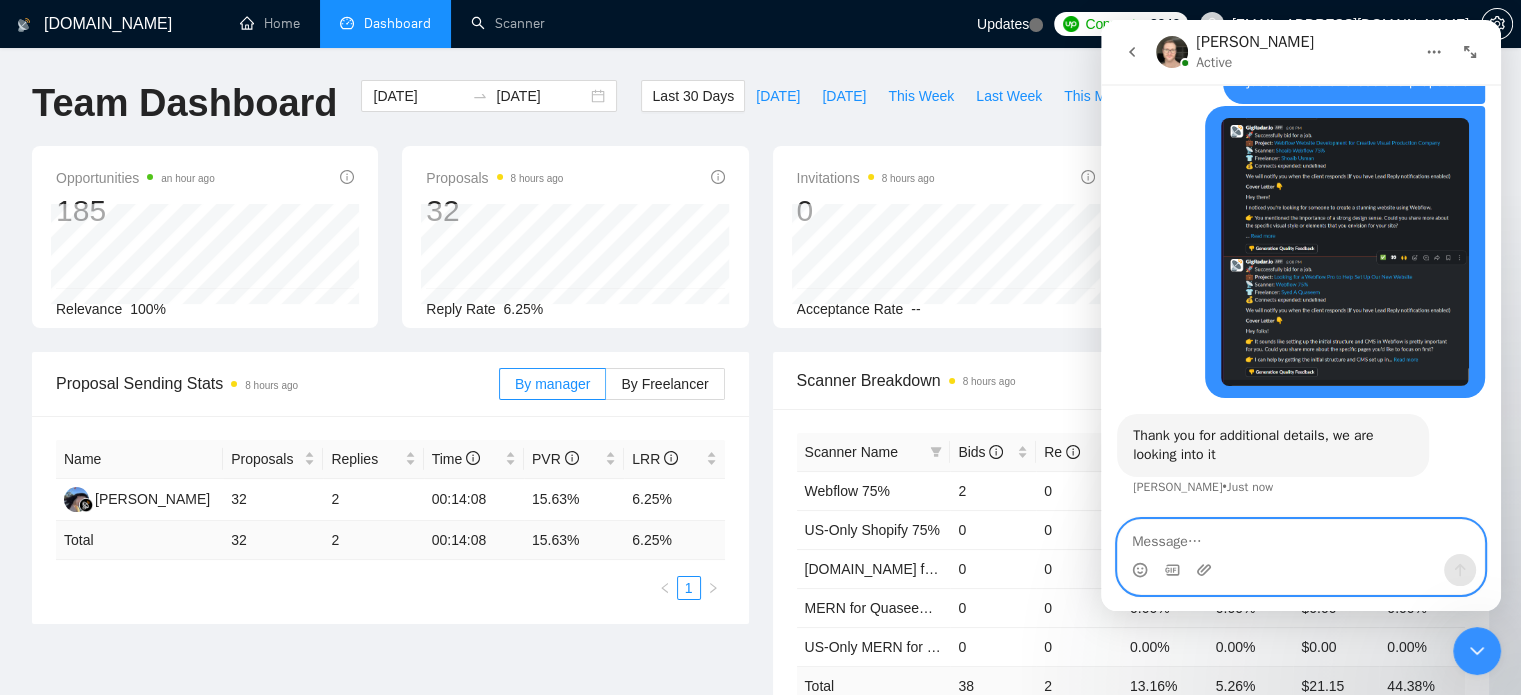 click at bounding box center [1301, 537] 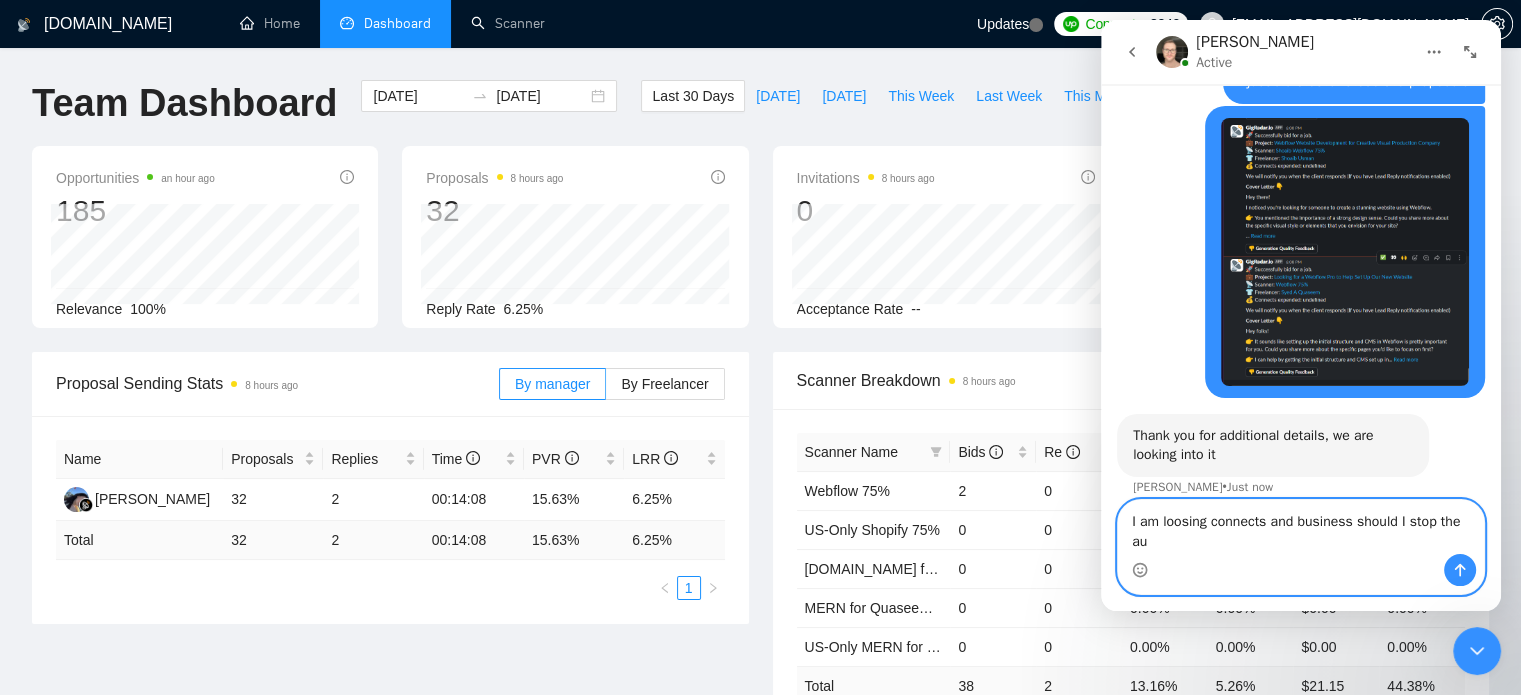 scroll, scrollTop: 2458, scrollLeft: 0, axis: vertical 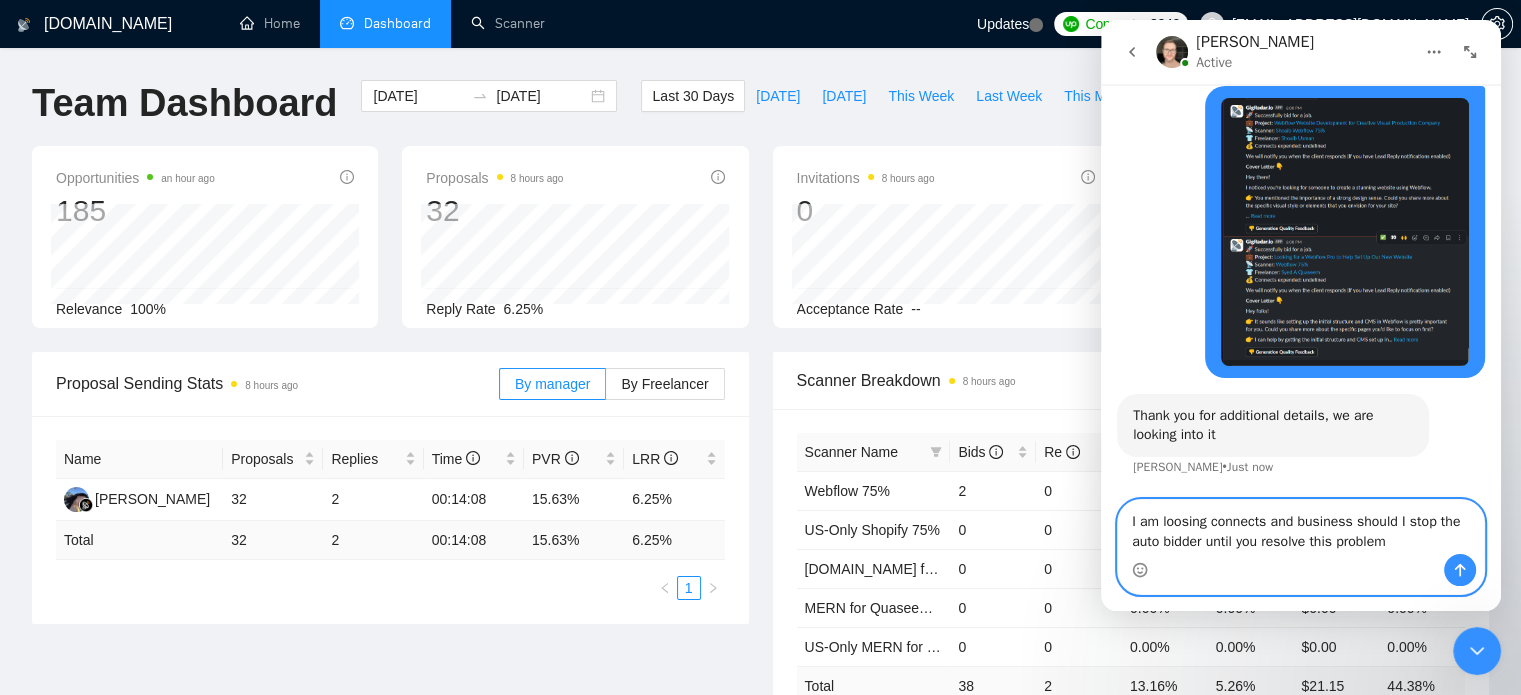 type on "I am loosing connects and business should I stop the auto bidder until you resolve this problem?" 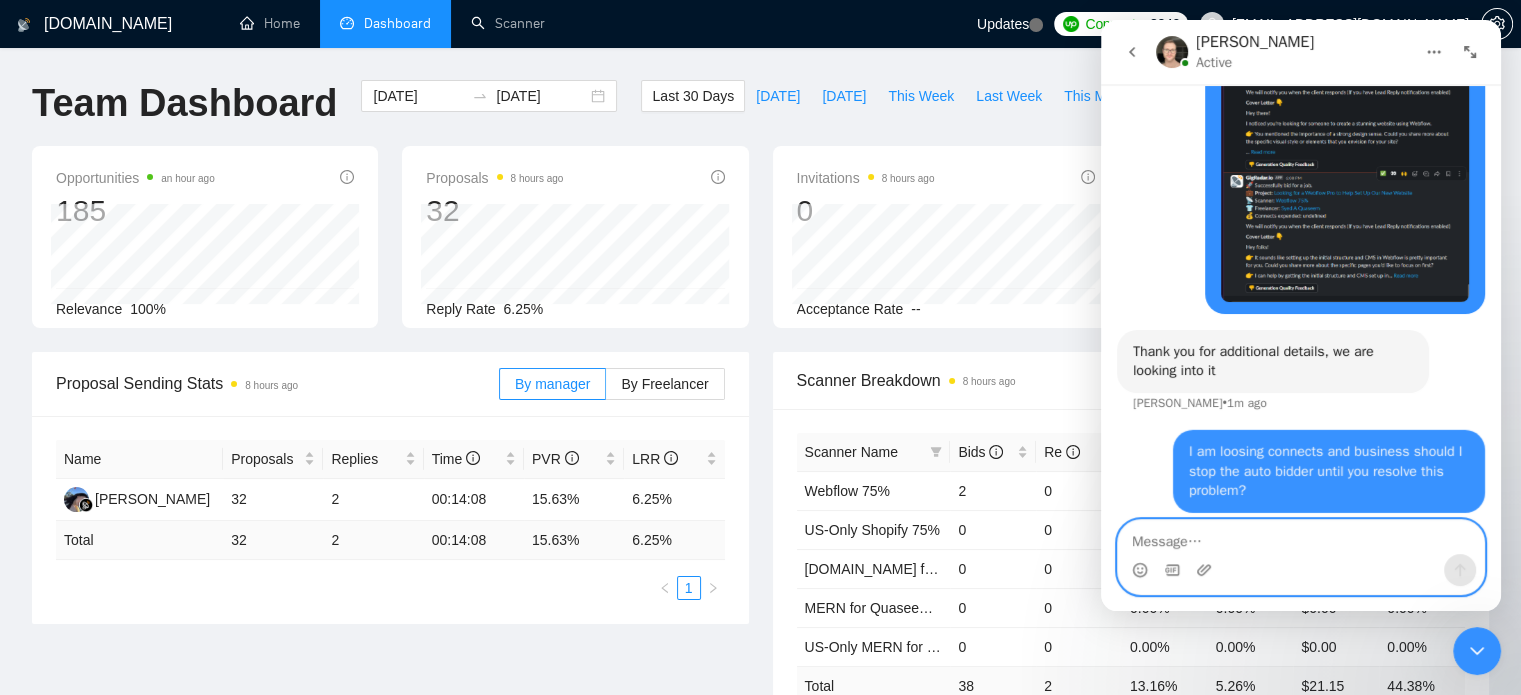 scroll, scrollTop: 2536, scrollLeft: 0, axis: vertical 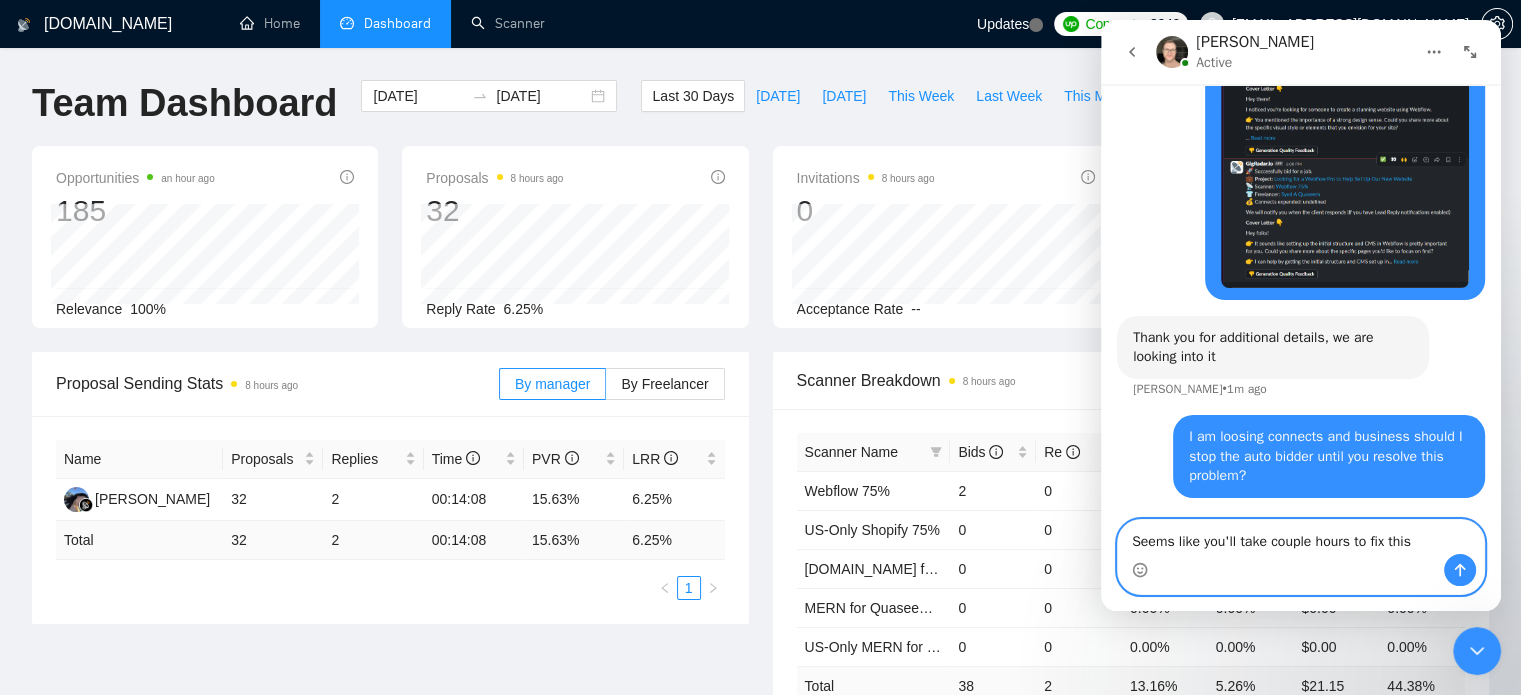 type on "Seems like you'll take couple hours to fix this" 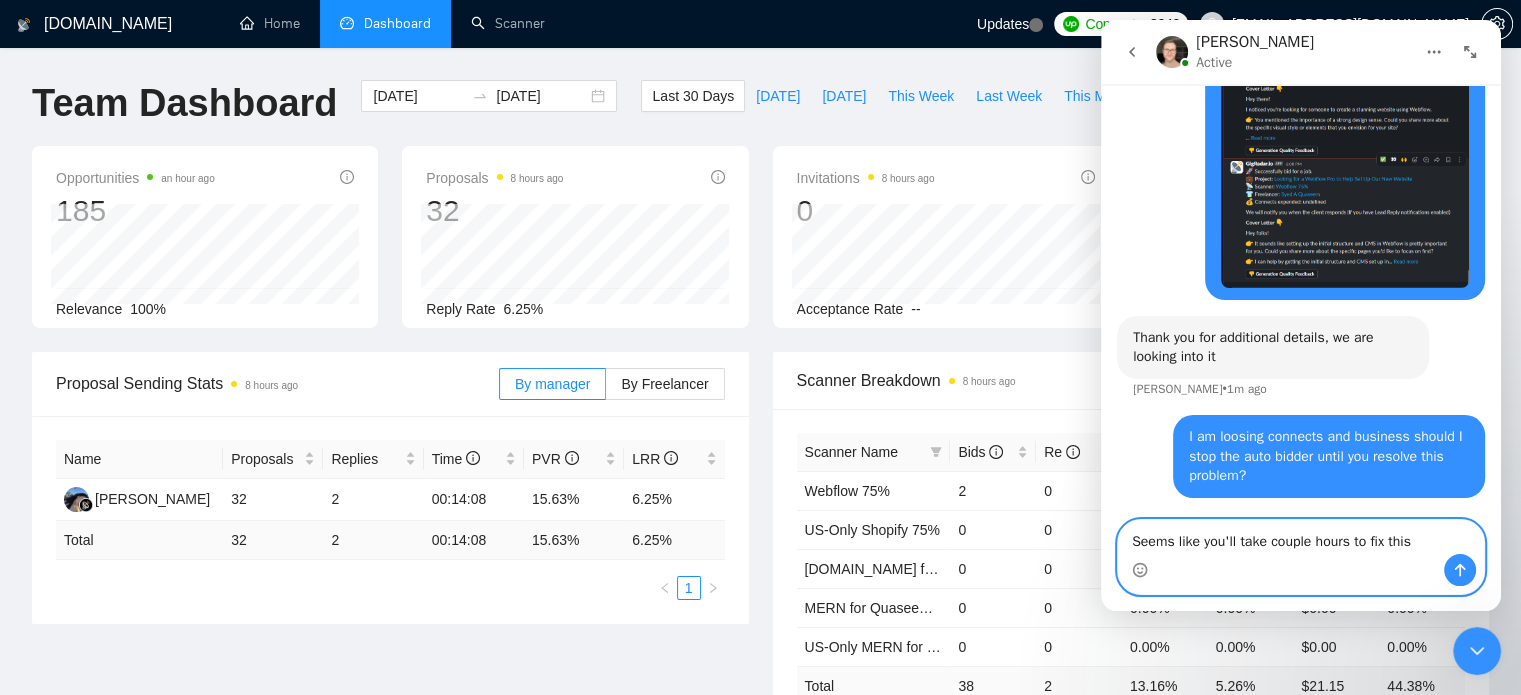 type 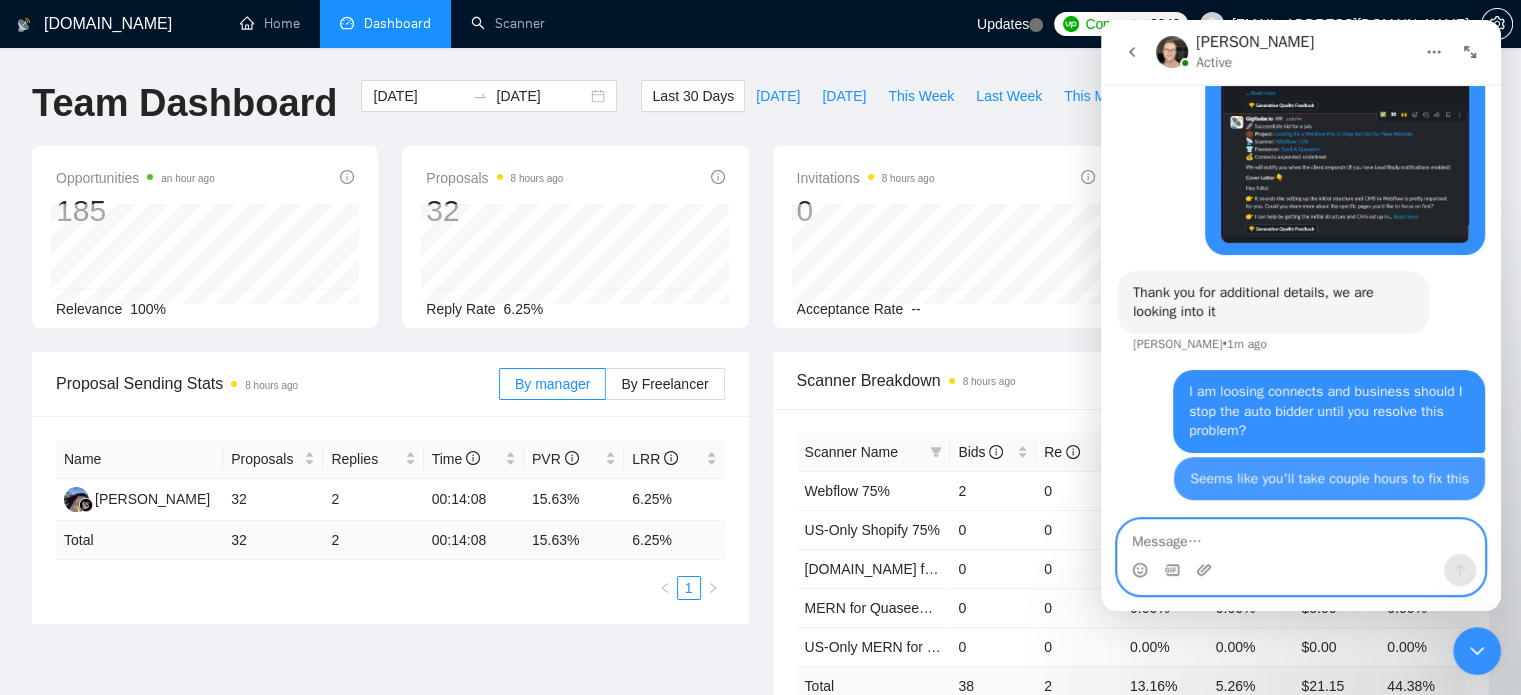 scroll, scrollTop: 2582, scrollLeft: 0, axis: vertical 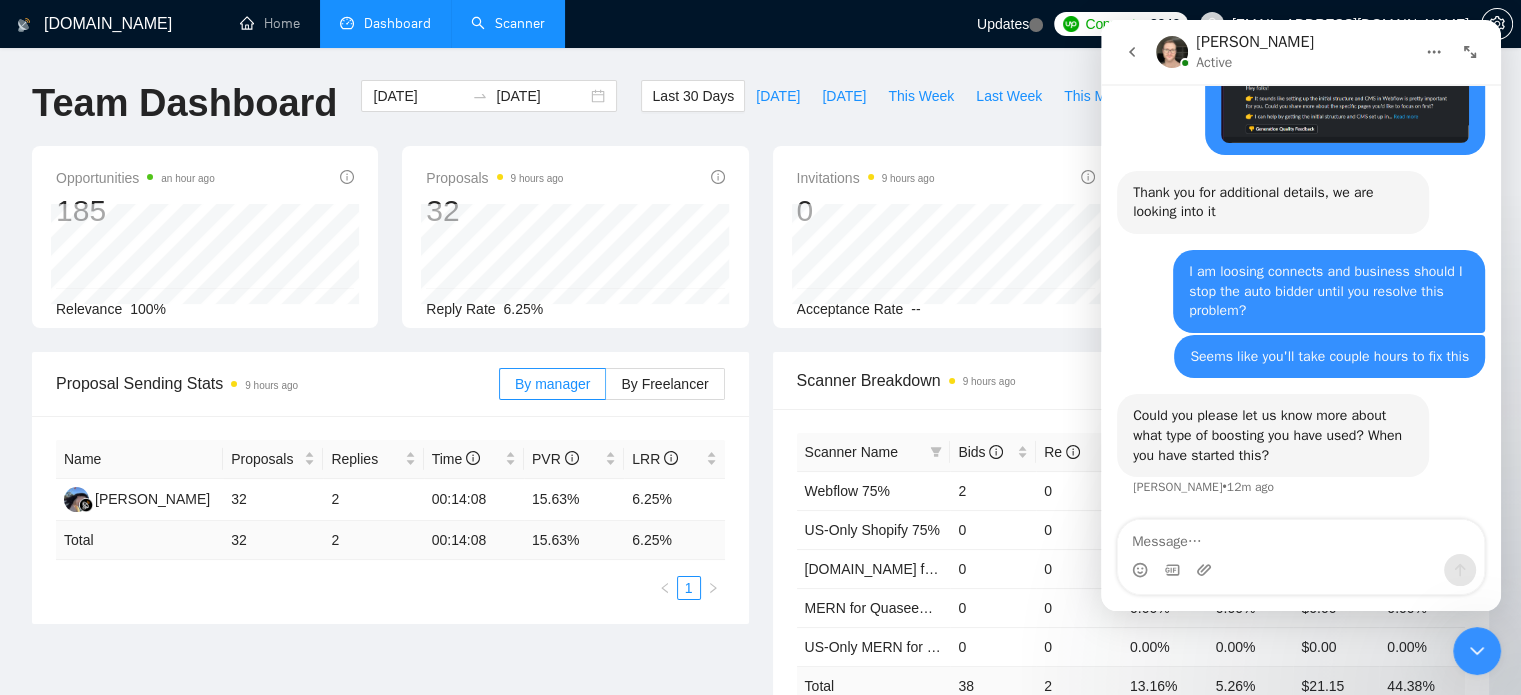 click on "Scanner" at bounding box center [508, 23] 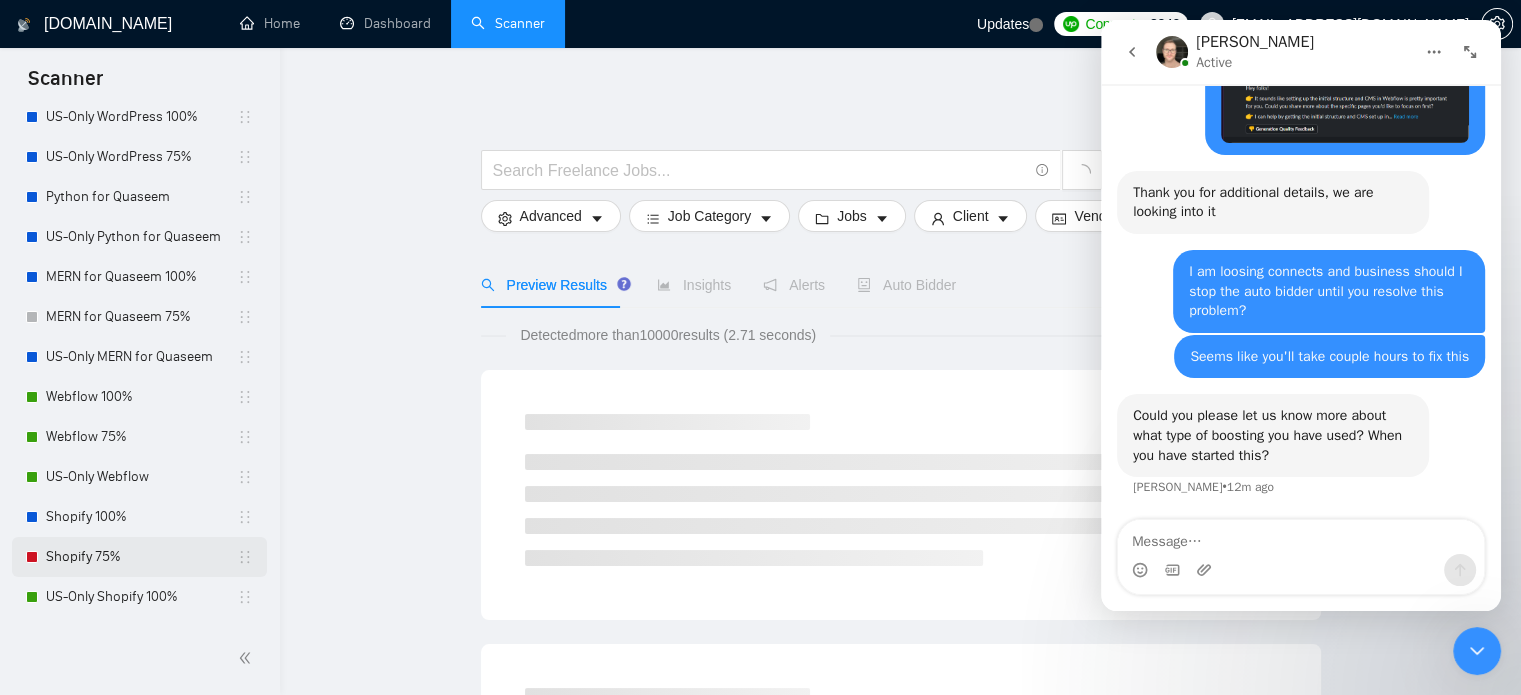 scroll, scrollTop: 200, scrollLeft: 0, axis: vertical 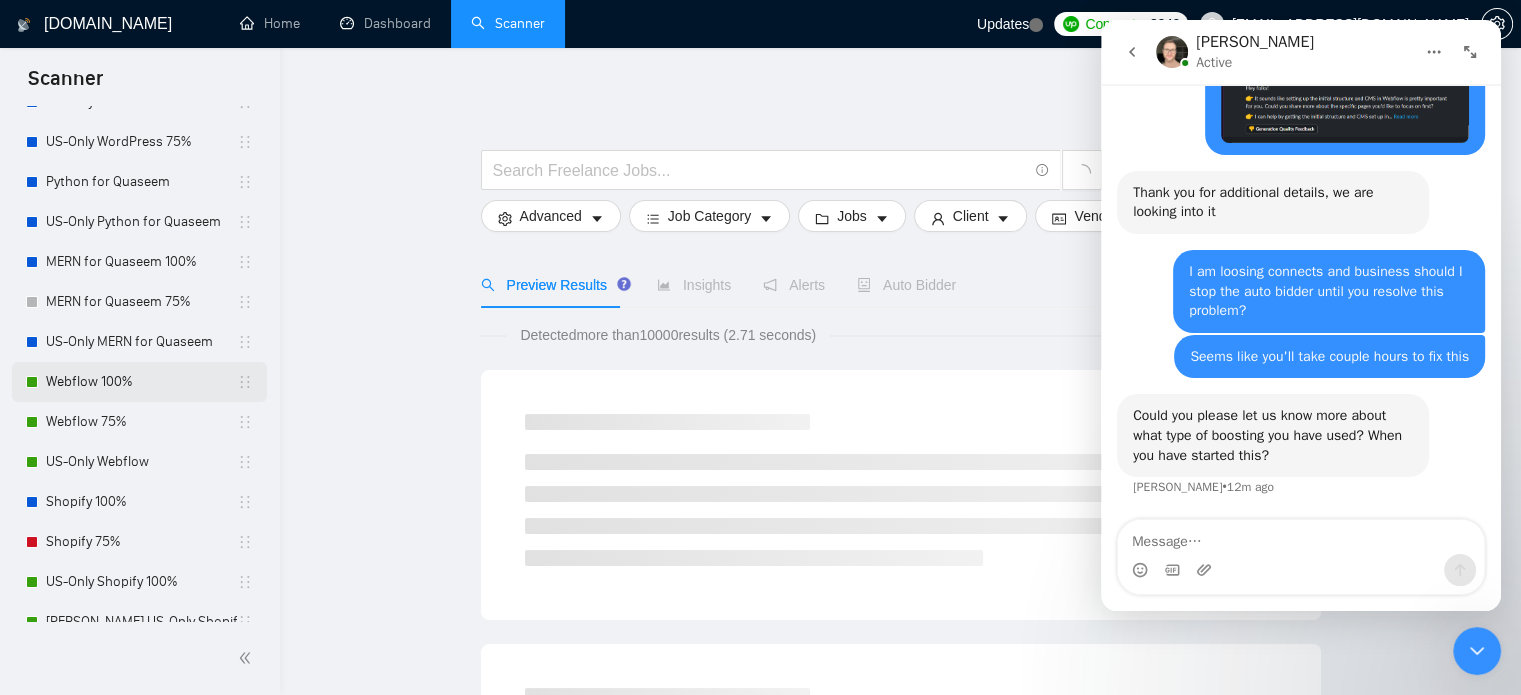 click on "Webflow 100%" at bounding box center (141, 382) 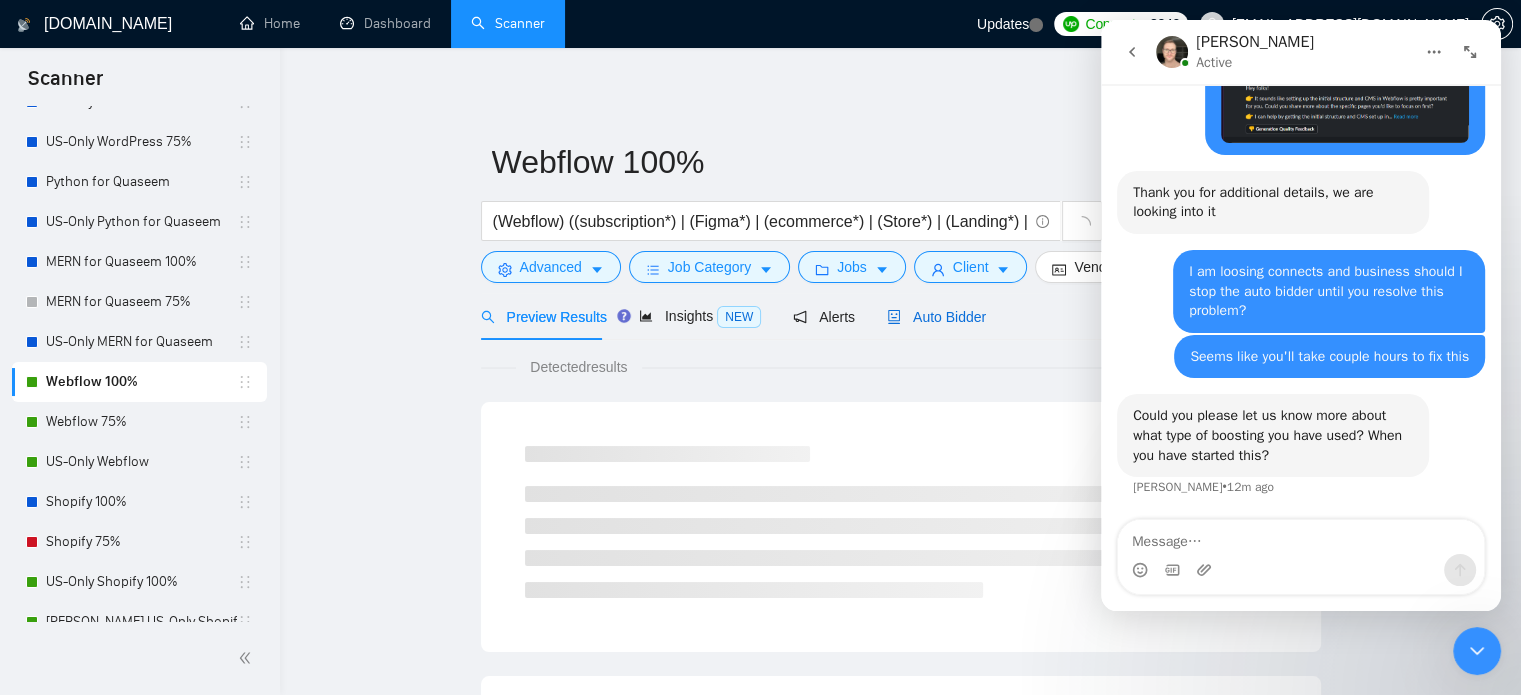 click on "Auto Bidder" at bounding box center [936, 317] 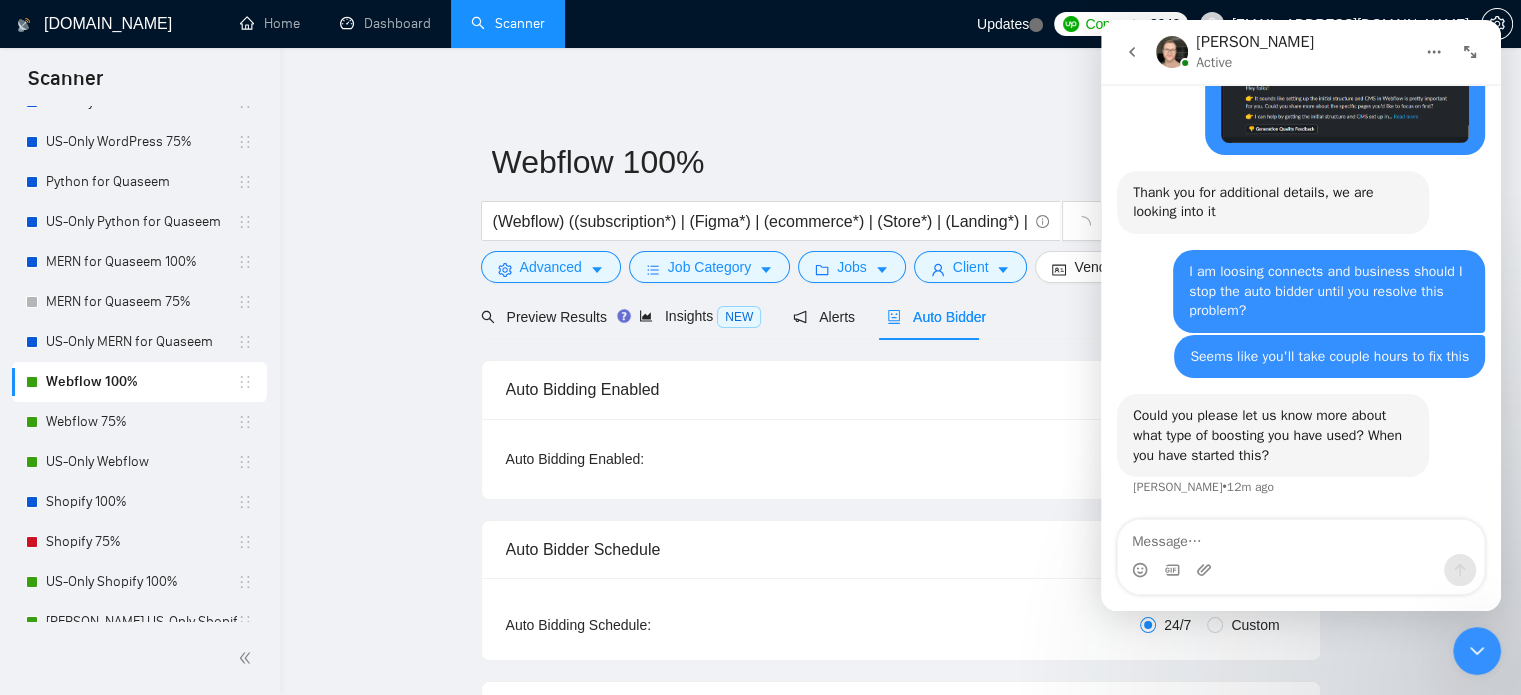 type 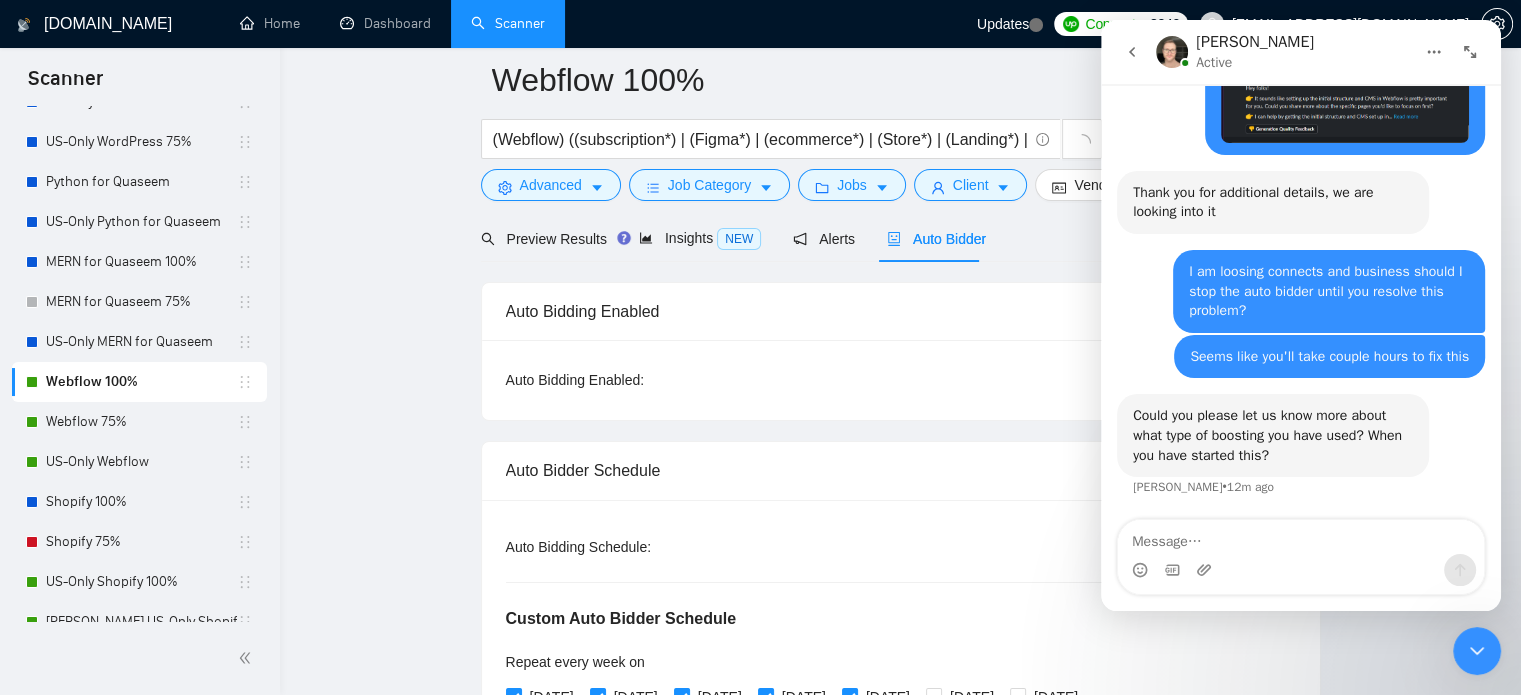 scroll, scrollTop: 100, scrollLeft: 0, axis: vertical 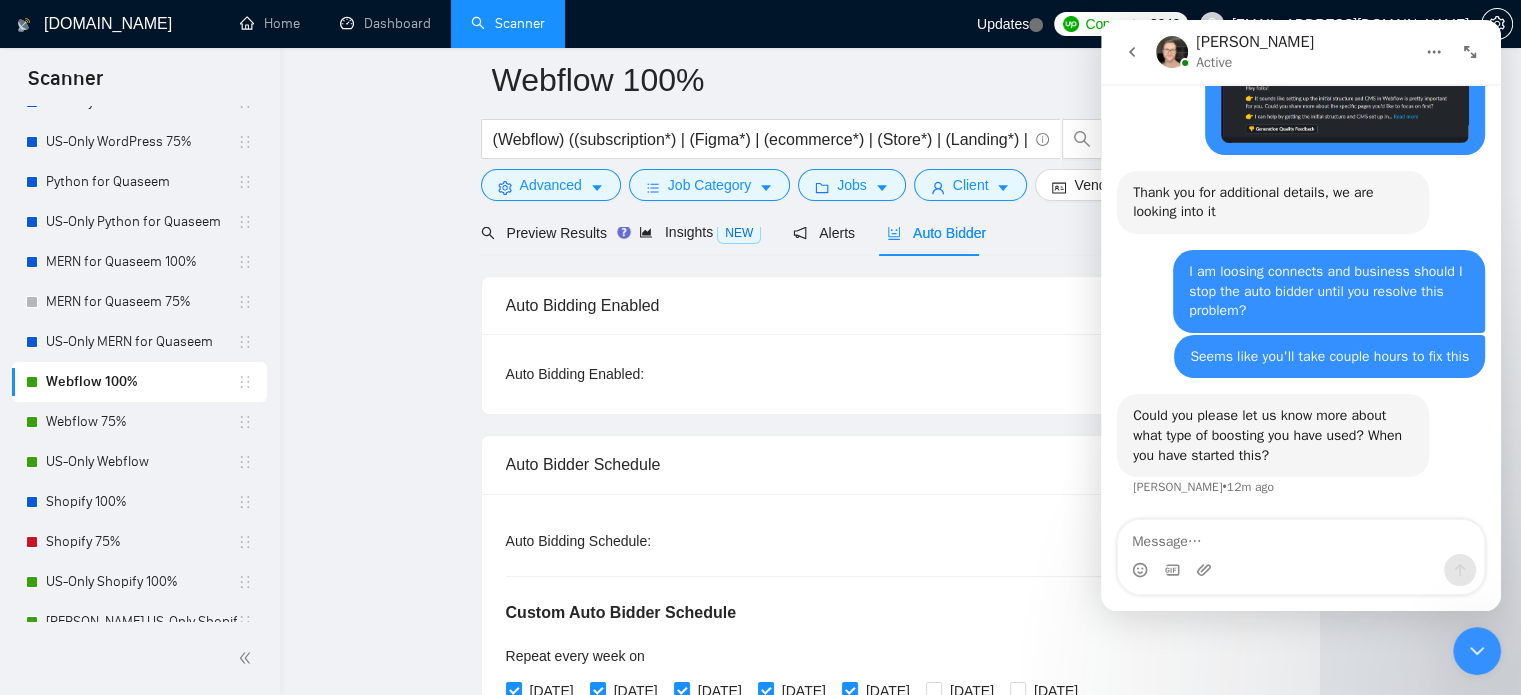 type 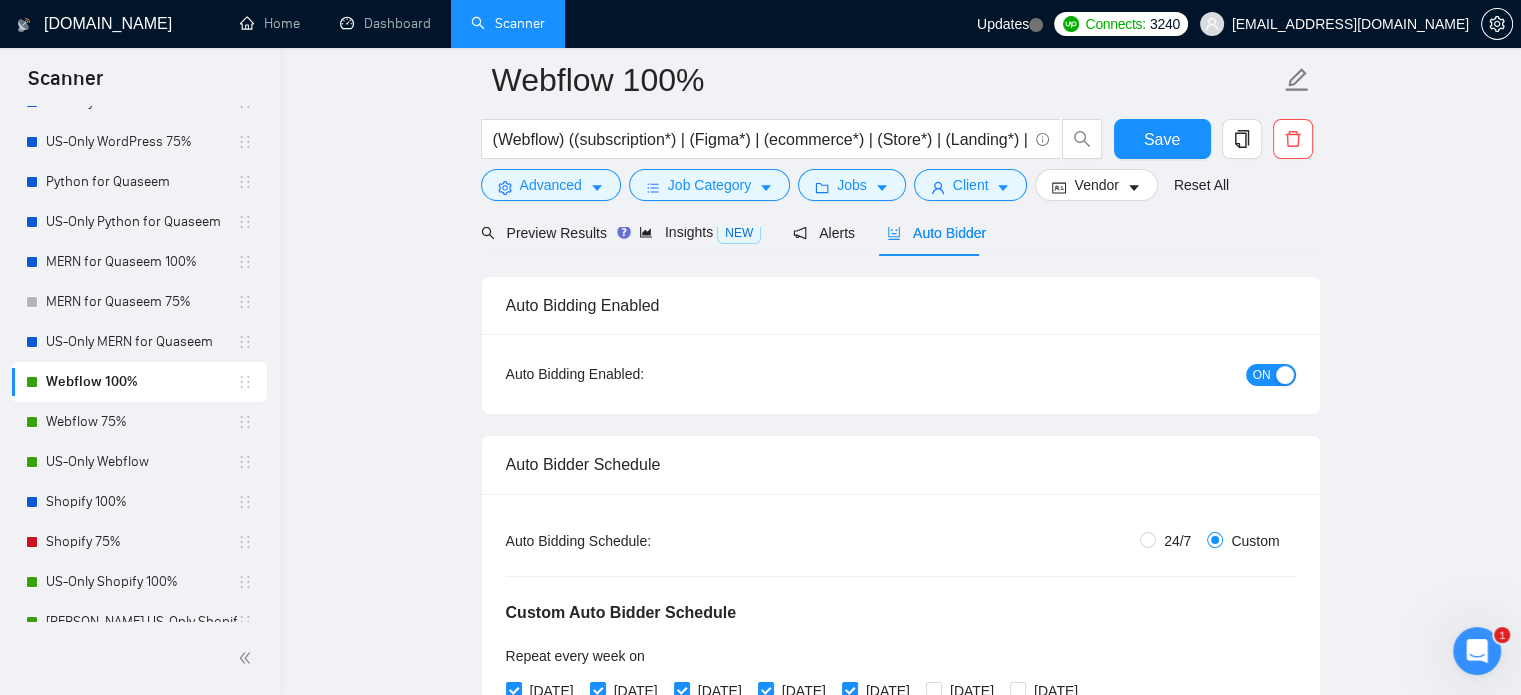 scroll, scrollTop: 423, scrollLeft: 0, axis: vertical 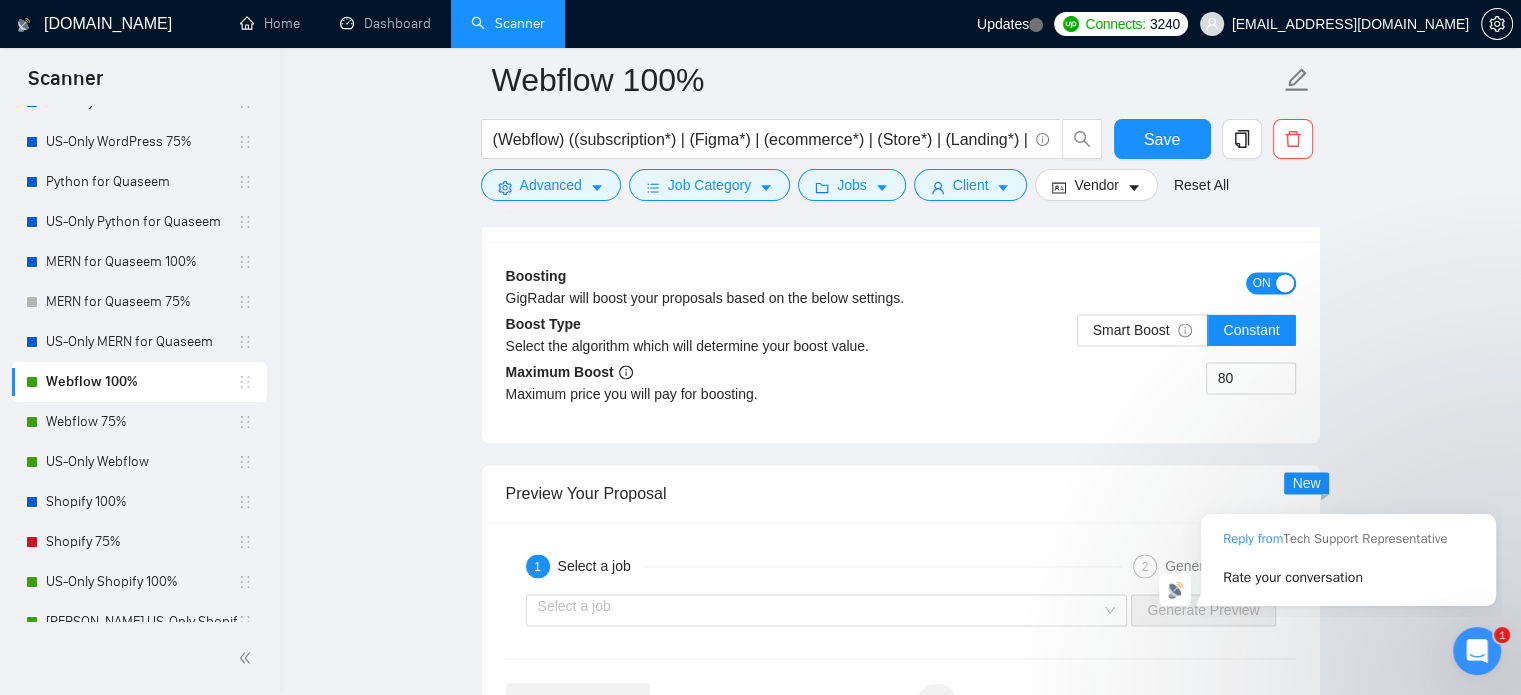 click at bounding box center [1477, 651] 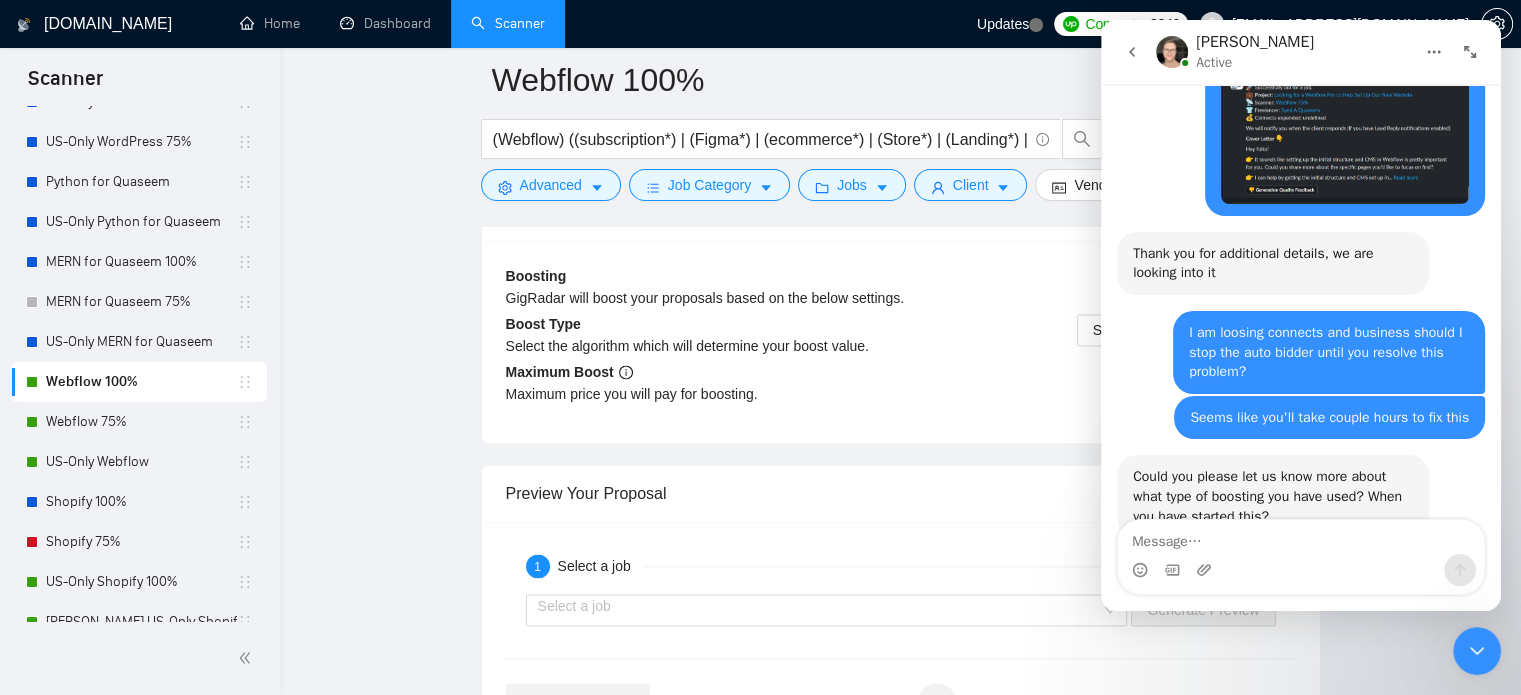 scroll, scrollTop: 2681, scrollLeft: 0, axis: vertical 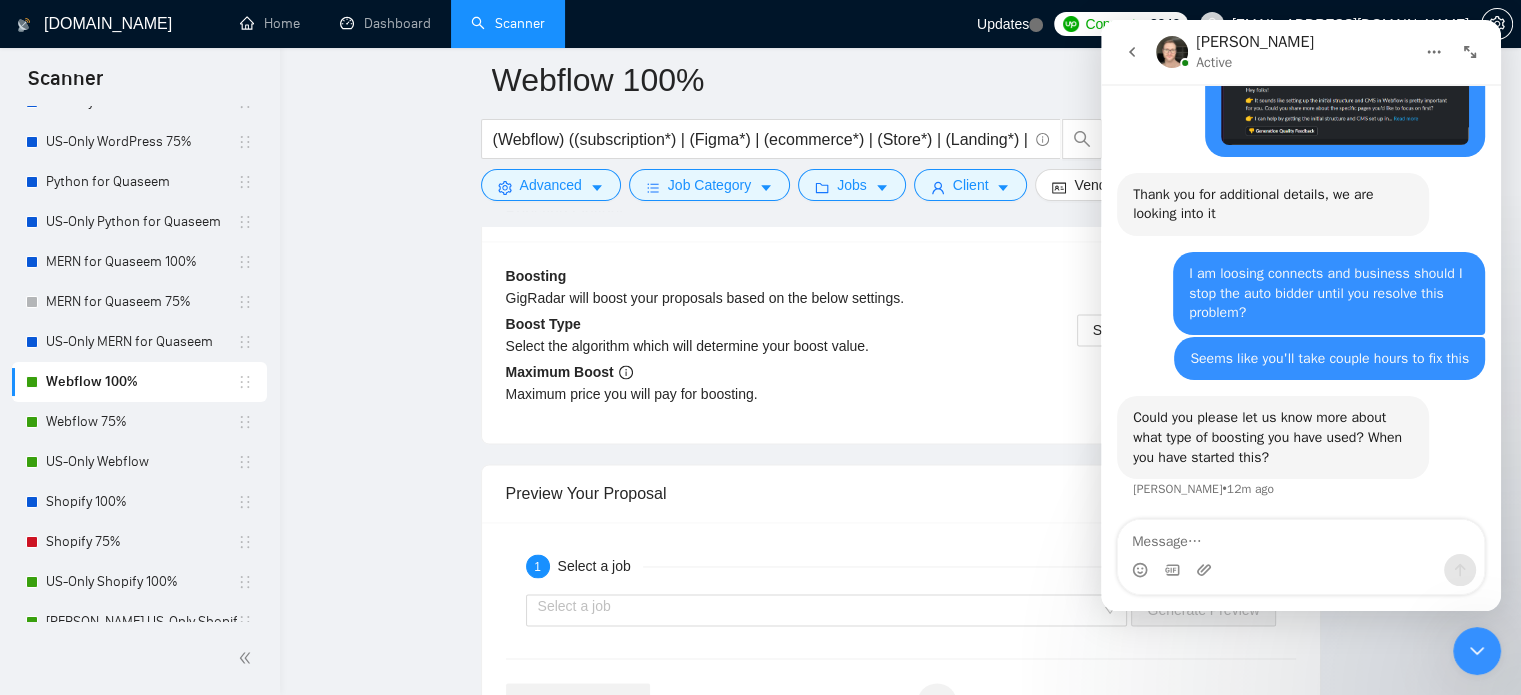 click at bounding box center [1301, 537] 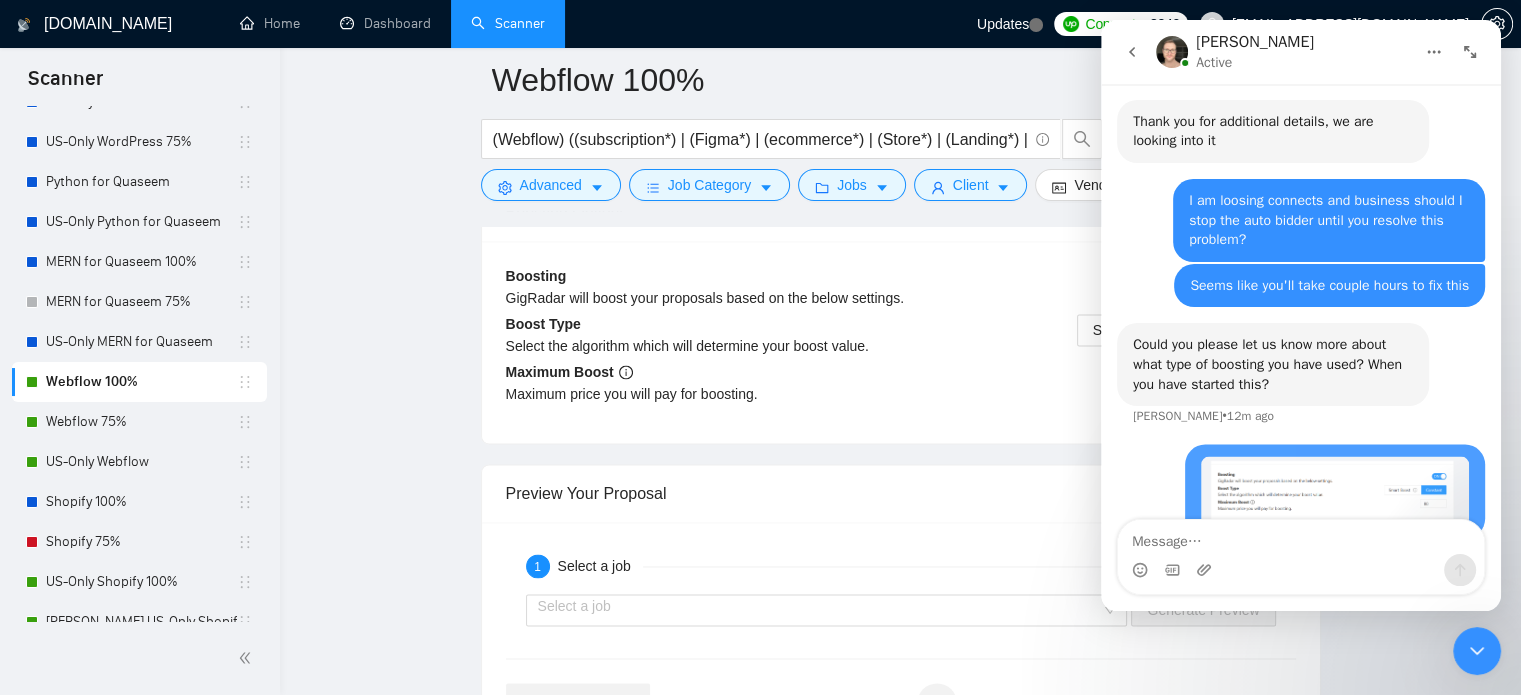scroll, scrollTop: 2792, scrollLeft: 0, axis: vertical 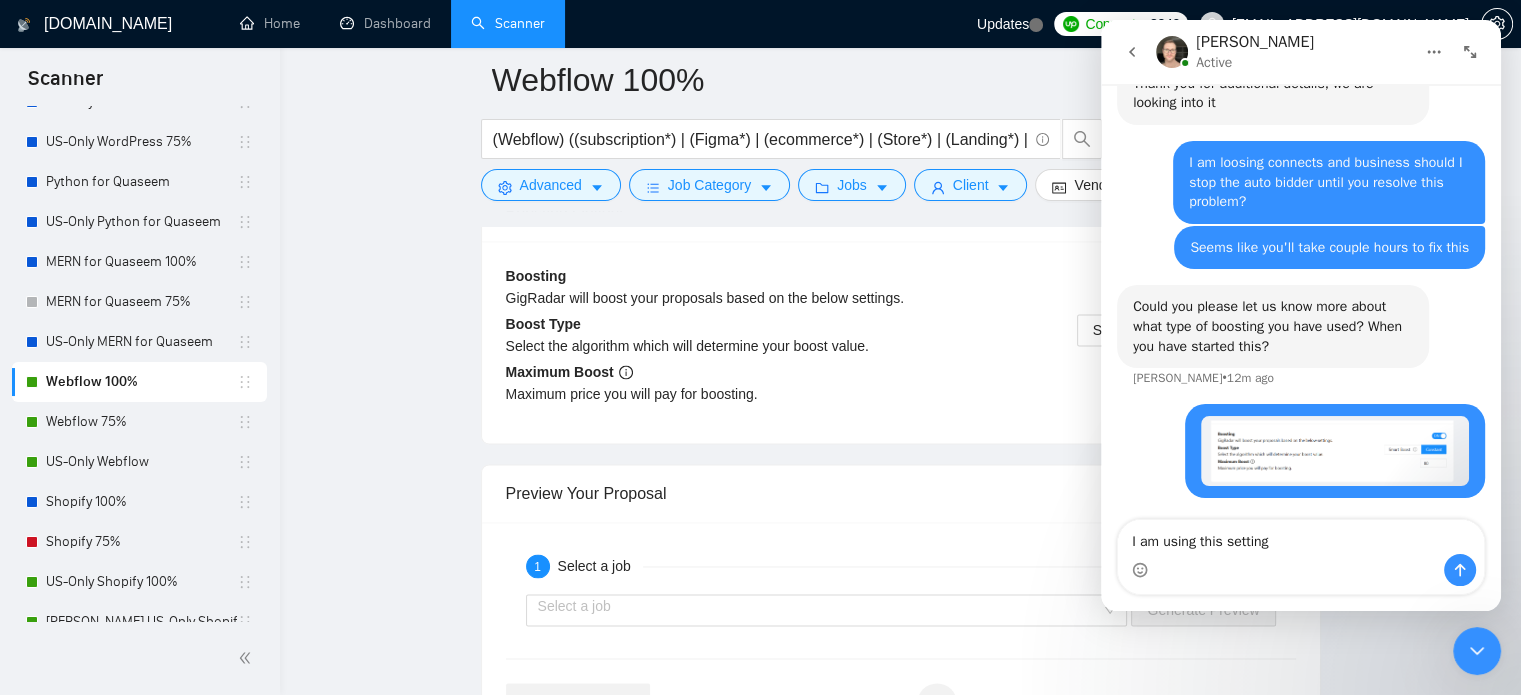type on "I am using this setting" 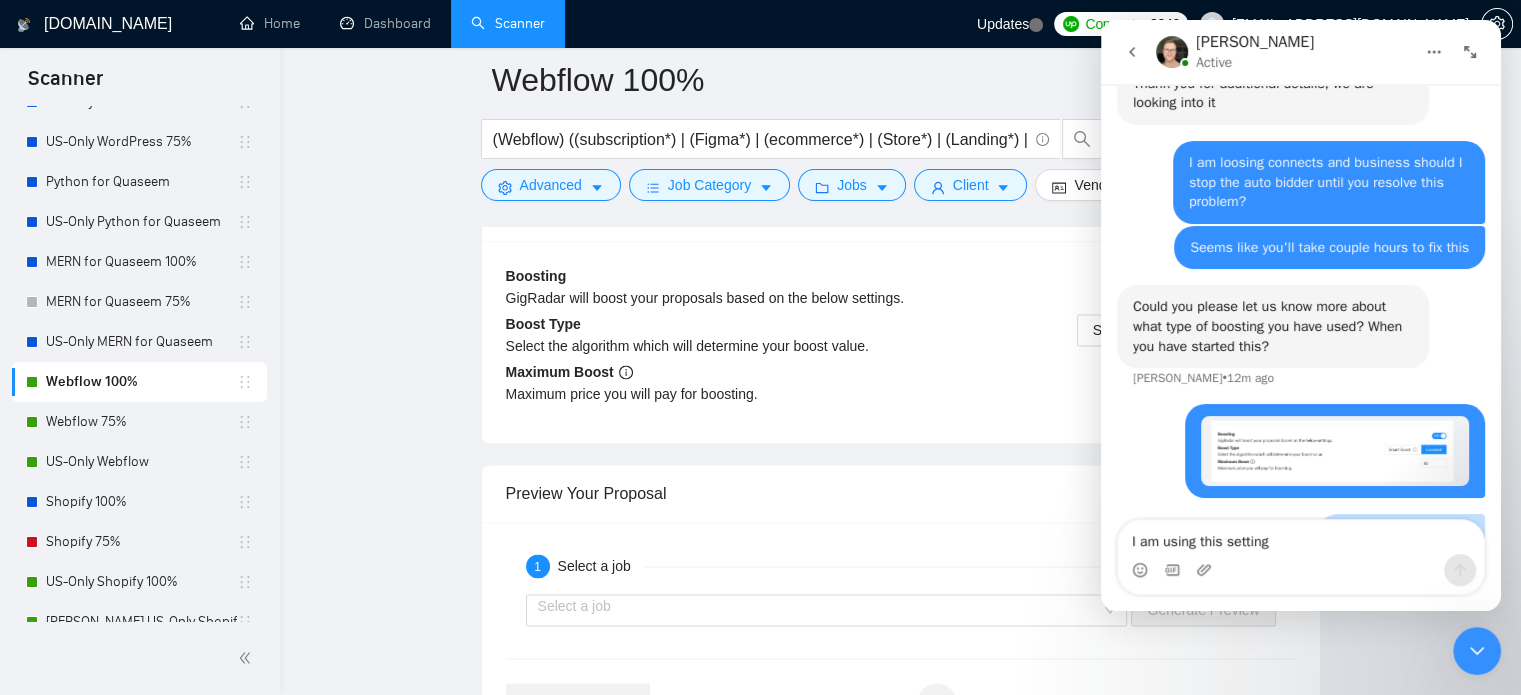 type 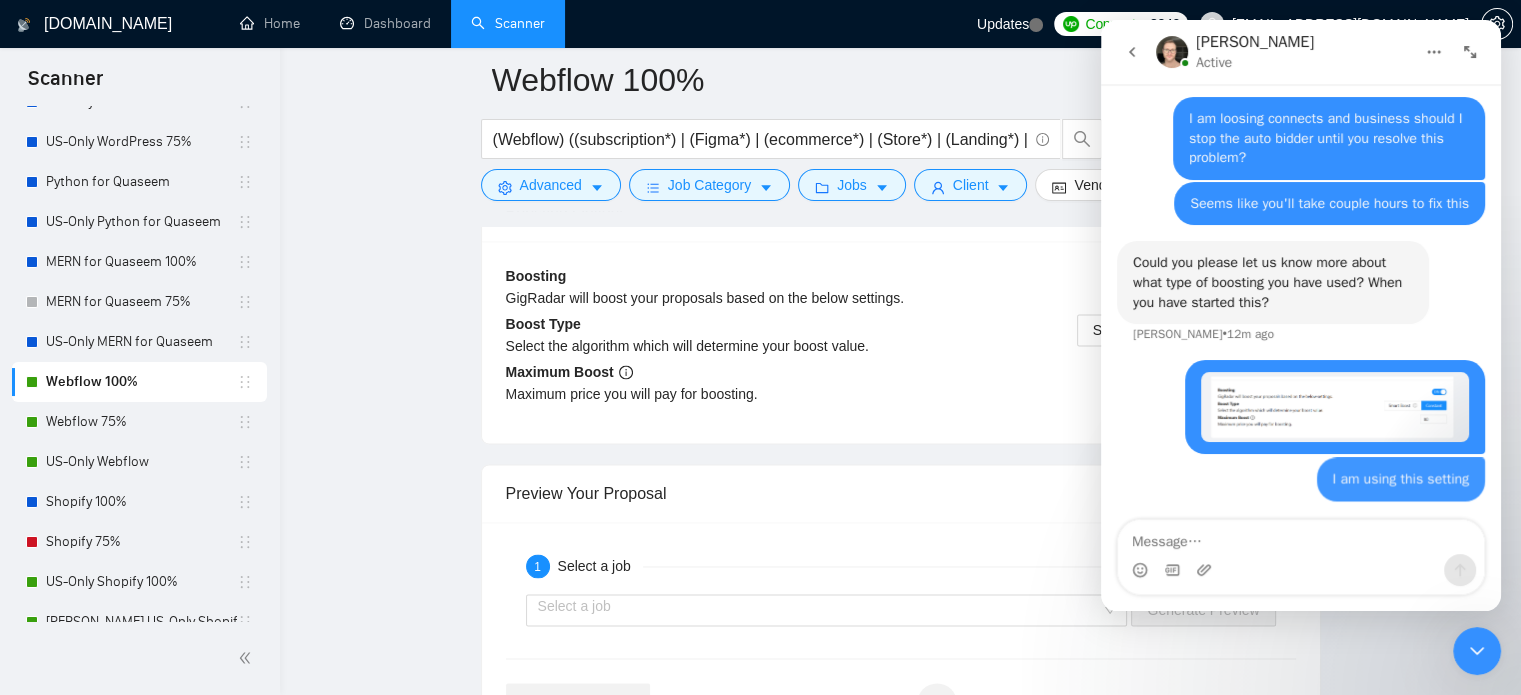 scroll, scrollTop: 2837, scrollLeft: 0, axis: vertical 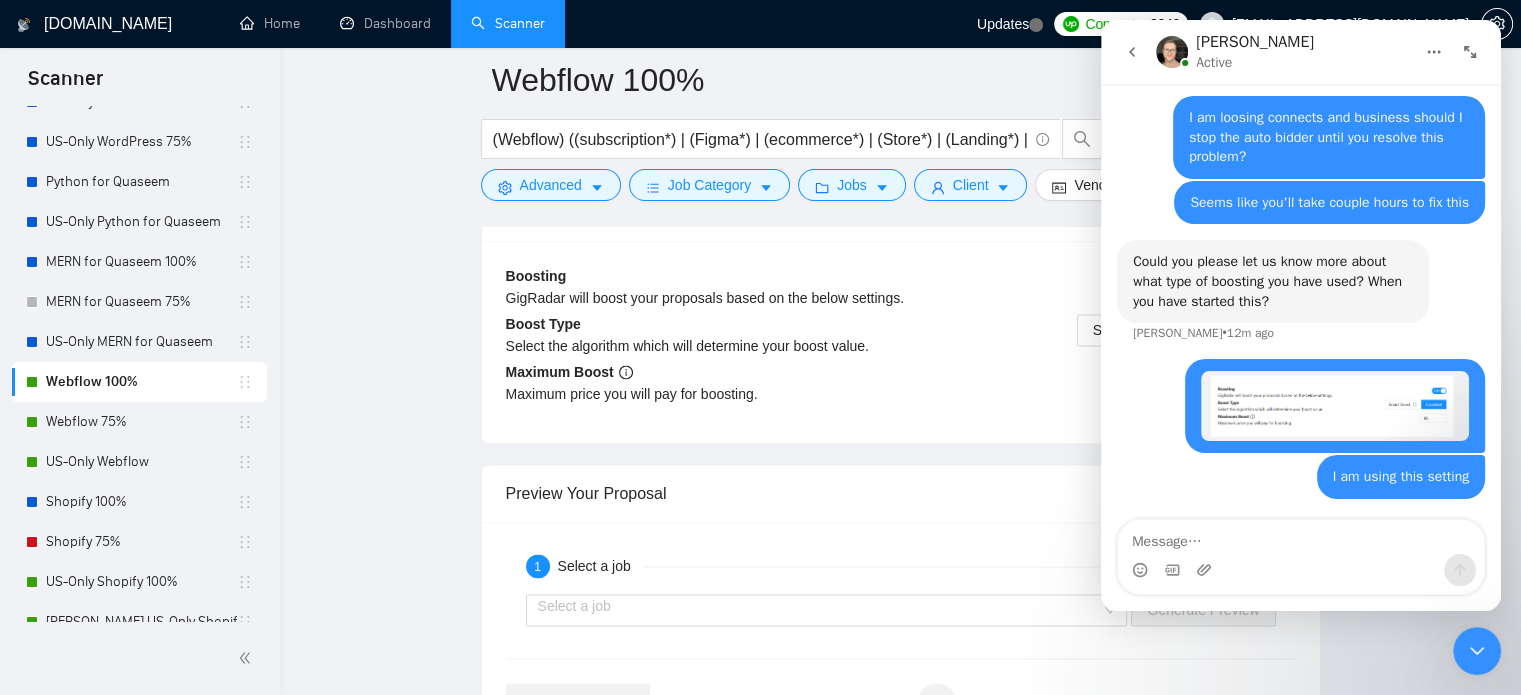 click 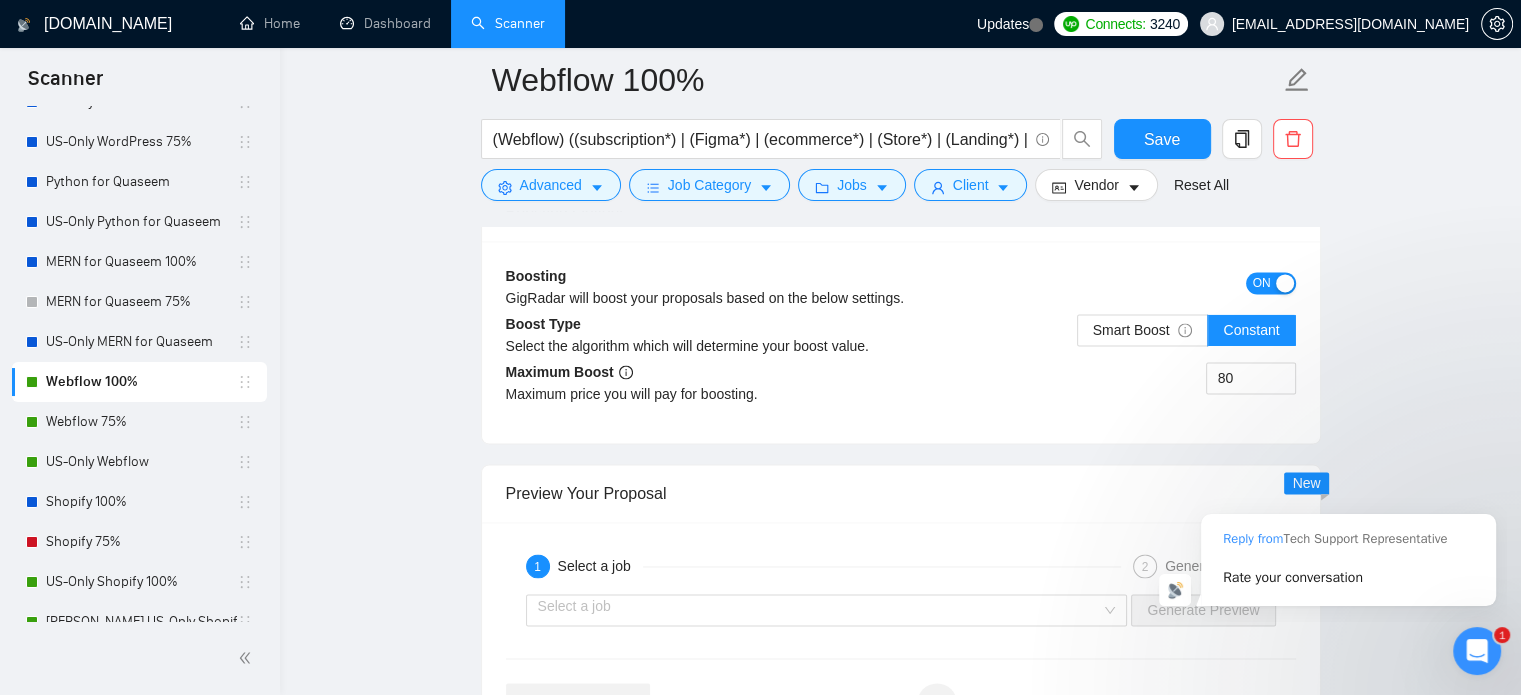 scroll, scrollTop: 0, scrollLeft: 0, axis: both 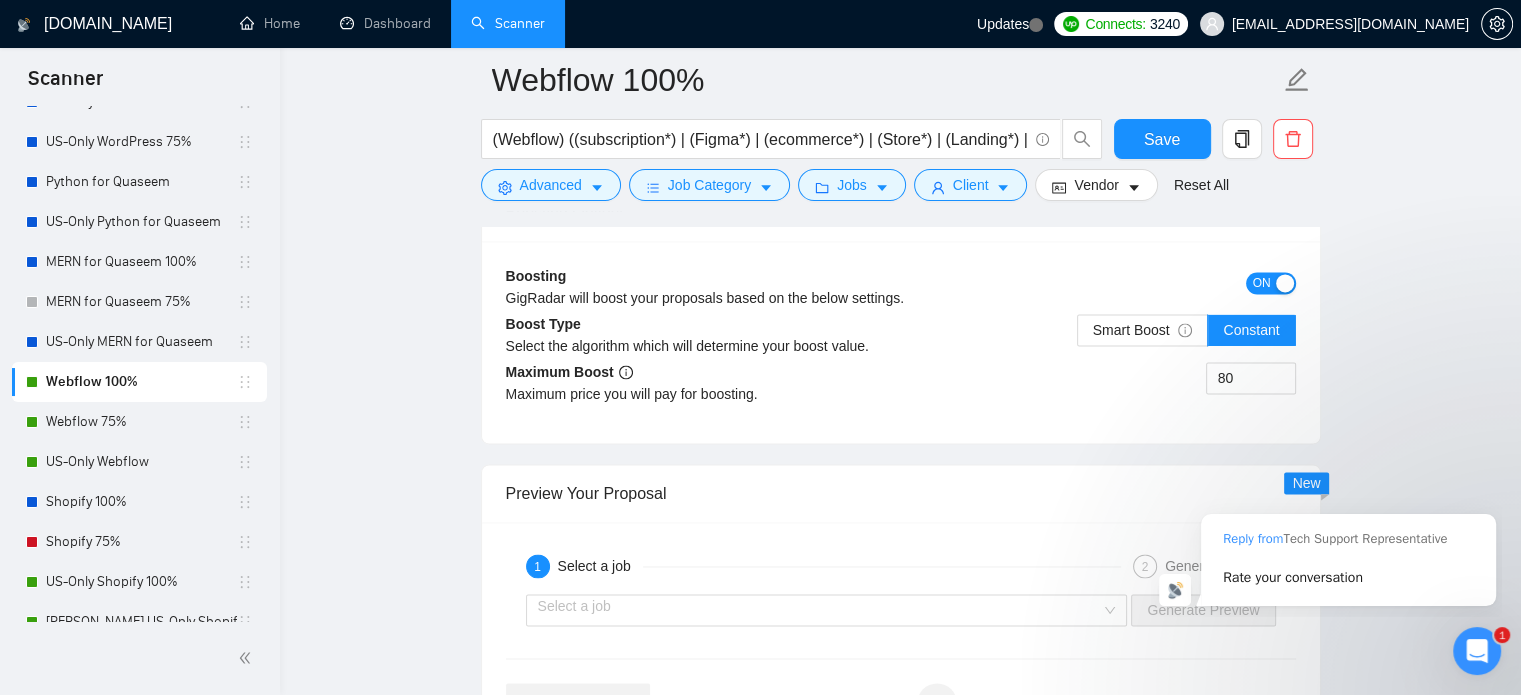 click 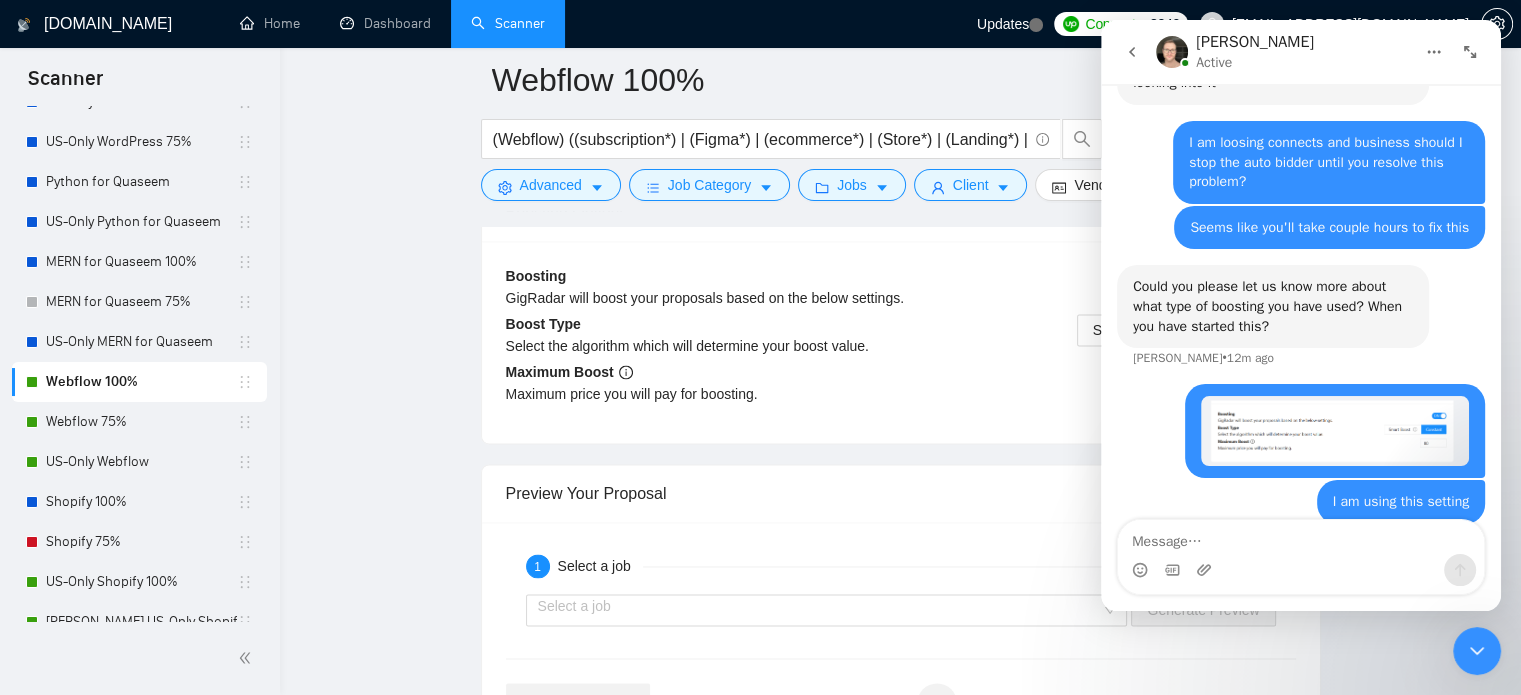 scroll, scrollTop: 2837, scrollLeft: 0, axis: vertical 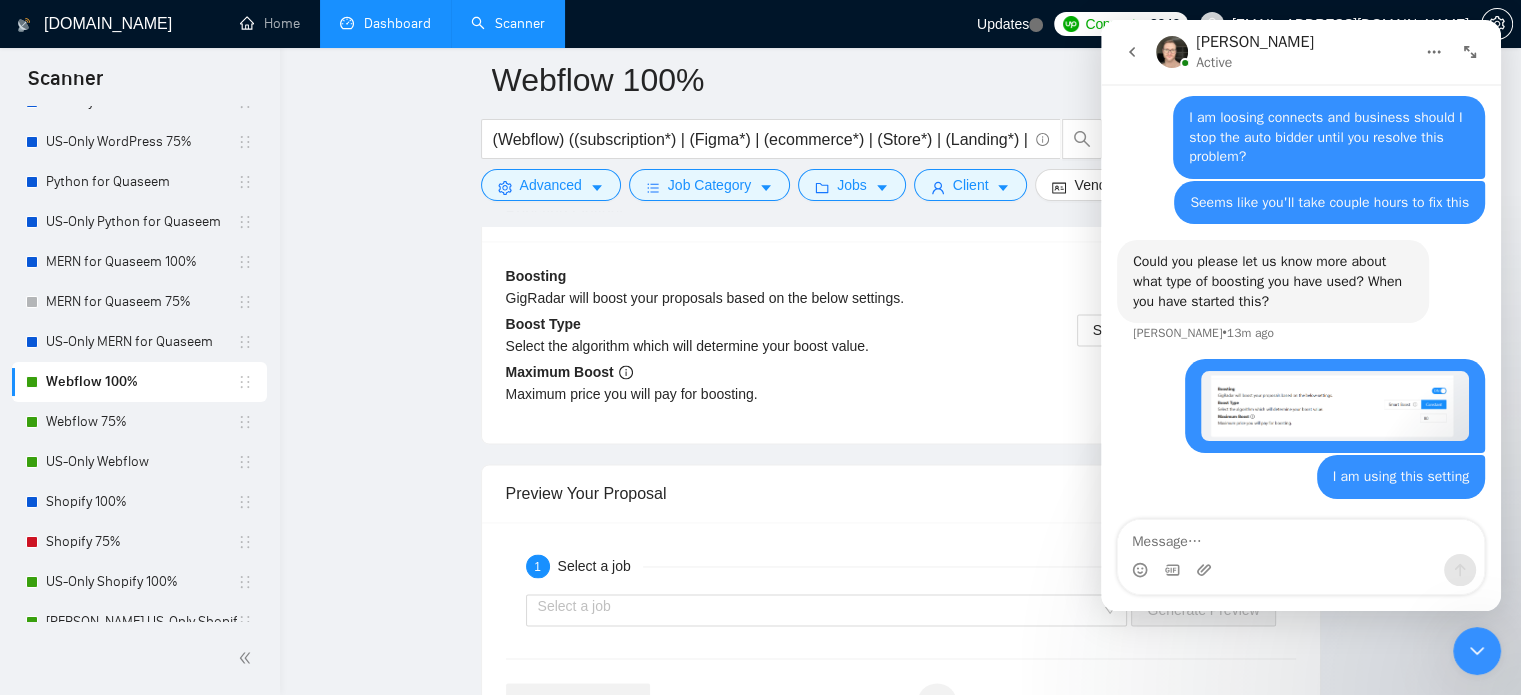 click on "Dashboard" at bounding box center (385, 23) 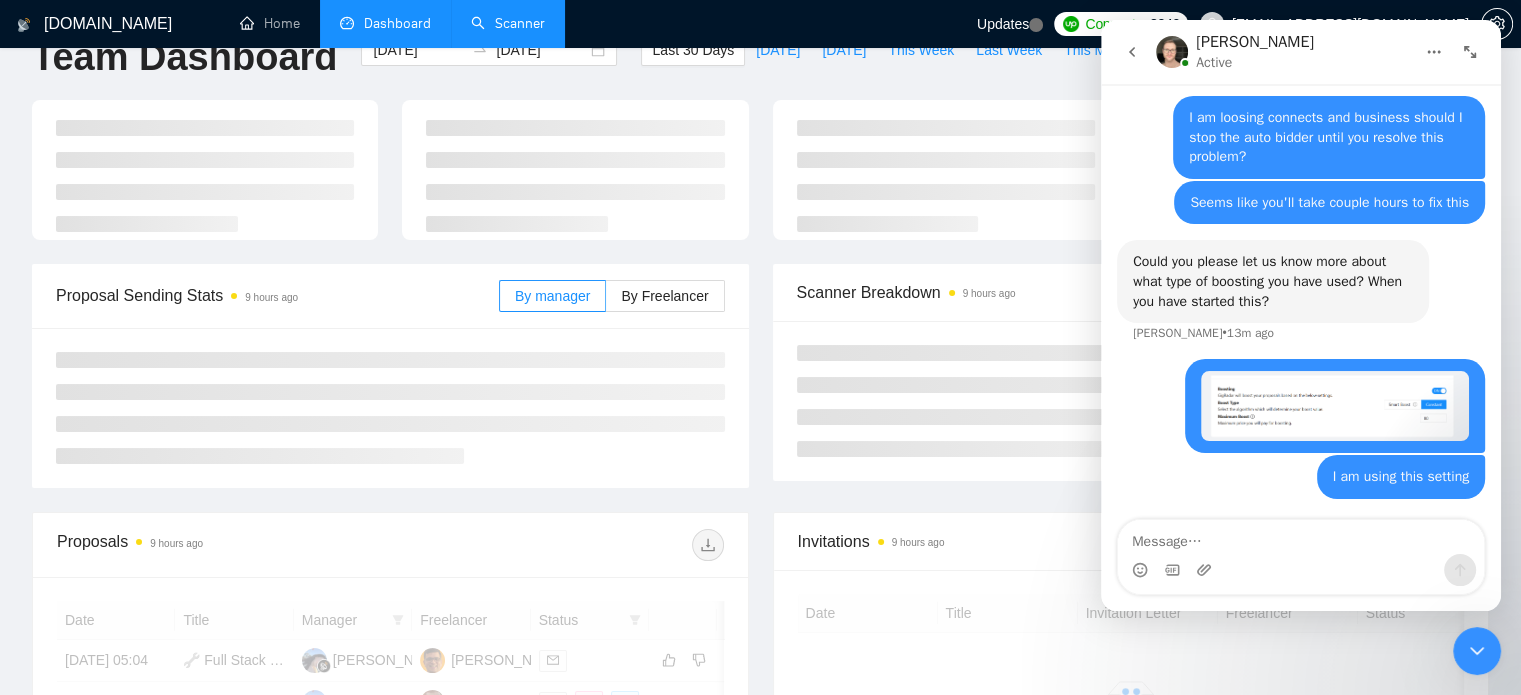 scroll, scrollTop: 0, scrollLeft: 0, axis: both 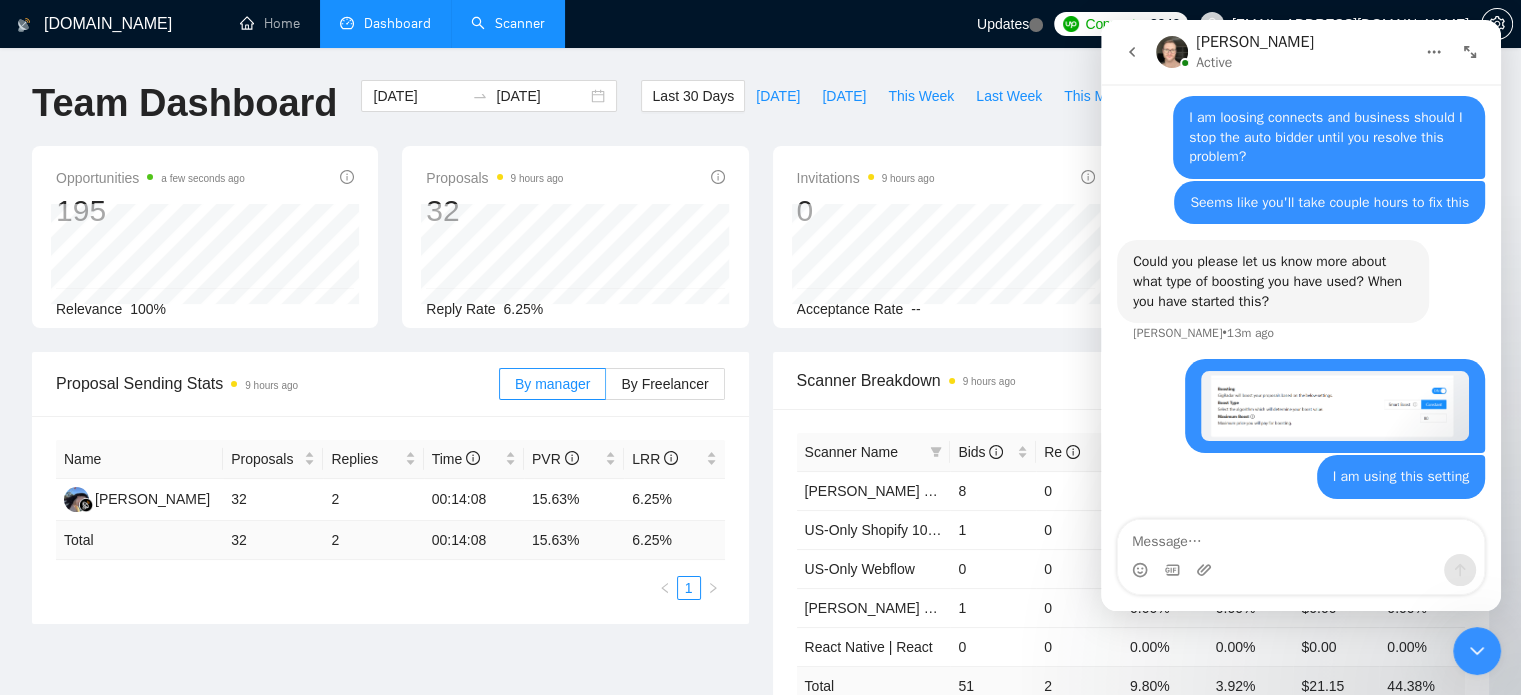 click on "Scanner" at bounding box center (508, 23) 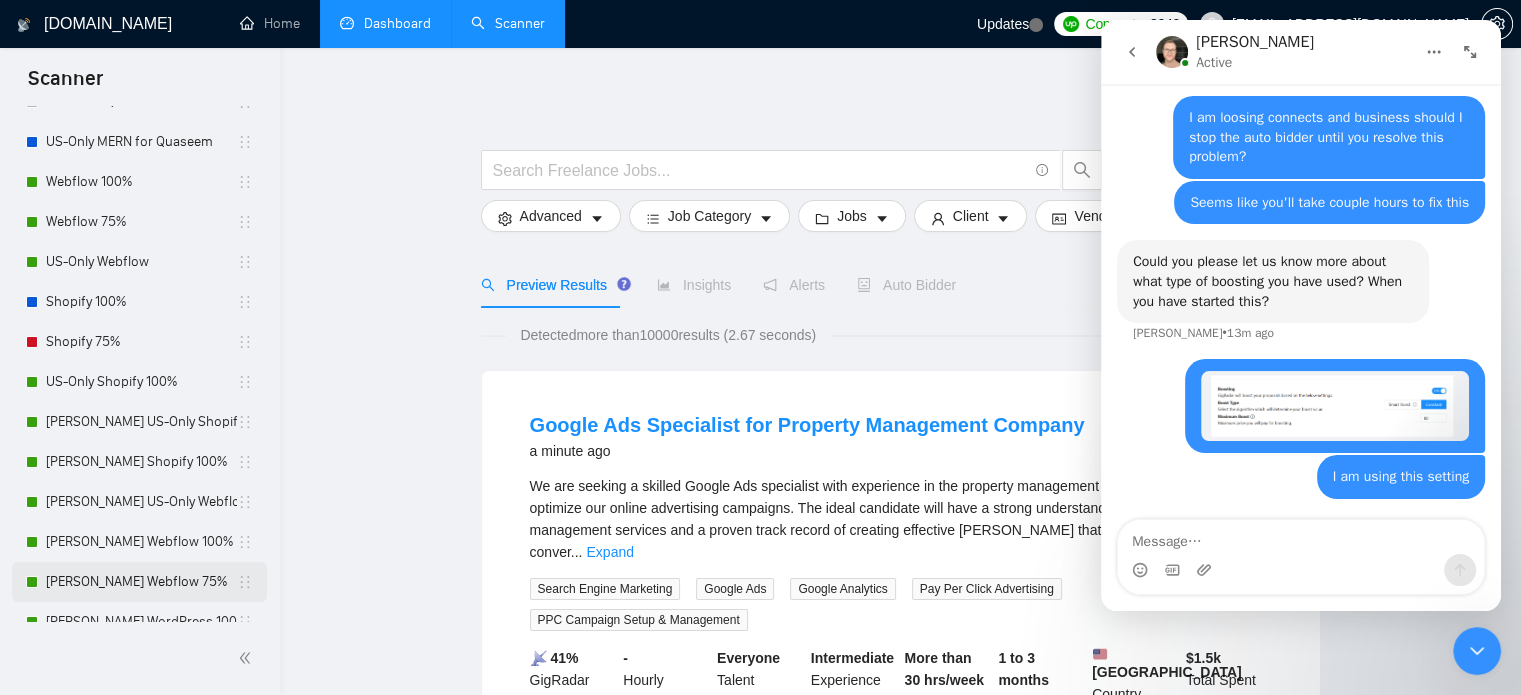 scroll, scrollTop: 300, scrollLeft: 0, axis: vertical 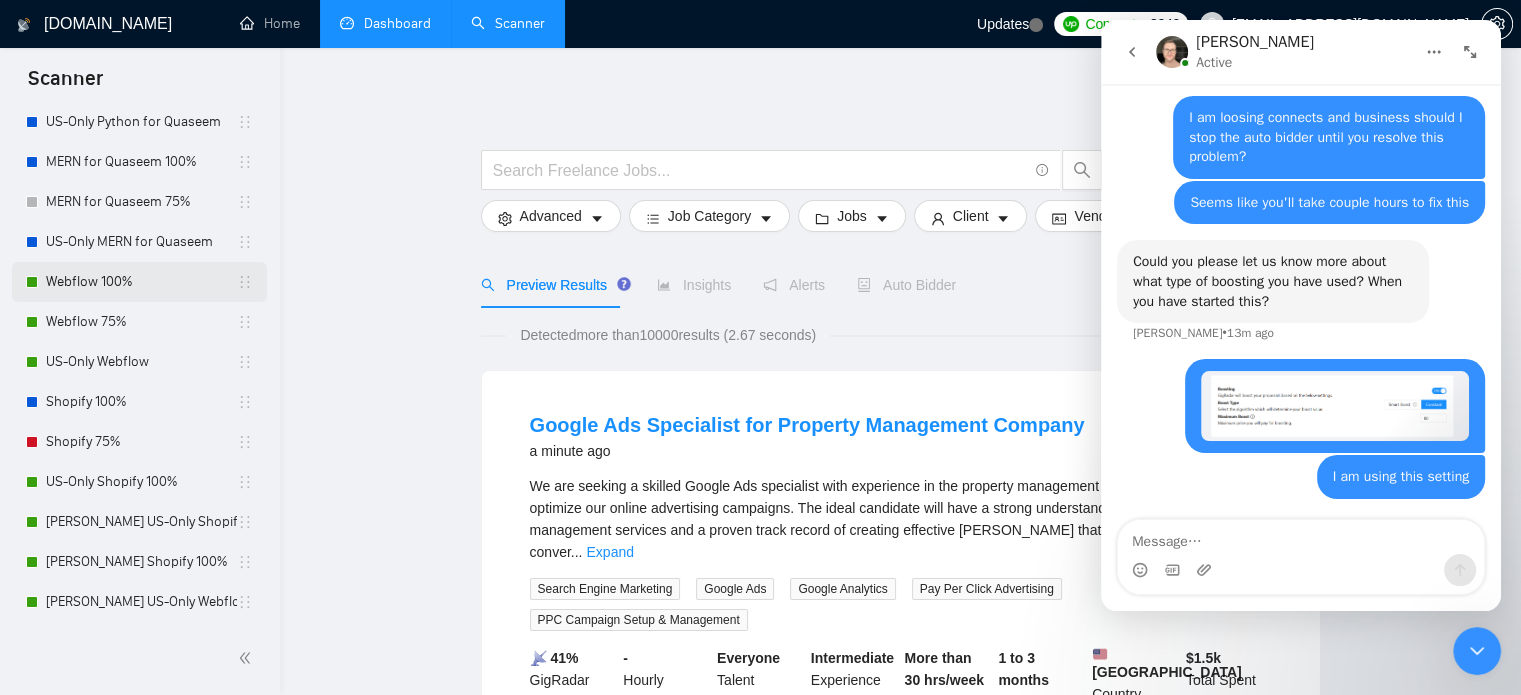 click on "Webflow 100%" at bounding box center [141, 282] 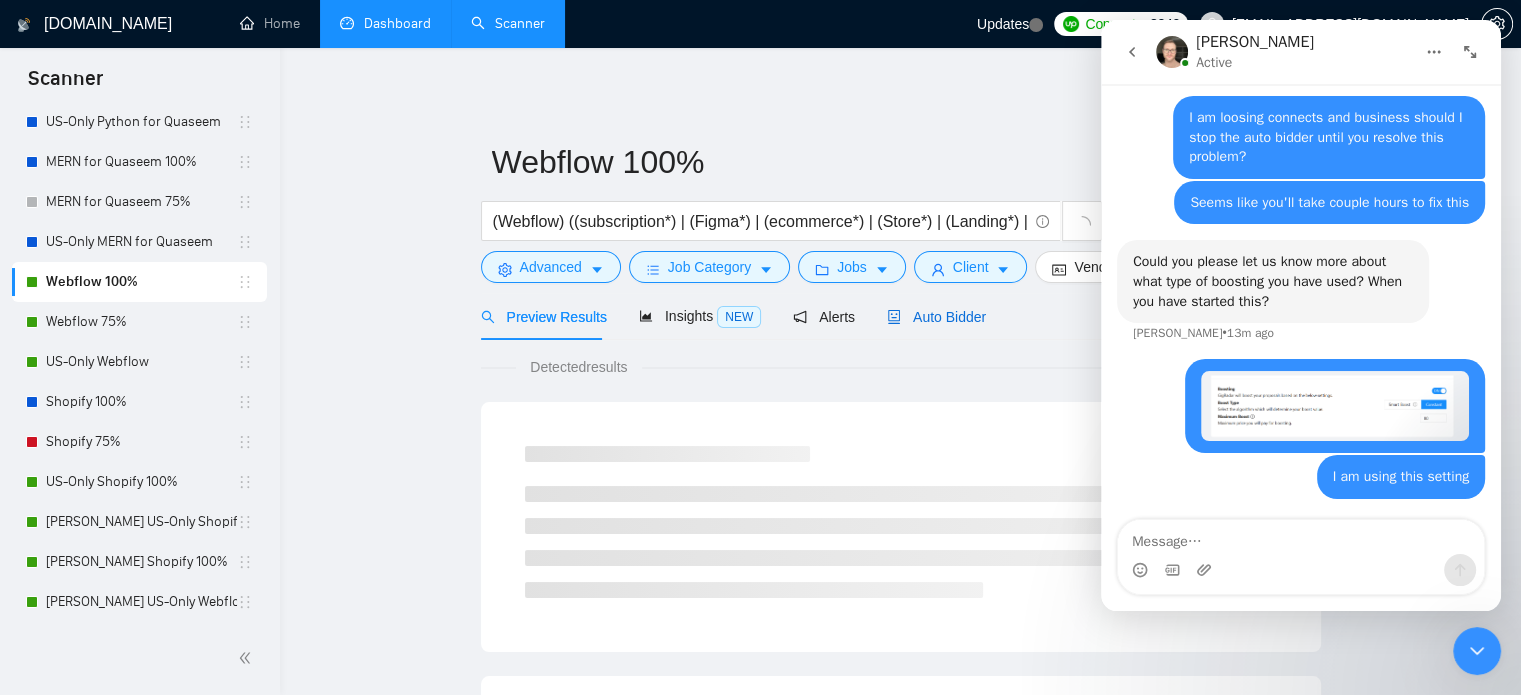 drag, startPoint x: 928, startPoint y: 317, endPoint x: 220, endPoint y: 351, distance: 708.8159 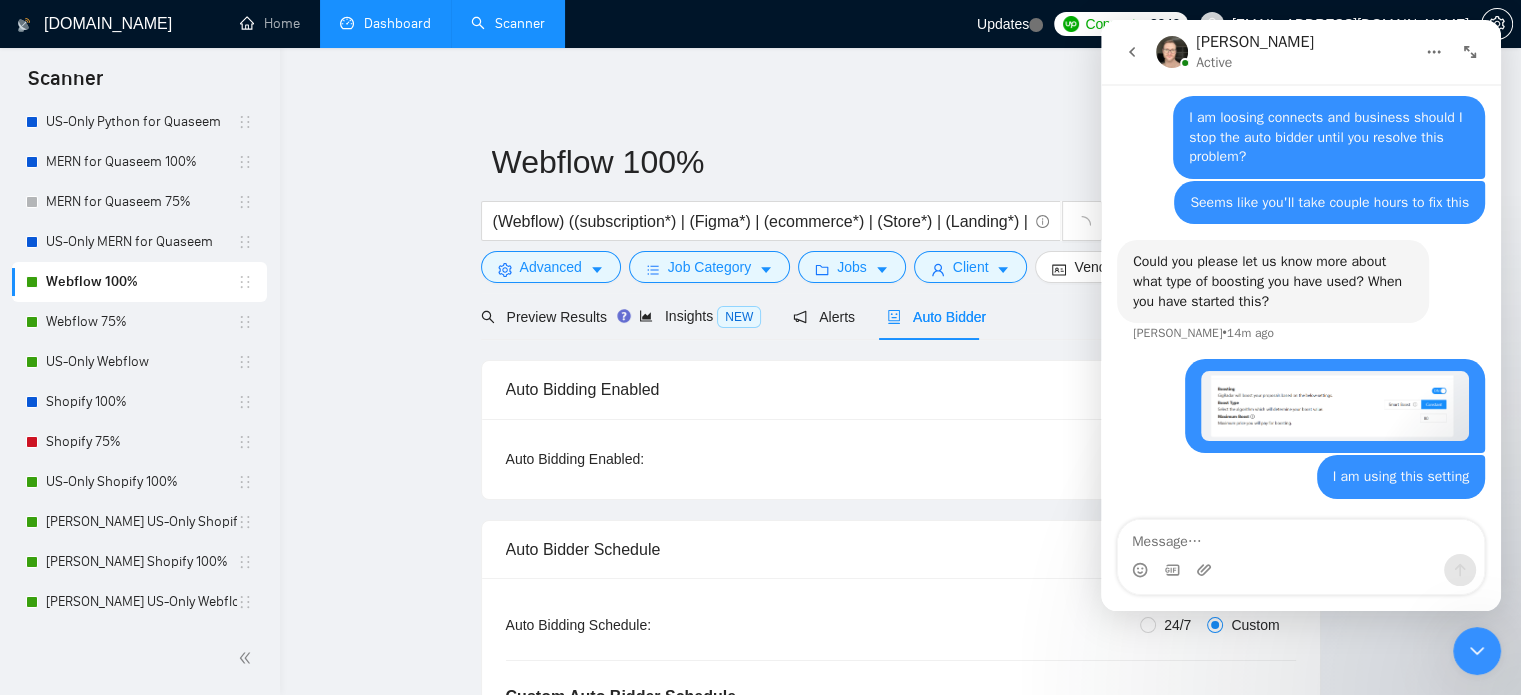 click 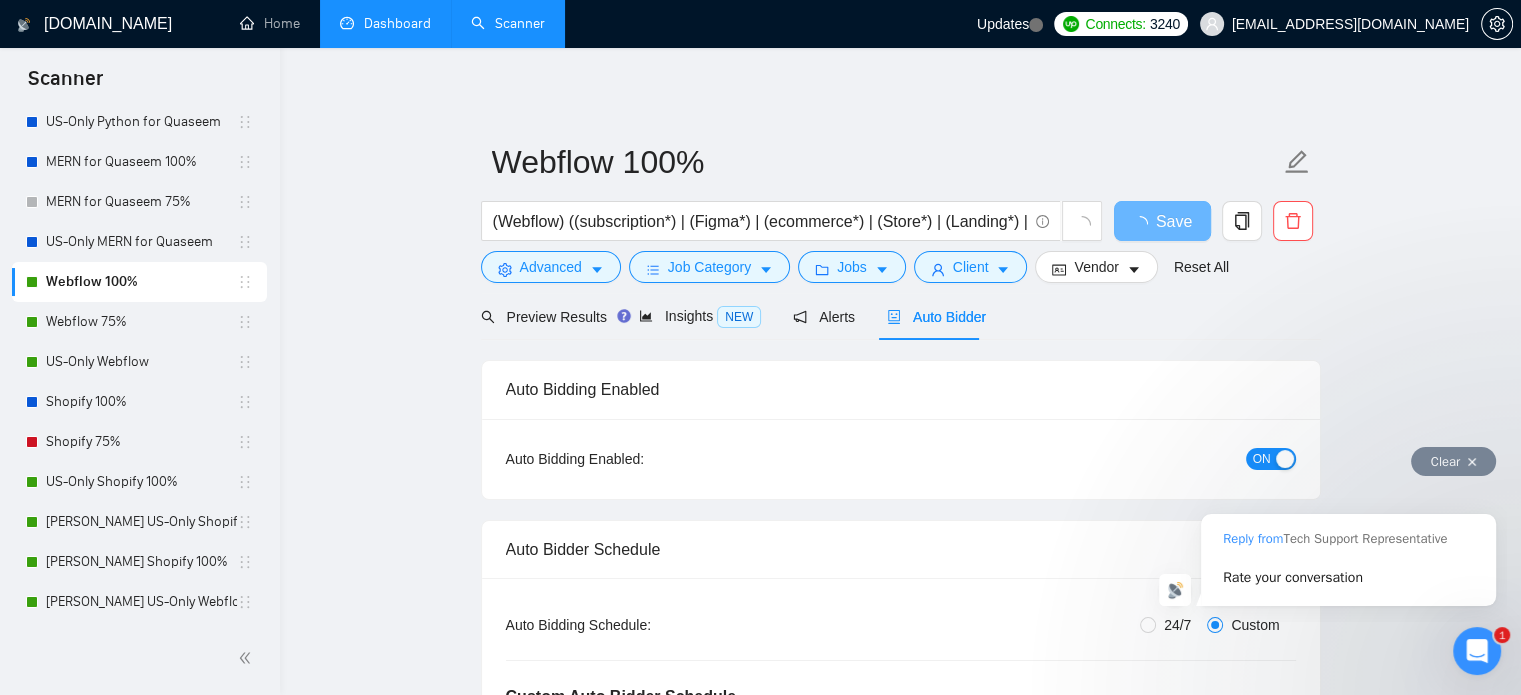 scroll, scrollTop: 0, scrollLeft: 0, axis: both 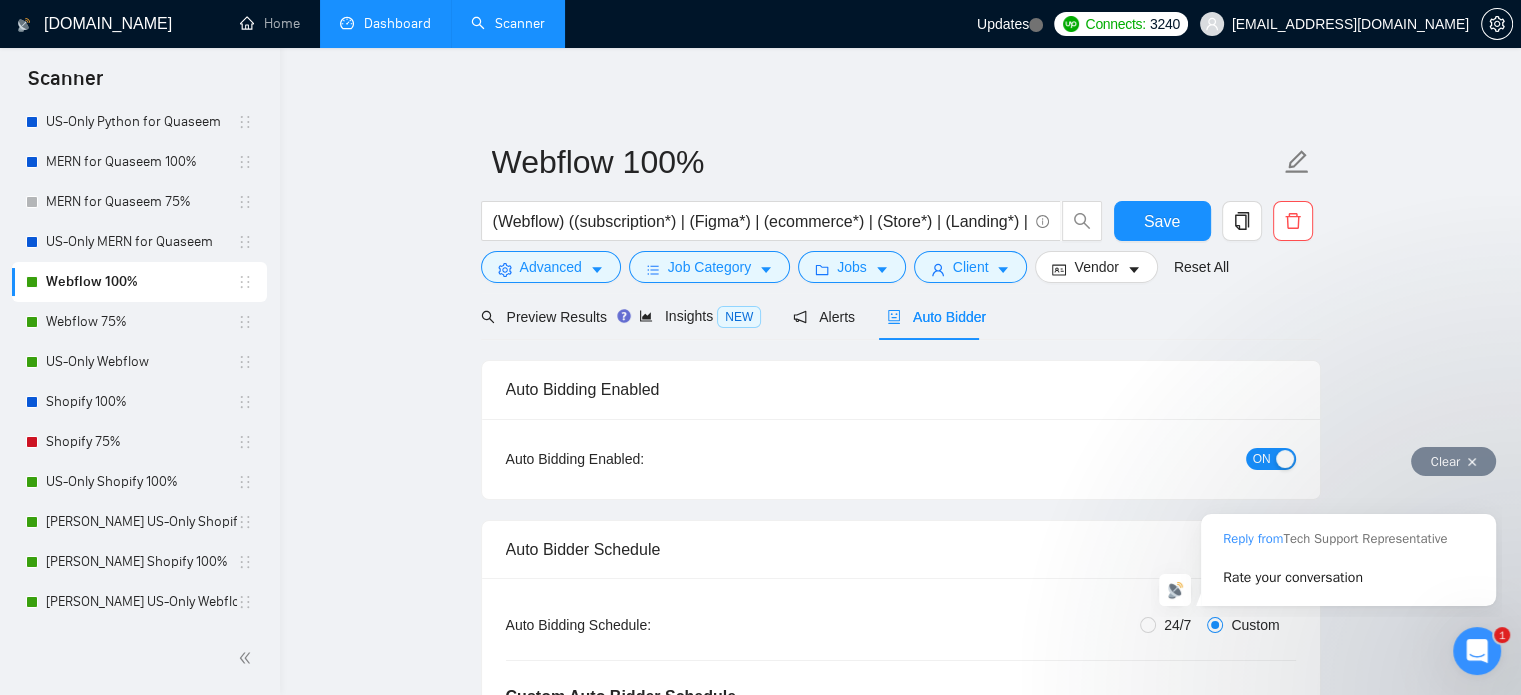 click on "Clear" at bounding box center [1326, 456] 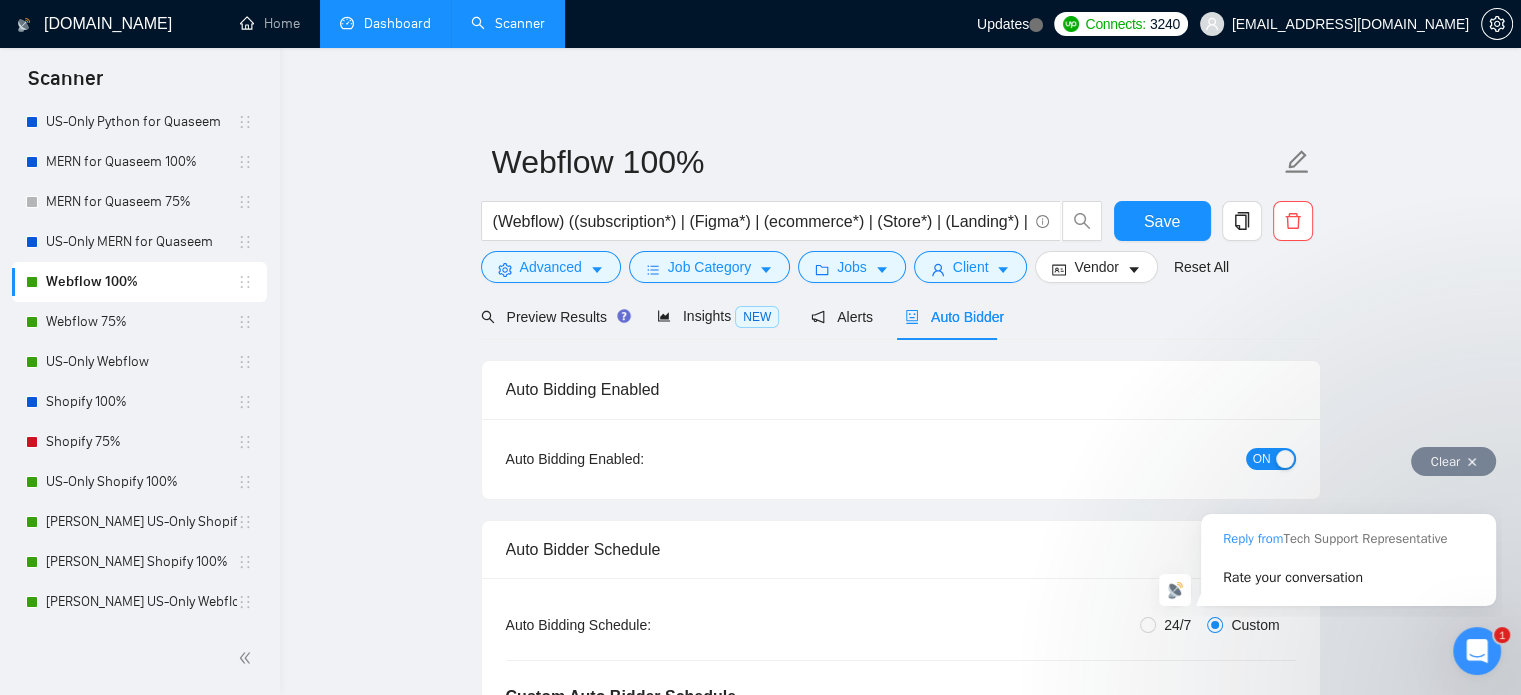 click on "Clear" at bounding box center [1326, 456] 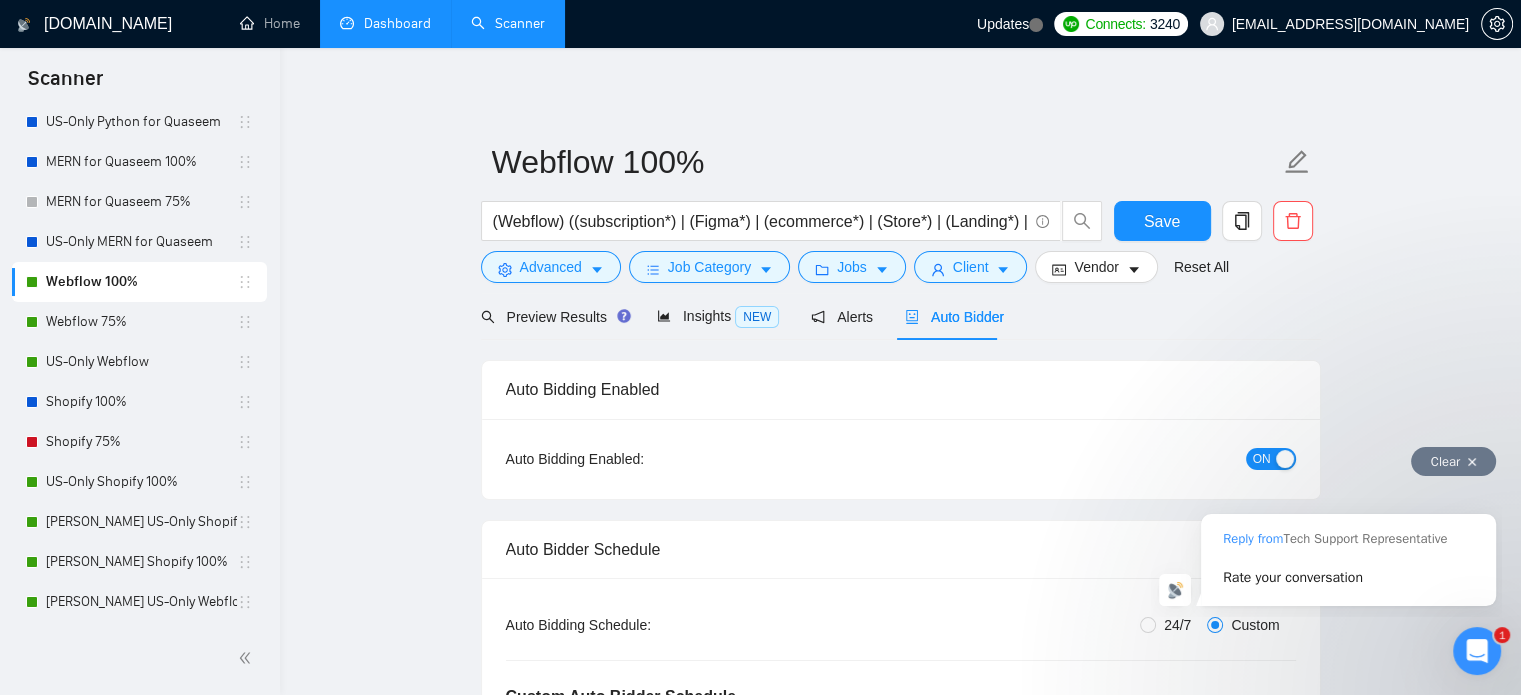click on "Clear" at bounding box center [1453, 461] 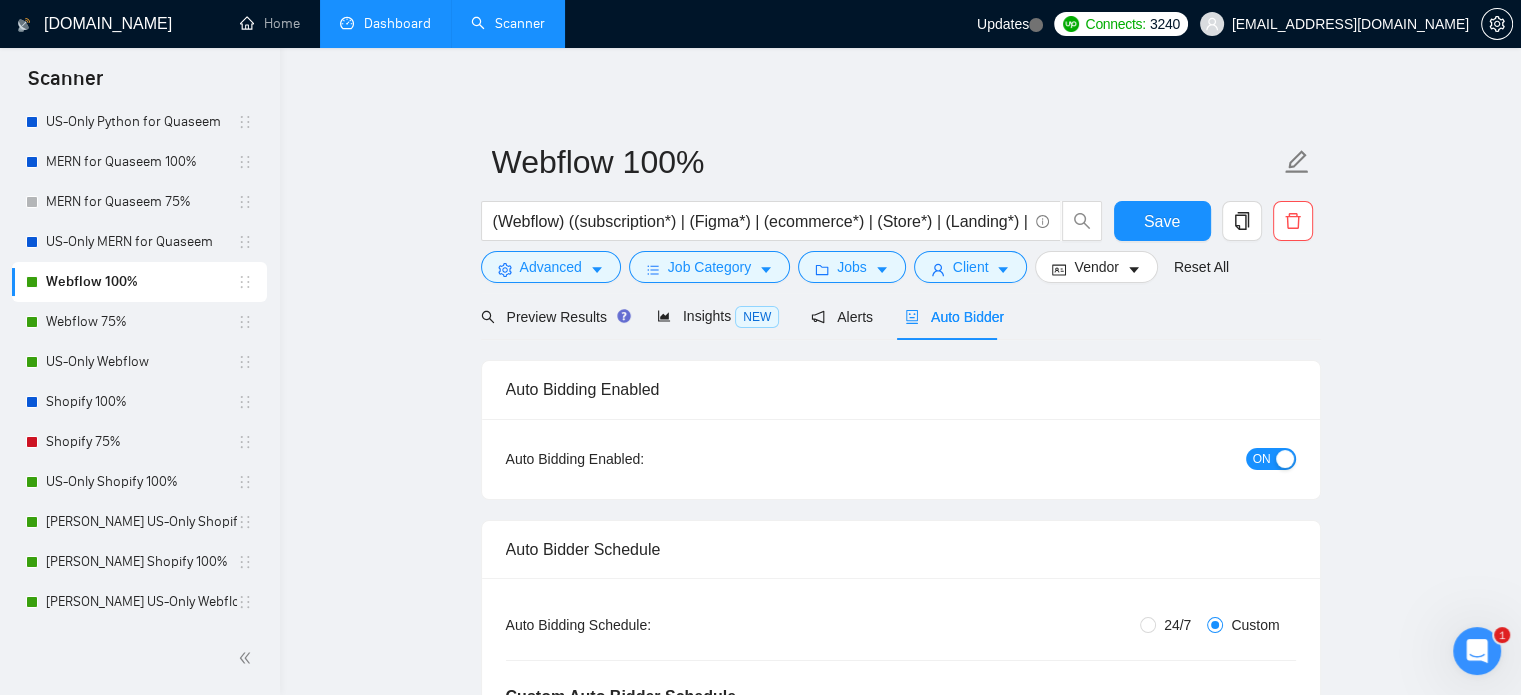 click on "ON" at bounding box center (1271, 459) 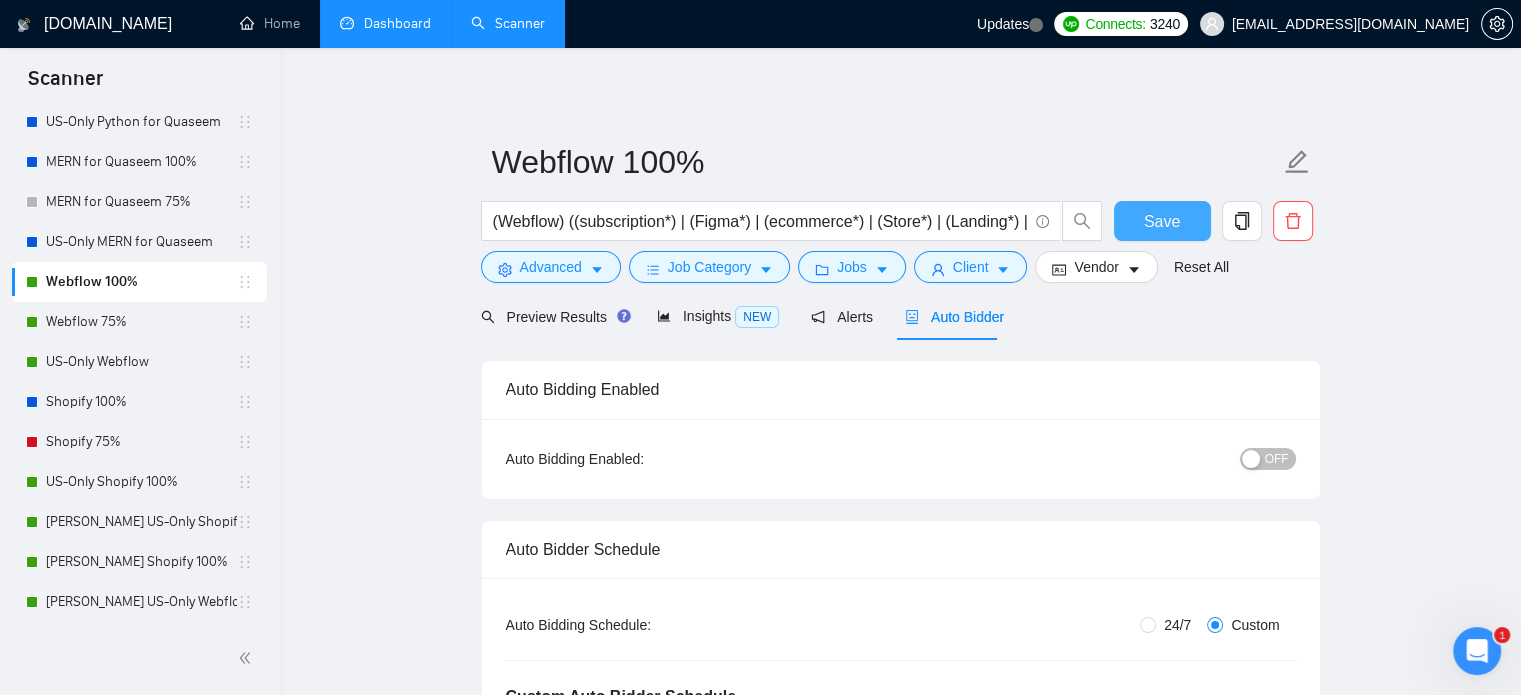 click on "Save" at bounding box center (1162, 221) 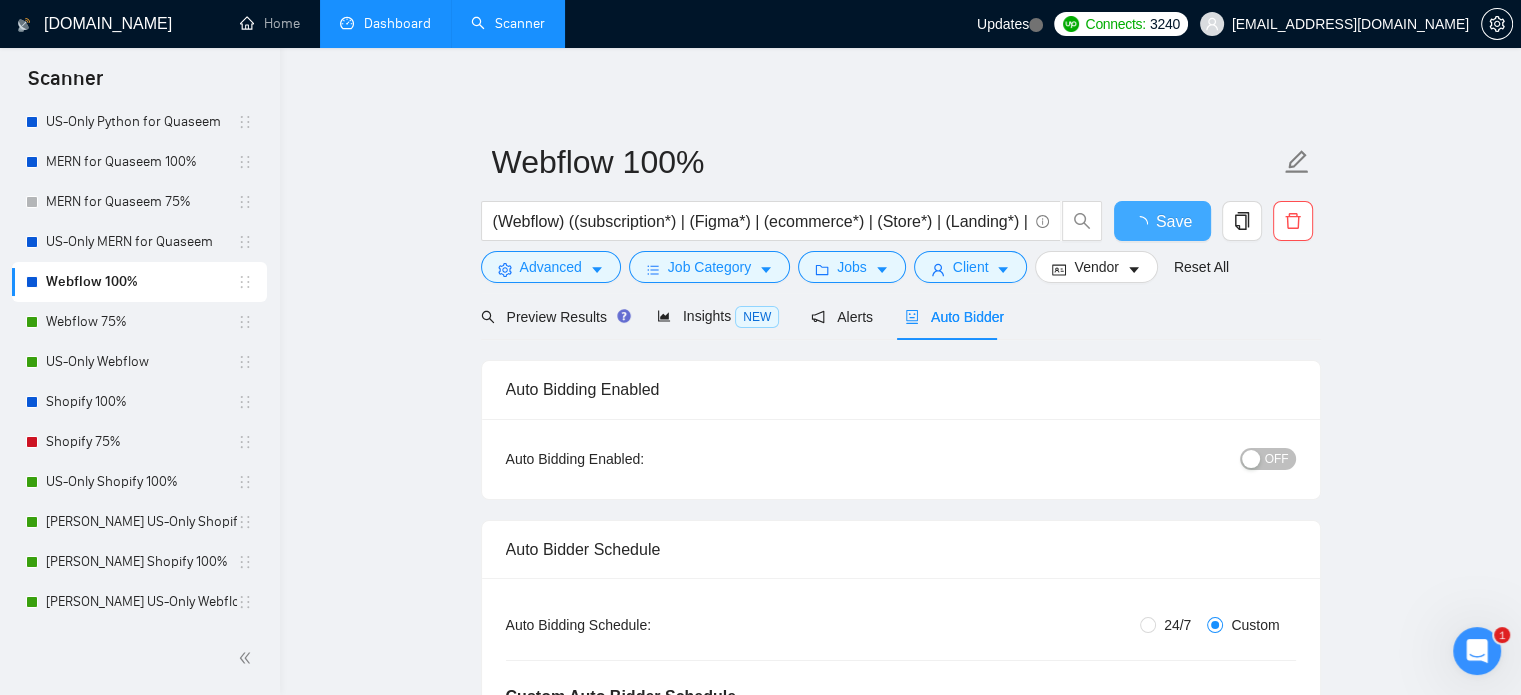 type 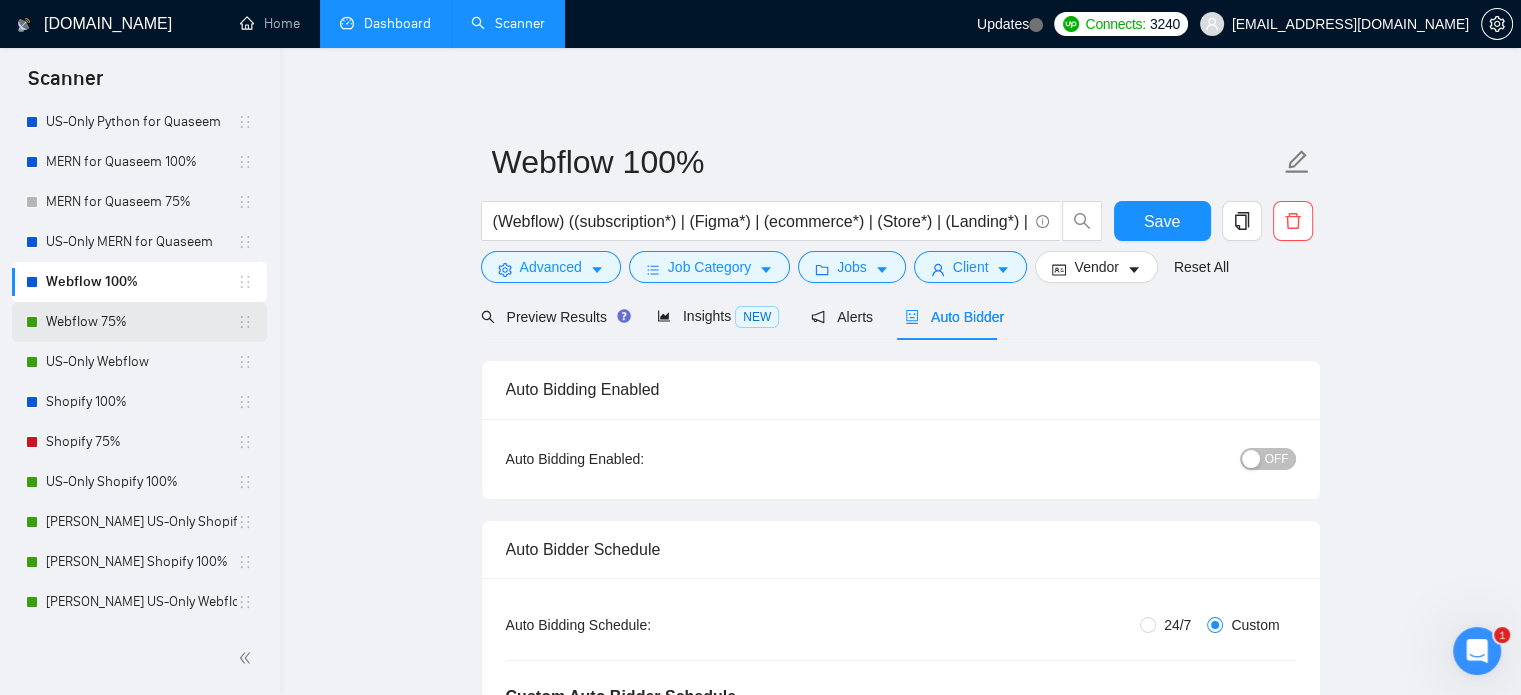 click on "Webflow 75%" at bounding box center [141, 322] 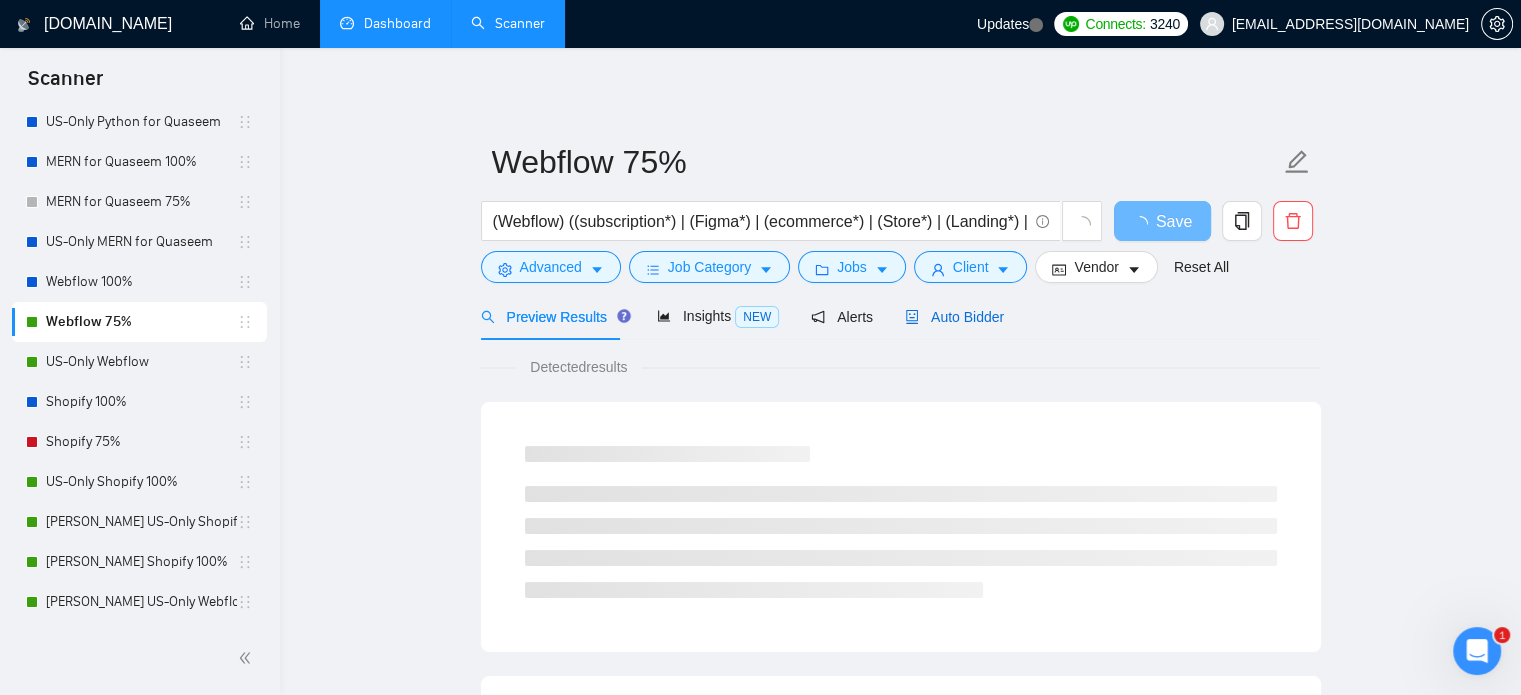 click on "Auto Bidder" at bounding box center (954, 317) 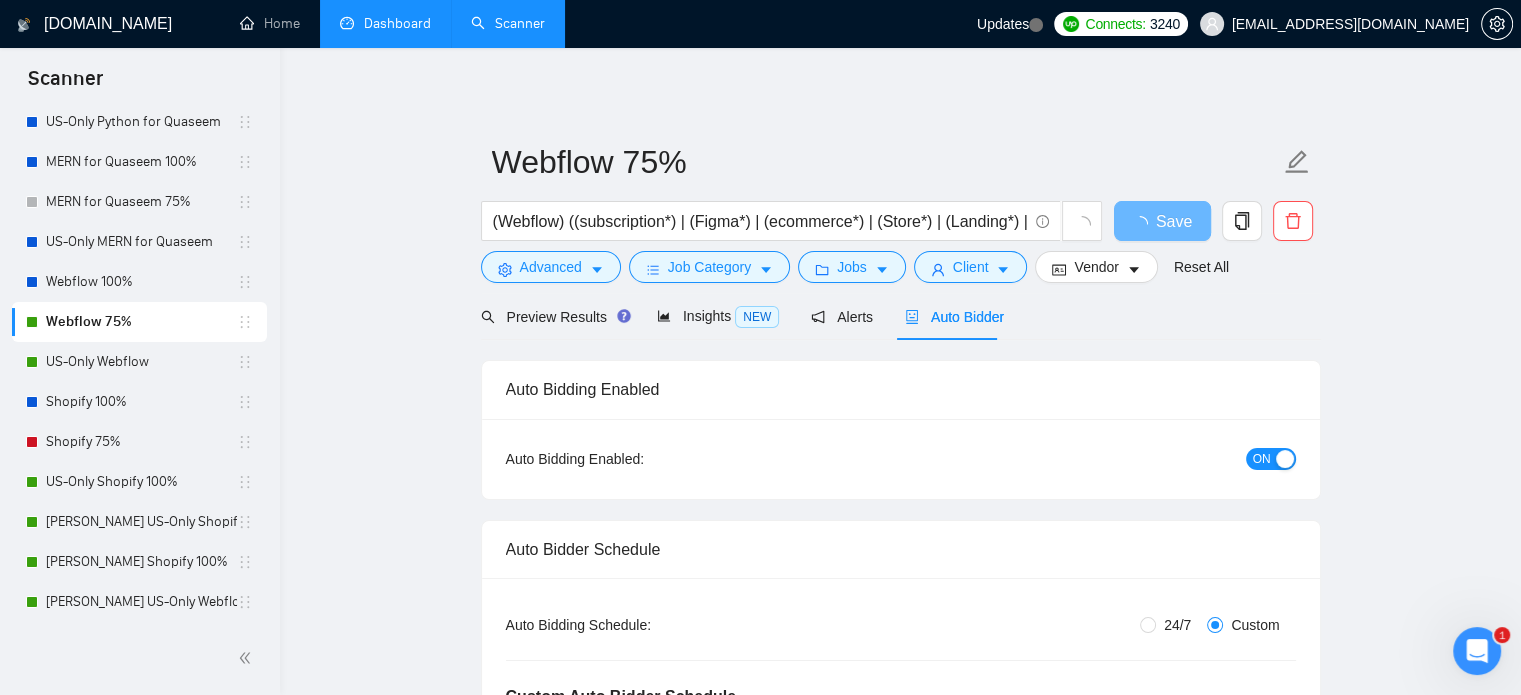 click on "ON" at bounding box center (1262, 459) 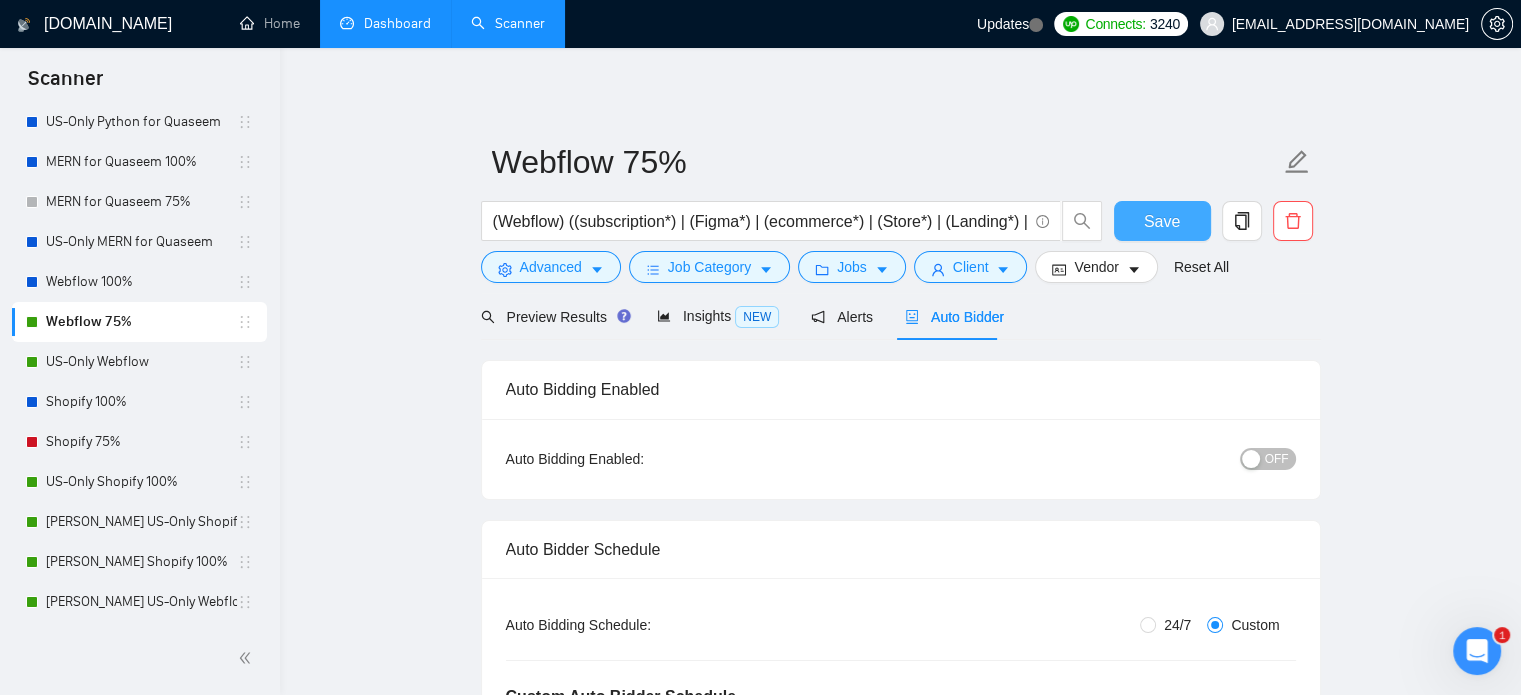 click on "Save" at bounding box center [1162, 221] 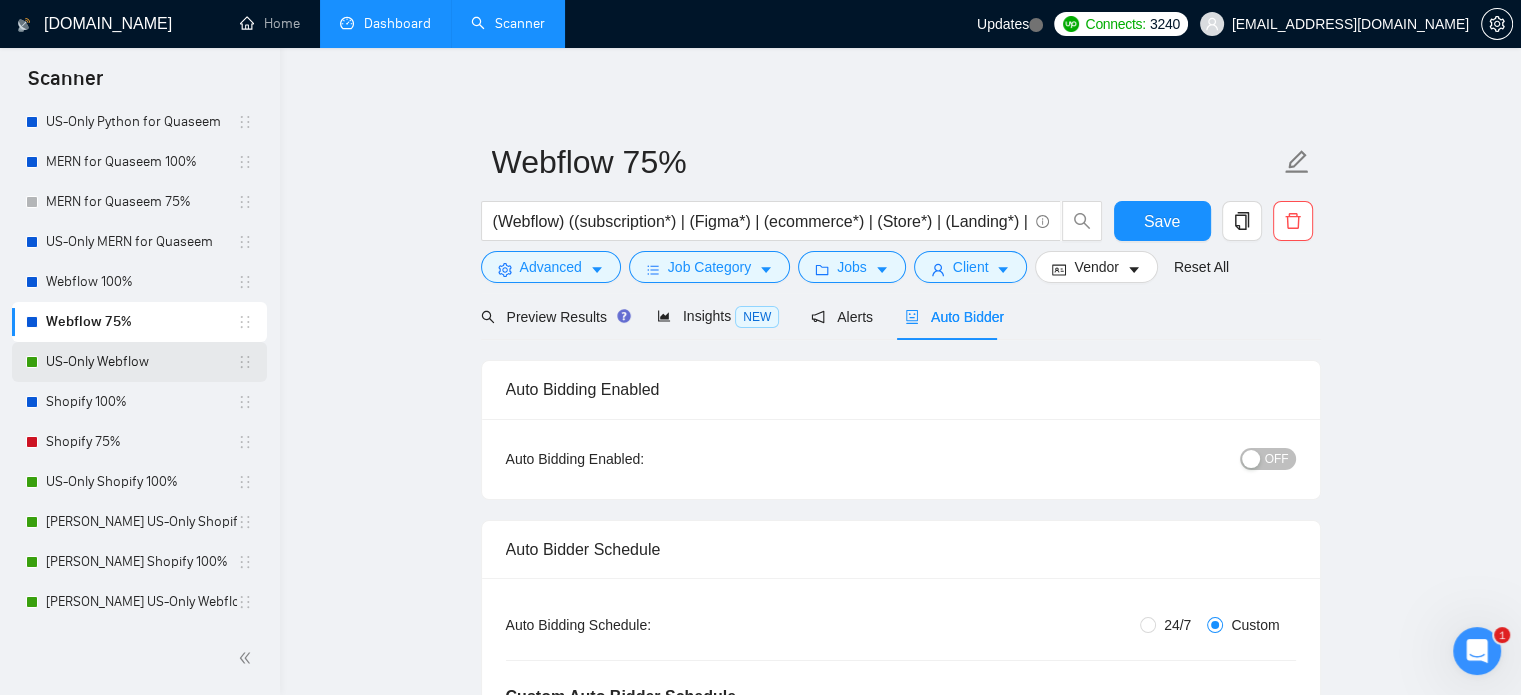 click on "US-Only Webflow" at bounding box center [141, 362] 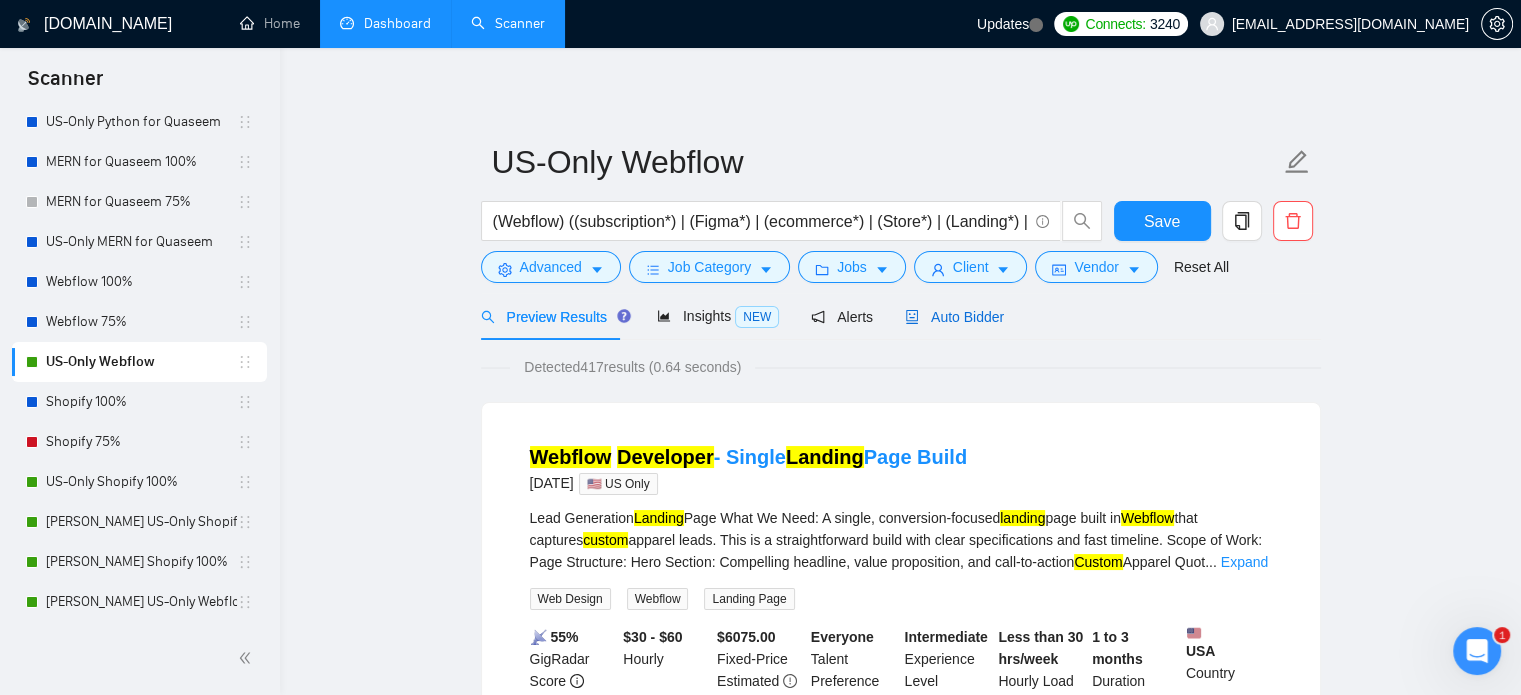 click on "Auto Bidder" at bounding box center (954, 317) 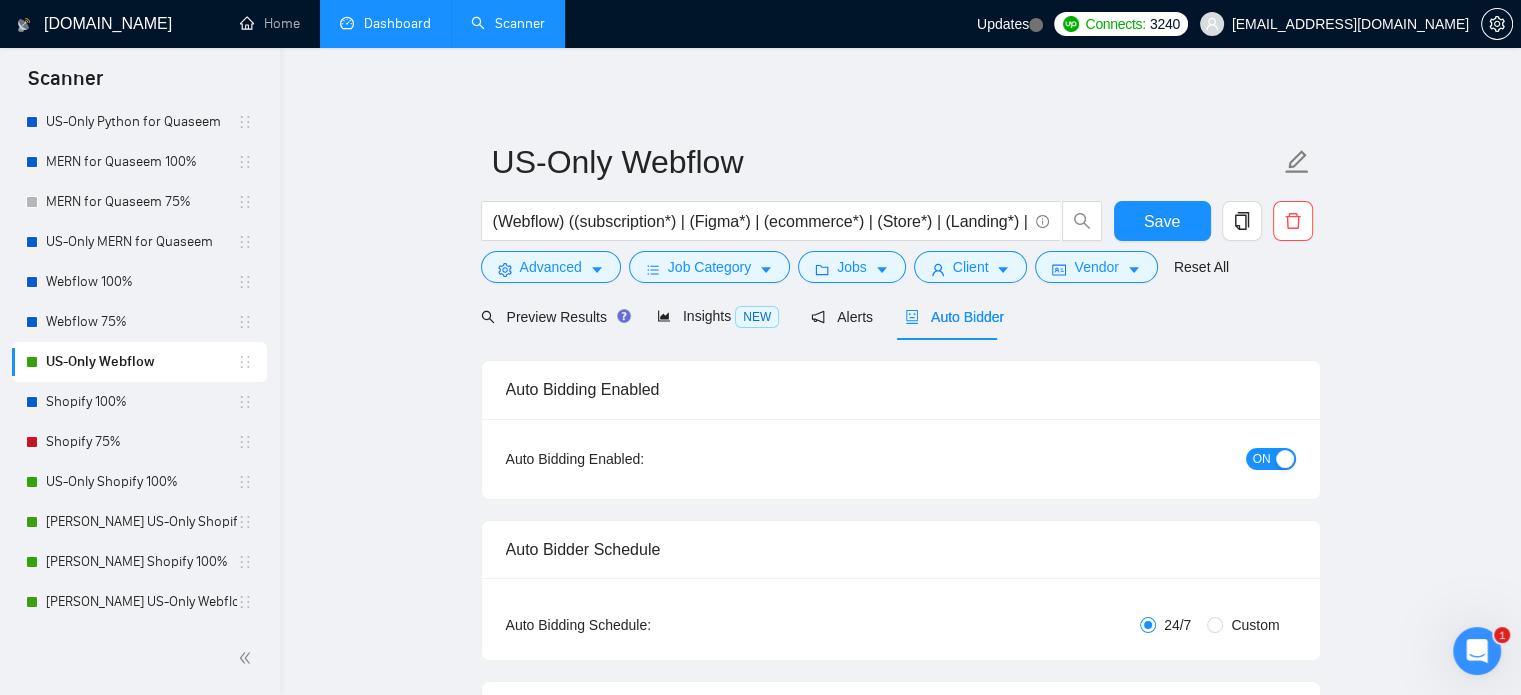 type 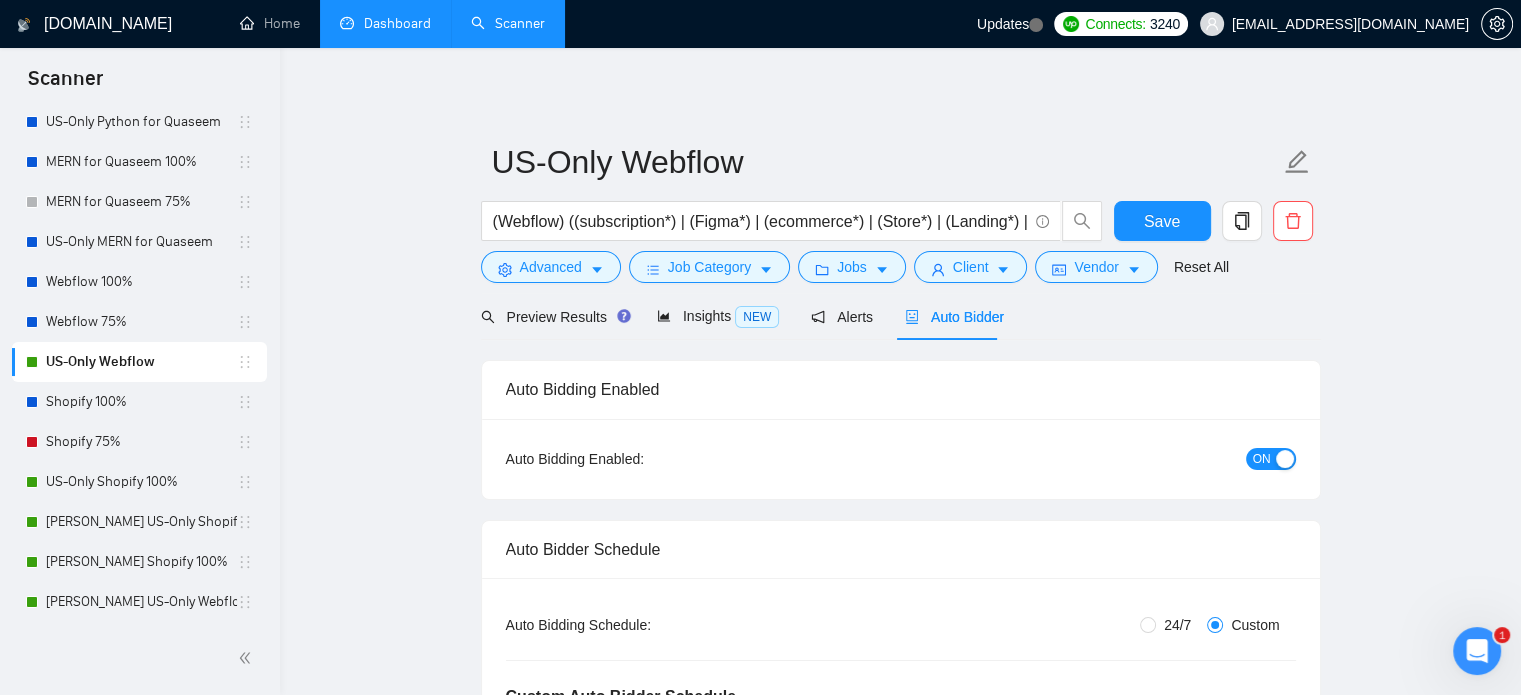 click on "ON" at bounding box center [1271, 459] 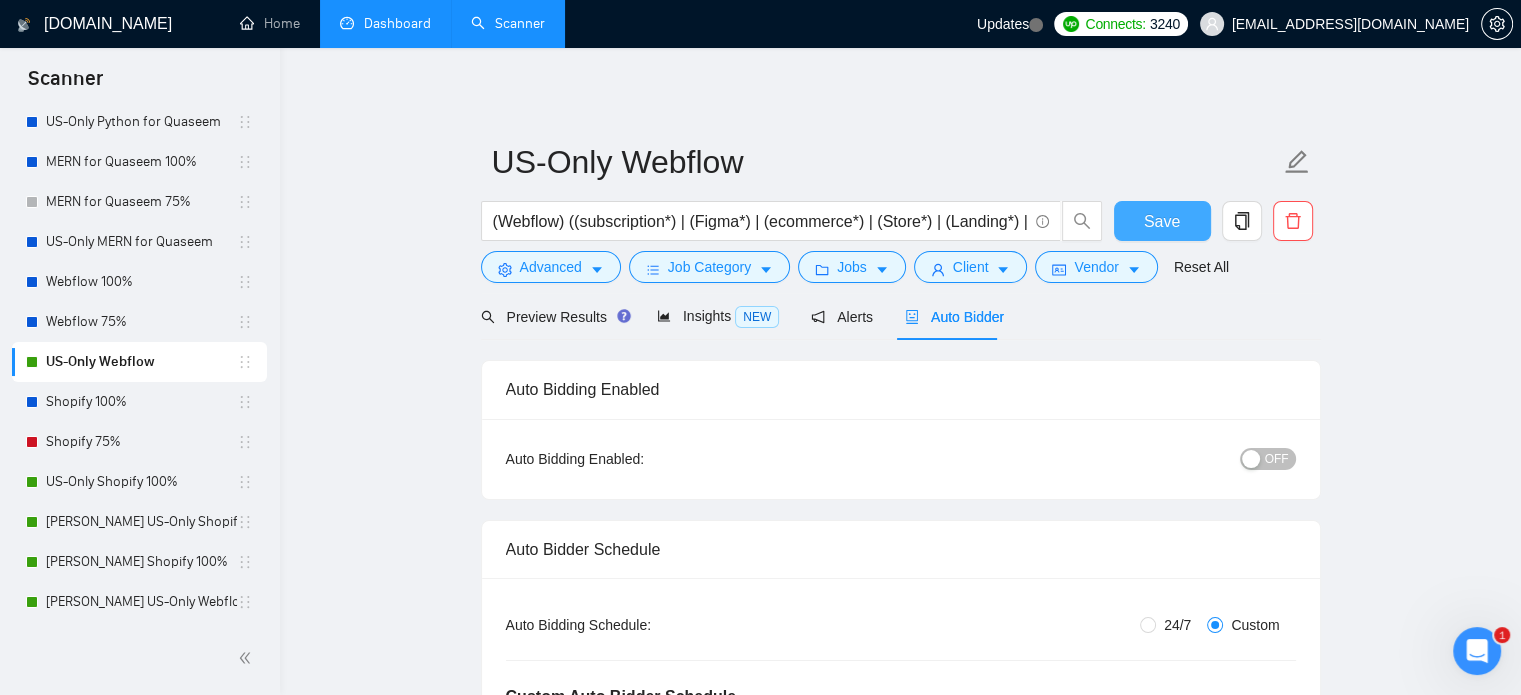 click on "Save" at bounding box center (1162, 221) 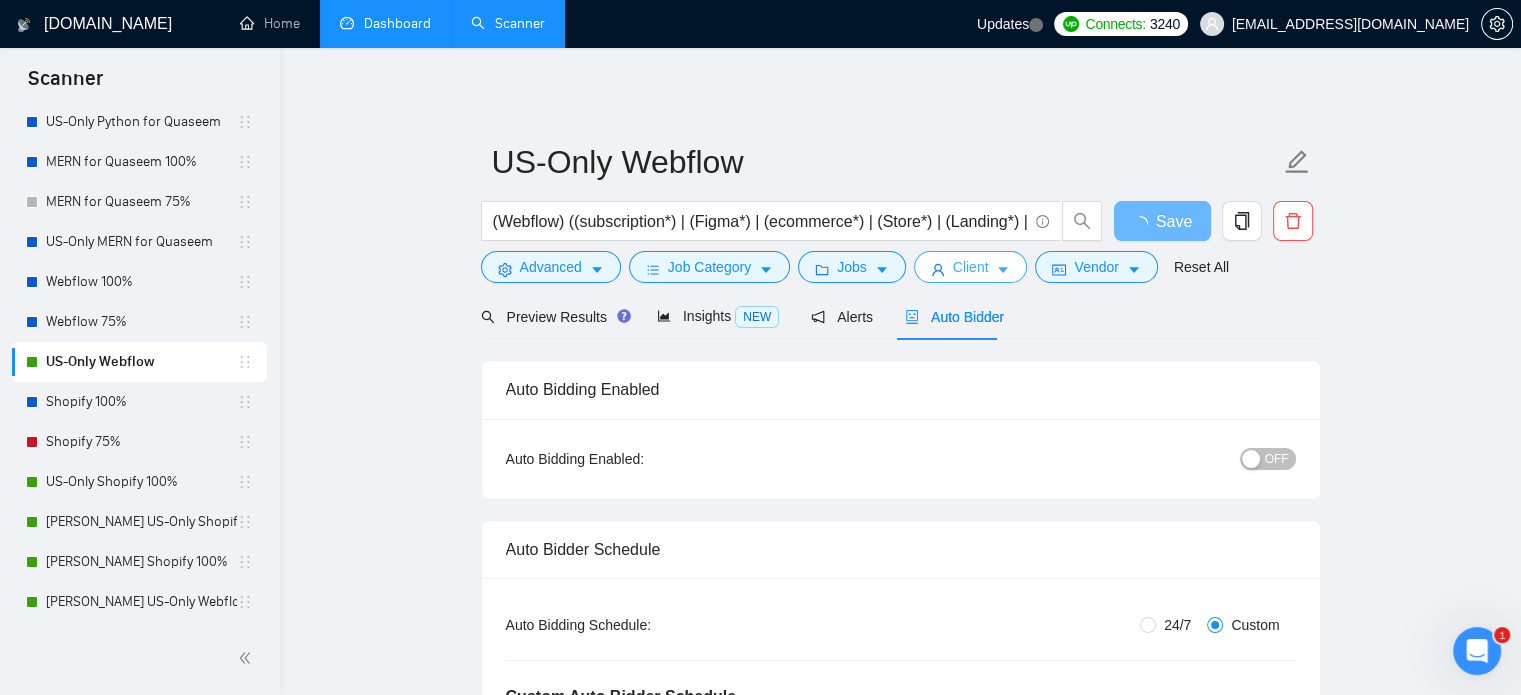 click on "Client" at bounding box center (971, 267) 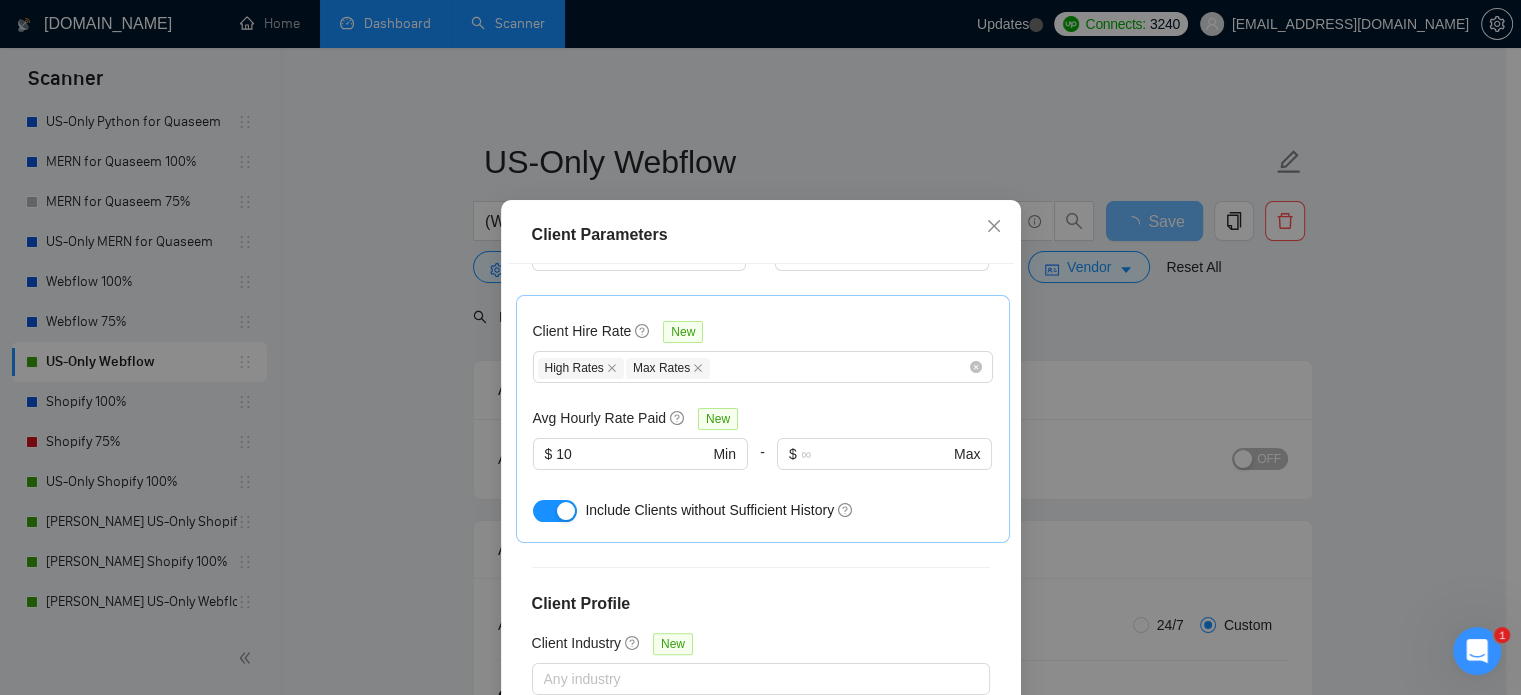 scroll, scrollTop: 700, scrollLeft: 0, axis: vertical 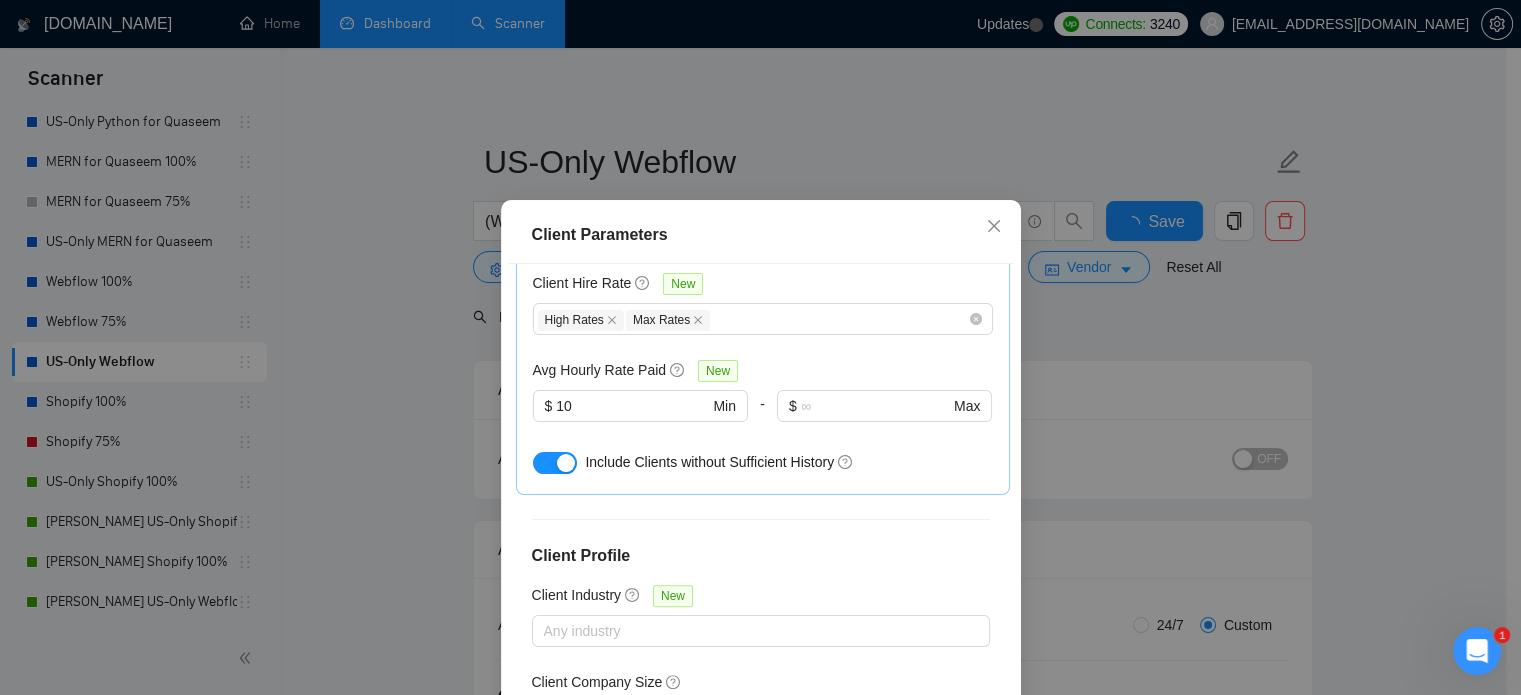 type 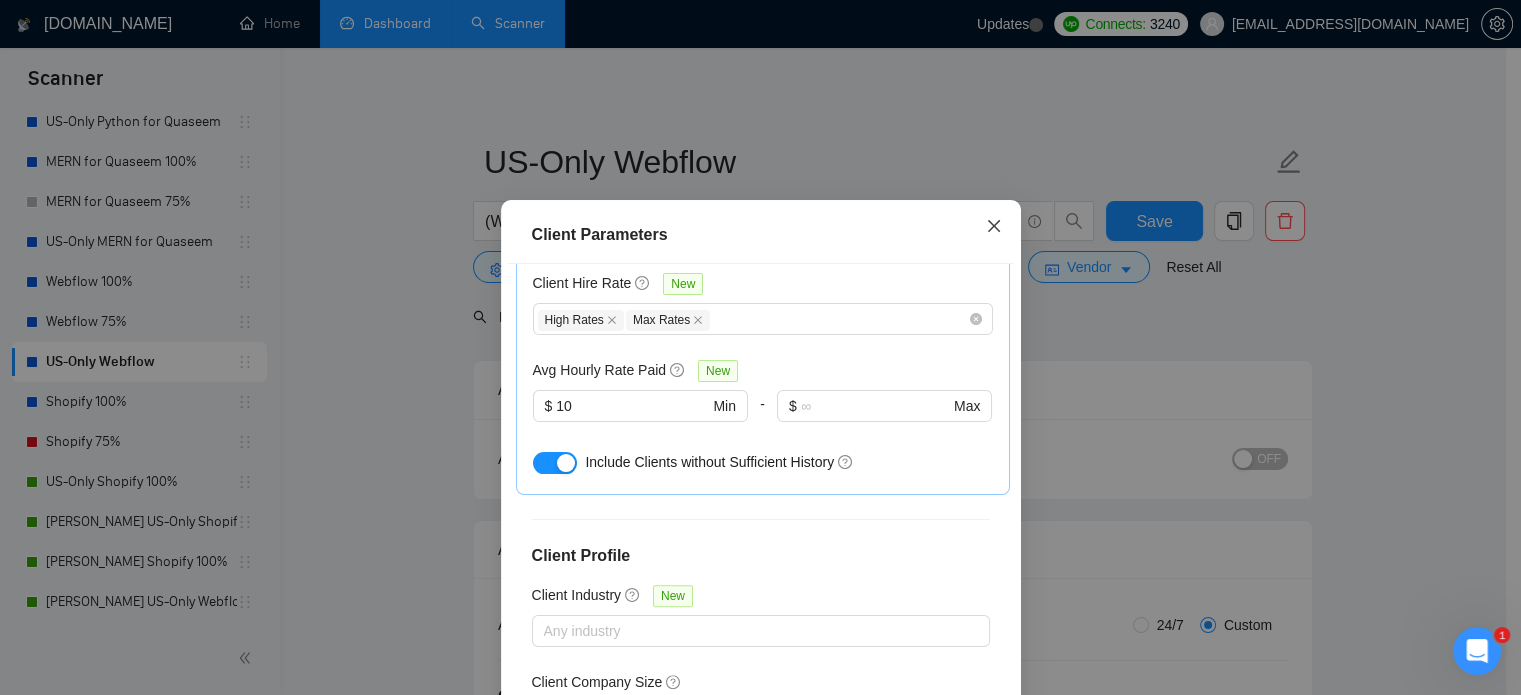 click 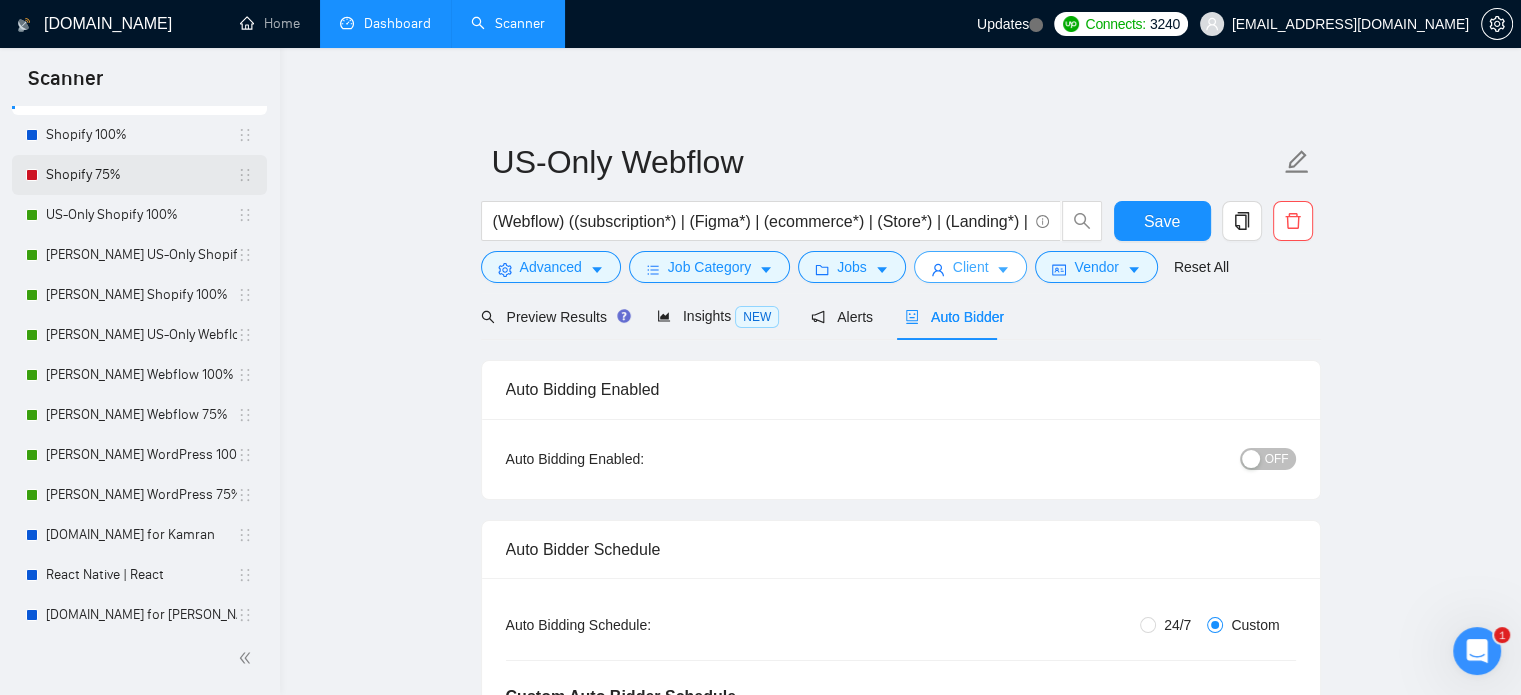 scroll, scrollTop: 600, scrollLeft: 0, axis: vertical 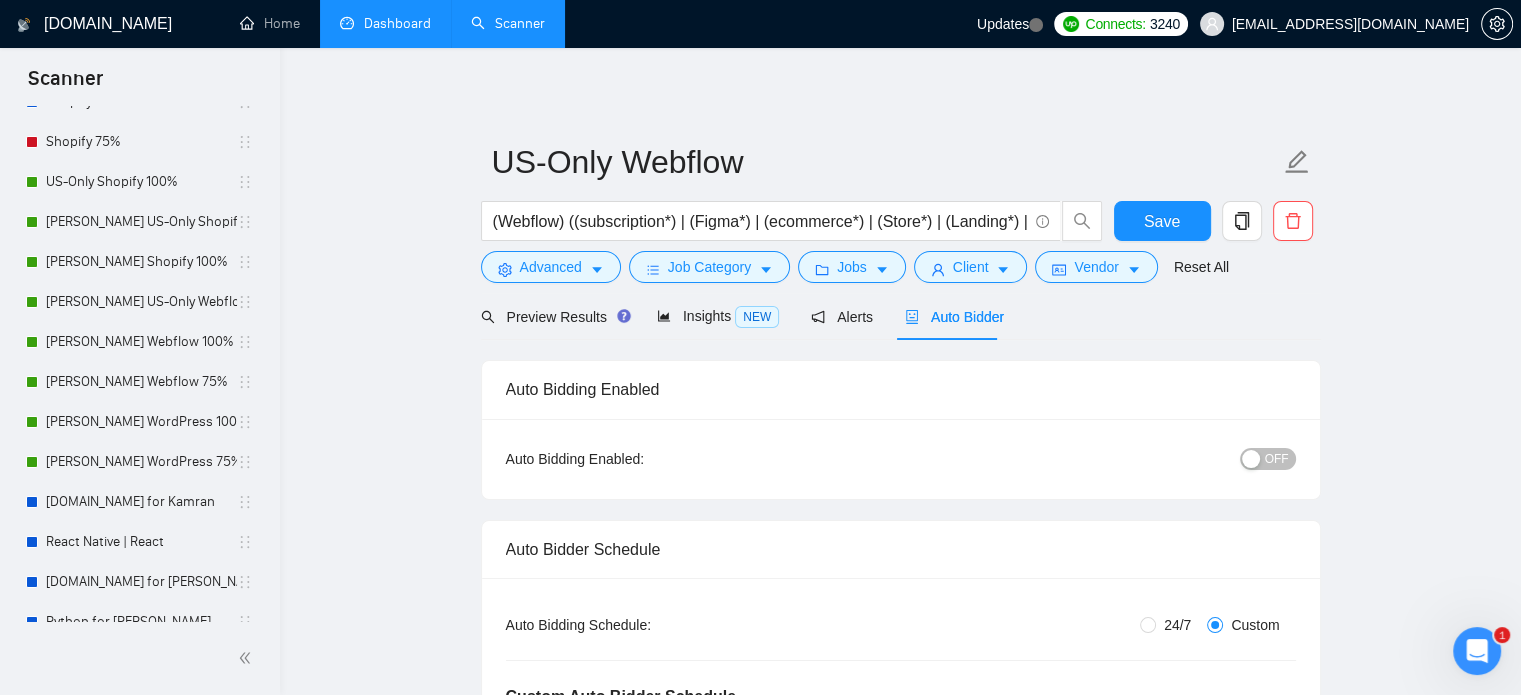 click at bounding box center [1477, 651] 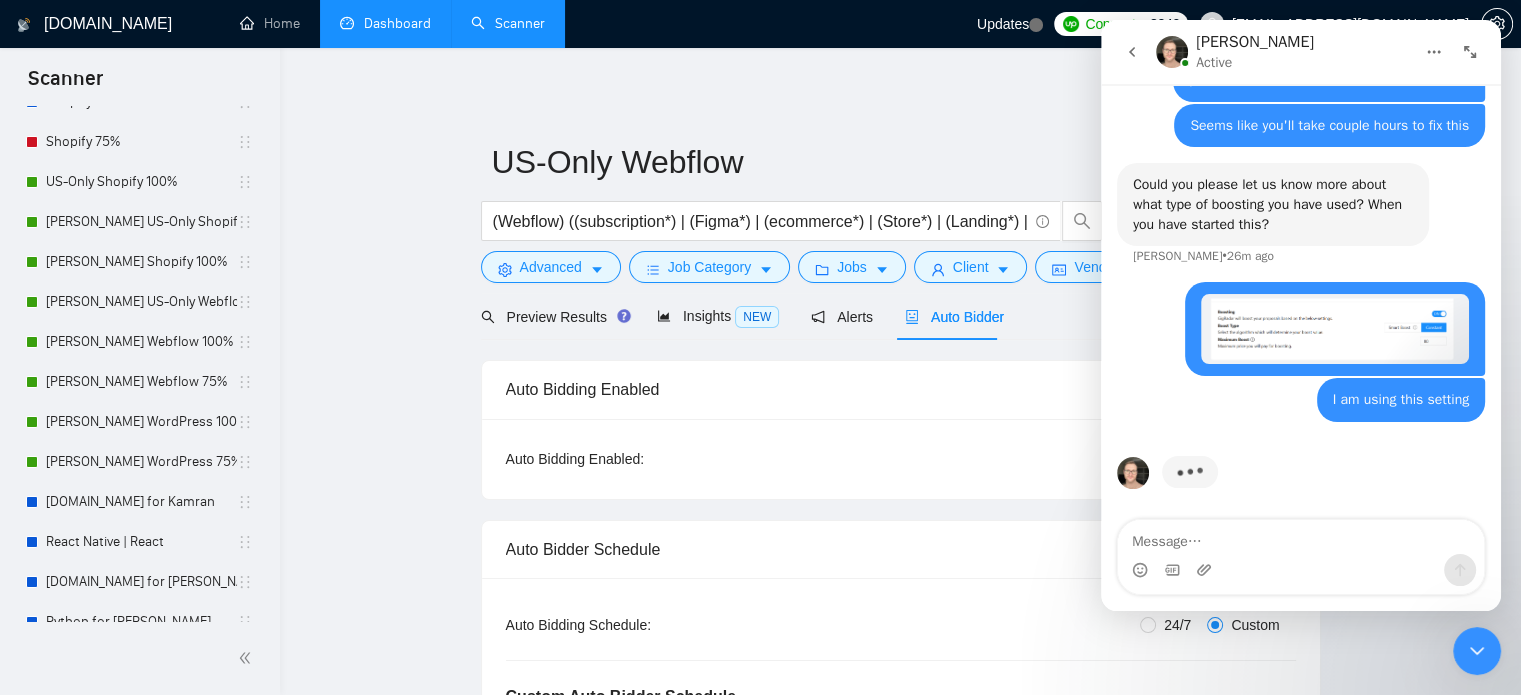 scroll, scrollTop: 2837, scrollLeft: 0, axis: vertical 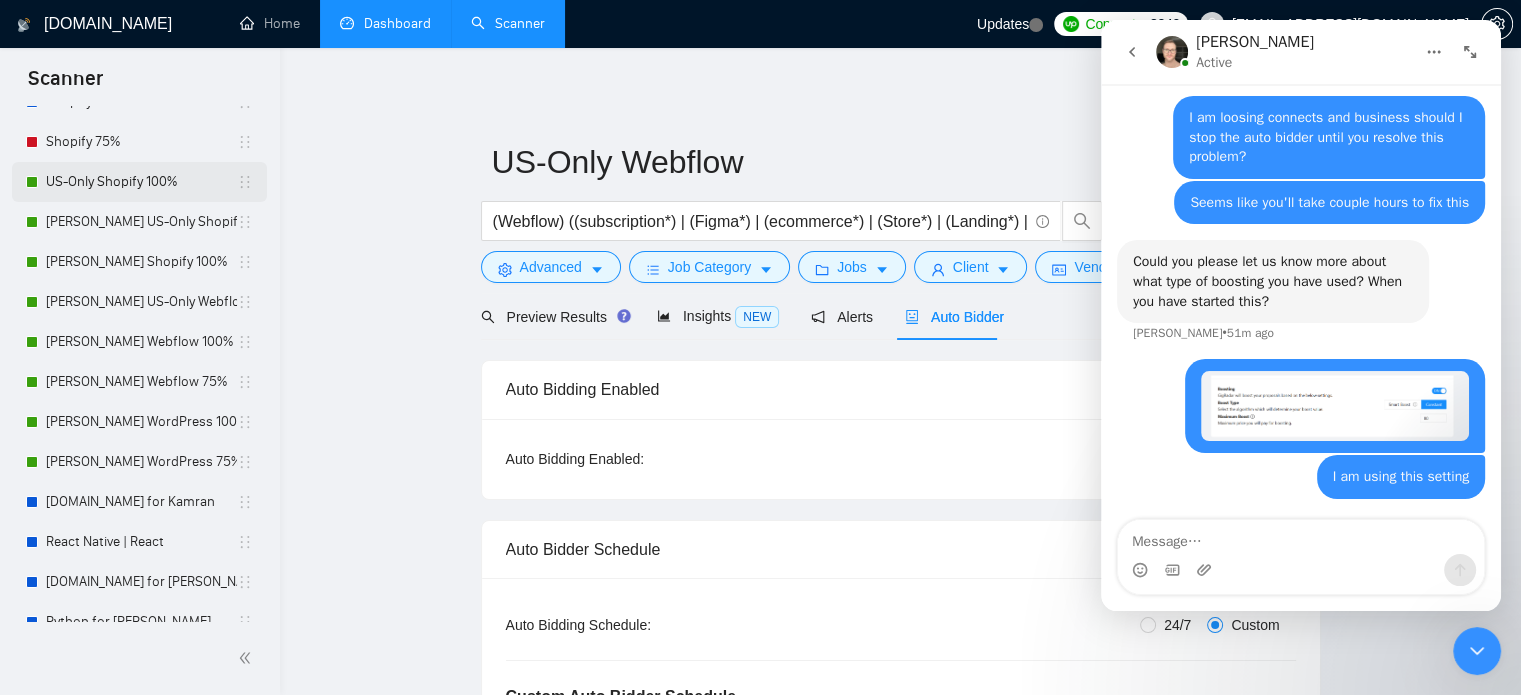 click on "US-Only Shopify 100%" at bounding box center [141, 182] 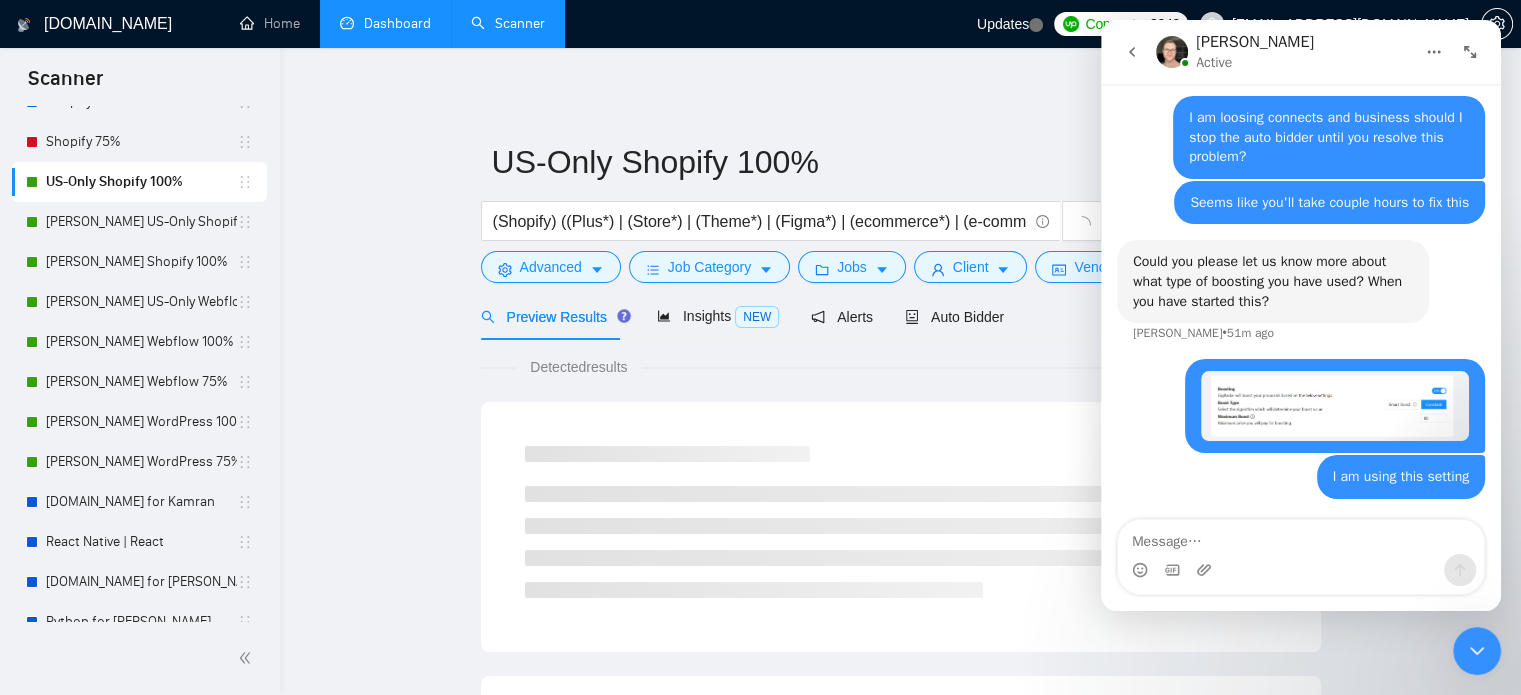 click 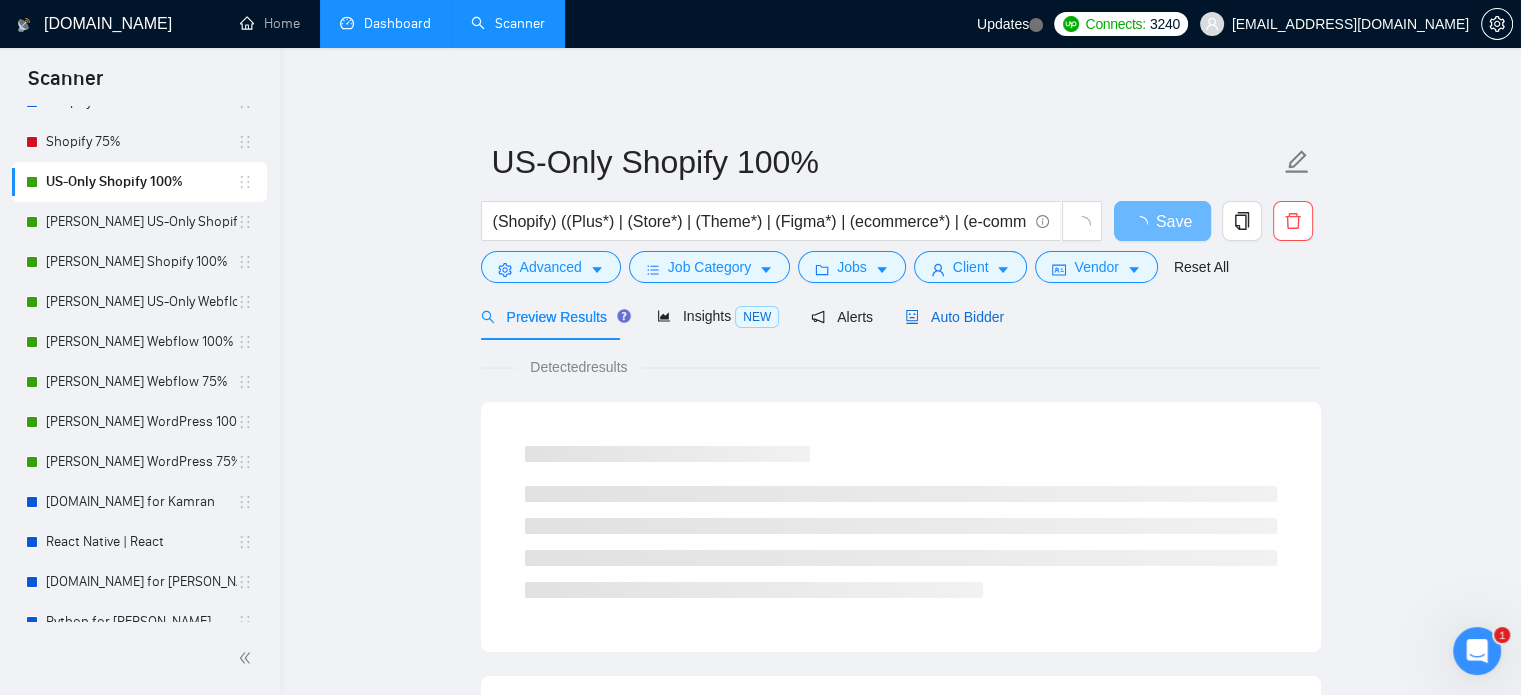 click on "Auto Bidder" at bounding box center [954, 317] 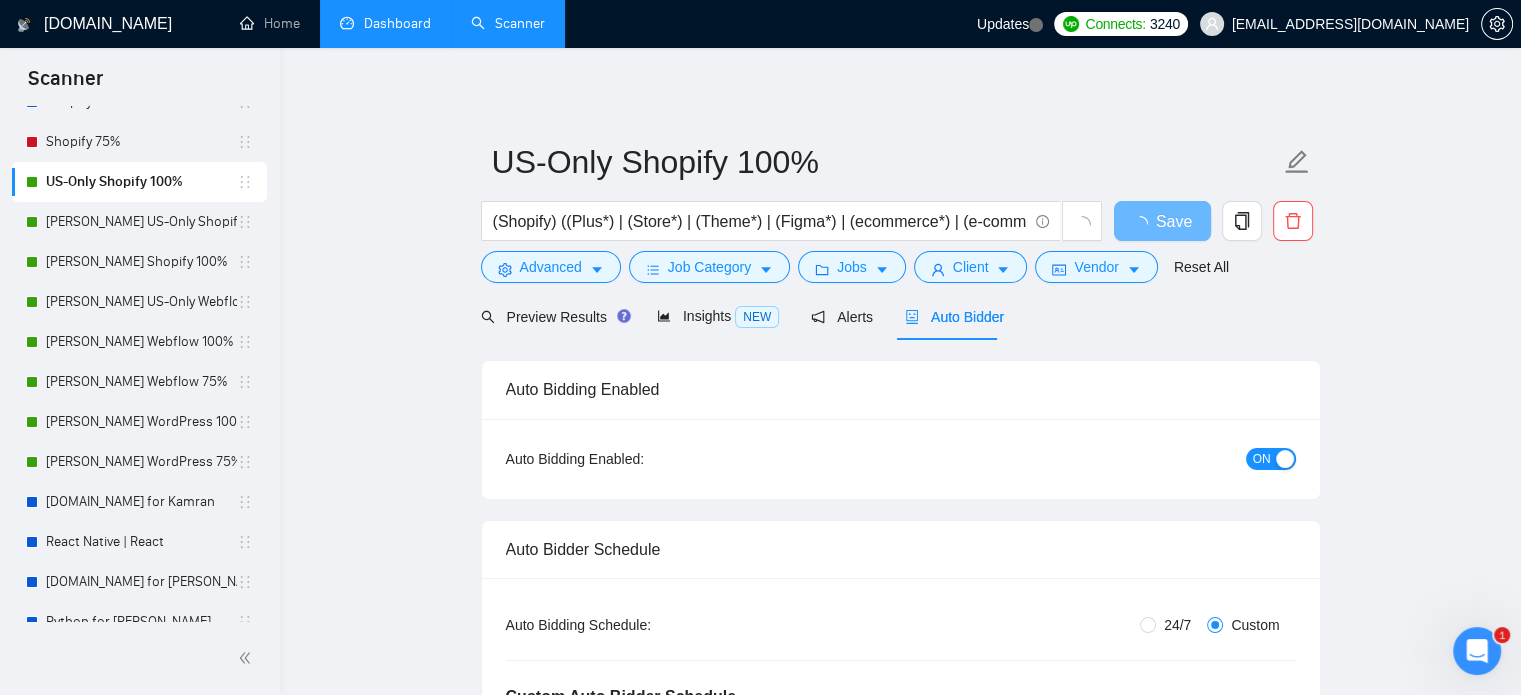 click on "ON" at bounding box center [1262, 459] 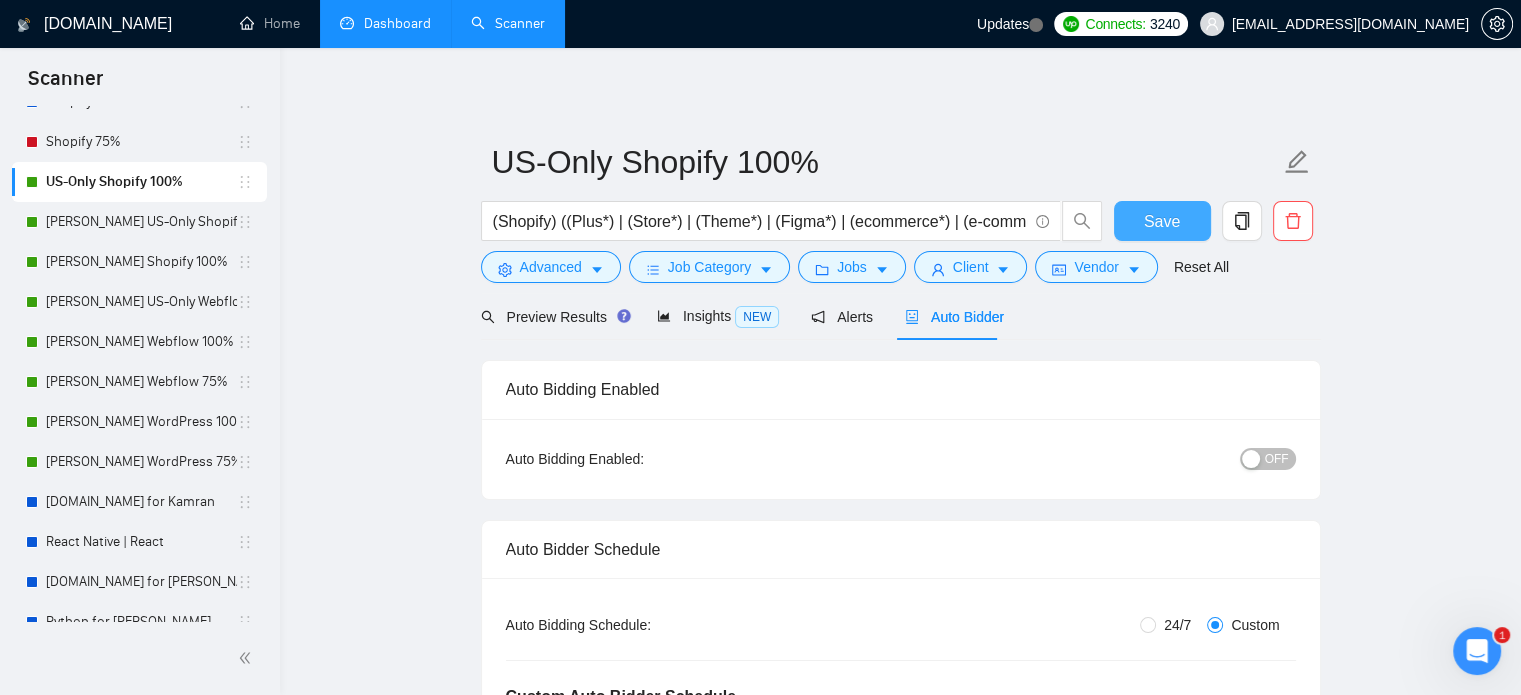 click on "Save" at bounding box center (1162, 221) 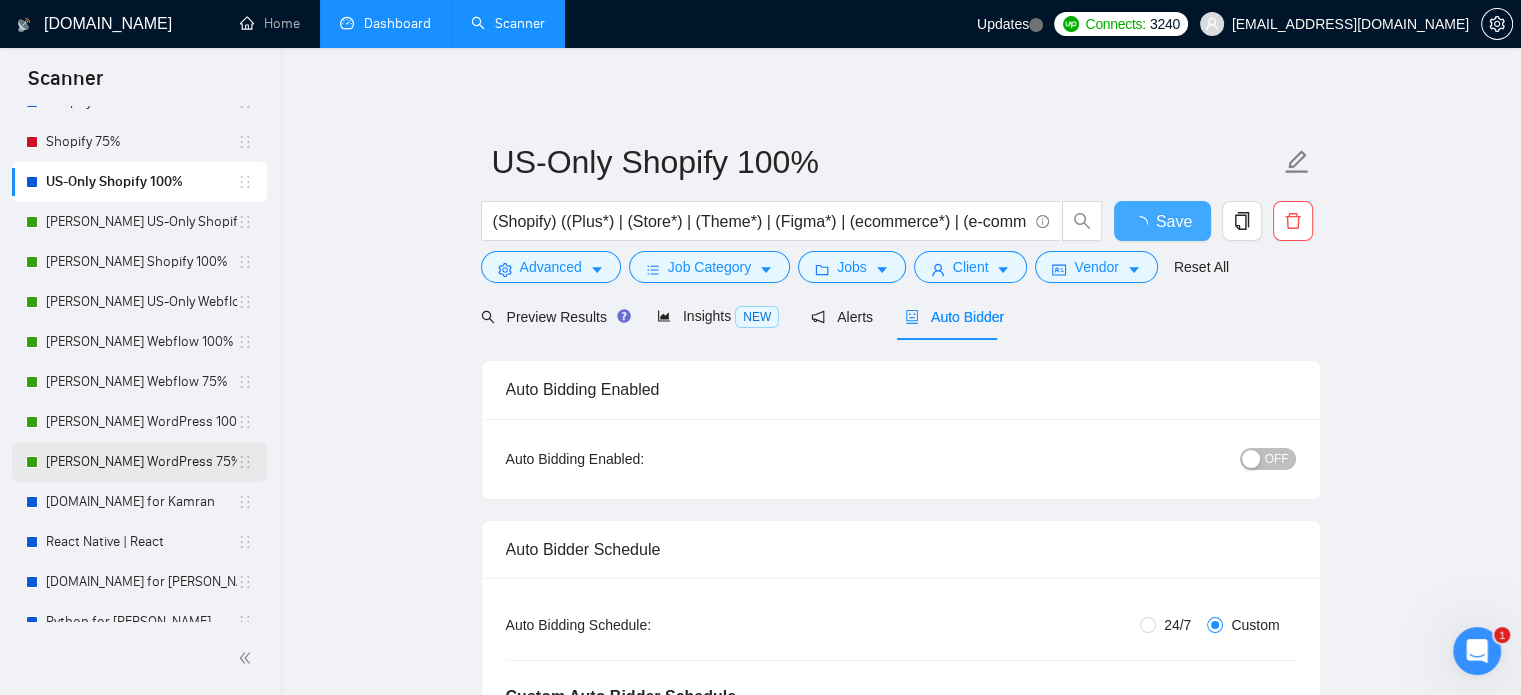 type 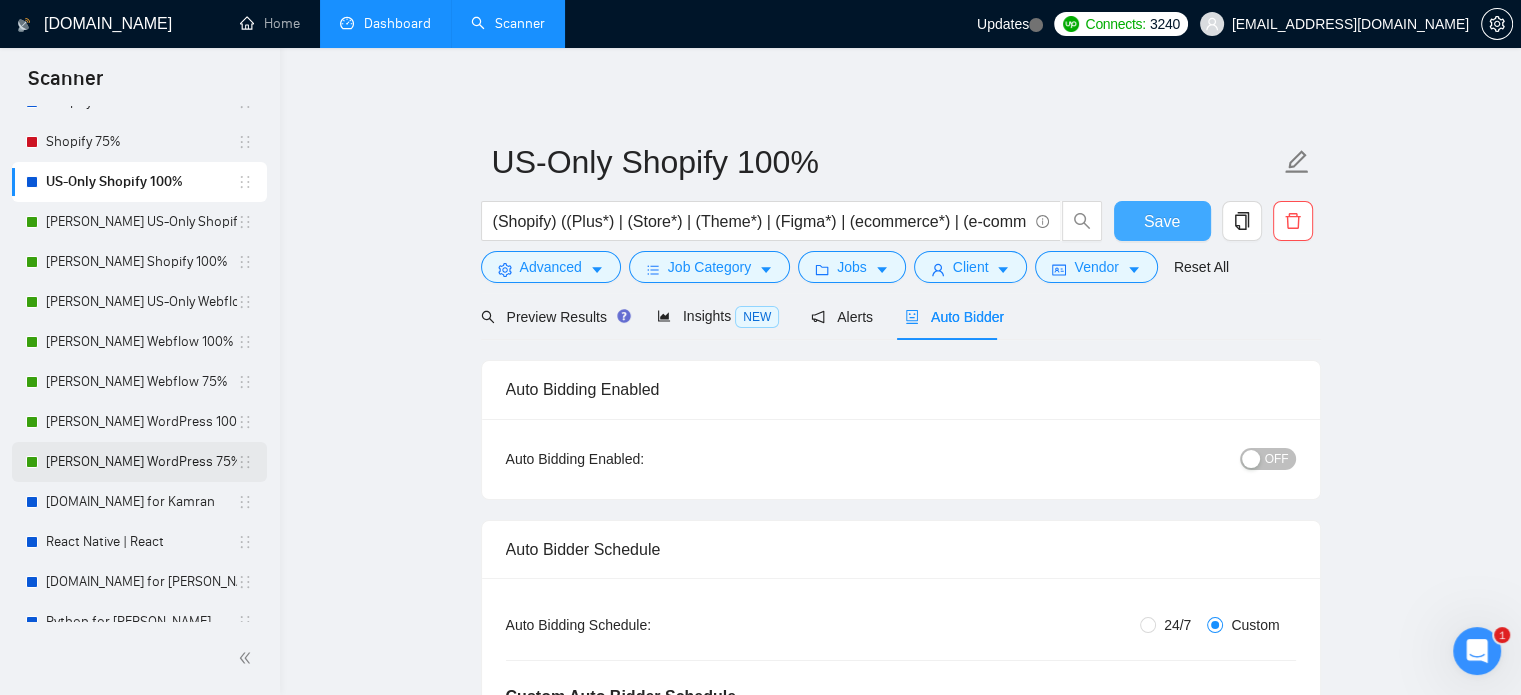 scroll, scrollTop: 660, scrollLeft: 0, axis: vertical 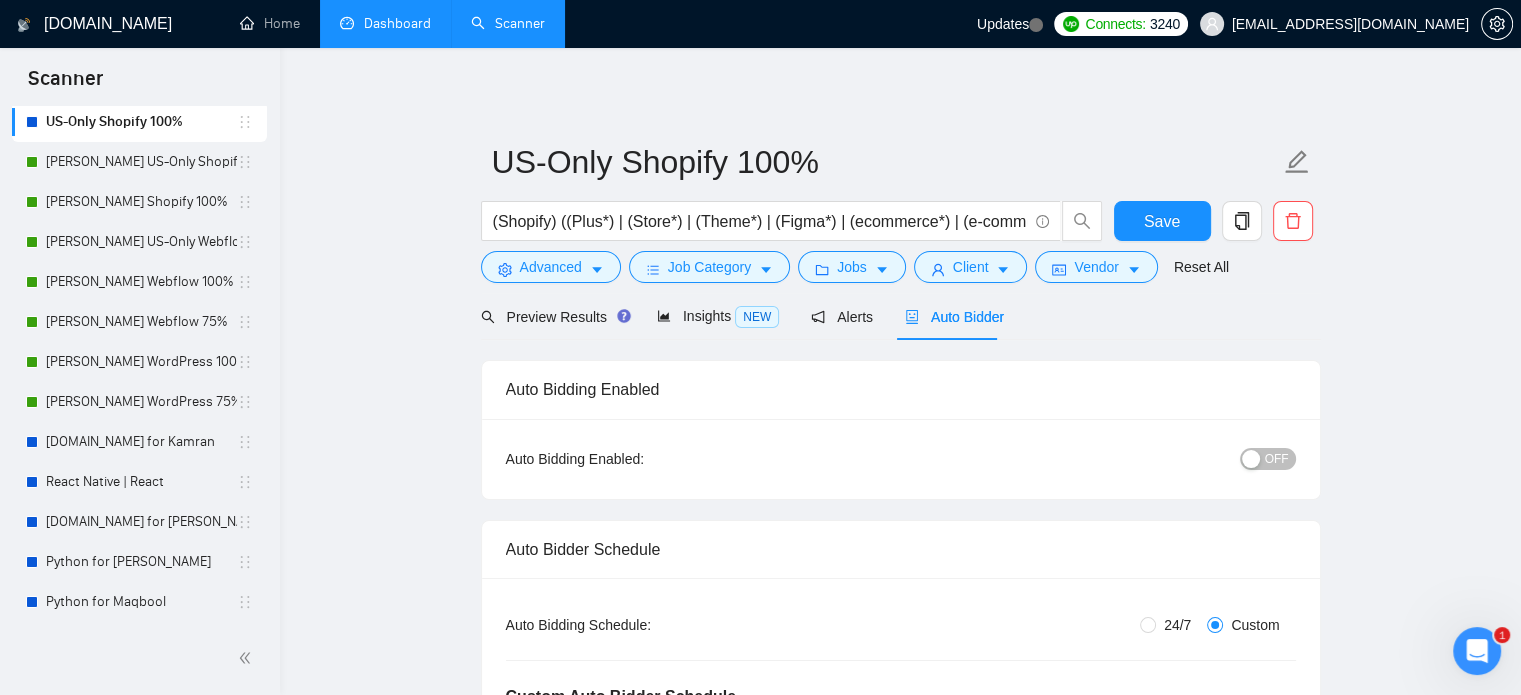 click 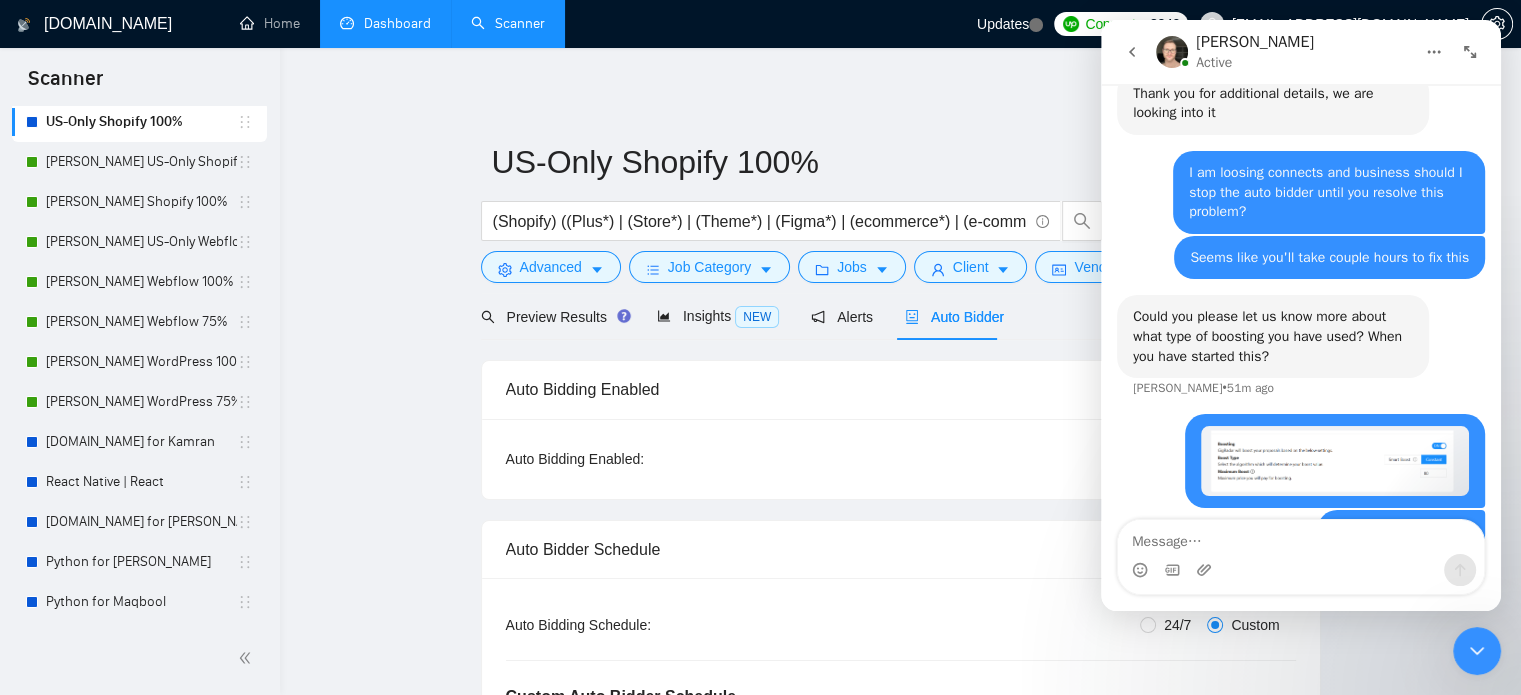 scroll, scrollTop: 2837, scrollLeft: 0, axis: vertical 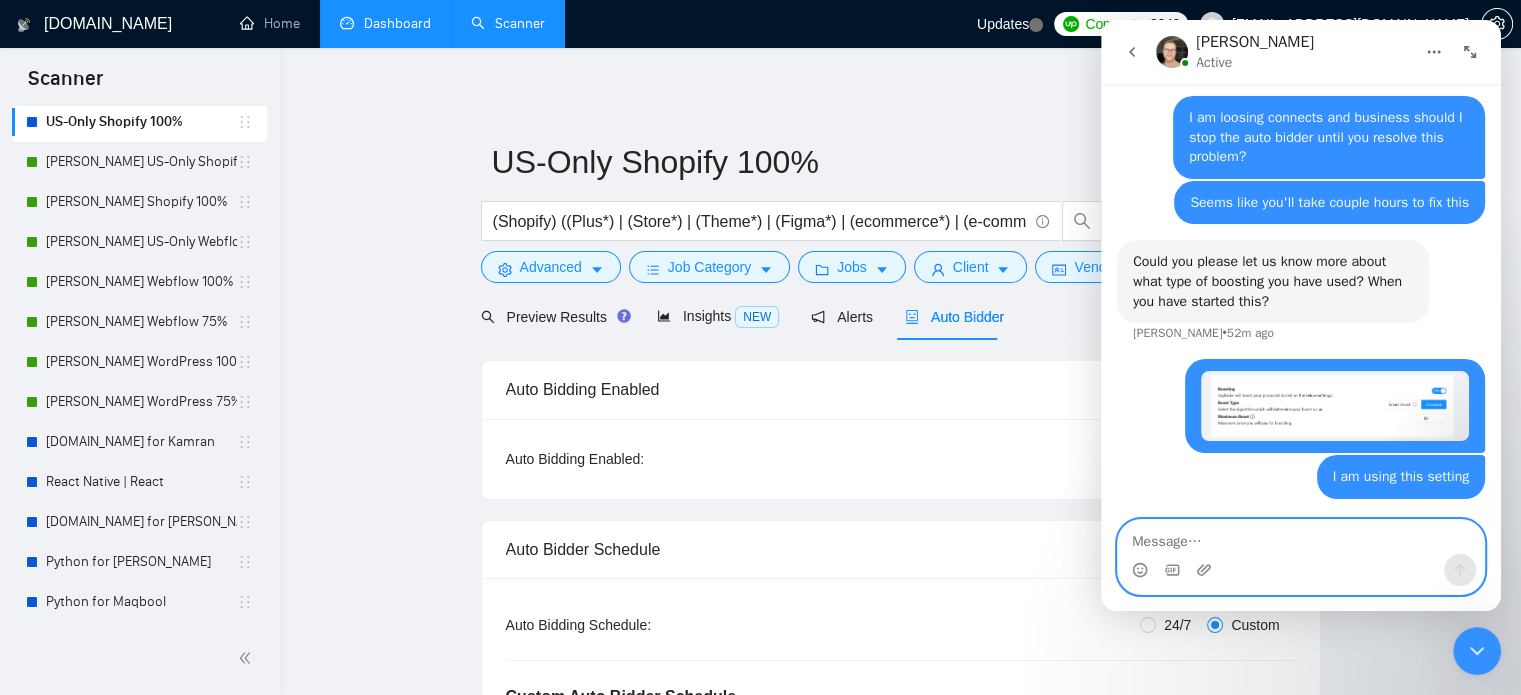 click at bounding box center [1301, 537] 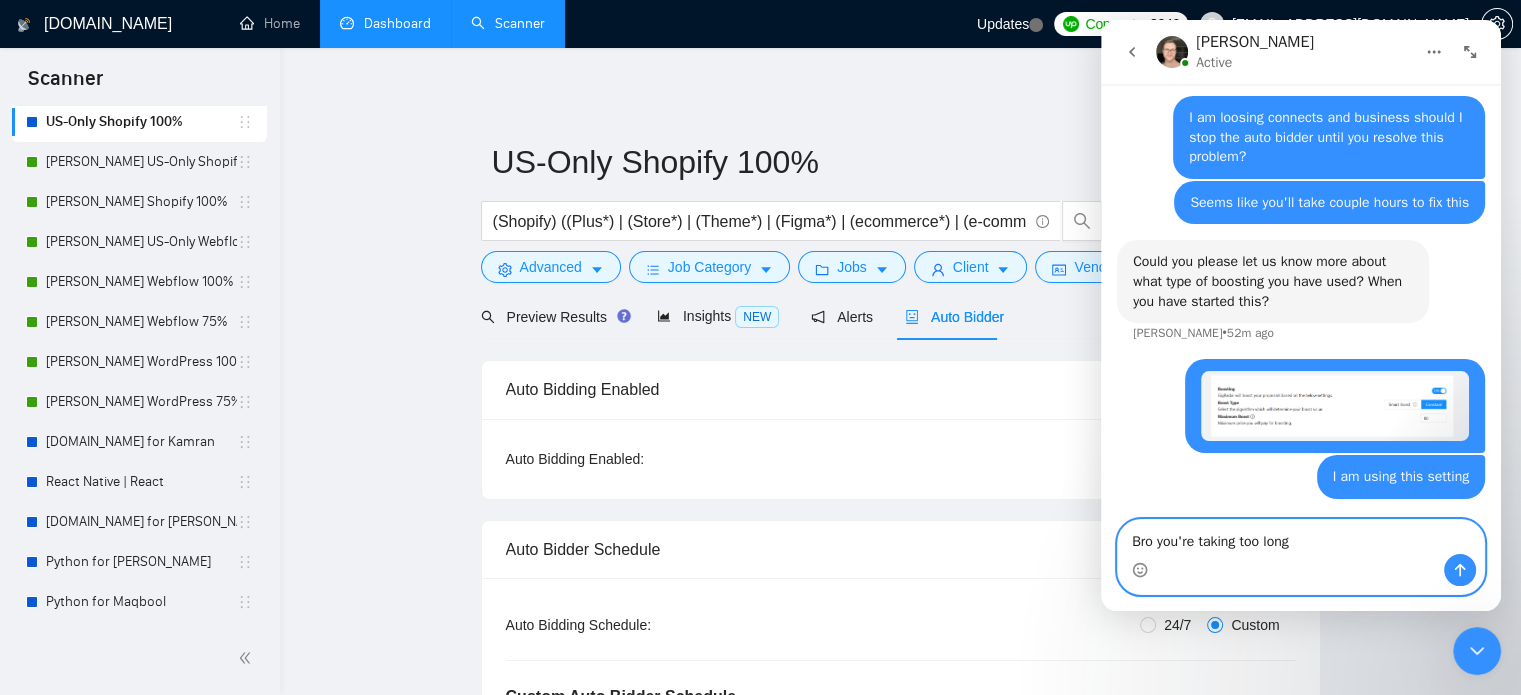 type on "Bro you're taking too long" 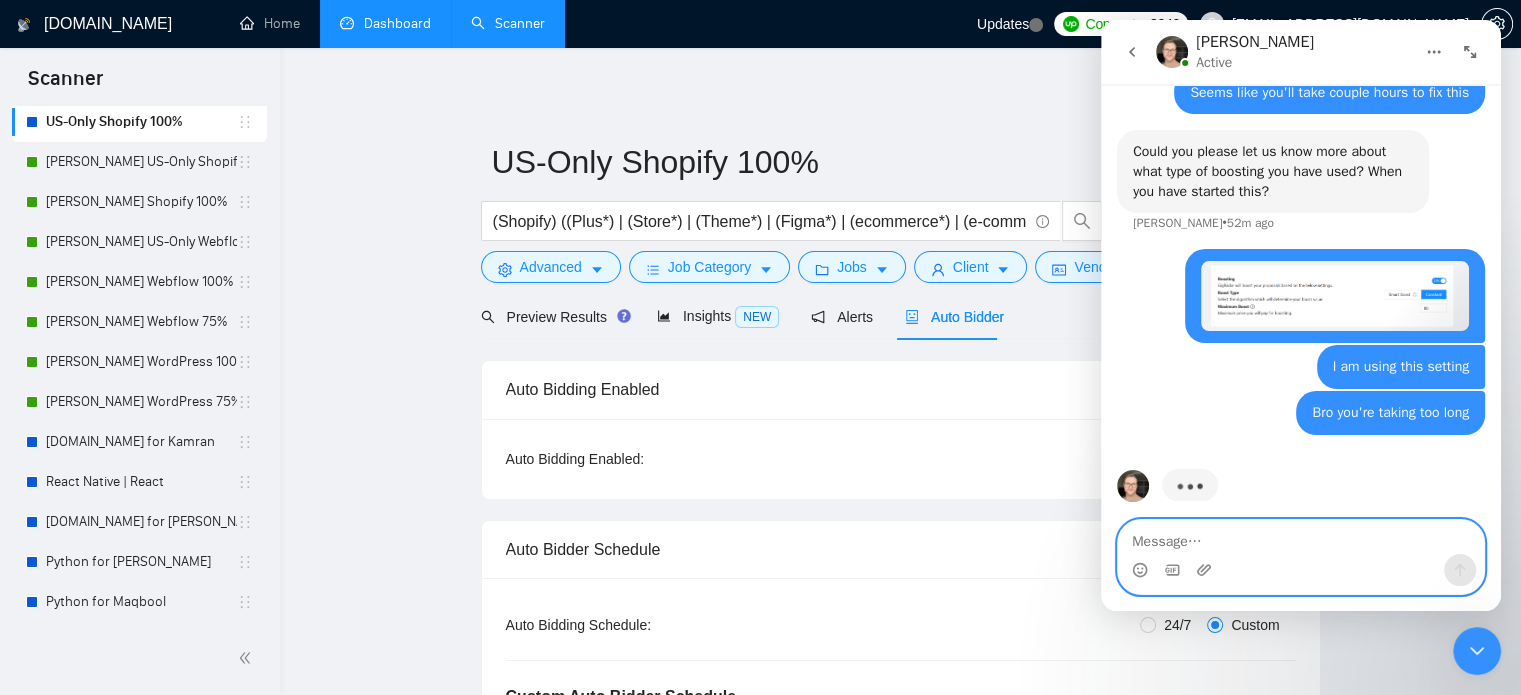 scroll, scrollTop: 2960, scrollLeft: 0, axis: vertical 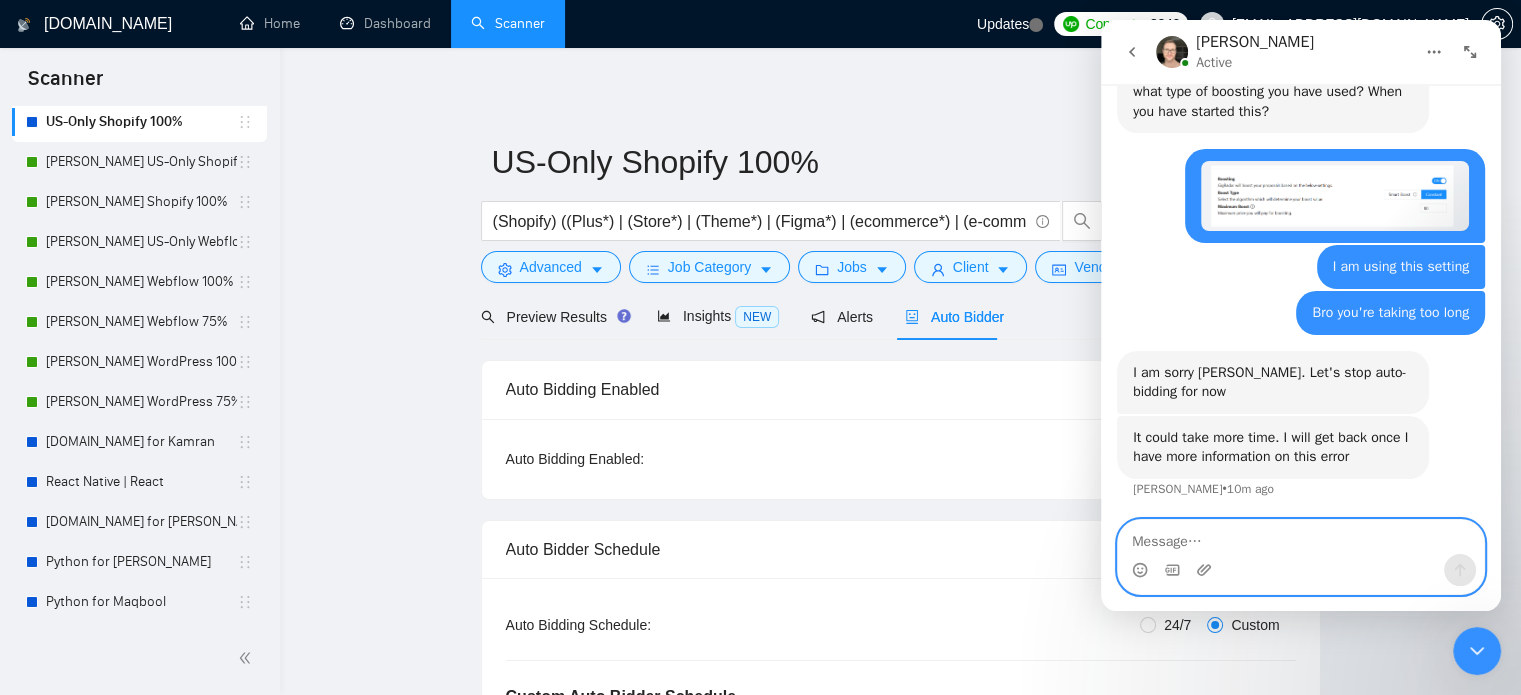 click at bounding box center (1301, 537) 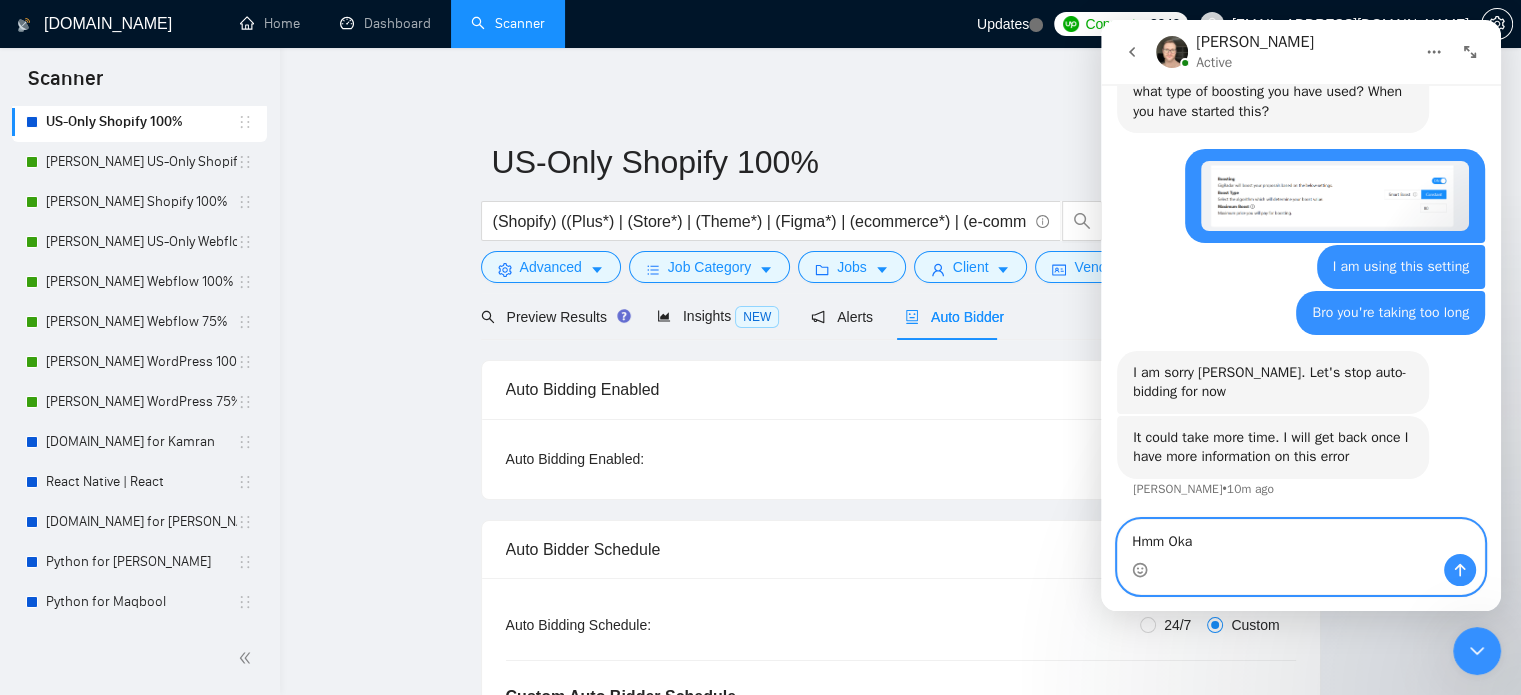 type on "Hmm Okay" 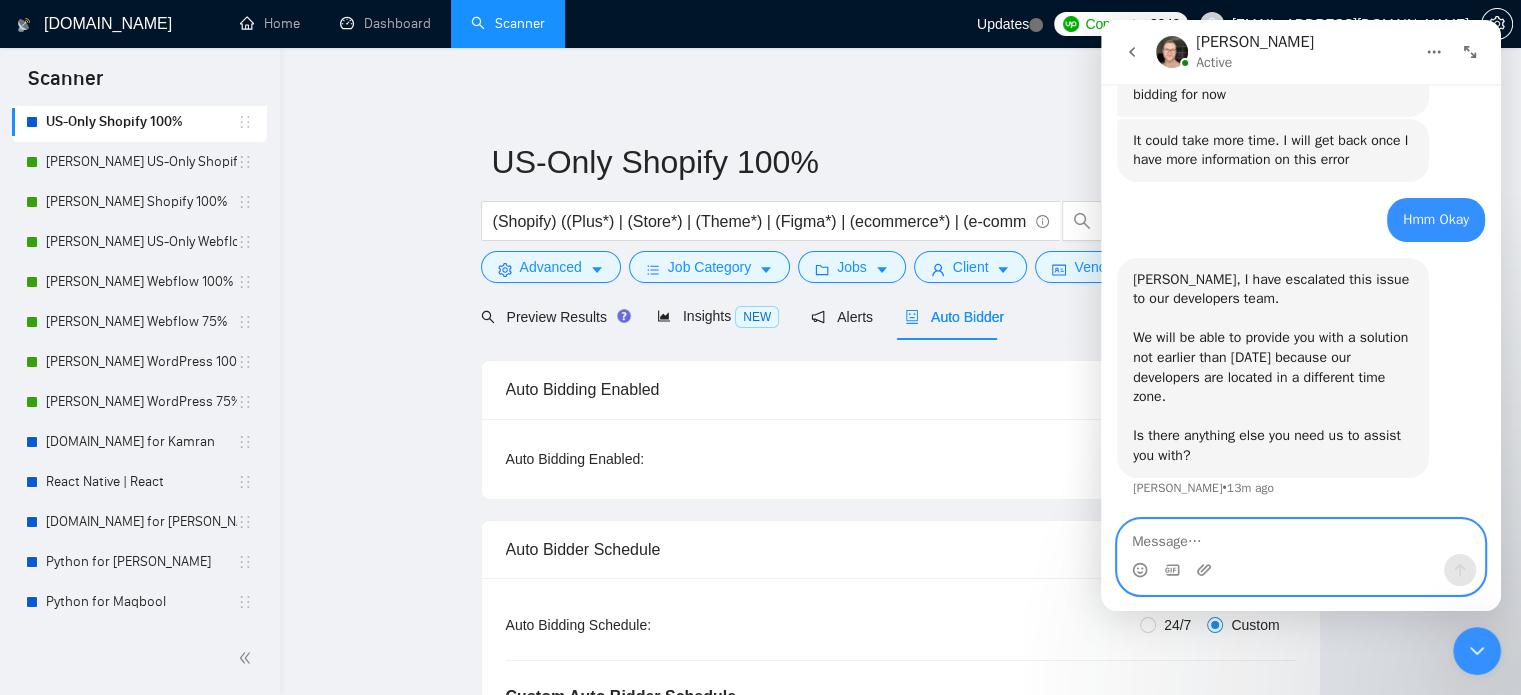 scroll, scrollTop: 3323, scrollLeft: 0, axis: vertical 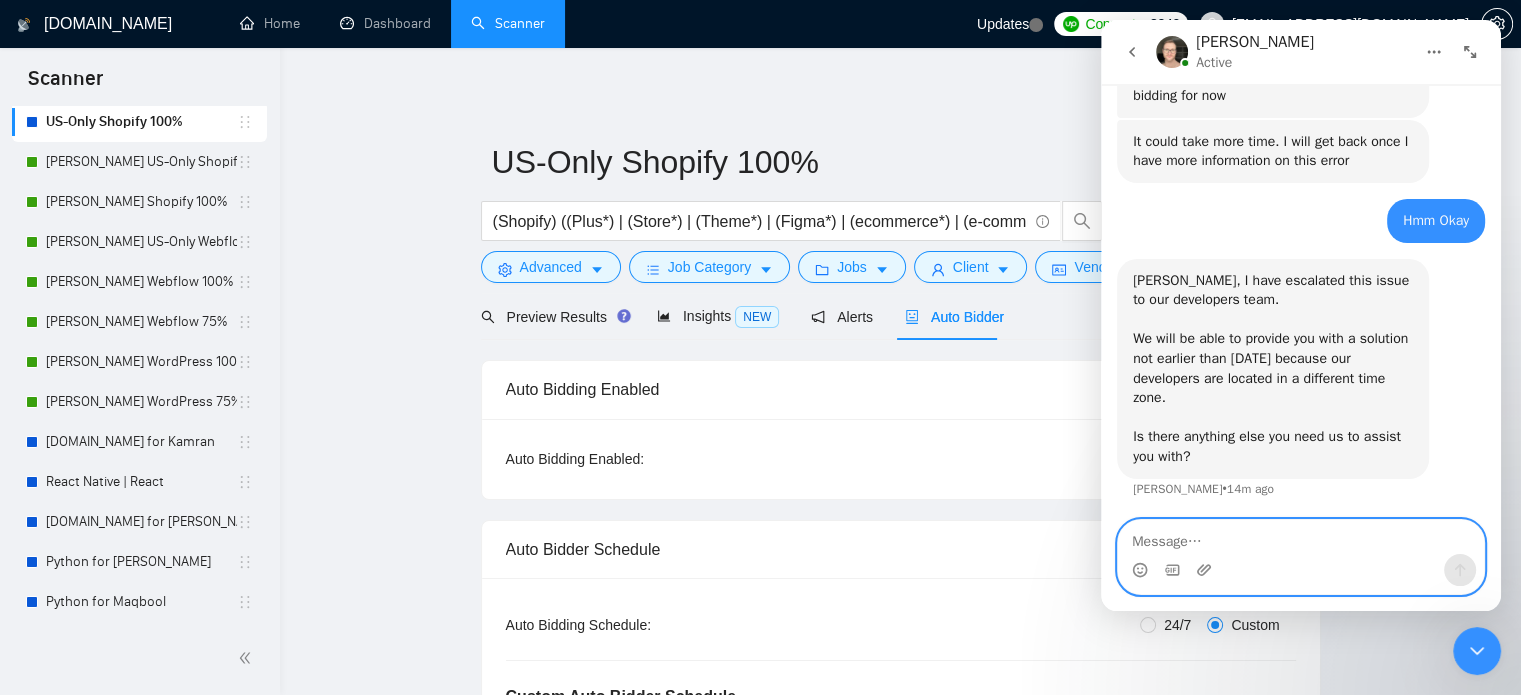 click at bounding box center (1301, 537) 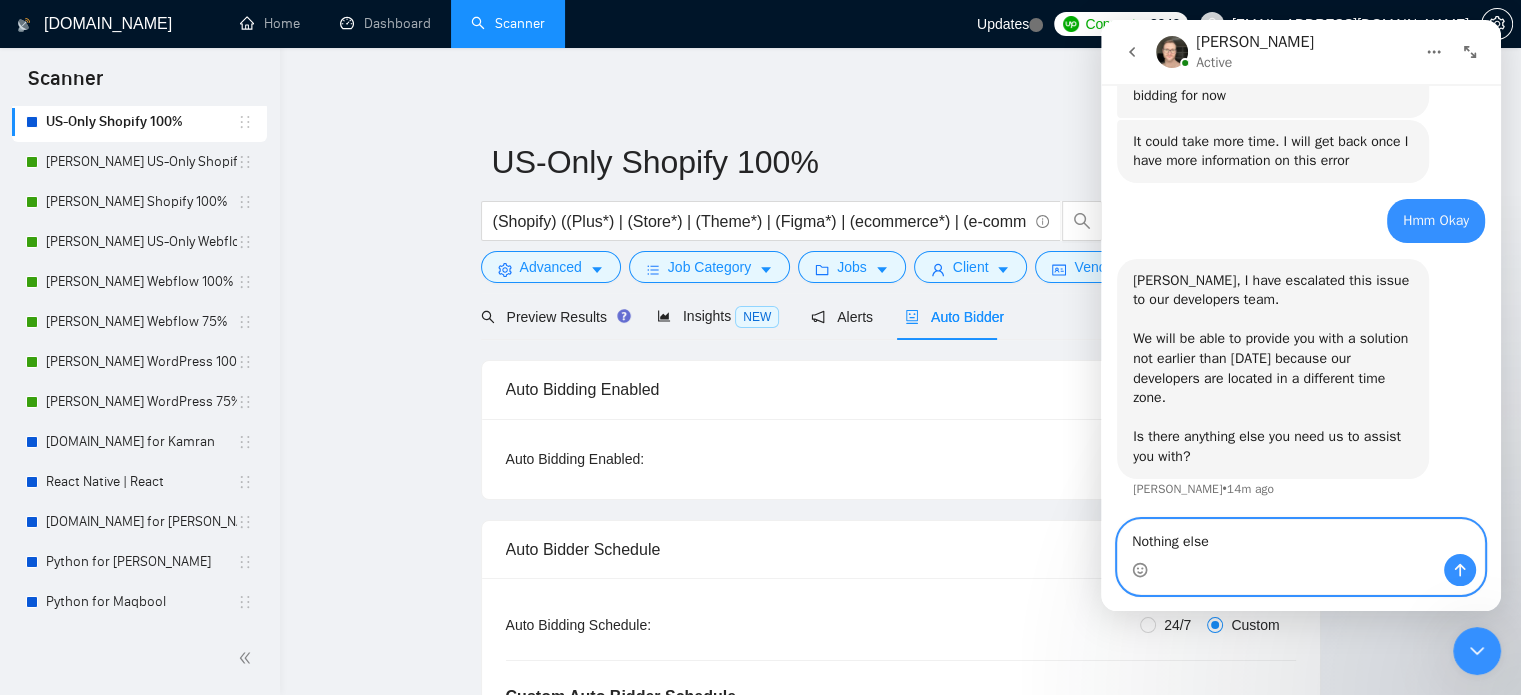 type on "Nothing else" 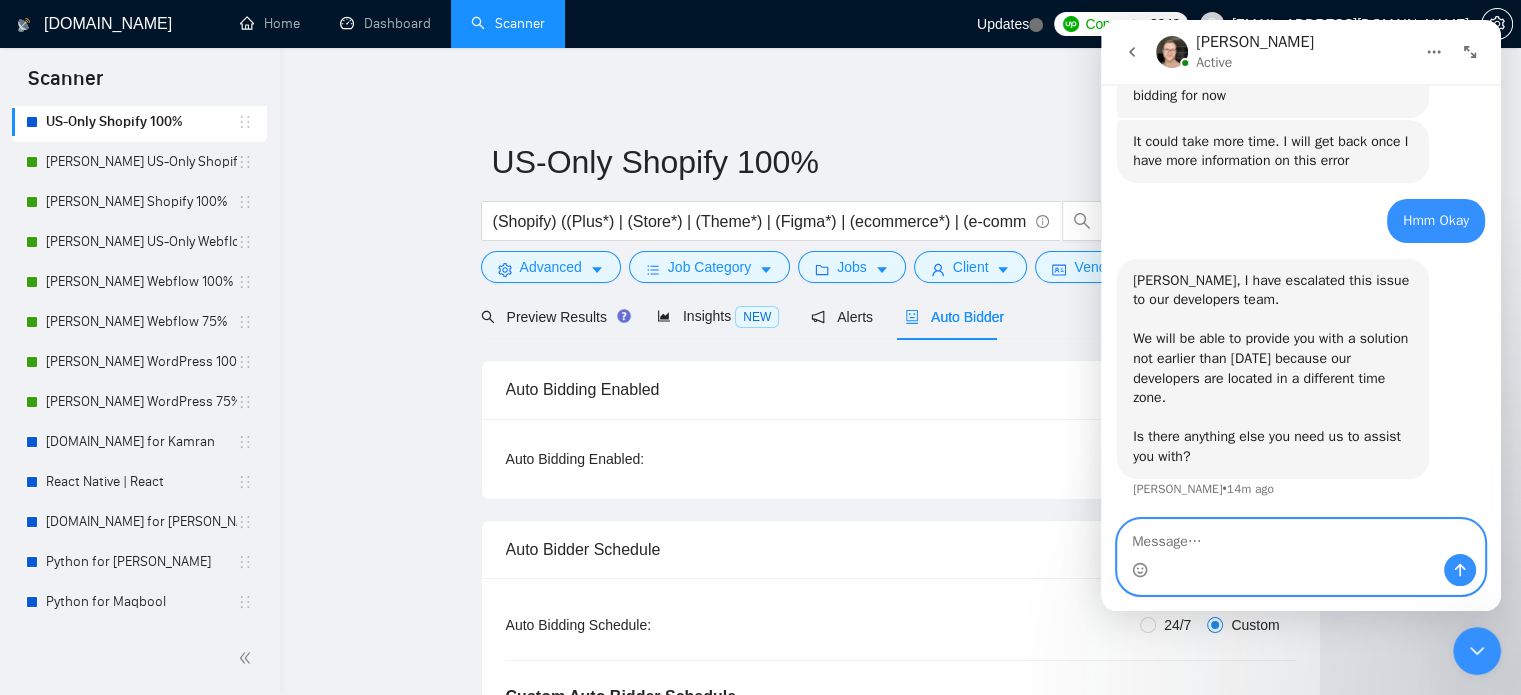 scroll, scrollTop: 3382, scrollLeft: 0, axis: vertical 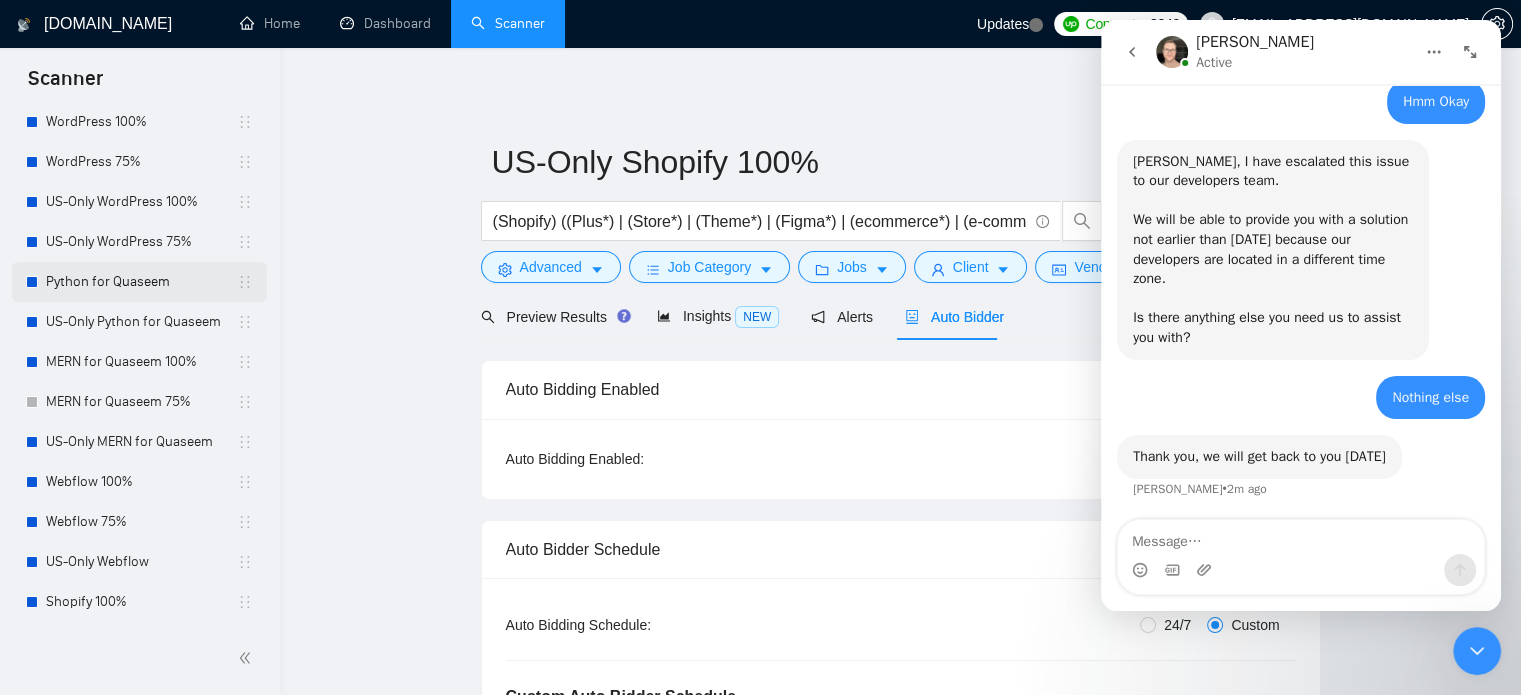 click on "Python for Quaseem" at bounding box center [141, 282] 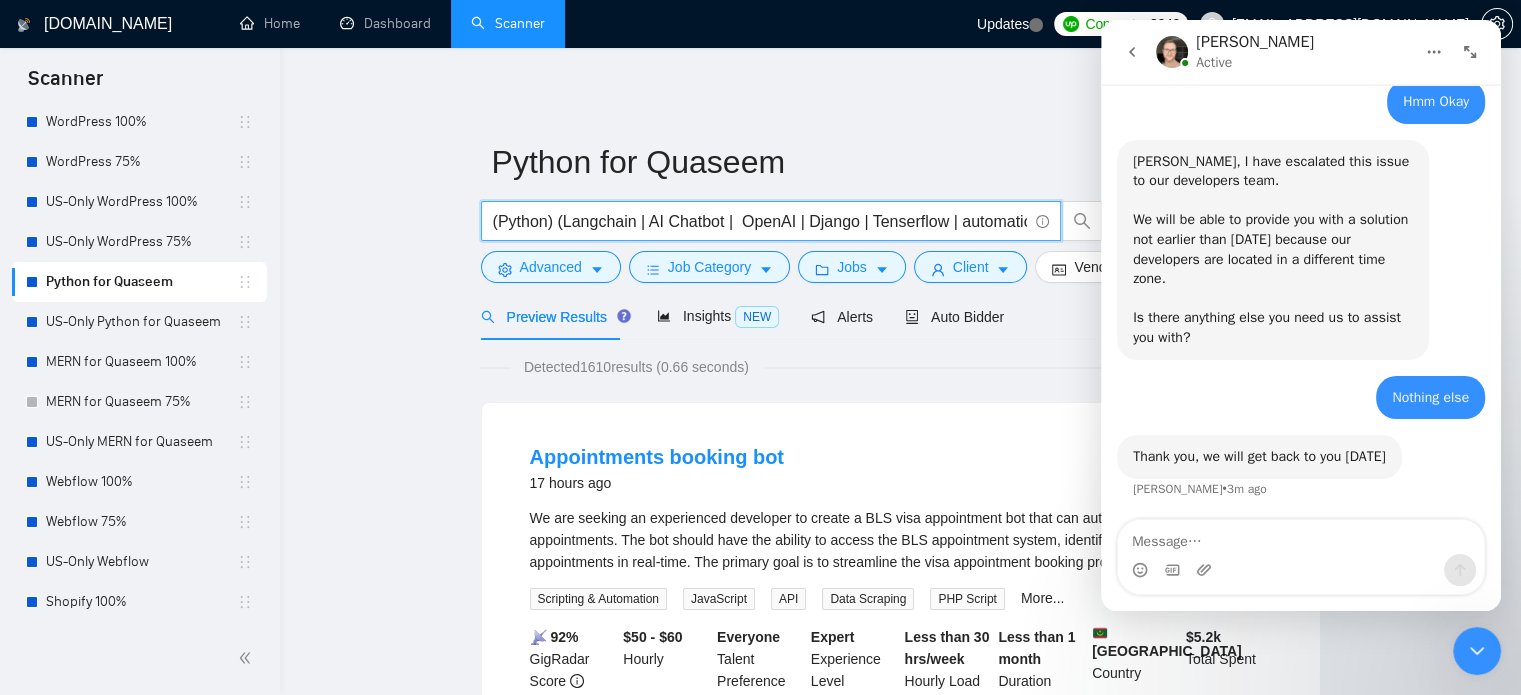 click on "(Python) (Langchain | AI Chatbot |  OpenAI | Django | Tenserflow | automation | Figma)" at bounding box center [760, 221] 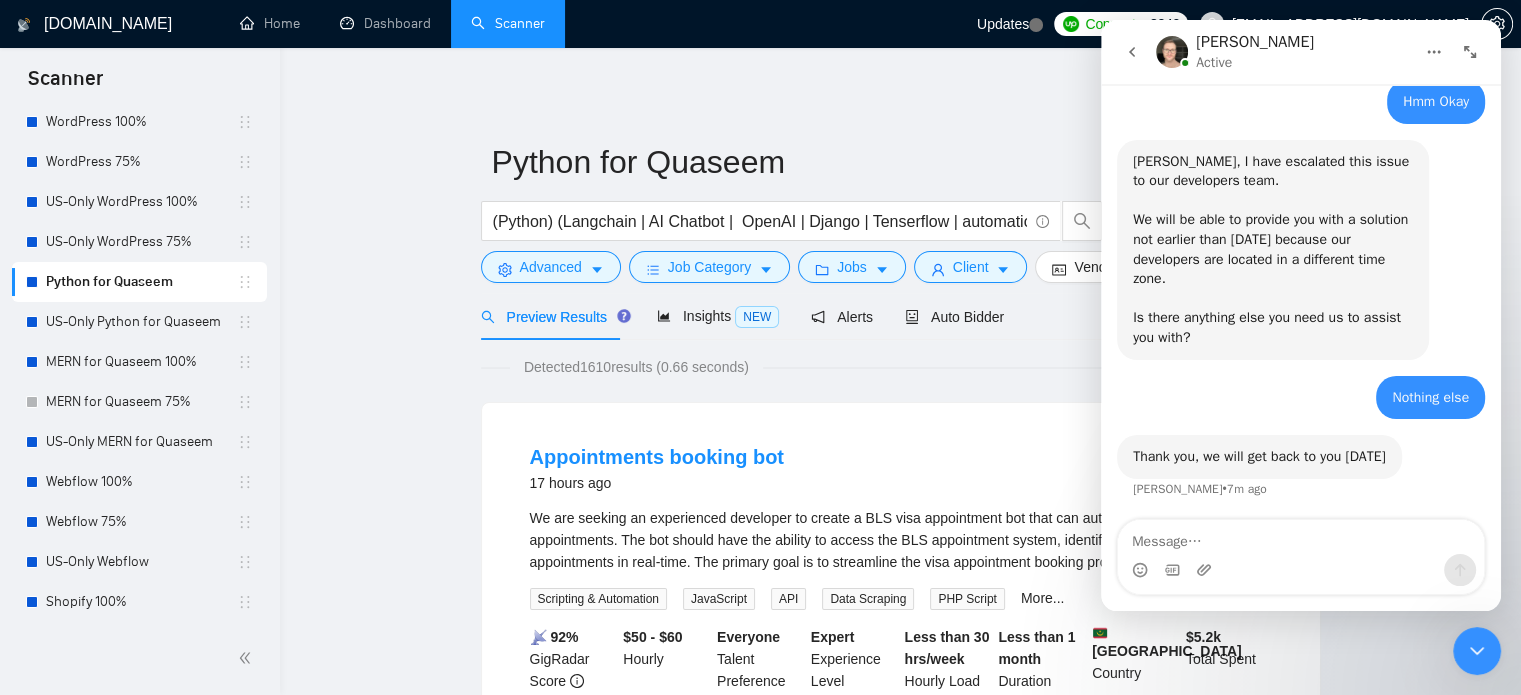click 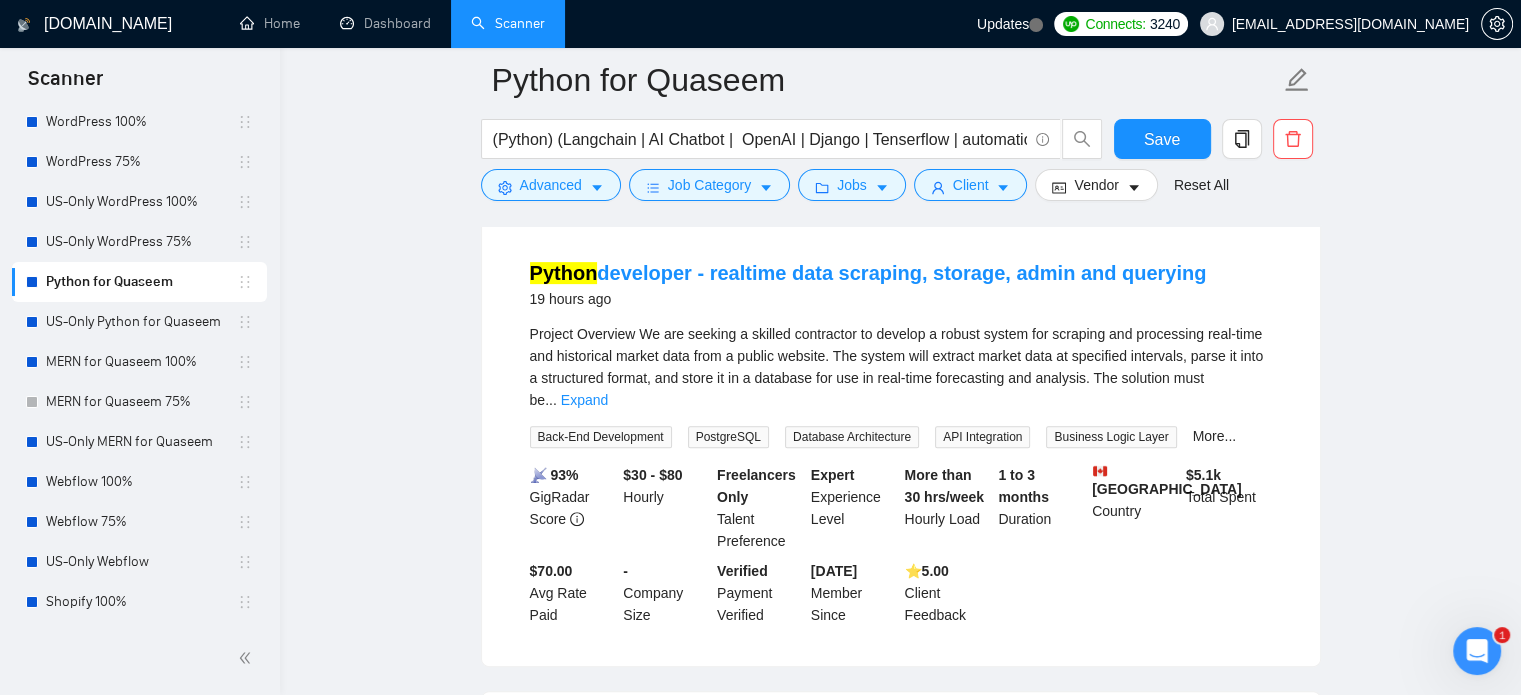 scroll, scrollTop: 700, scrollLeft: 0, axis: vertical 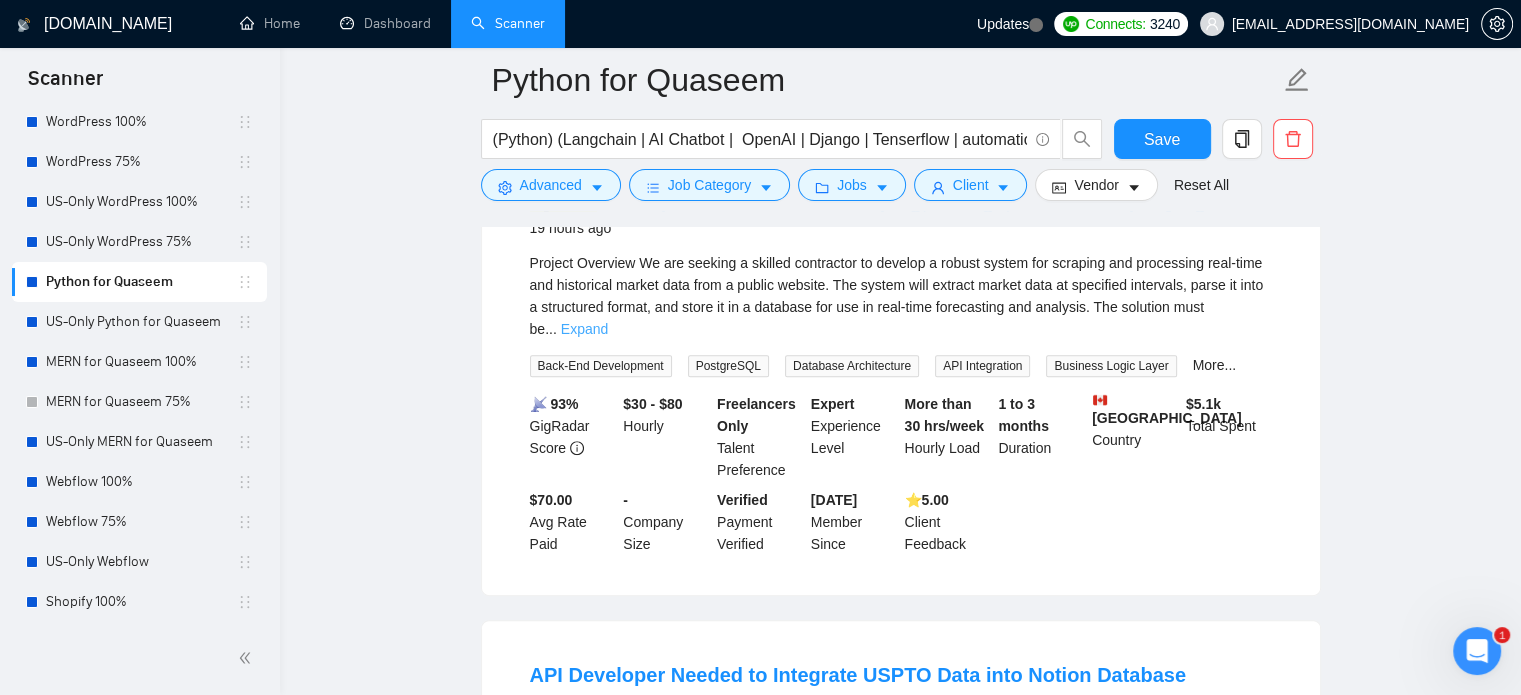 click on "Expand" at bounding box center (584, 329) 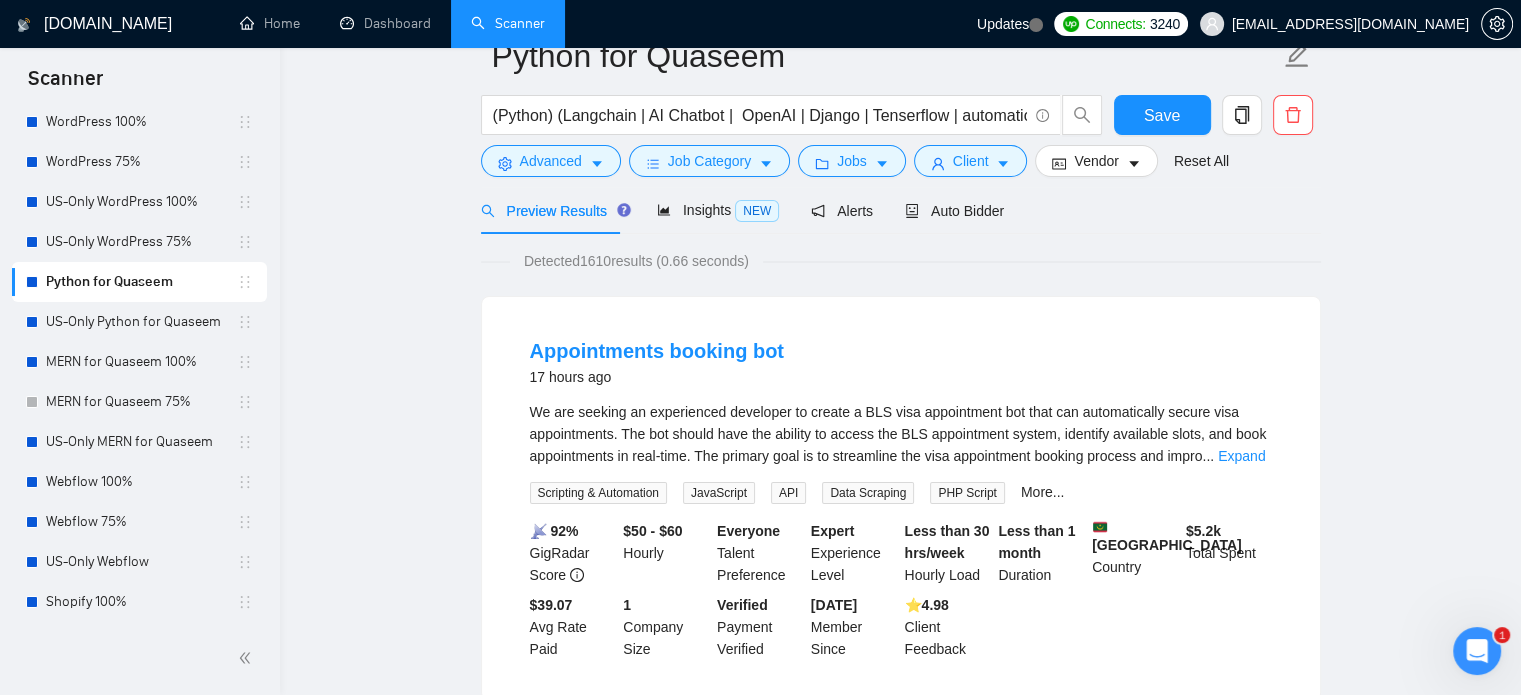 scroll, scrollTop: 0, scrollLeft: 0, axis: both 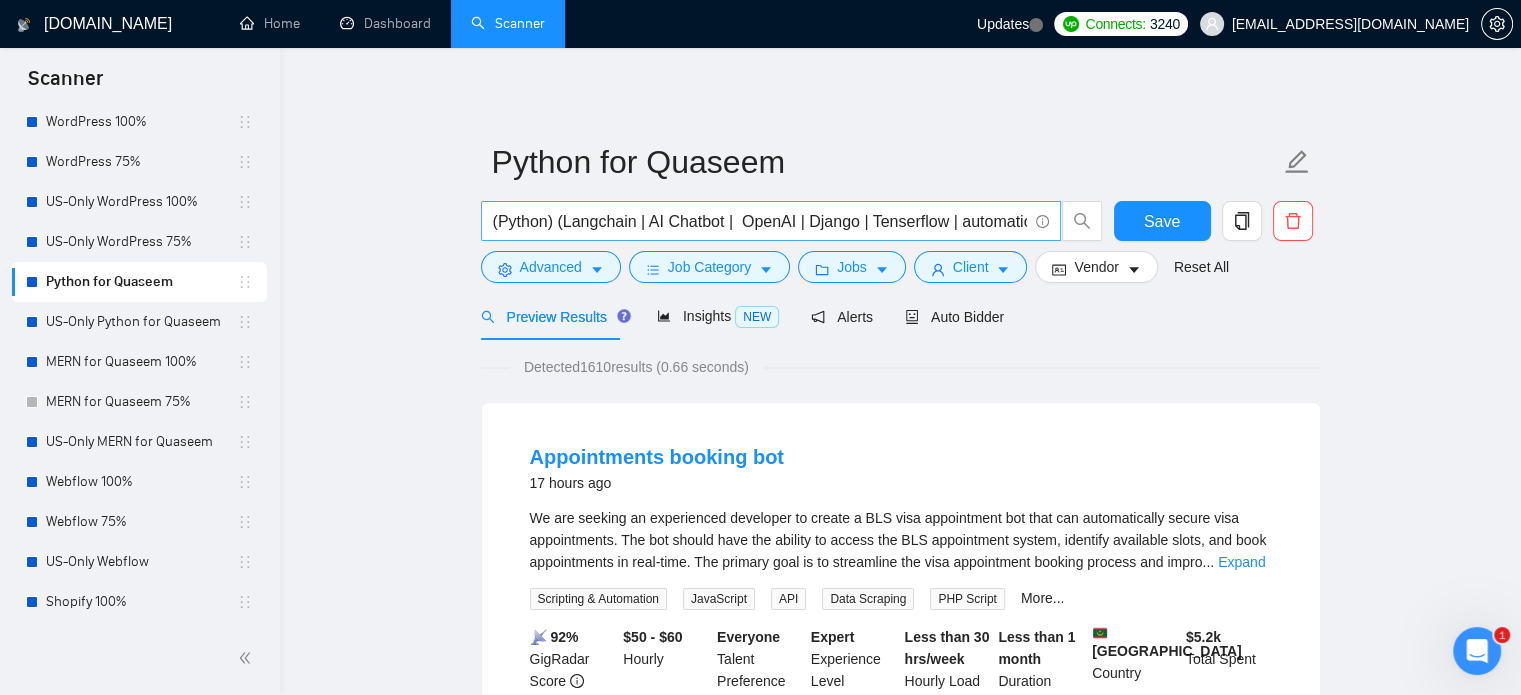 click on "(Python) (Langchain | AI Chatbot |  OpenAI | Django | Tenserflow | automation | Figma)" at bounding box center (760, 221) 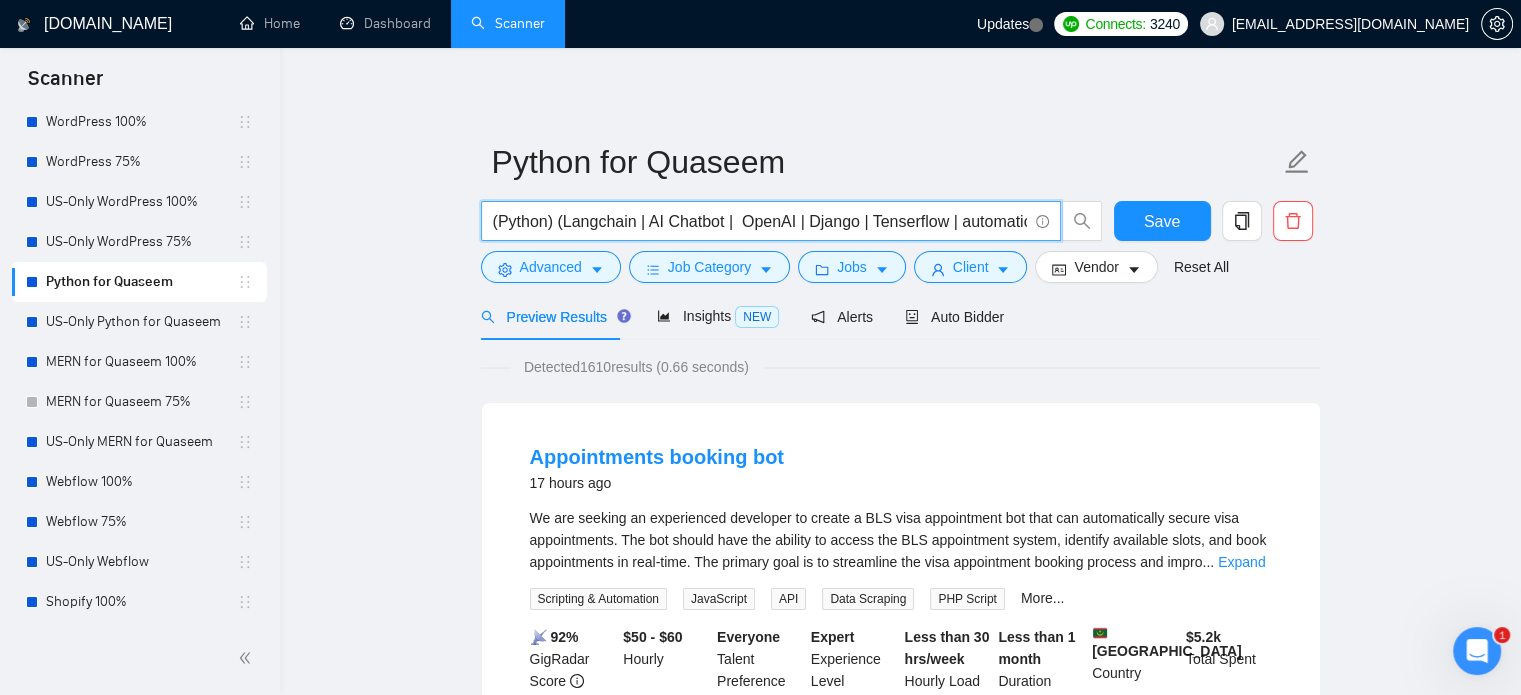 paste on "*) ((Langchain*) | (AI Chatbot*) |  (OpenAI*) | (Django*) | (Tenserflow*) | (automation*) | (Figma*) | (Fine Tuning*) | (VectorDB*) | (Pytorch*) | (Machine Learning*) | (LLM*) | (MVP*) | (OCR*) | (API Integration*)" 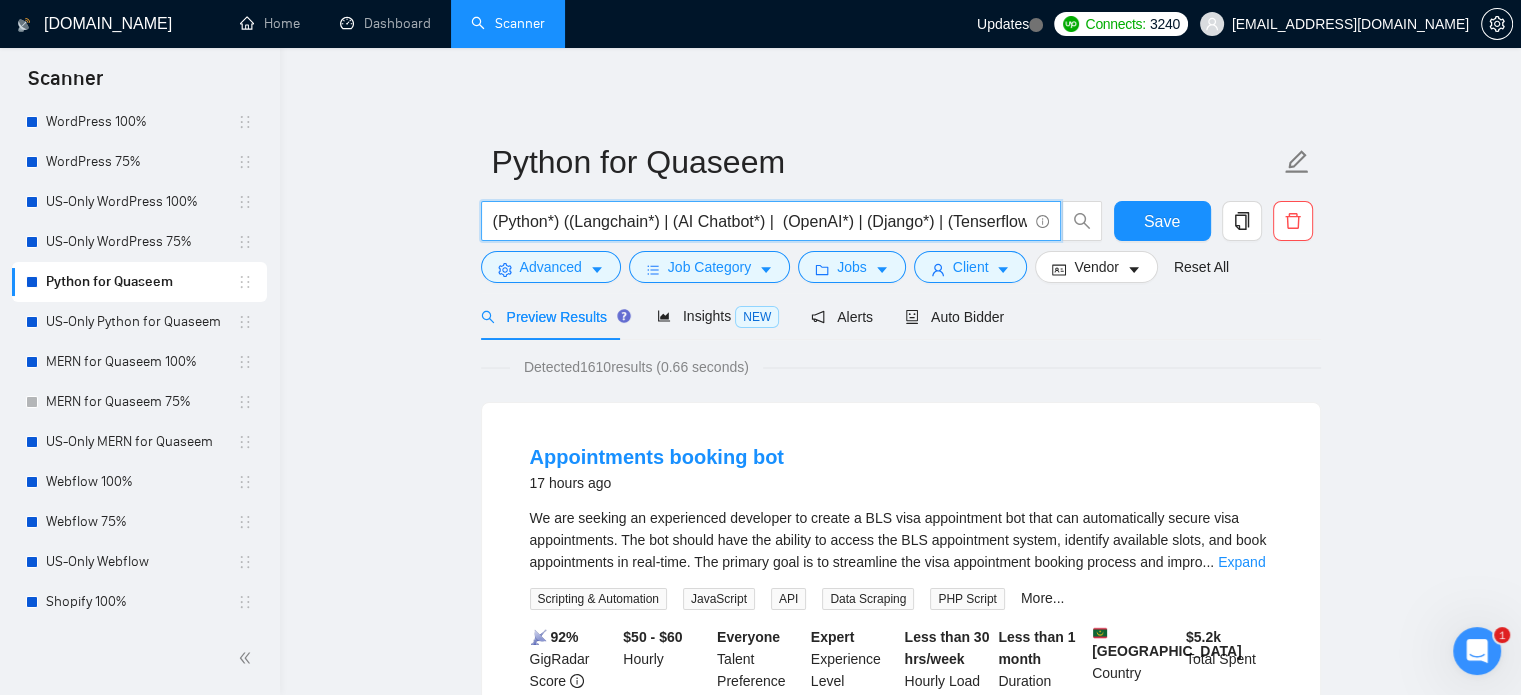 scroll, scrollTop: 0, scrollLeft: 949, axis: horizontal 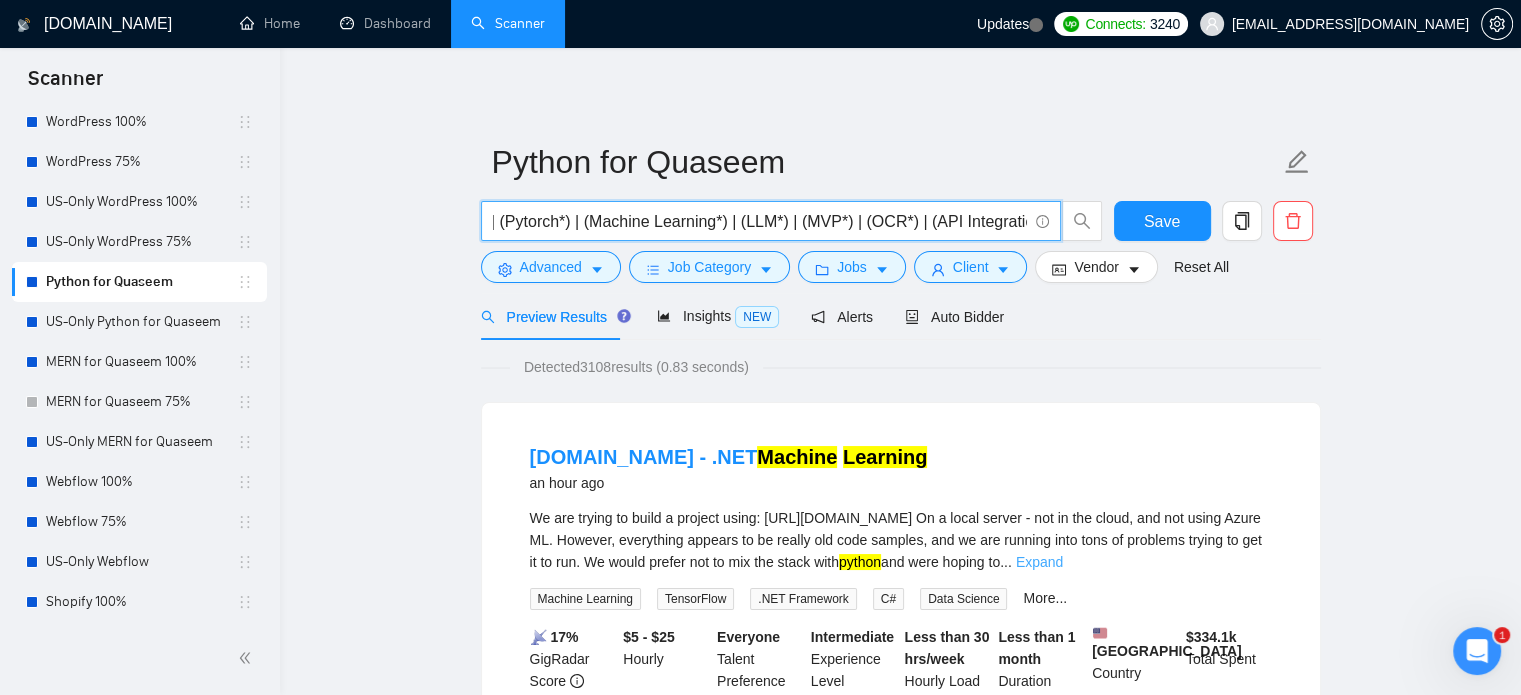 type on "(Python*) ((Langchain*) | (AI Chatbot*) |  (OpenAI*) | (Django*) | (Tenserflow*) | (automation*) | (Figma*) | (Fine Tuning*) | (VectorDB*) | (Pytorch*) | (Machine Learning*) | (LLM*) | (MVP*) | (OCR*) | (API Integration*))" 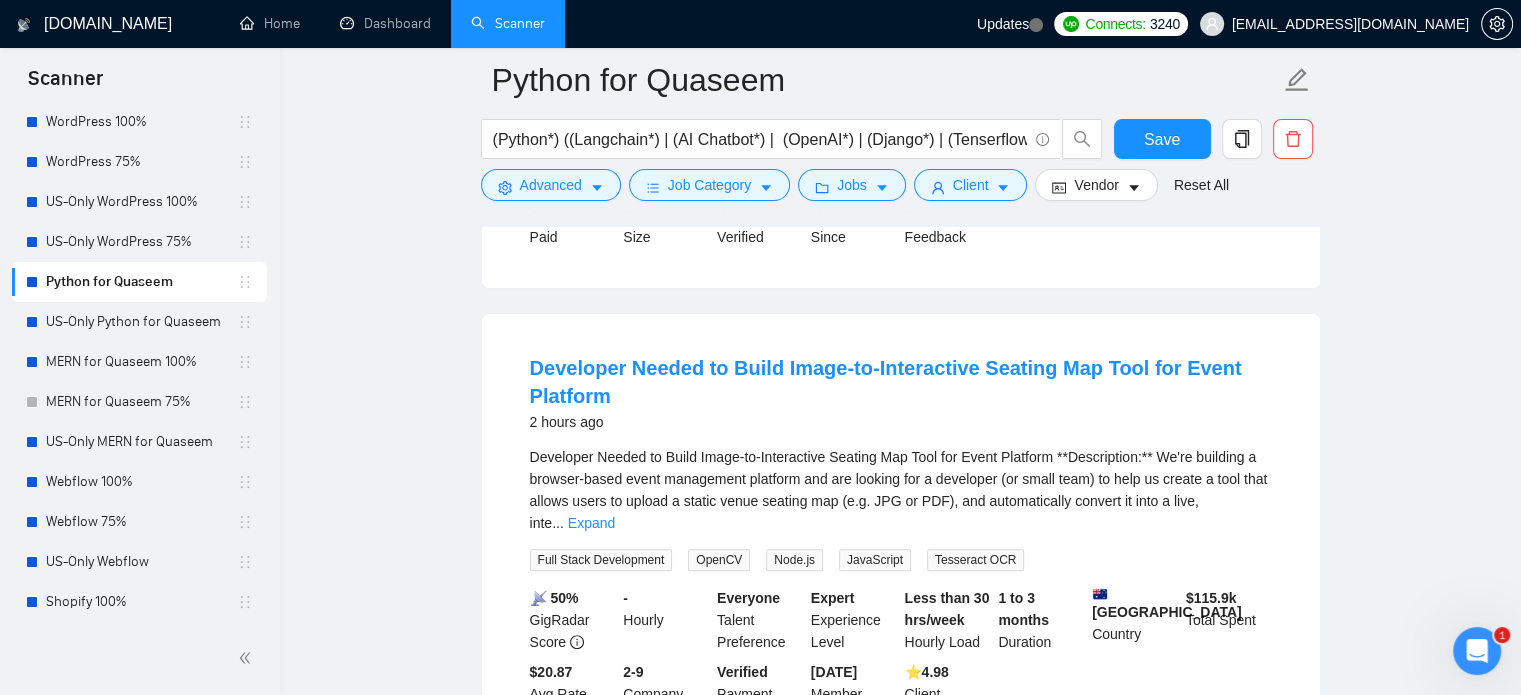 scroll, scrollTop: 700, scrollLeft: 0, axis: vertical 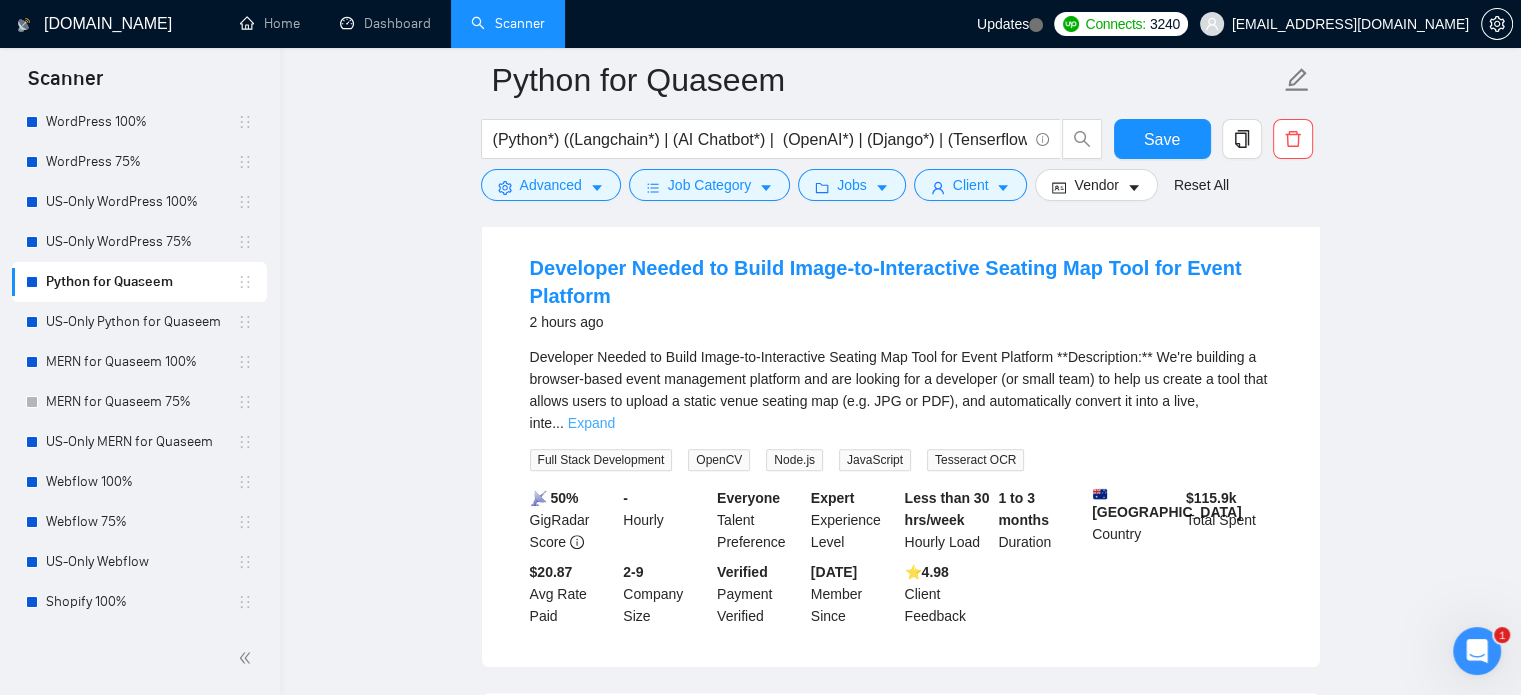 click on "Expand" at bounding box center [591, 423] 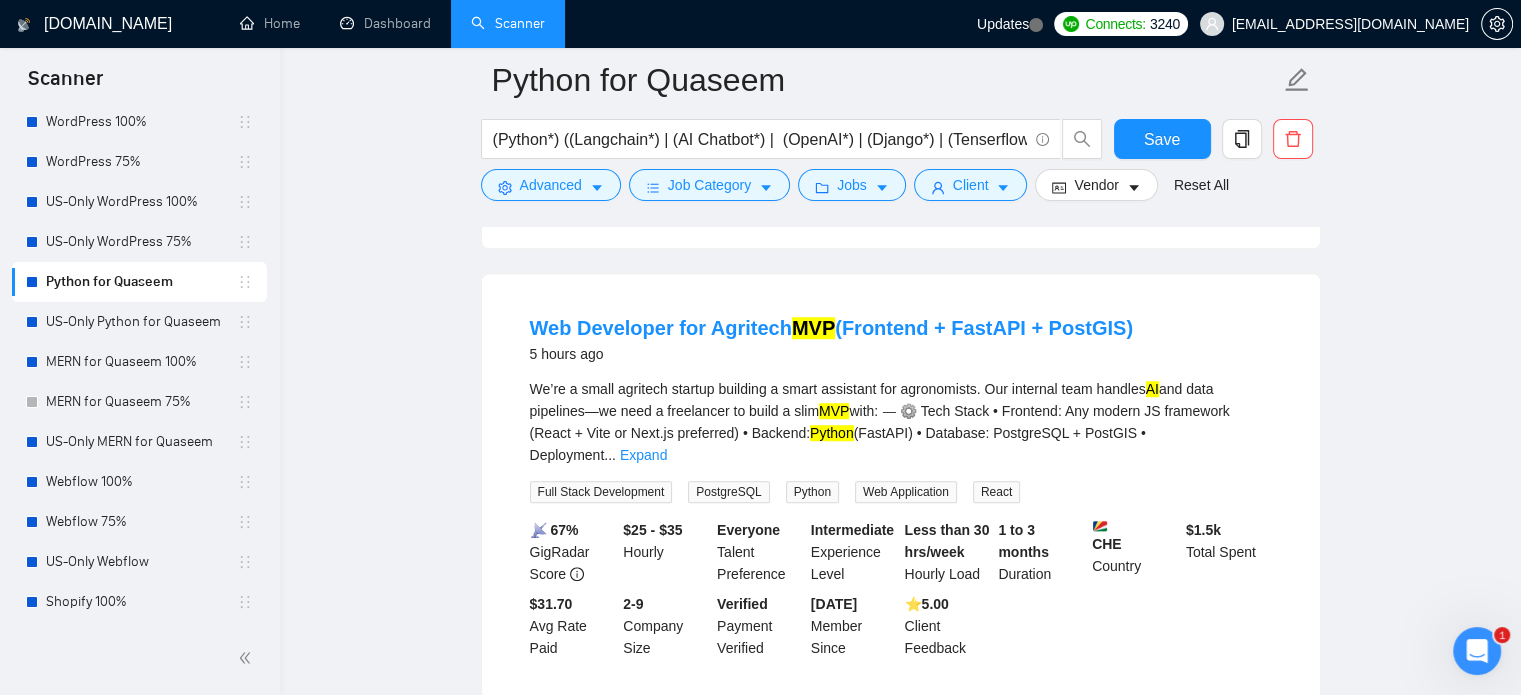 scroll, scrollTop: 1400, scrollLeft: 0, axis: vertical 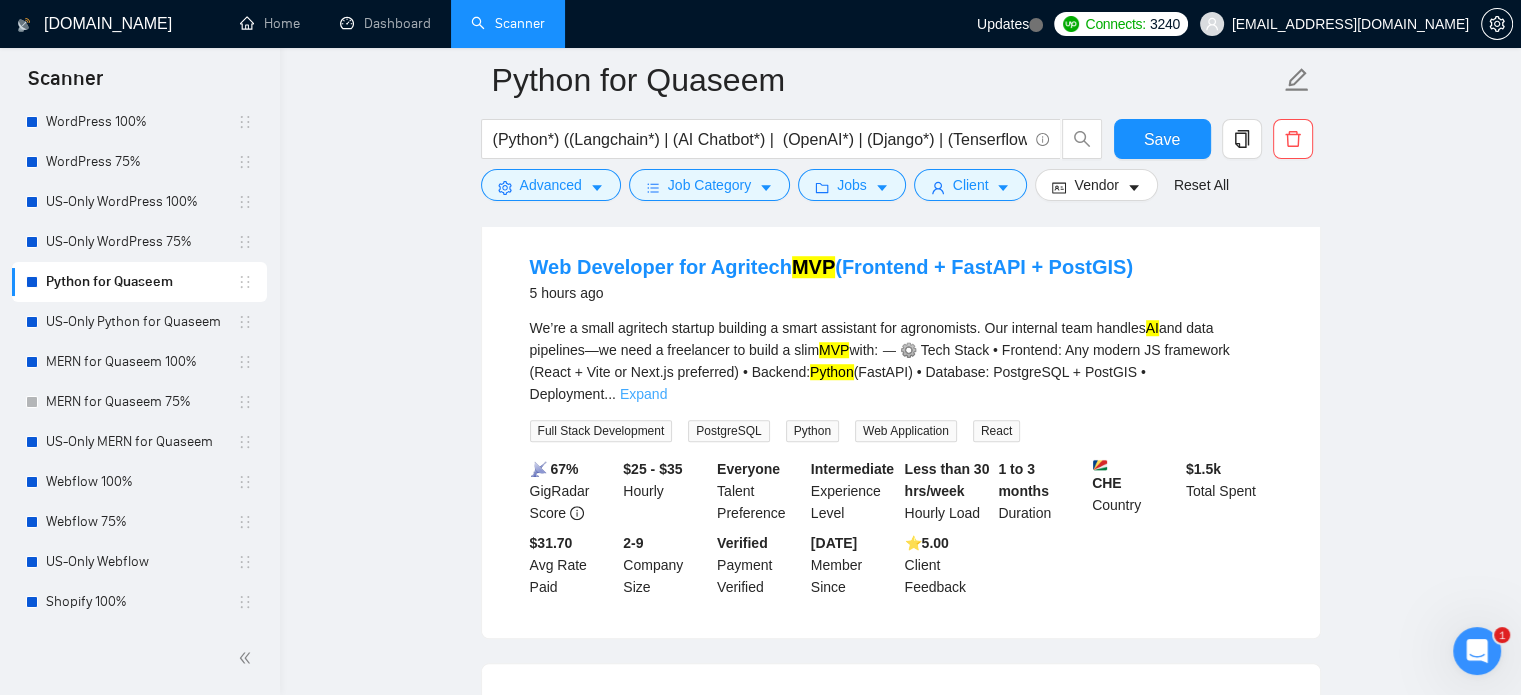 click on "Expand" at bounding box center [643, 394] 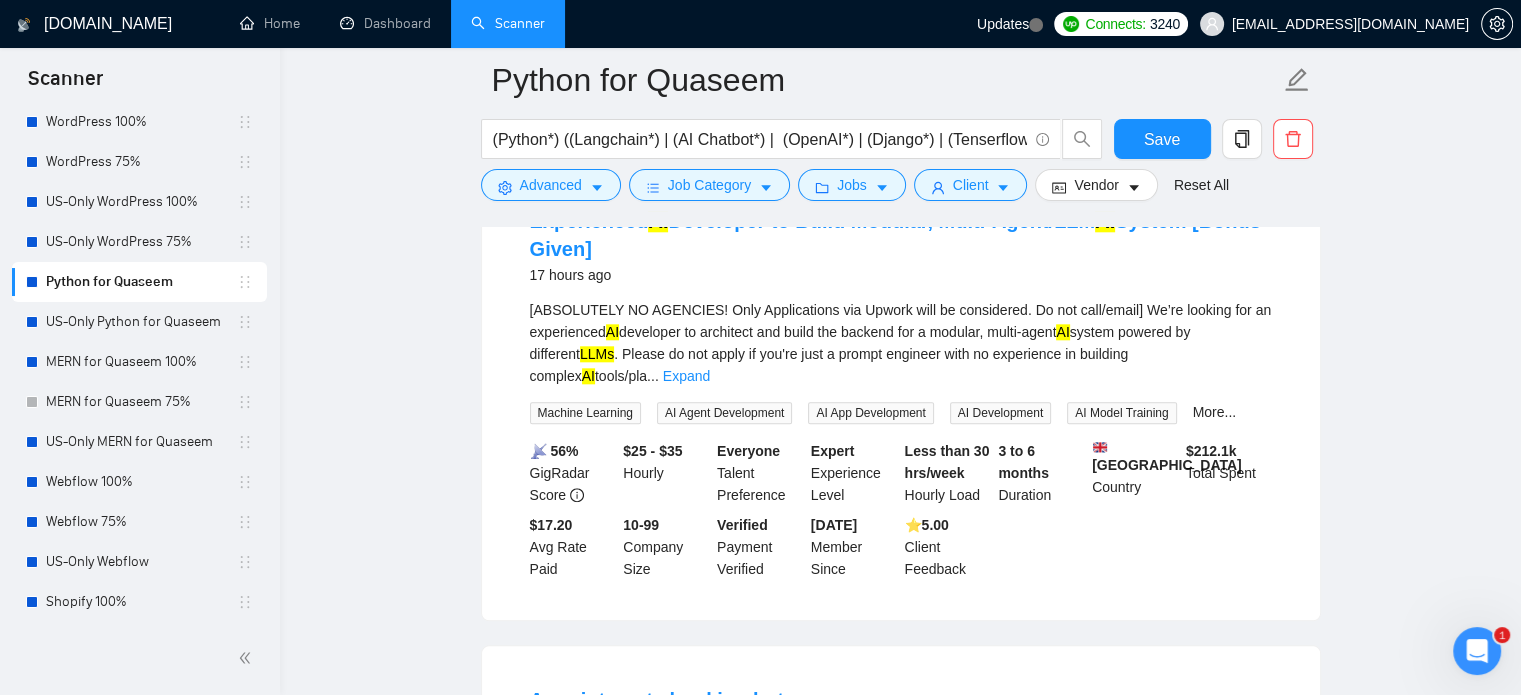 scroll, scrollTop: 2100, scrollLeft: 0, axis: vertical 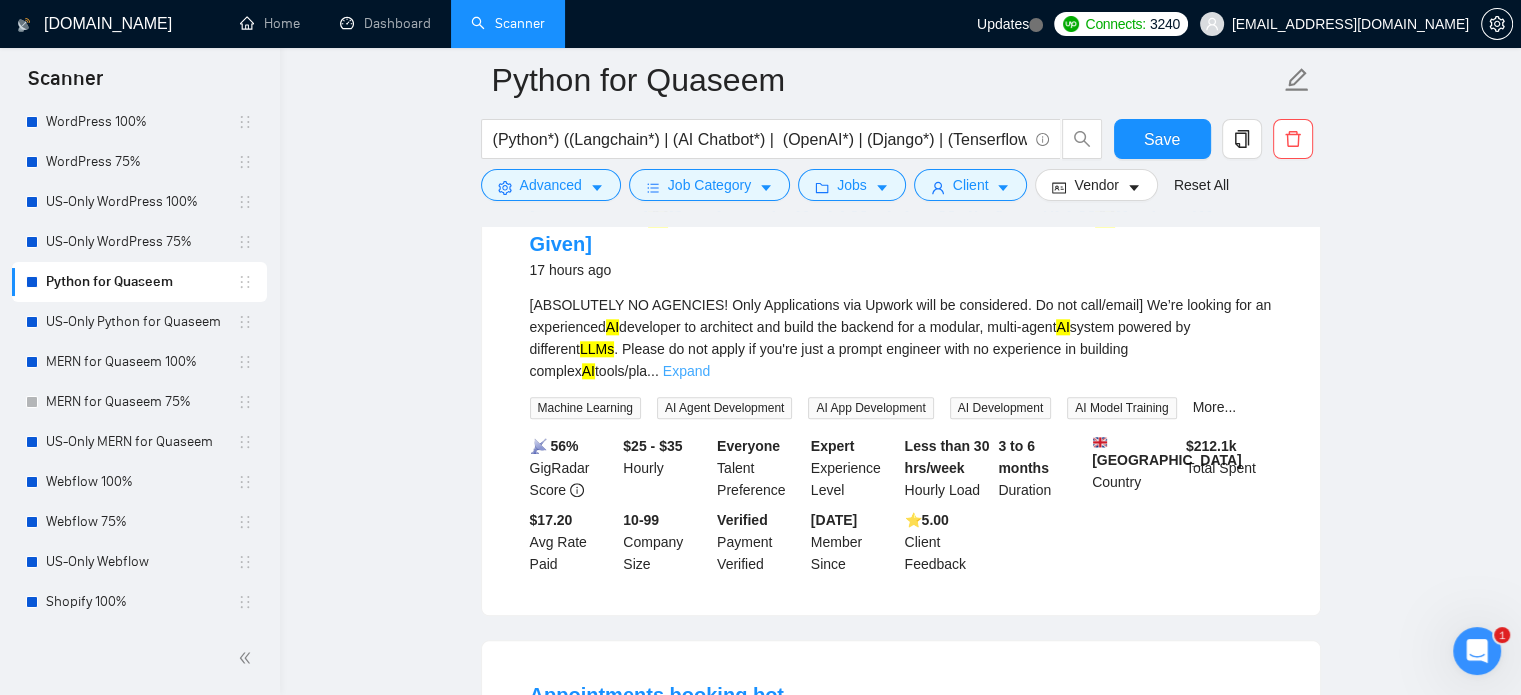 click on "Expand" at bounding box center [686, 371] 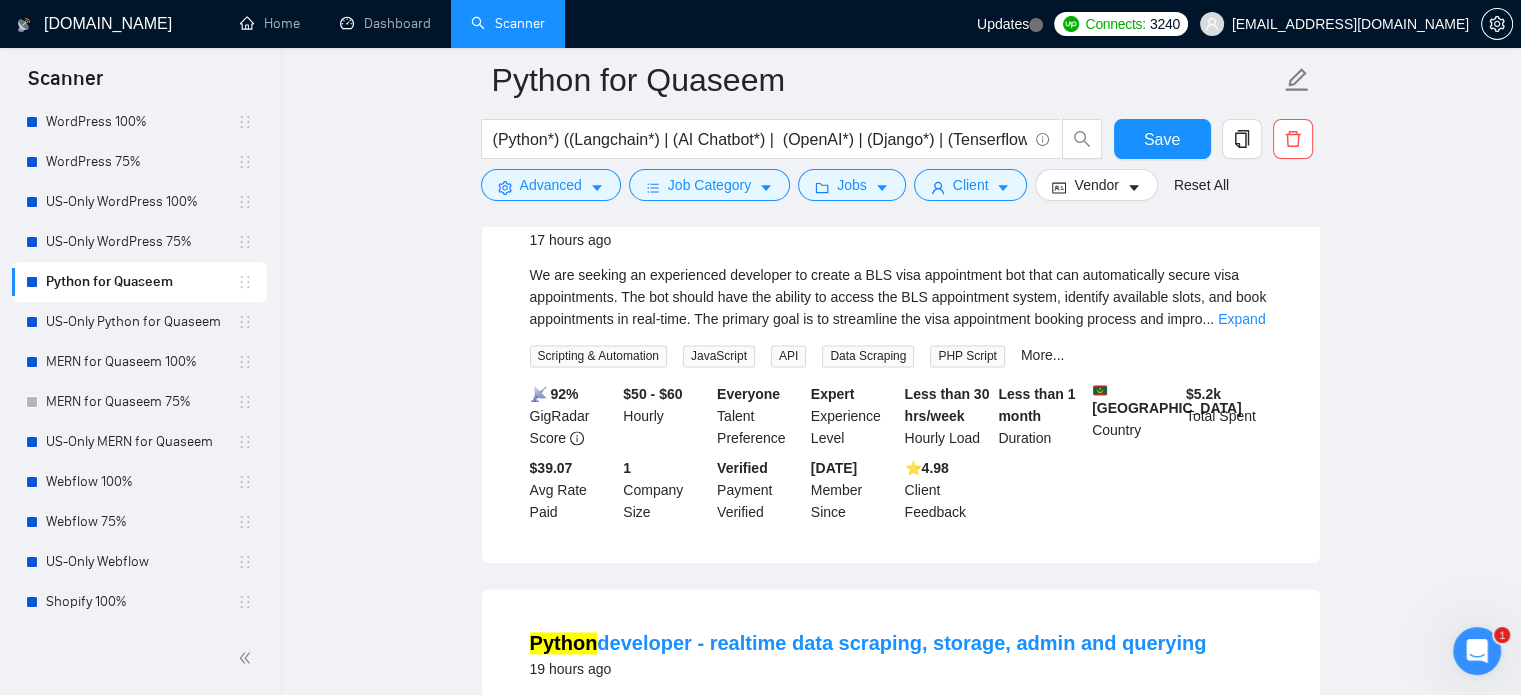 scroll, scrollTop: 2900, scrollLeft: 0, axis: vertical 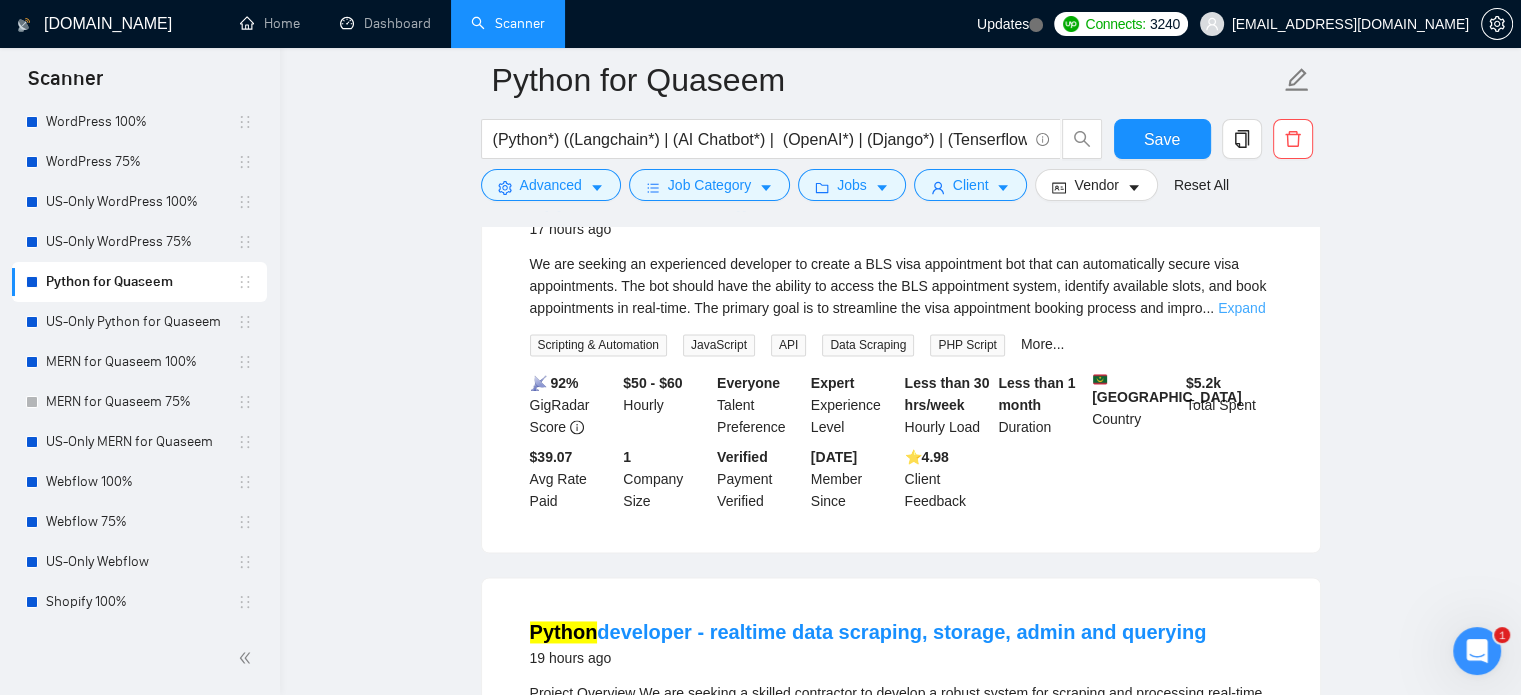 click on "Expand" at bounding box center (1241, 308) 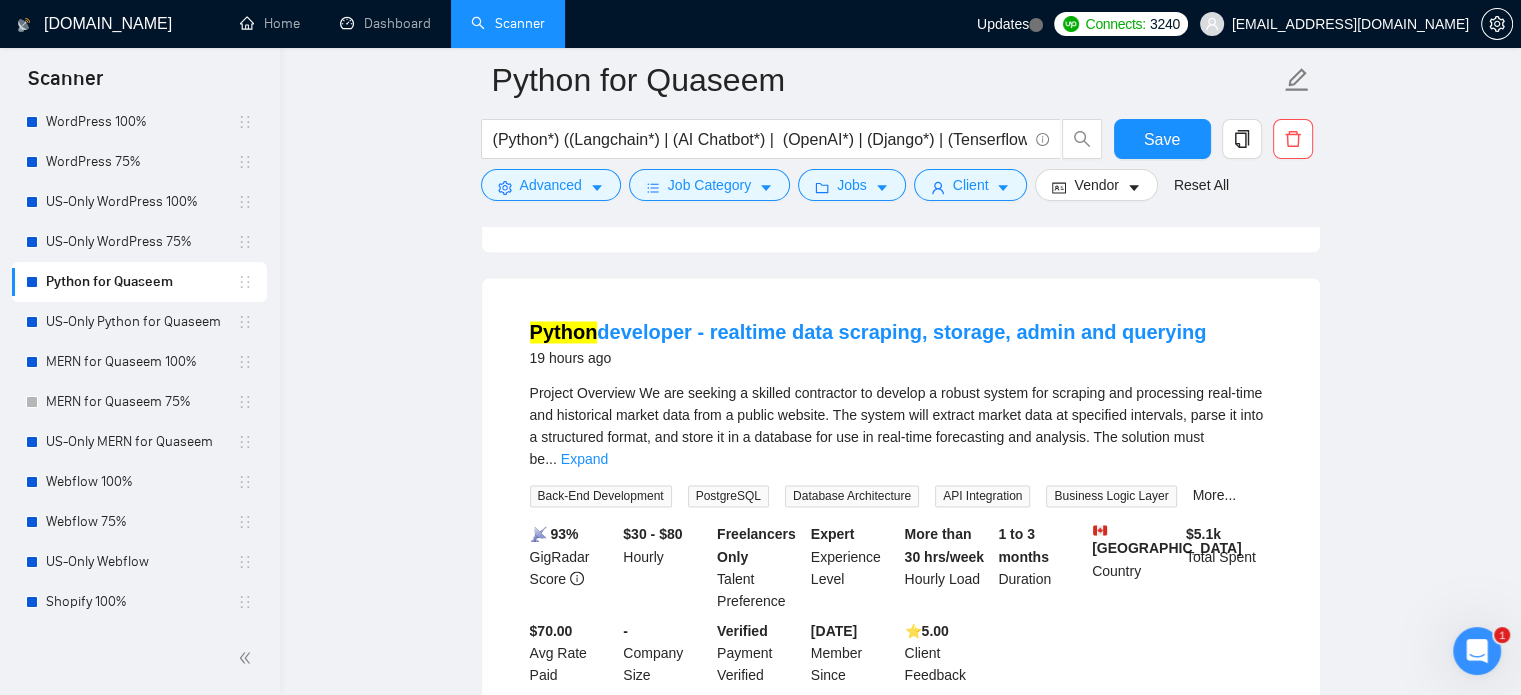 scroll, scrollTop: 3300, scrollLeft: 0, axis: vertical 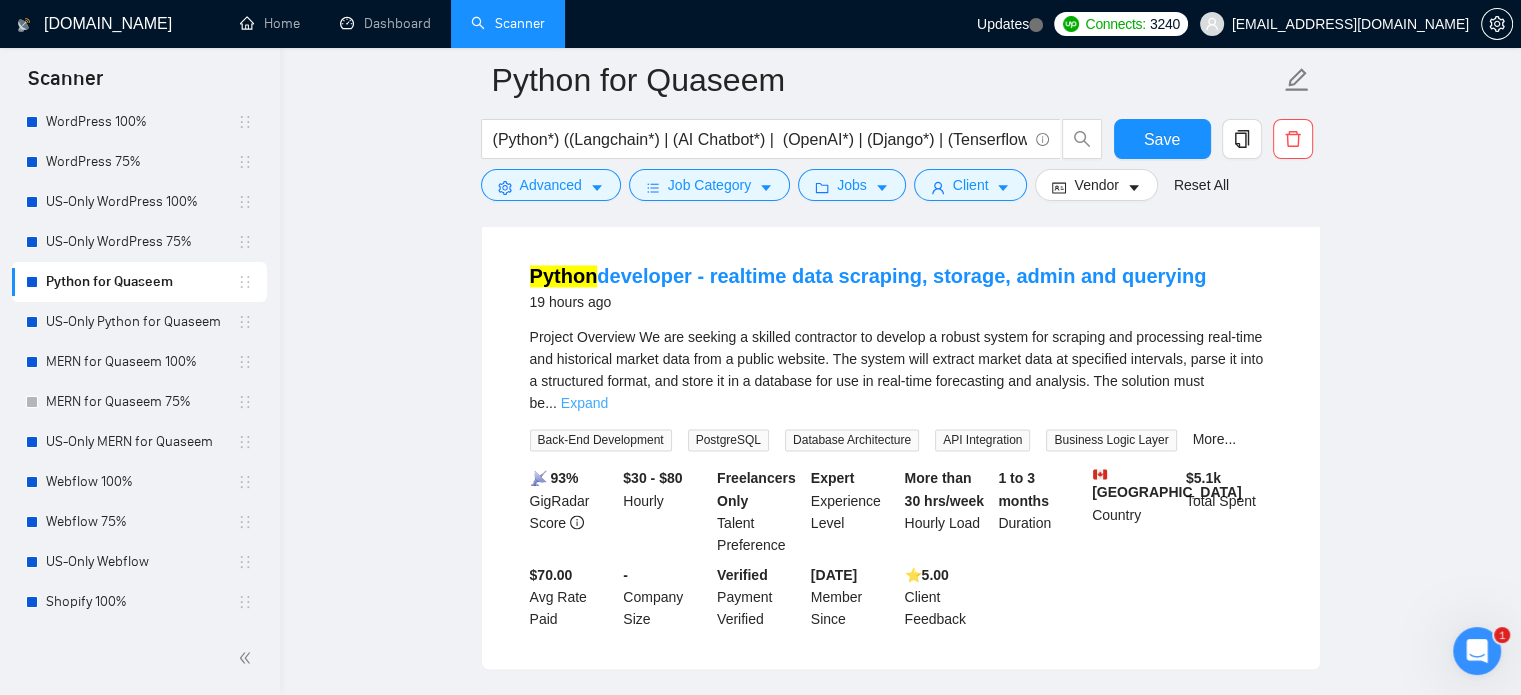 click on "Expand" at bounding box center (584, 403) 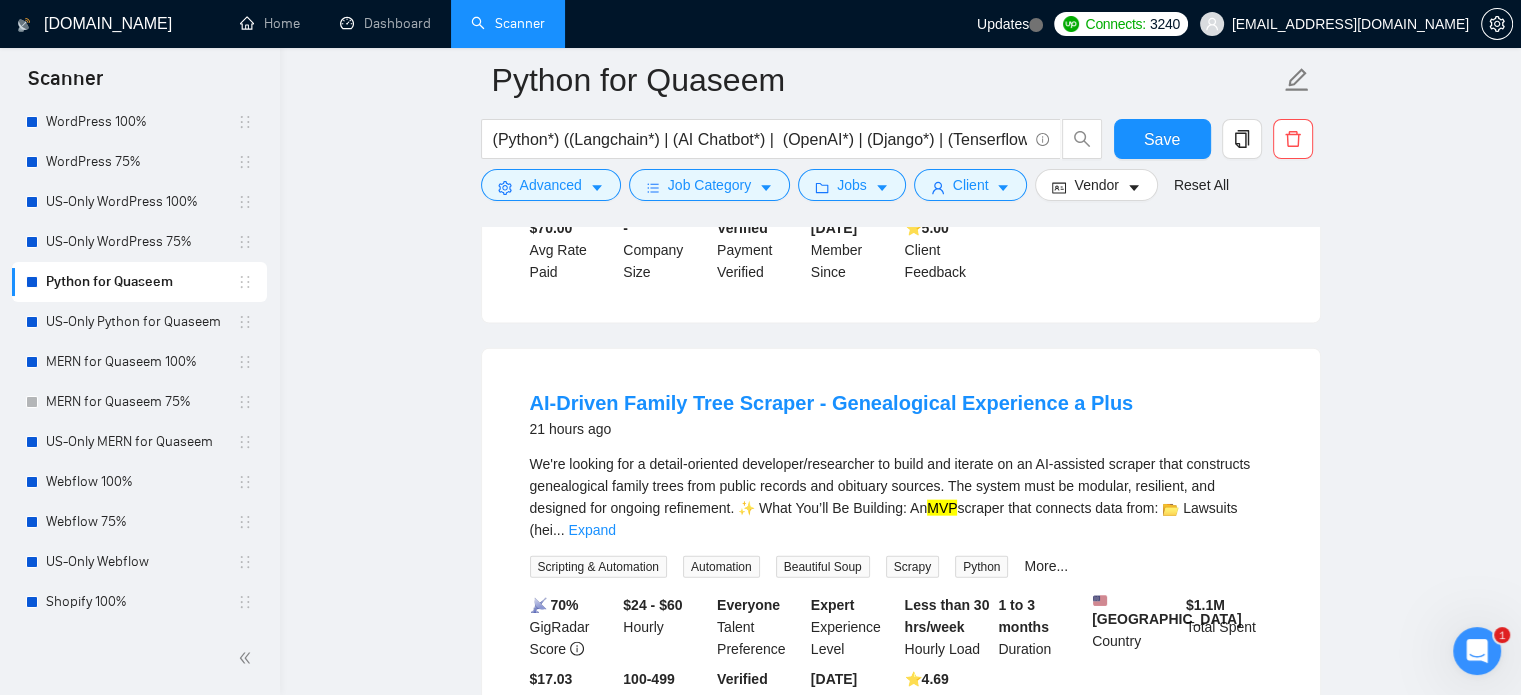 scroll, scrollTop: 4600, scrollLeft: 0, axis: vertical 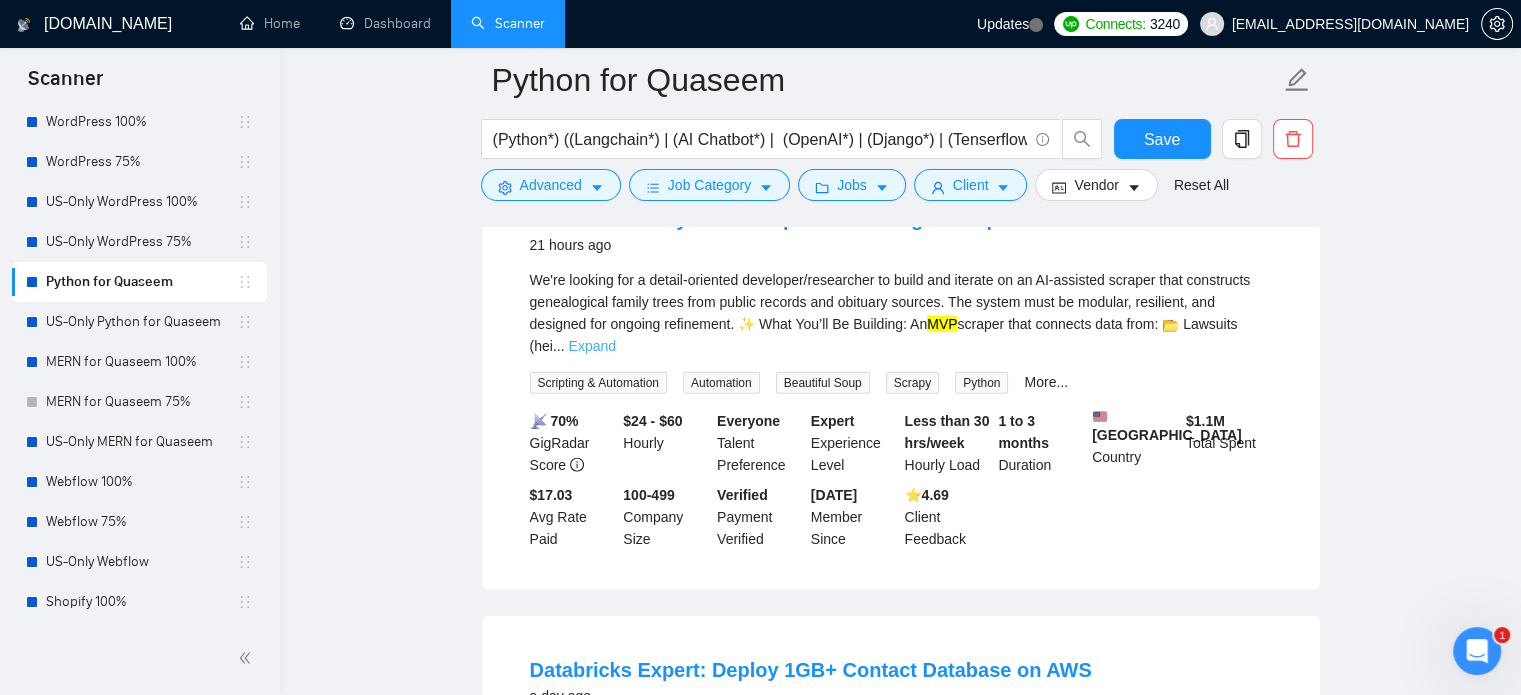 click on "Expand" at bounding box center (592, 346) 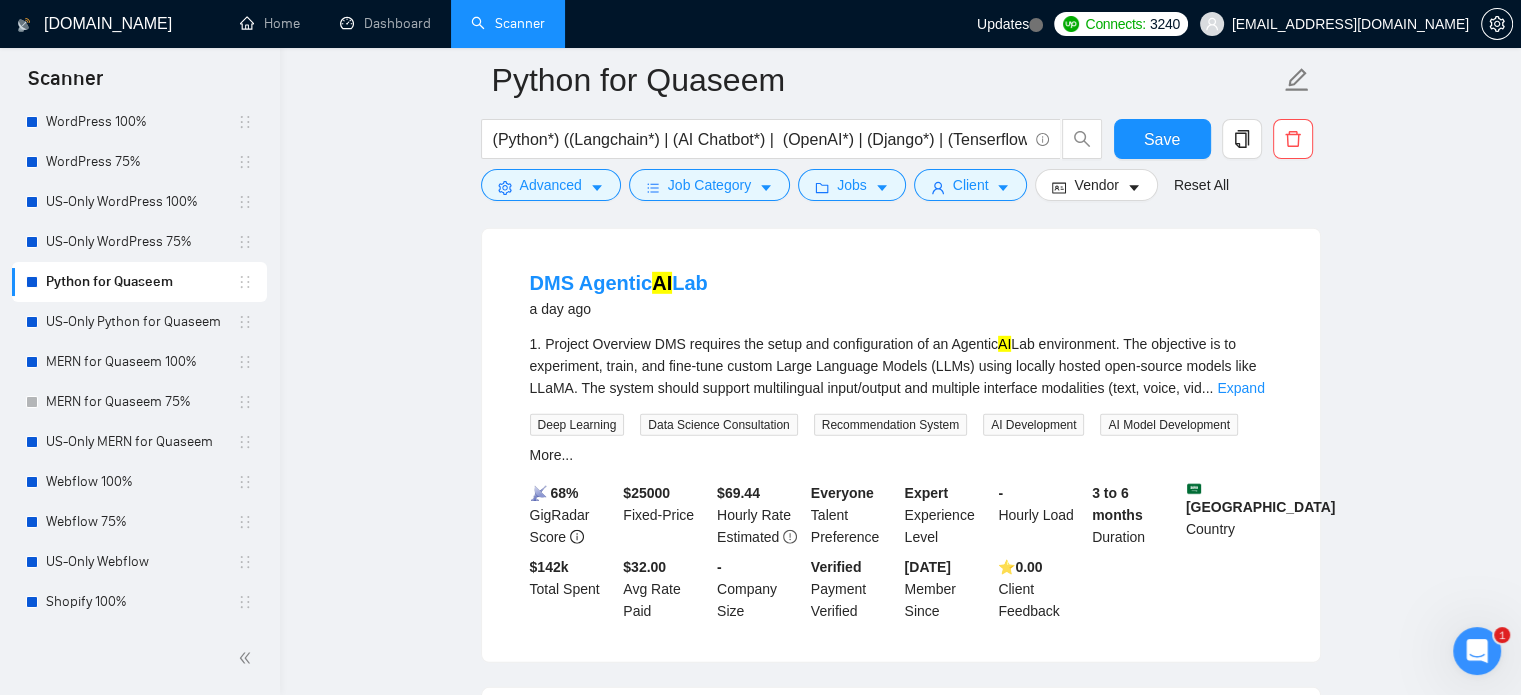 scroll, scrollTop: 6000, scrollLeft: 0, axis: vertical 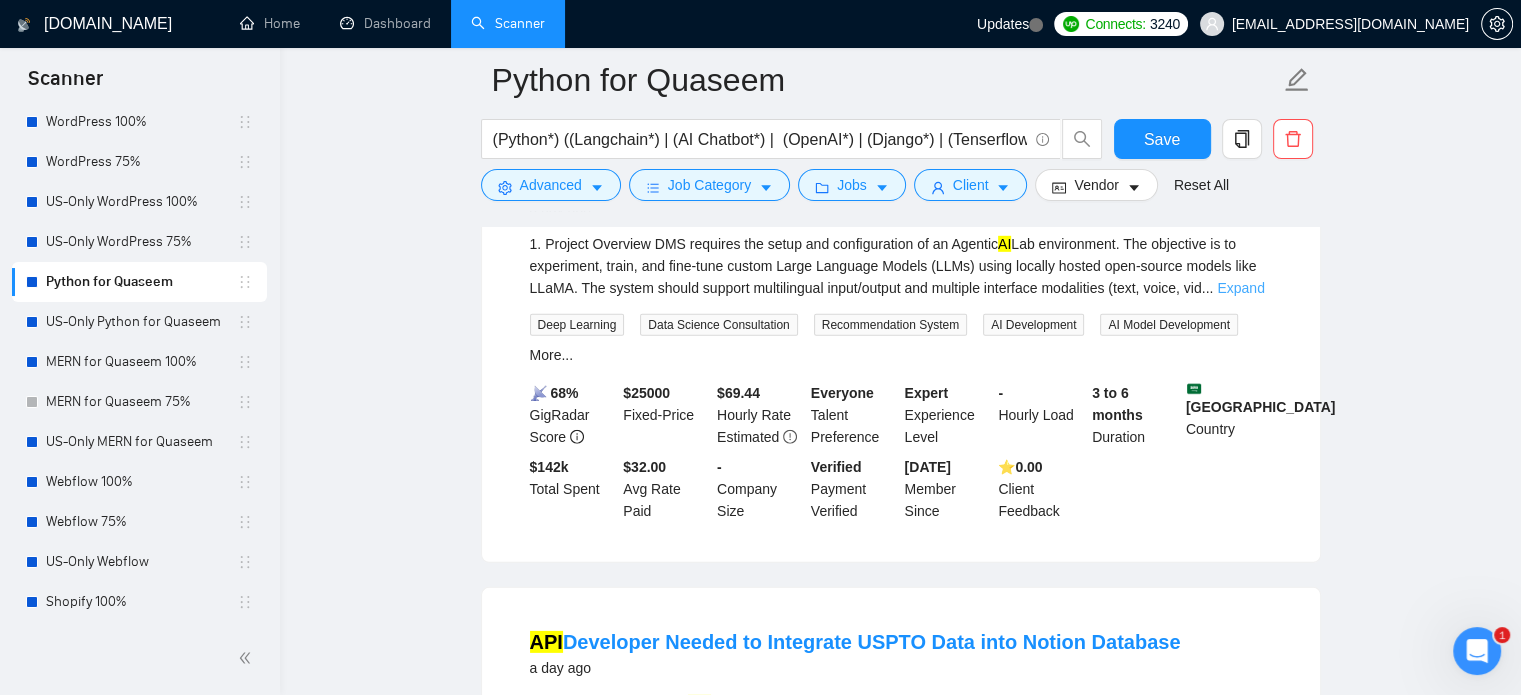click on "Expand" at bounding box center [1240, 288] 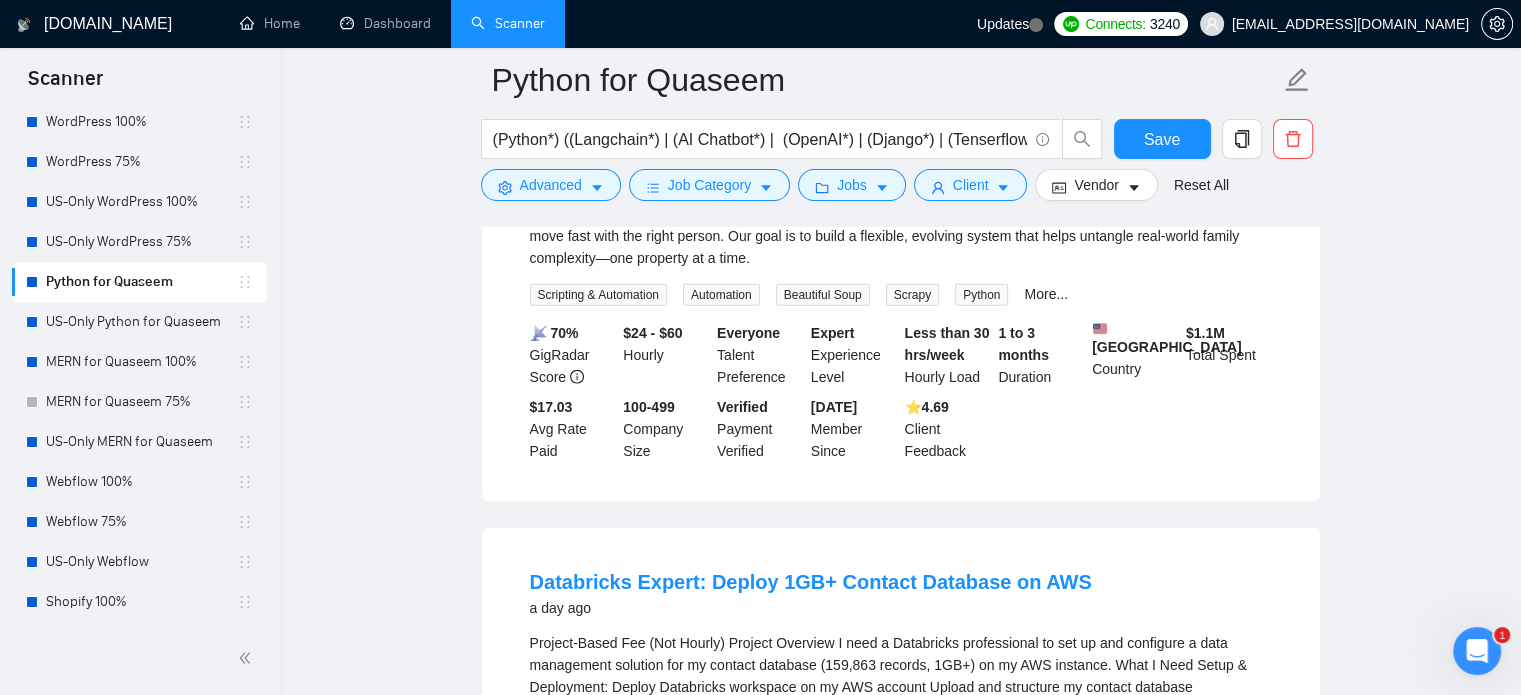 scroll, scrollTop: 4783, scrollLeft: 0, axis: vertical 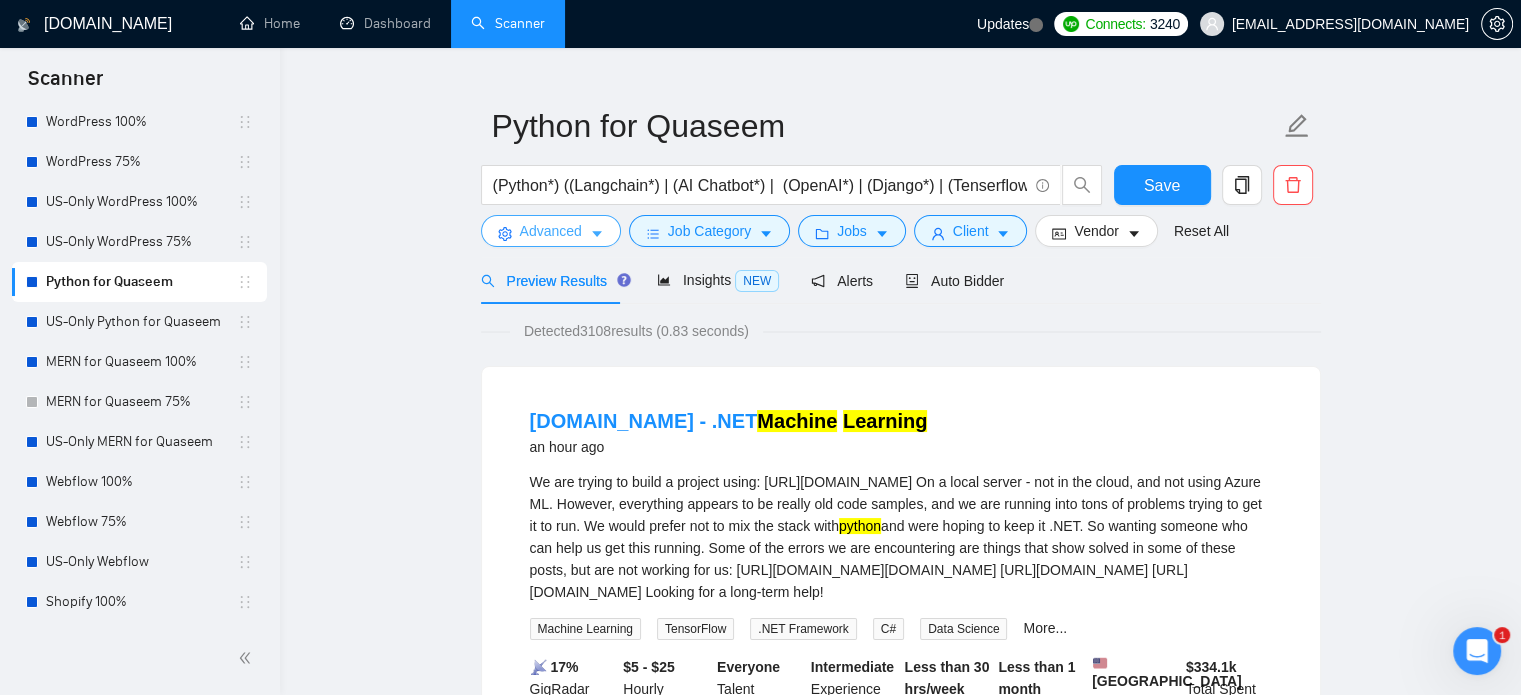 click on "Advanced" at bounding box center [551, 231] 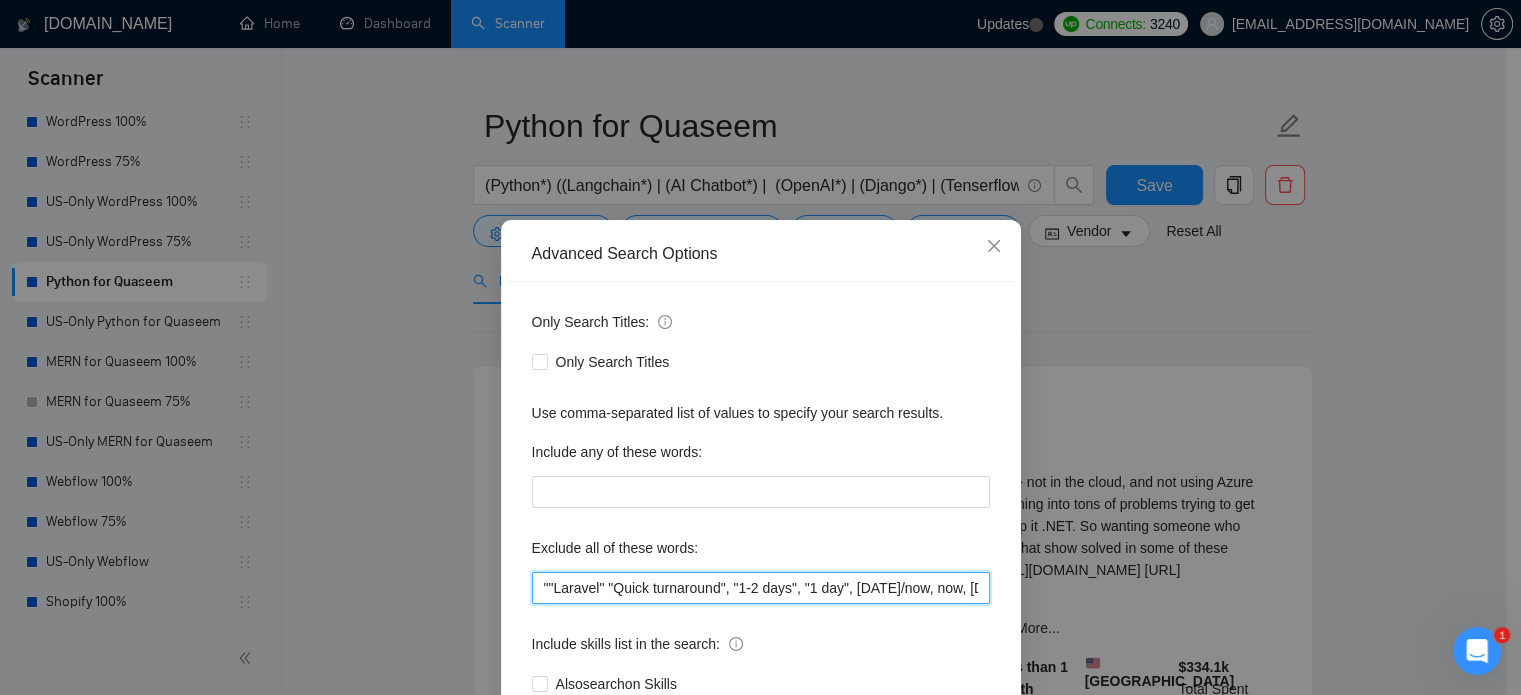 click on """Laravel" "Quick turnaround", "1-2 days", "1 day", [DATE]/now, now, [DATE], Blockchain, blazor, Crypto, Tilda, Zyro, Strikingly, Weebly, jinja, jinja2, "freelancers only", "only freelancers", "only freelancer", "no agencies", "no agency", "QA engineer" "Chrome apps & extensions" "Game" "On-site" "On site" "Kotlin" "Music" "Chrome Extension" "Browser Extension", "Swift"" at bounding box center [761, 588] 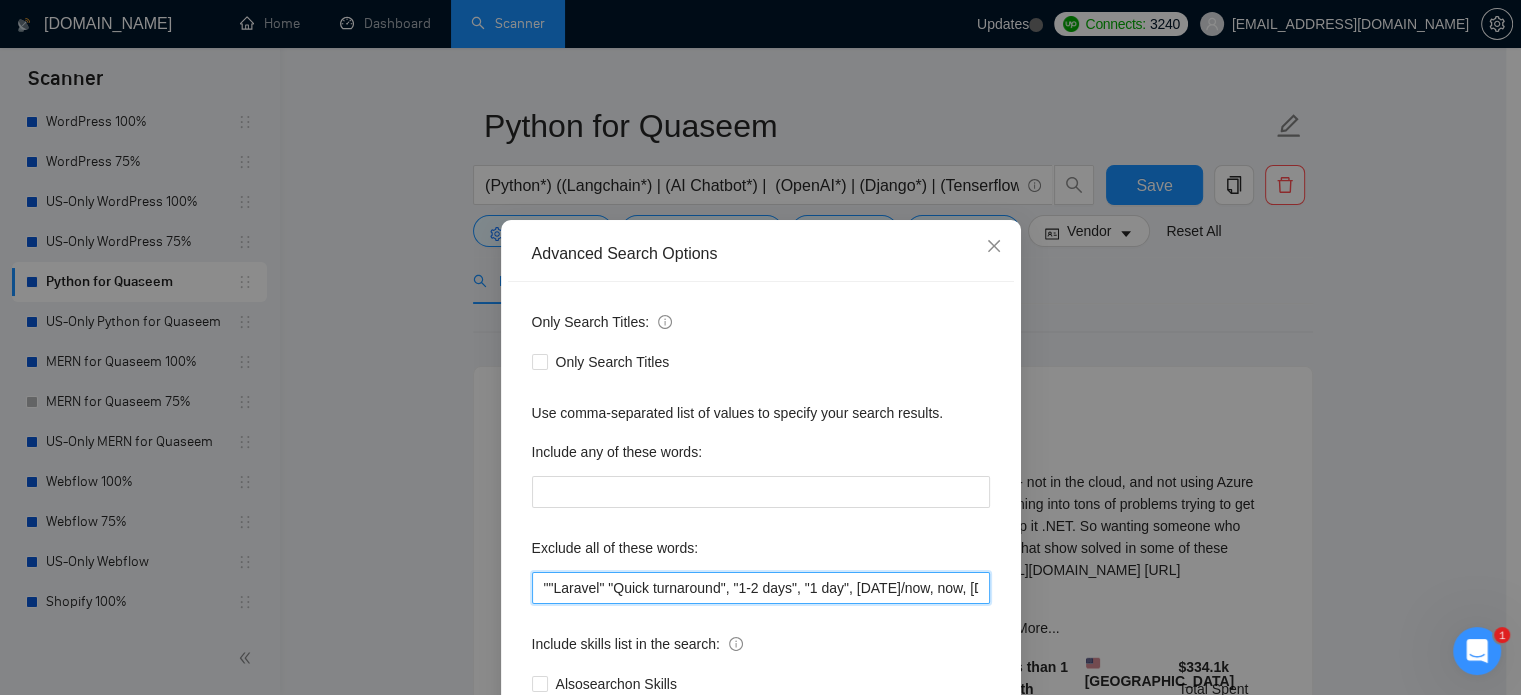 paste on "1-2 days", "1 day", [DATE]/now, now, [DATE], Blockchain, blazor, Crypto, Tilda, Zyro, Strikingly, Weebly, jinja, jinja2, "freelancers only", "only freelancers", "only freelancer", "no agencies", "No agency*",  "No agencies", "QA engineer" "Chrome apps & extensions" "Game*" "On-site" "On site" "Music" "Chrome Extension" "Browser Extension", ".net*"" 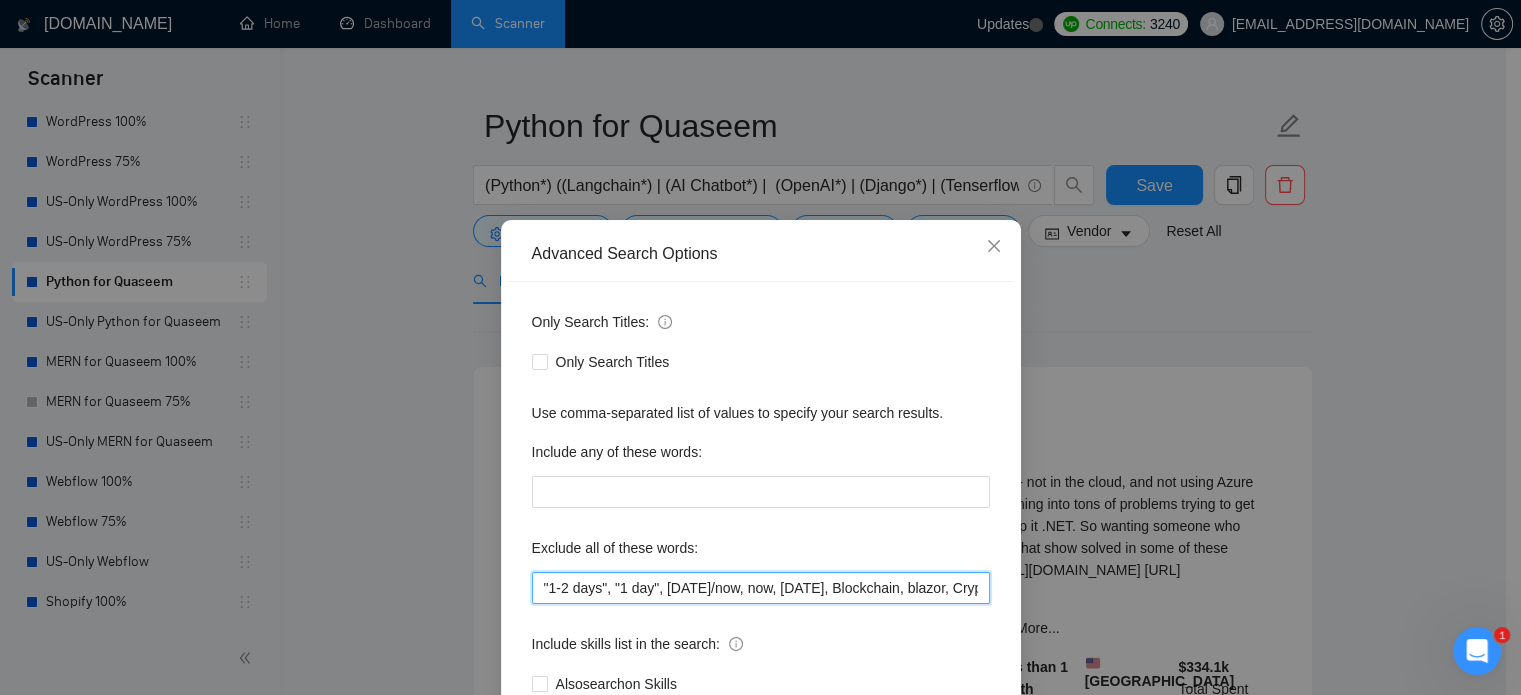 scroll, scrollTop: 0, scrollLeft: 1675, axis: horizontal 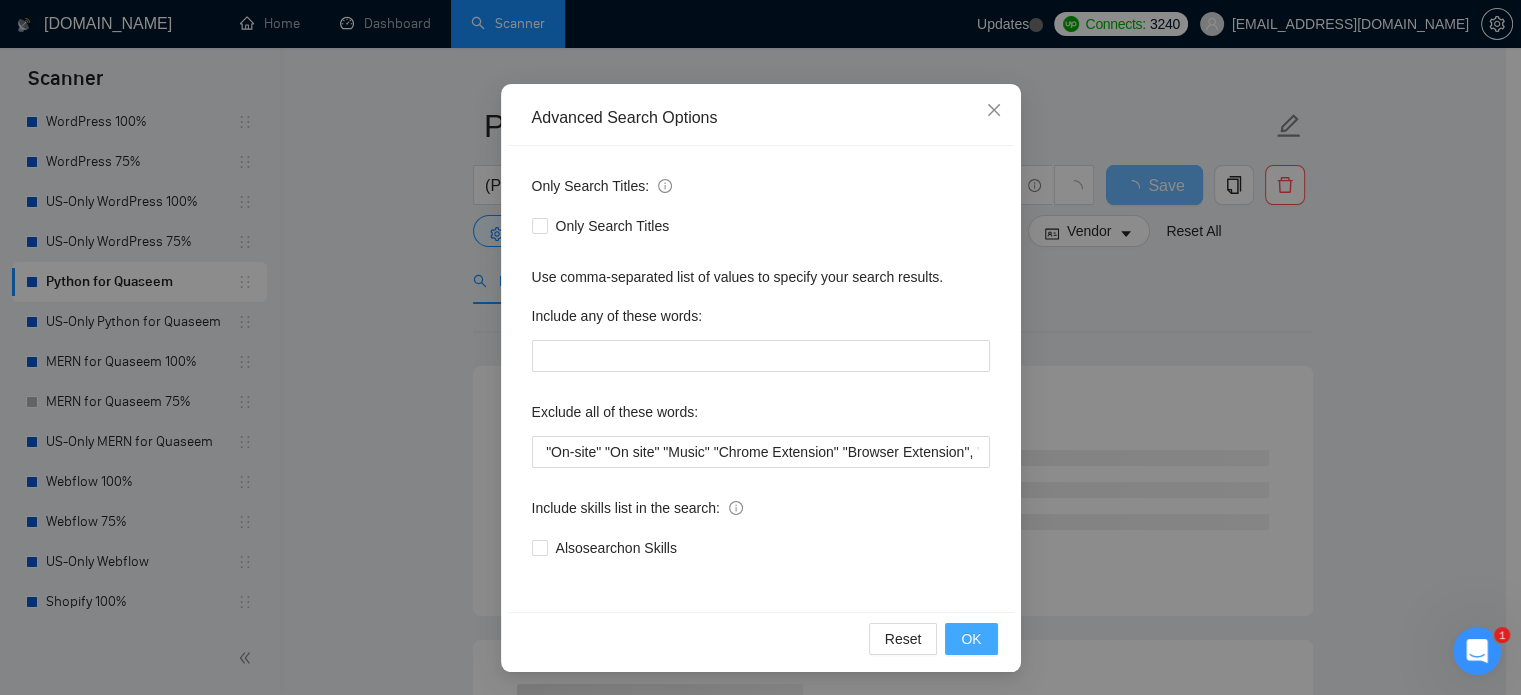 click on "OK" at bounding box center [971, 639] 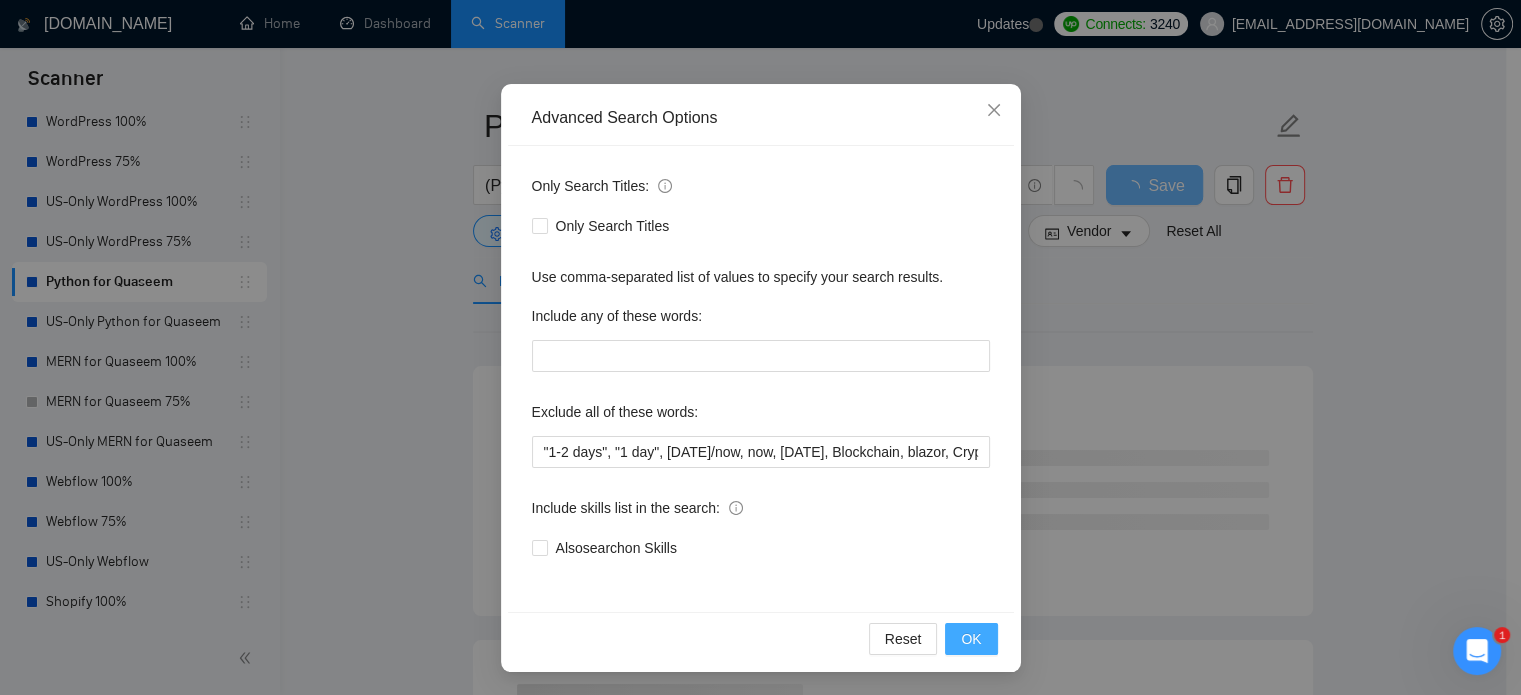 scroll, scrollTop: 36, scrollLeft: 0, axis: vertical 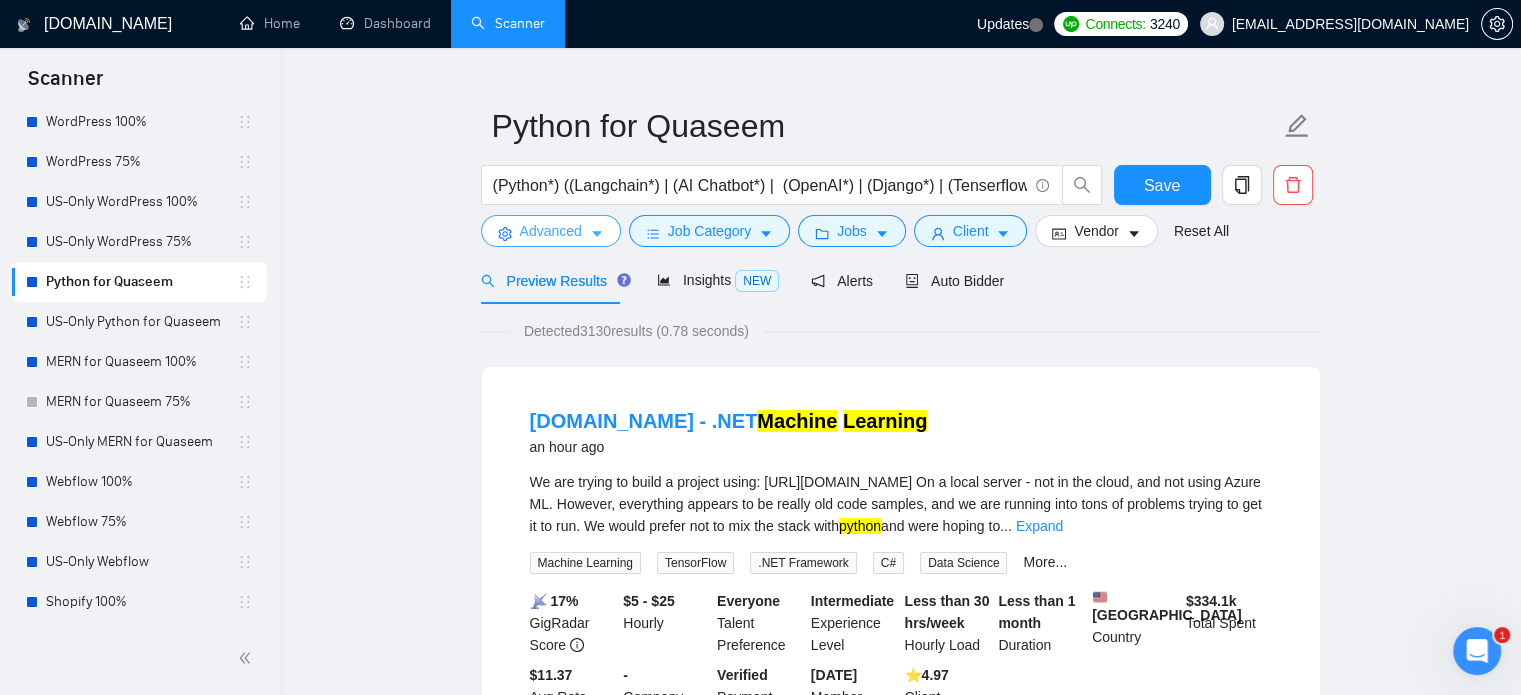 click on "Advanced" at bounding box center (551, 231) 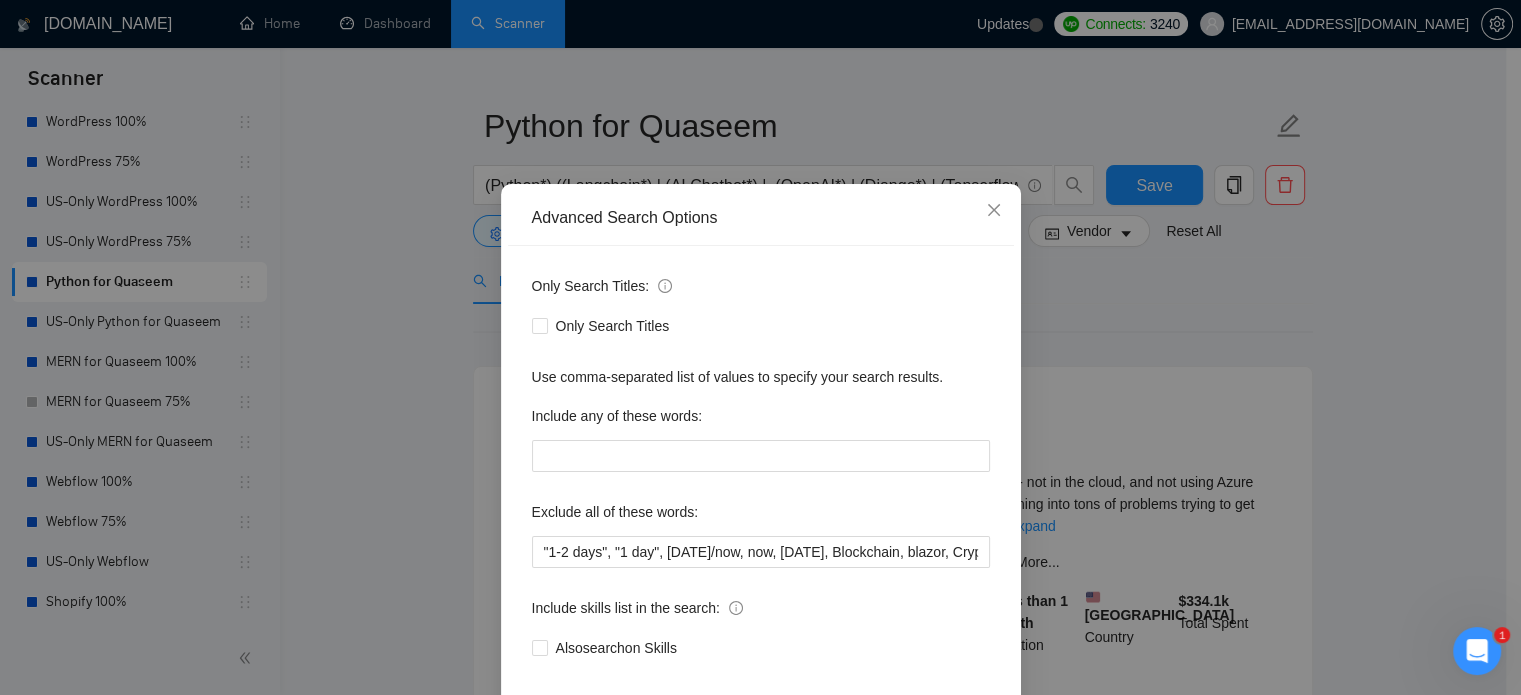 click on "Advanced Search Options Only Search Titles:   Only Search Titles Use comma-separated list of values to specify your search results. Include any of these words: Exclude all of these words: "1-2 days", "1 day", [DATE]/now, now, [DATE], Blockchain, blazor, Crypto, Tilda, Zyro, Strikingly, Weebly, jinja, jinja2, "freelancers only", "only freelancers", "only freelancer", "no agencies", "No agency*",  "No agencies", "QA engineer" "Chrome apps & extensions" "Game*" "On-site" "On site" "Music" "Chrome Extension" "Browser Extension", ".net*" Include skills list in the search:   Also  search  on Skills Reset OK" at bounding box center (760, 347) 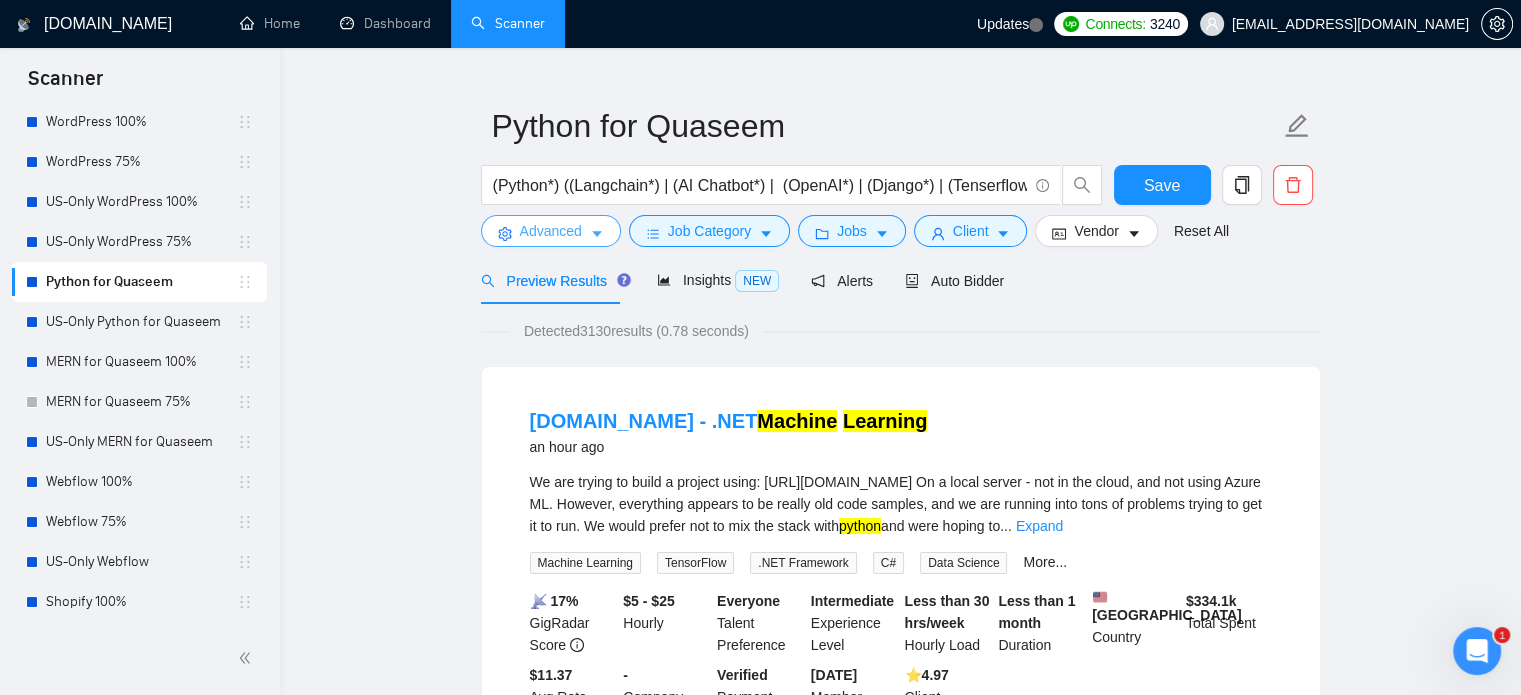 click on "Advanced" at bounding box center [551, 231] 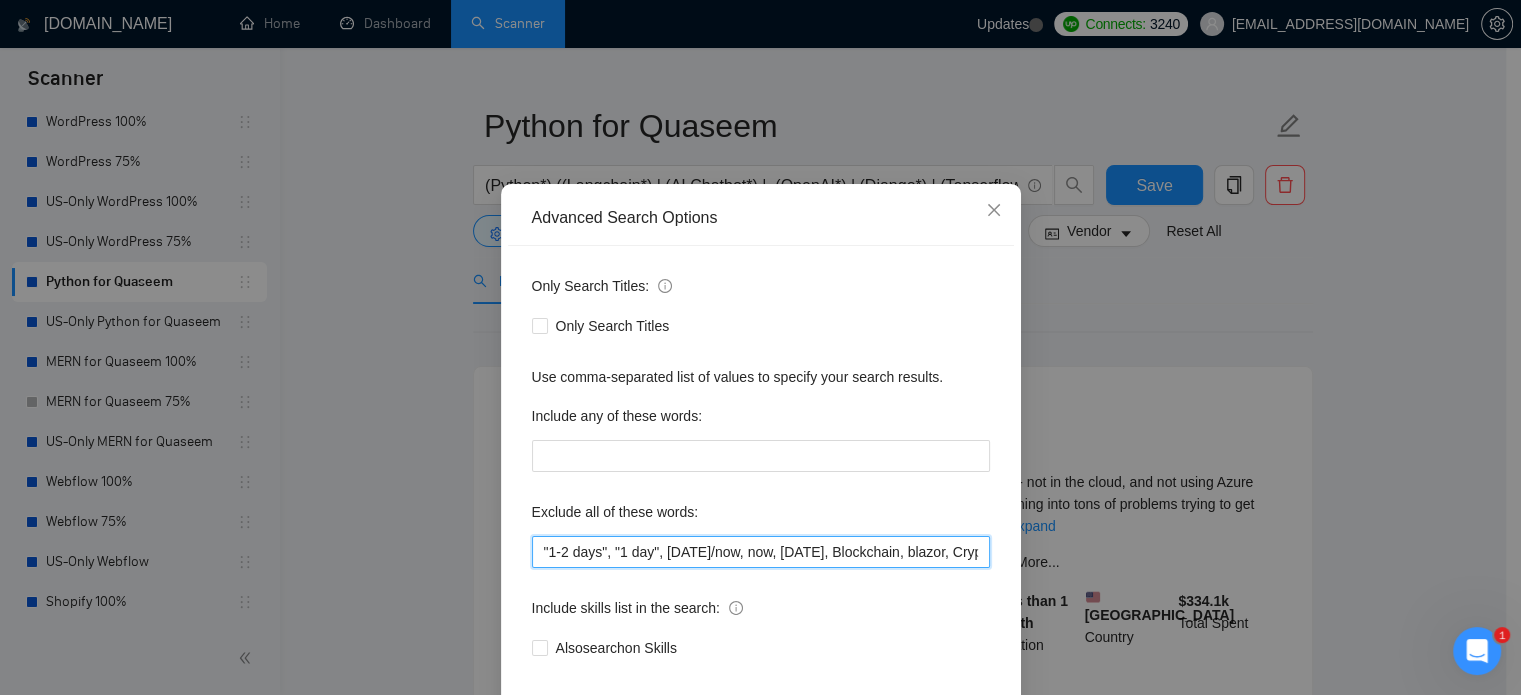click on ""1-2 days", "1 day", [DATE]/now, now, [DATE], Blockchain, blazor, Crypto, Tilda, Zyro, Strikingly, Weebly, jinja, jinja2, "freelancers only", "only freelancers", "only freelancer", "no agencies", "No agency*",  "No agencies", "QA engineer" "Chrome apps & extensions" "Game*" "On-site" "On site" "Music" "Chrome Extension" "Browser Extension", ".net*"" at bounding box center [761, 552] 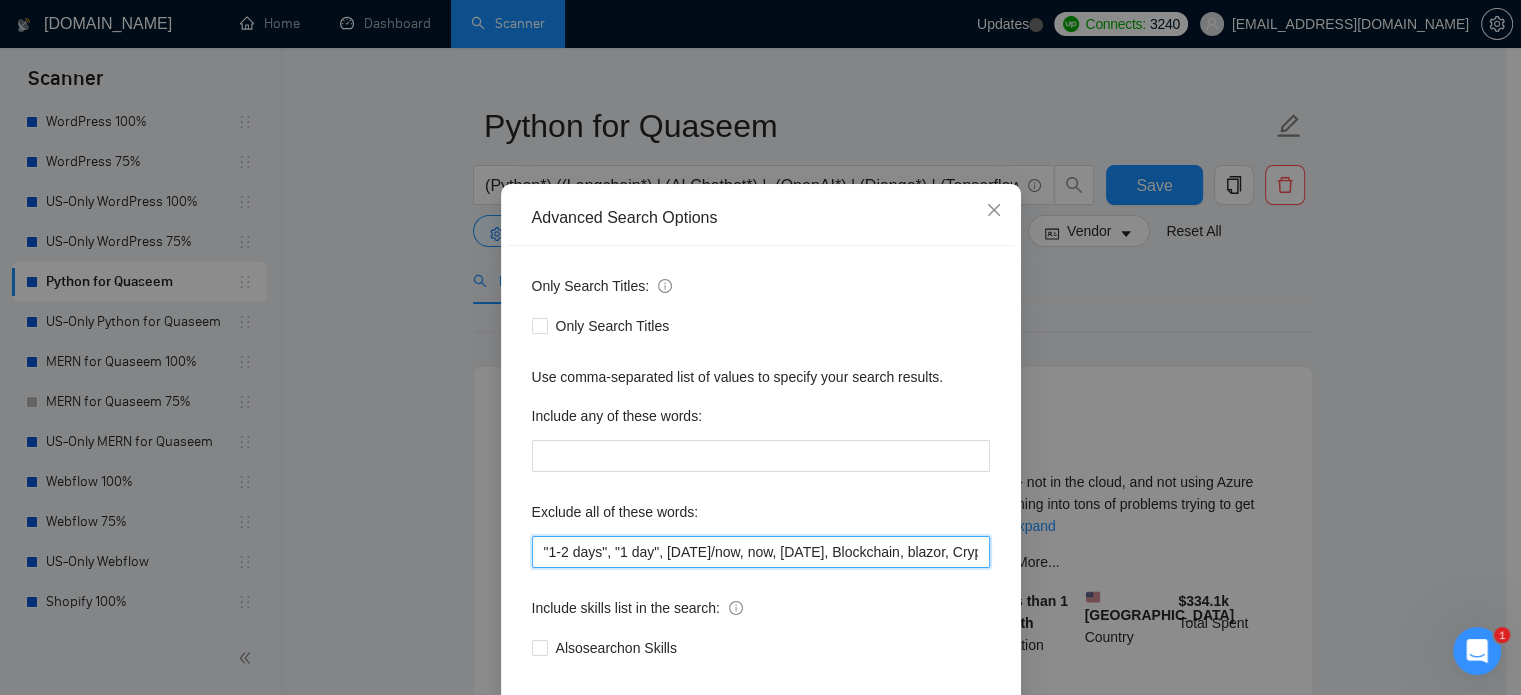 scroll, scrollTop: 0, scrollLeft: 1680, axis: horizontal 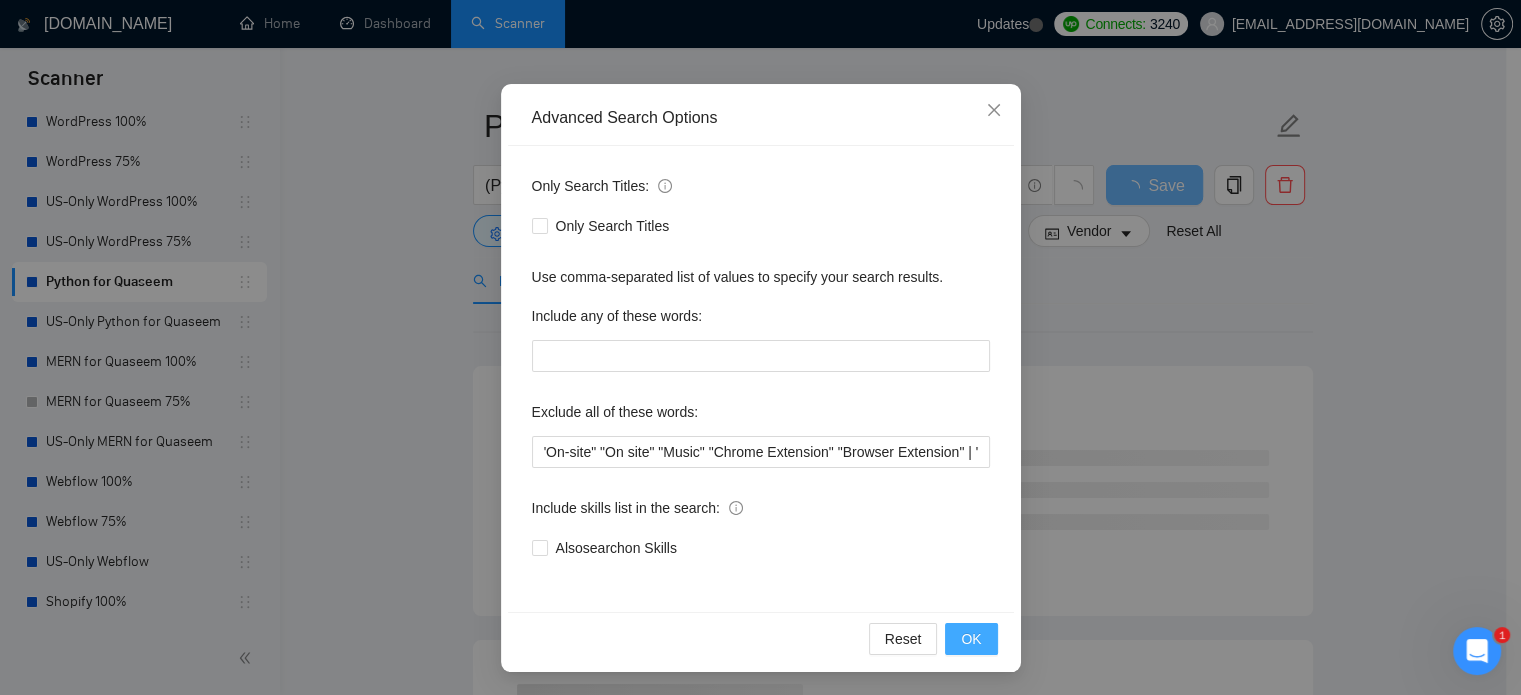 click on "OK" at bounding box center (971, 639) 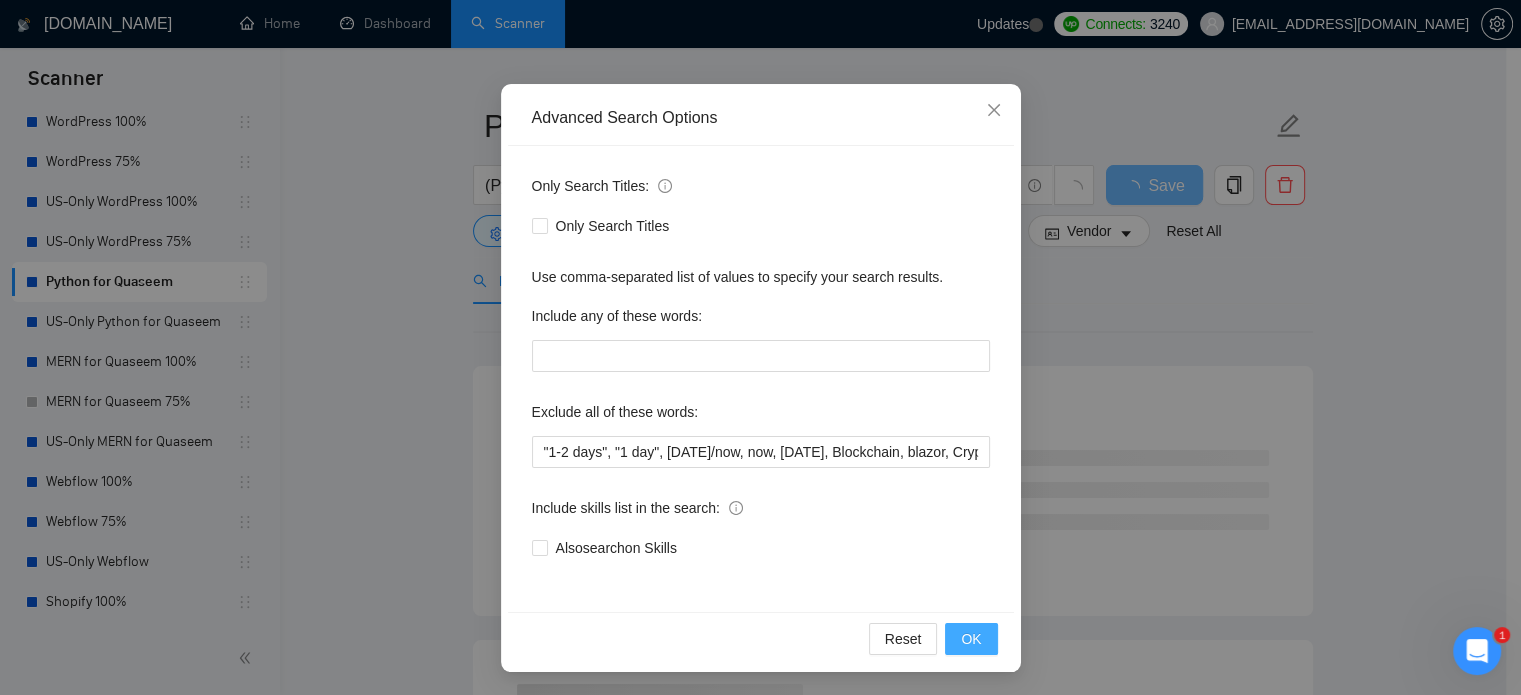 scroll, scrollTop: 36, scrollLeft: 0, axis: vertical 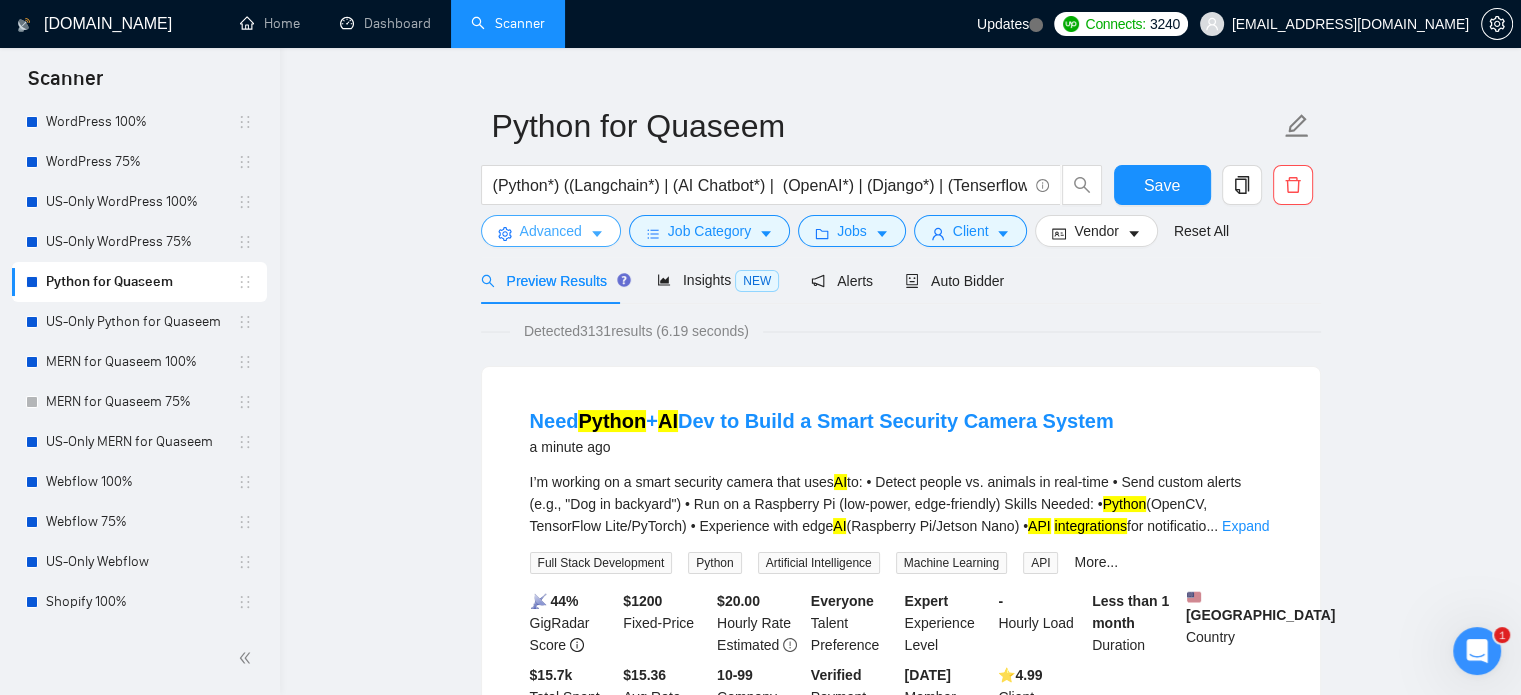 click on "Advanced" at bounding box center (551, 231) 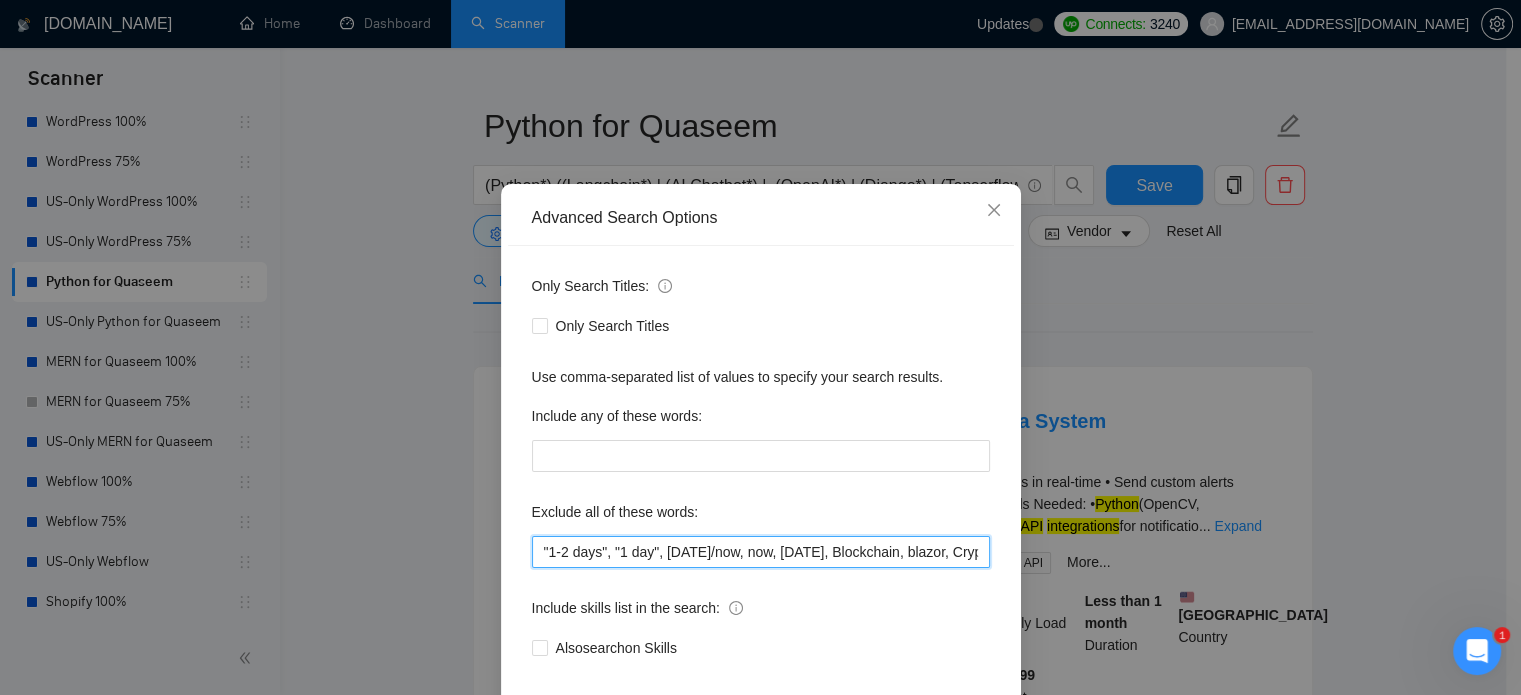 click on ""1-2 days", "1 day", [DATE]/now, now, [DATE], Blockchain, blazor, Crypto, Tilda, Zyro, Strikingly, Weebly, jinja, jinja2, "freelancers only", "only freelancers", "only freelancer", "no agencies", "No agency*",  "No agencies", "QA engineer" "Chrome apps & extensions" "Game*" "On-site" "On site" "Music" "Chrome Extension" "Browser Extension" | ".net*"" at bounding box center [761, 552] 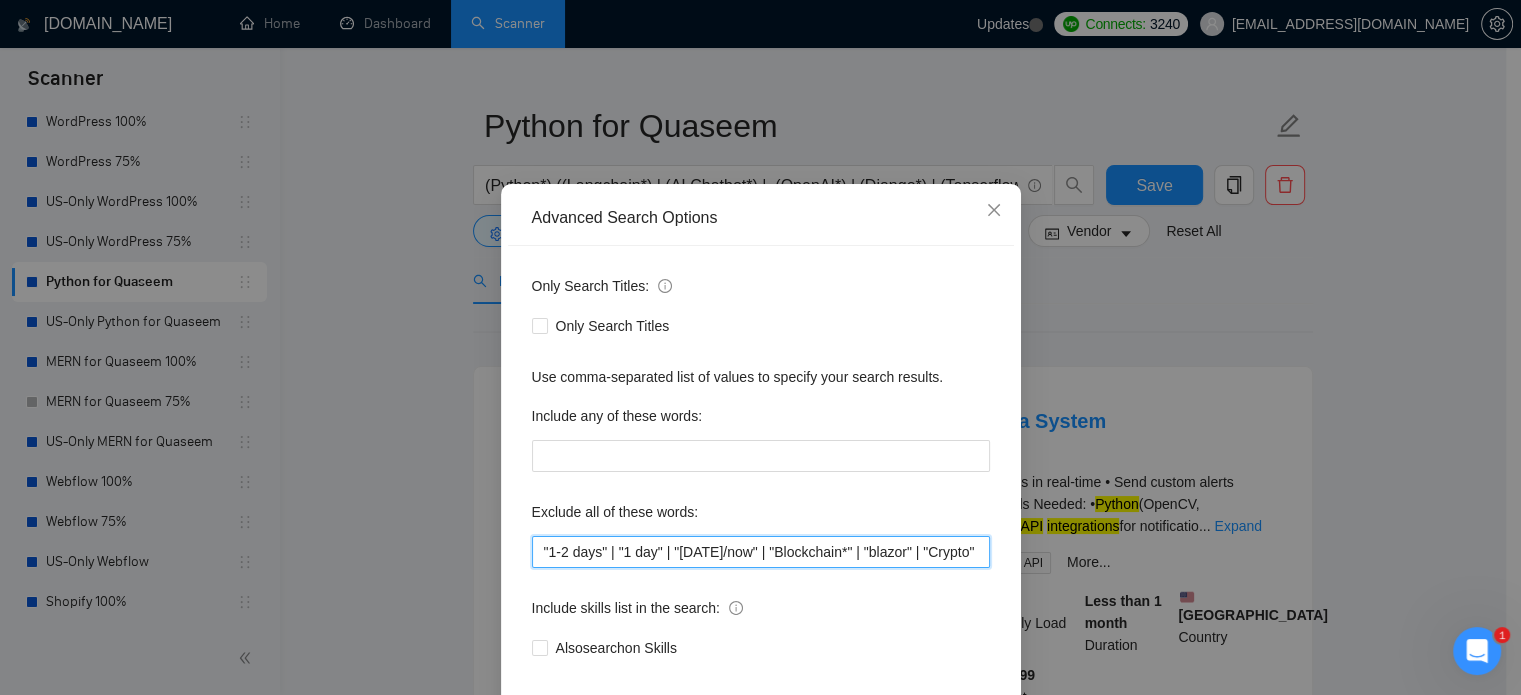 scroll, scrollTop: 0, scrollLeft: 1716, axis: horizontal 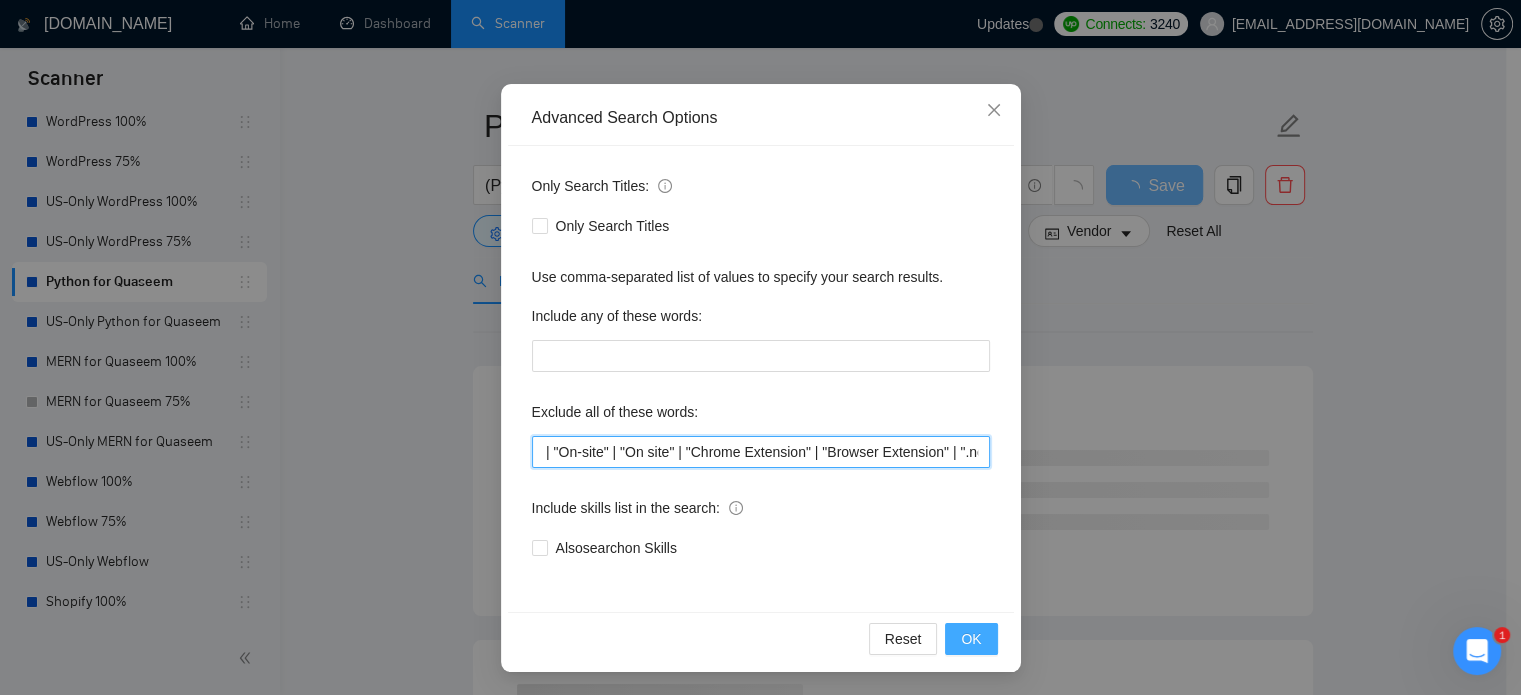 type on ""1-2 days" | "1 day" | "[DATE]/now" | "Blockchain*" | "blazor" | "Crypto" | Tilda | Zyro | Strikingly | Weebly | jinja | jinja2 | "freelancers only" | "only freelancers" | "only freelancer" | "no agencies" | "No agency*" | "No agencies" | "QA engineer" | "Chrome apps & extensions" | "Game*" | "On-site" | "On site" | "Chrome Extension" | "Browser Extension" | ".net*"" 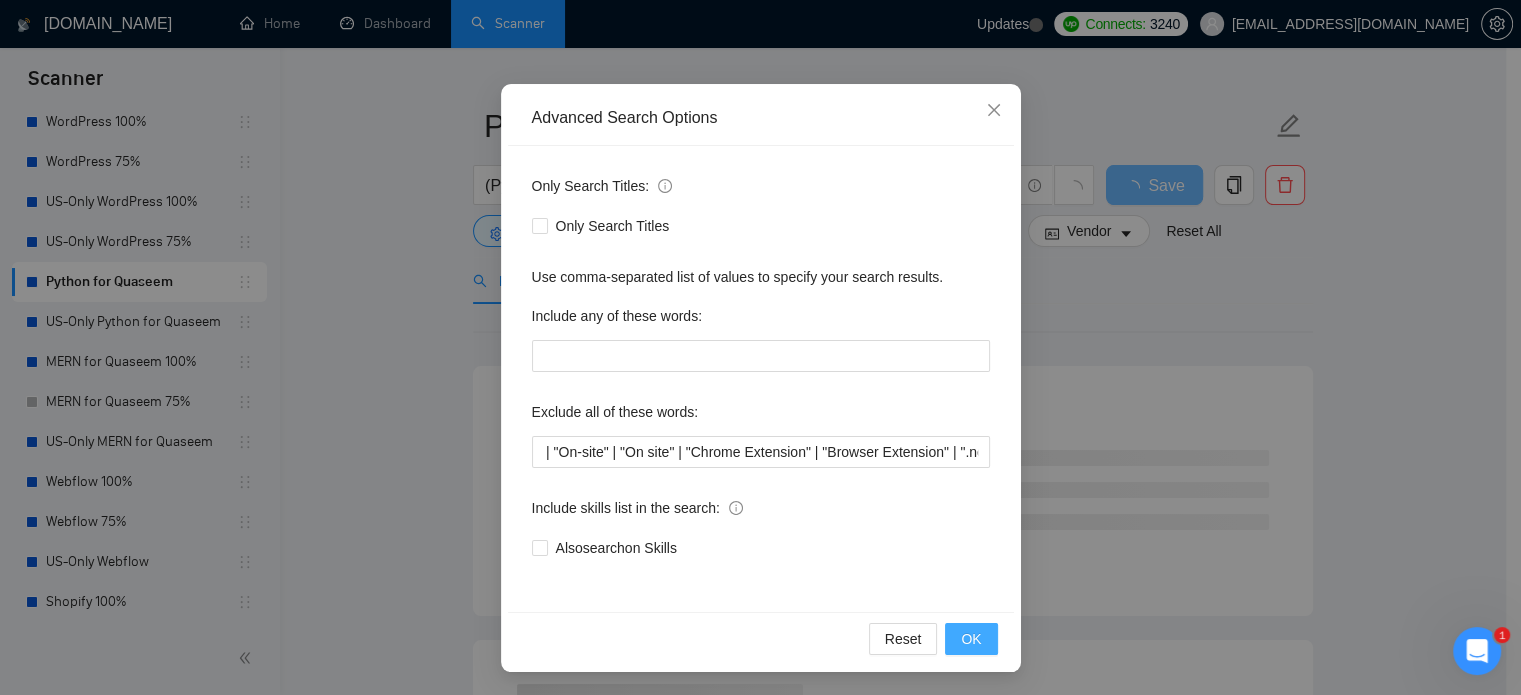 click on "OK" at bounding box center [971, 639] 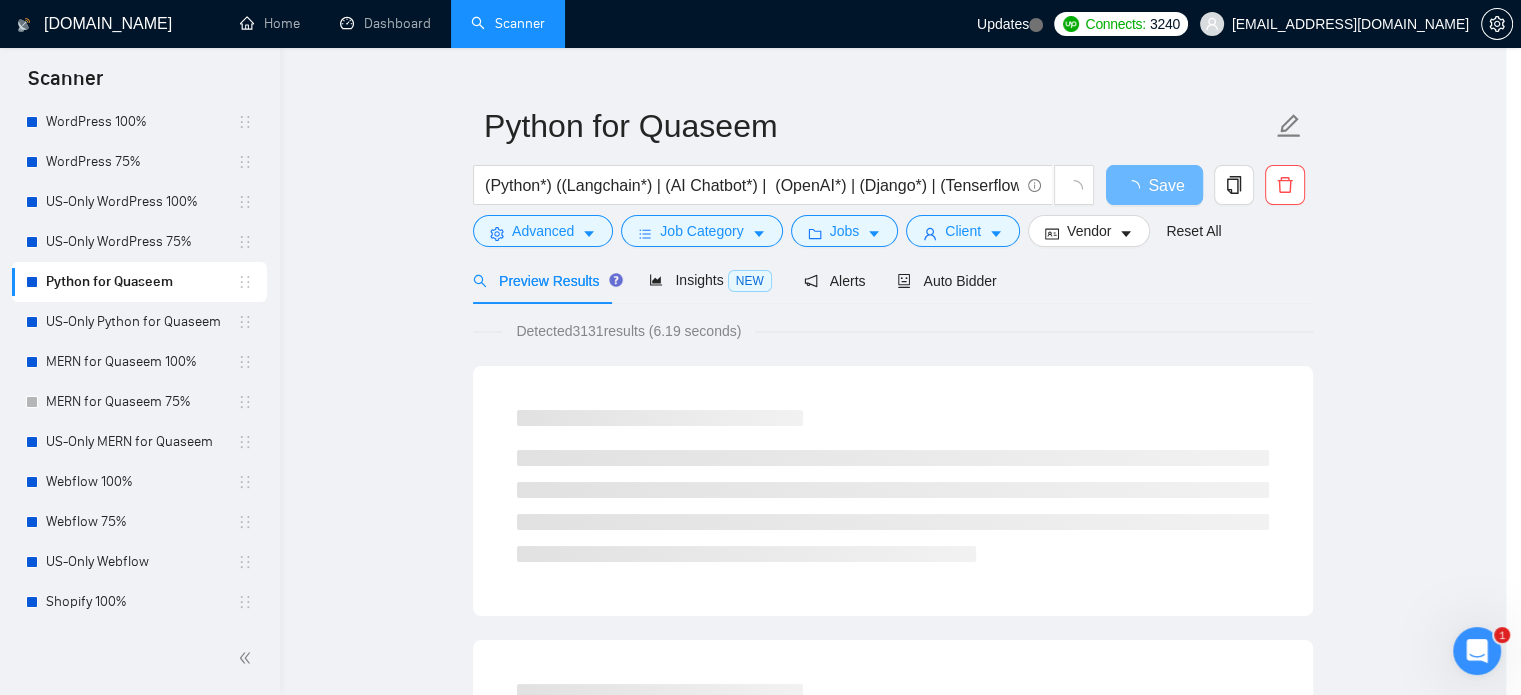 scroll, scrollTop: 36, scrollLeft: 0, axis: vertical 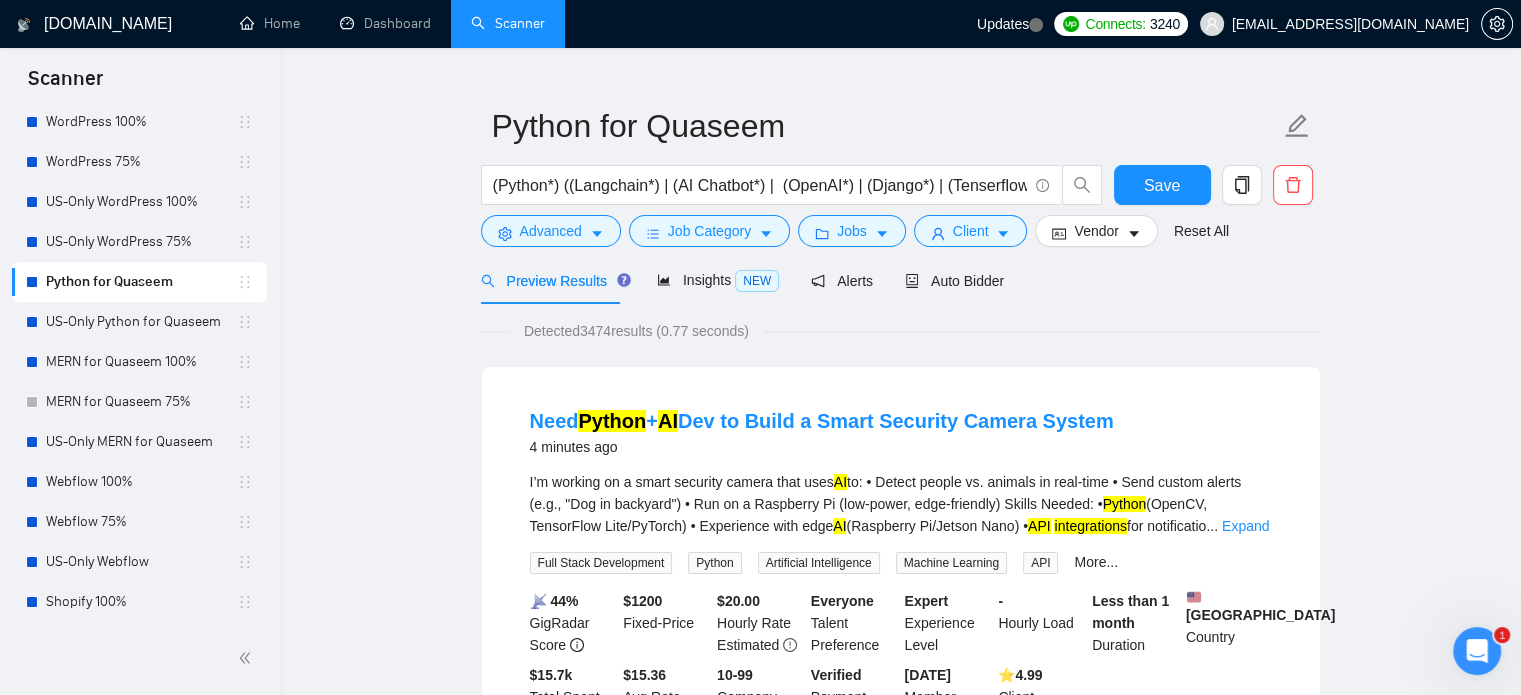 click on "Python for Quaseem (Python*) ((Langchain*) | (AI Chatbot*) |  (OpenAI*) | (Django*) | (Tenserflow*) | (automation*) | (Figma*) | (Fine Tuning*) | (VectorDB*) | (Pytorch*) | (Machine Learning*) | (LLM*) | (MVP*) | (OCR*) | (API Integration*)) Save Advanced   Job Category   Jobs   Client   Vendor   Reset All Preview Results Insights NEW Alerts Auto Bidder Detected   3474  results   (0.77 seconds) Need  Python  +  AI  Dev to Build a Smart Security Camera System 4 minutes ago I’m working on a smart security camera that uses  AI  to:
• Detect people vs. animals in real-time
• Send custom alerts (e.g., "Dog in backyard")
• Run on a Raspberry Pi (low-power, edge-friendly)
Skills Needed:
•  Python  (OpenCV, TensorFlow Lite/PyTorch)
• Experience with edge  AI  (Raspberry Pi/Jetson Nano)
•  API   integrations  for notificatio ... Expand Full Stack Development Python Artificial Intelligence Machine Learning API More... 📡   44% GigRadar Score   $ 1200 Fixed-Price $ 20.00 Hourly Rate Estimated -" at bounding box center (900, 2467) 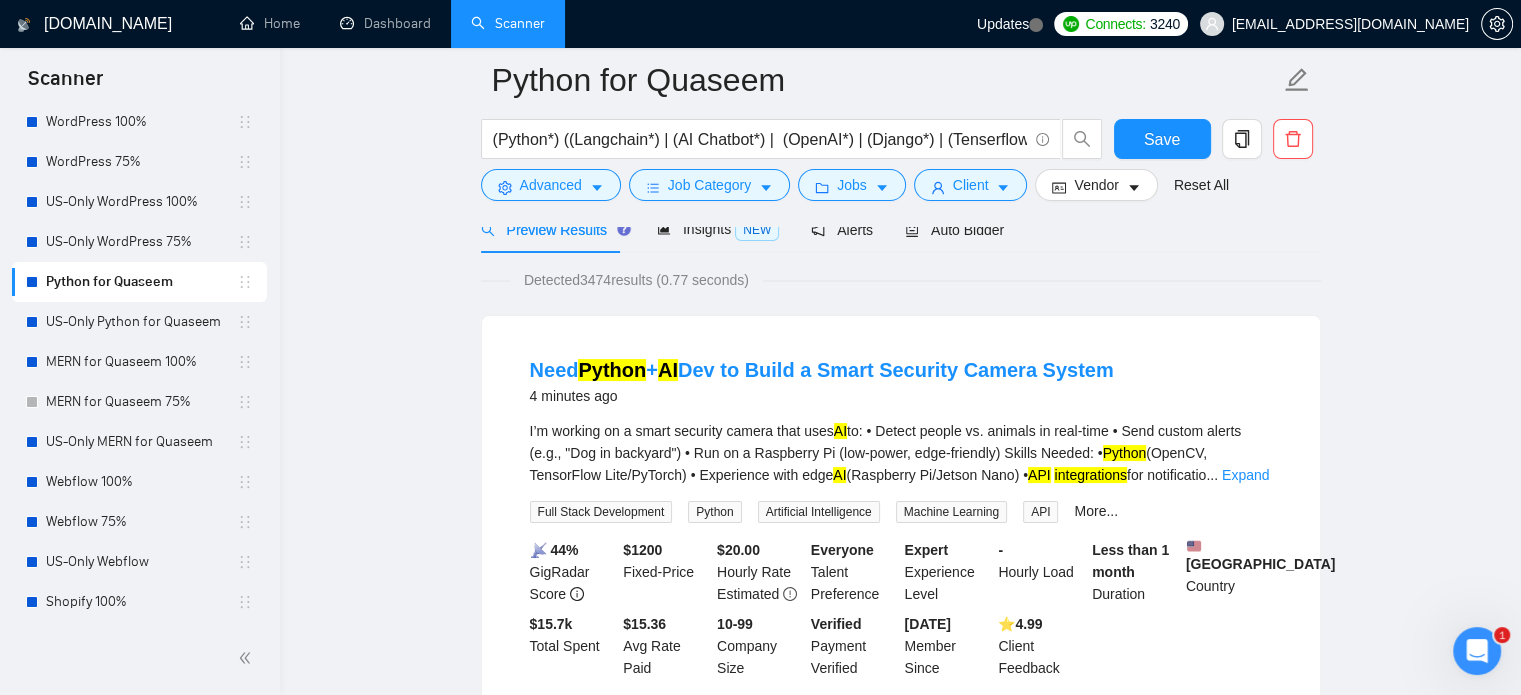 scroll, scrollTop: 136, scrollLeft: 0, axis: vertical 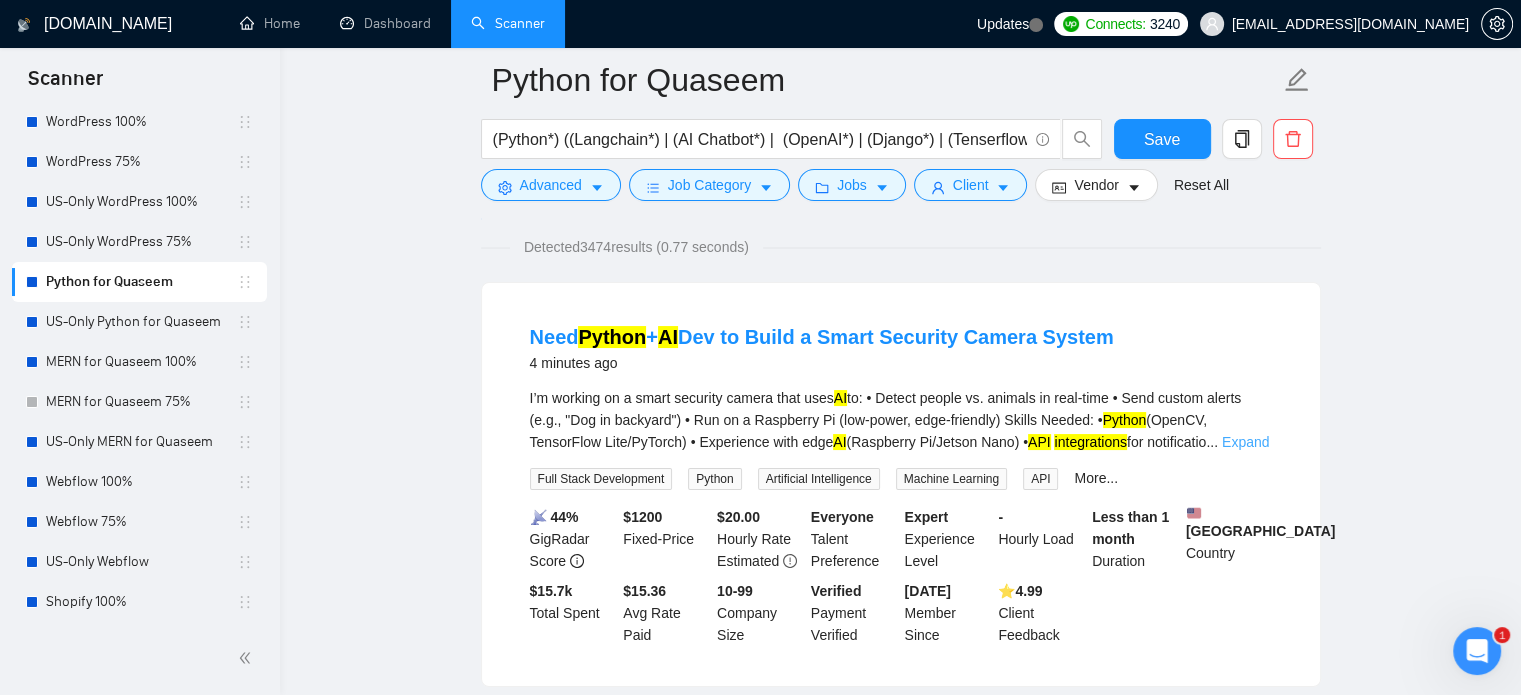 click on "Expand" at bounding box center (1245, 442) 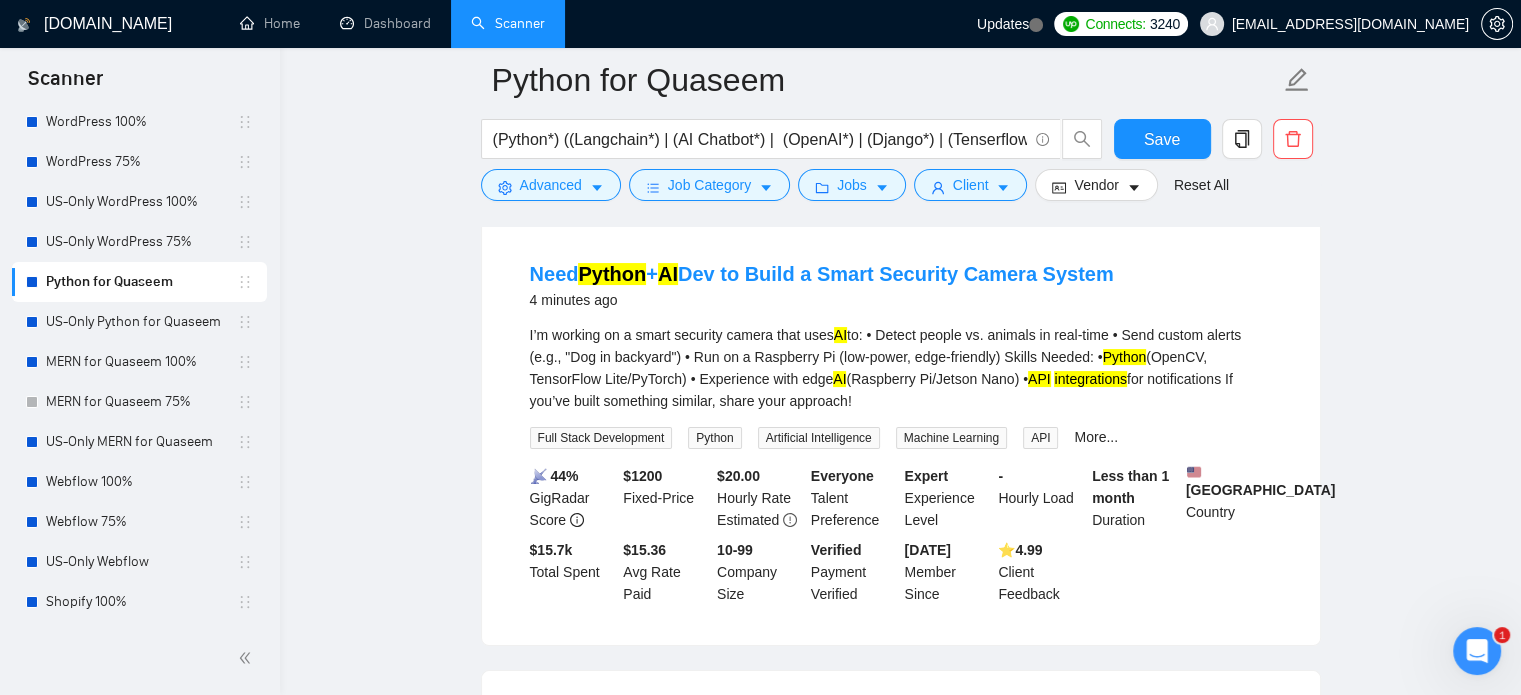 scroll, scrollTop: 36, scrollLeft: 0, axis: vertical 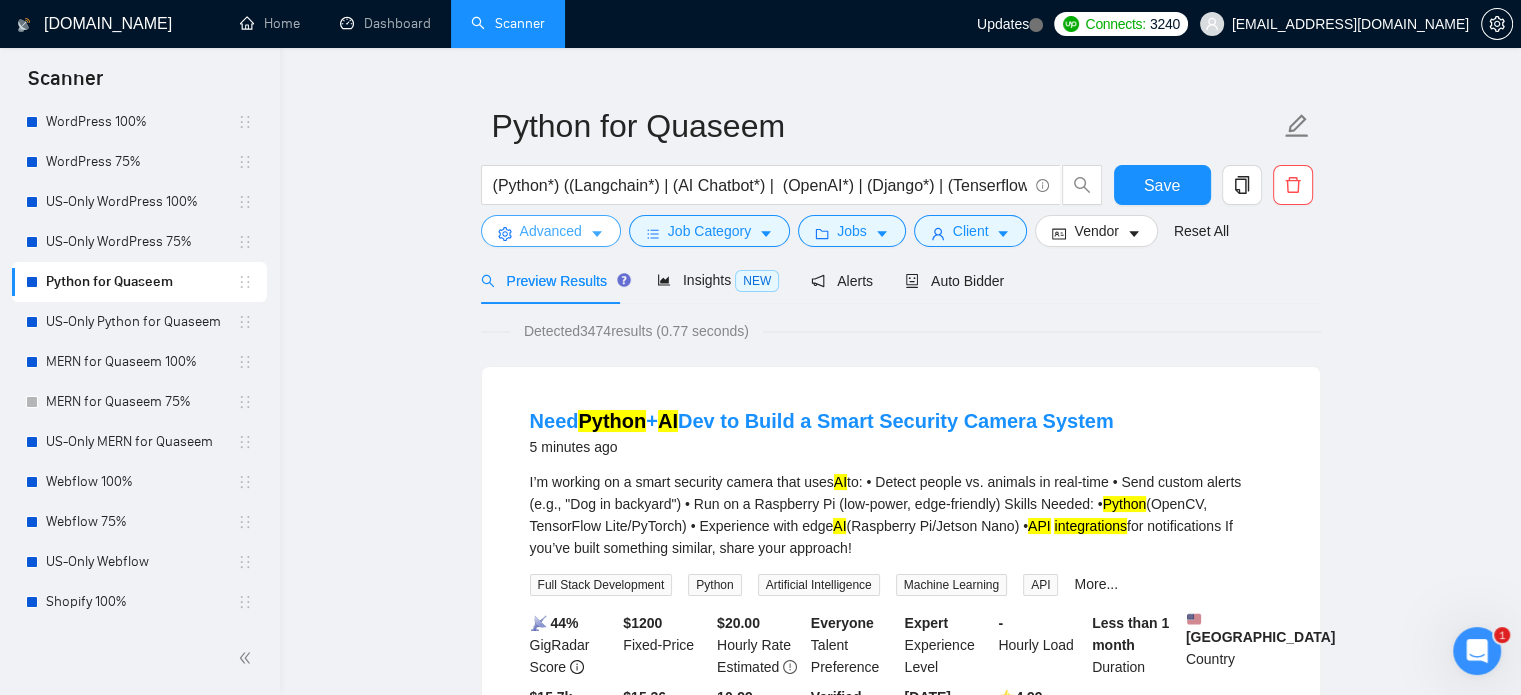 click on "Advanced" at bounding box center [551, 231] 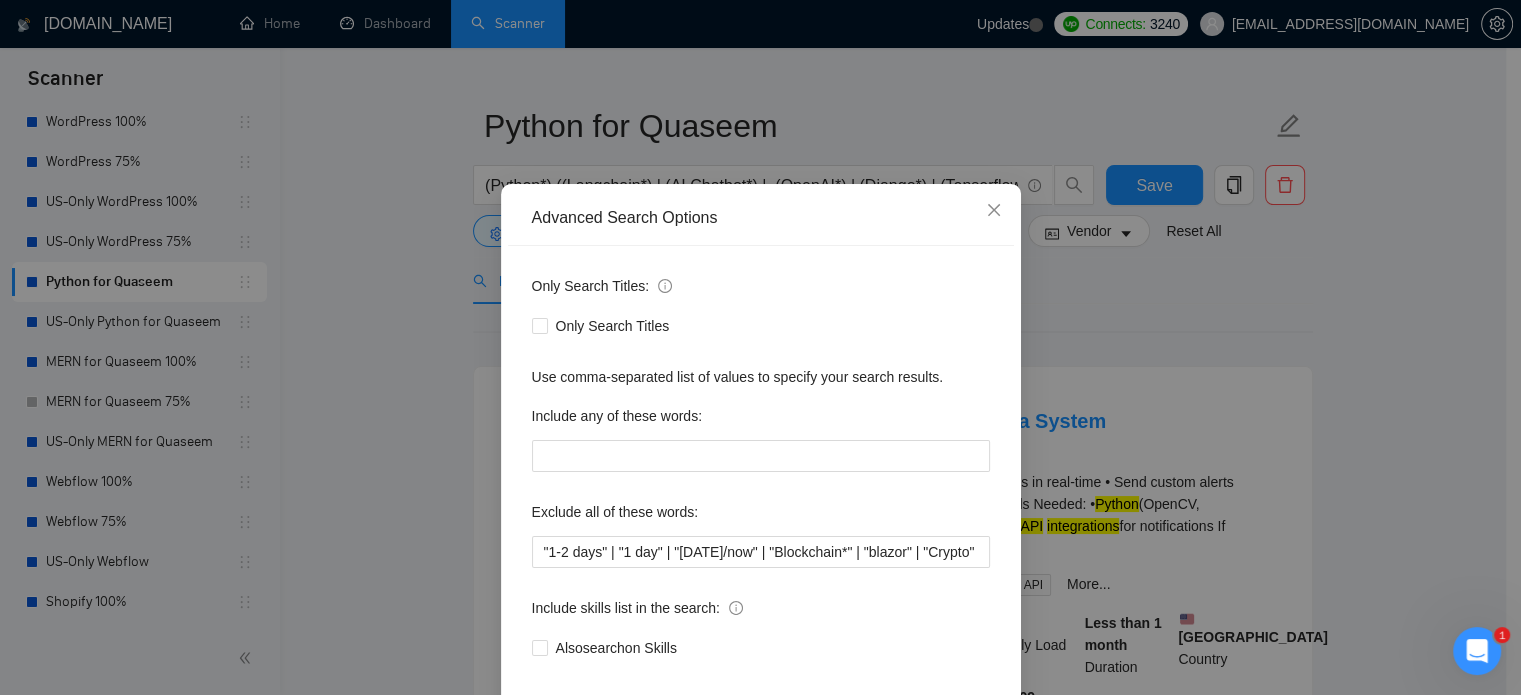 scroll, scrollTop: 136, scrollLeft: 0, axis: vertical 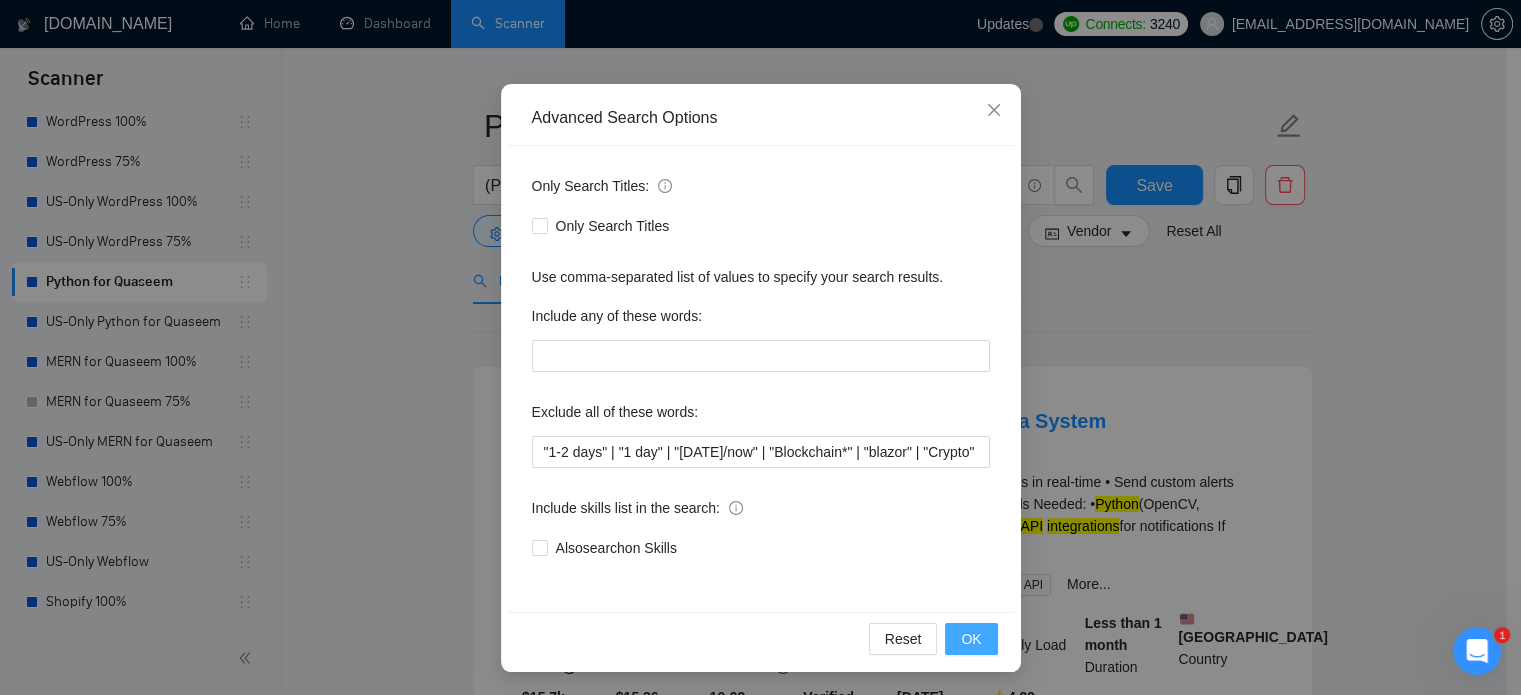 click on "OK" at bounding box center (971, 639) 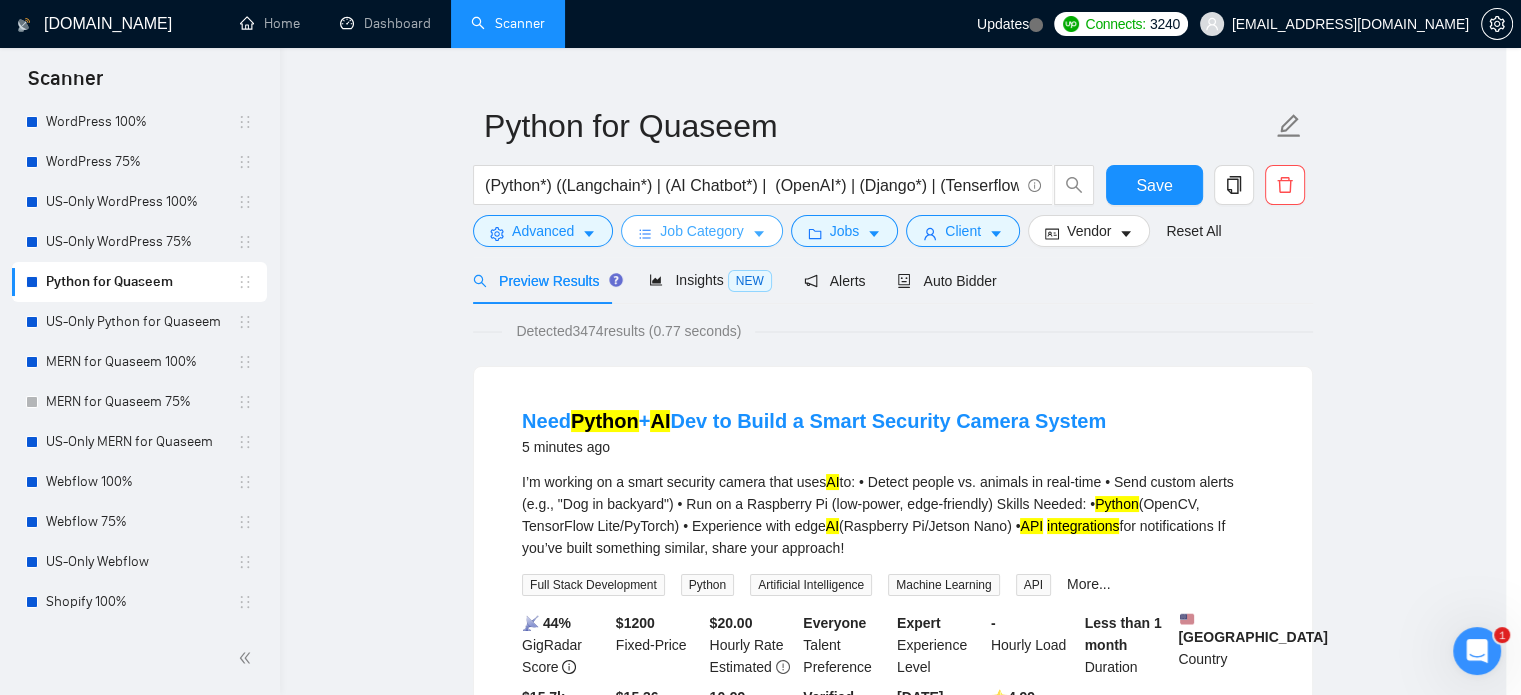 scroll, scrollTop: 36, scrollLeft: 0, axis: vertical 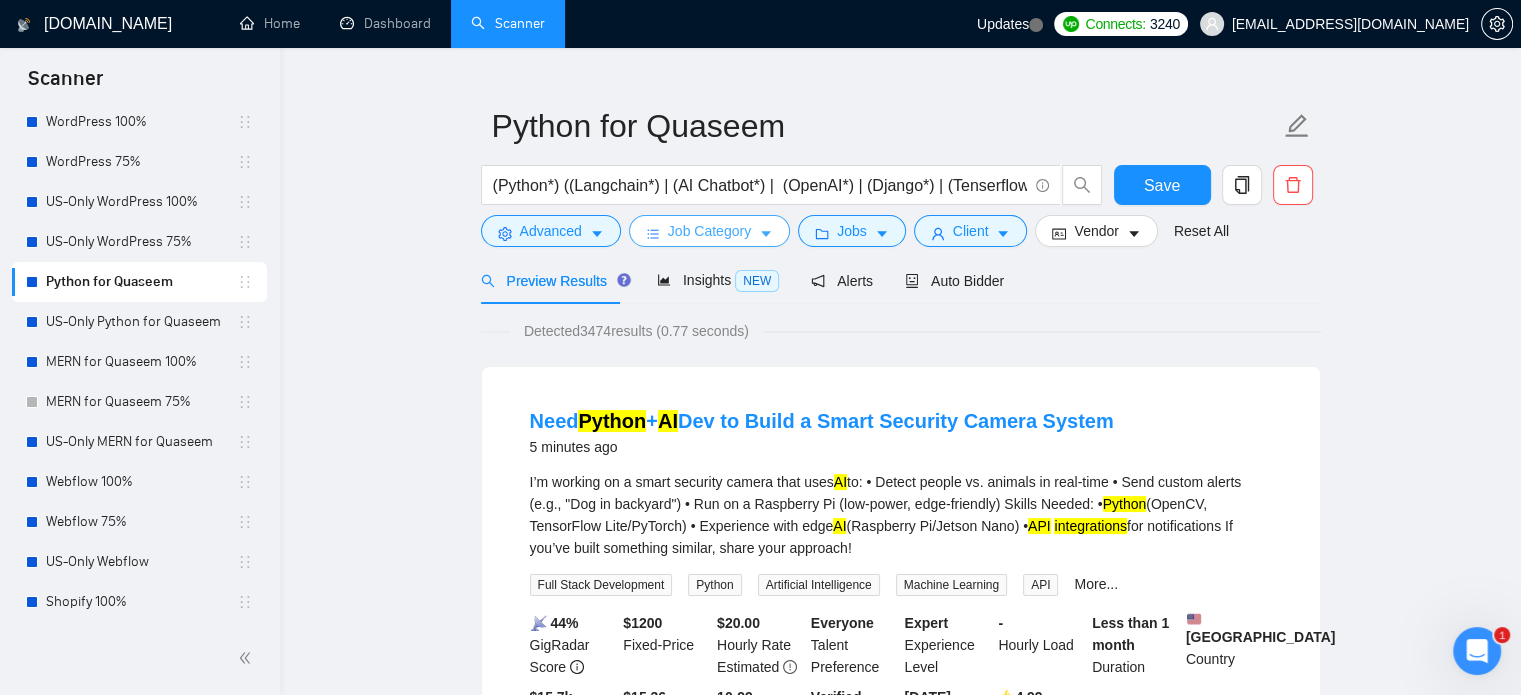 click on "Job Category" at bounding box center (709, 231) 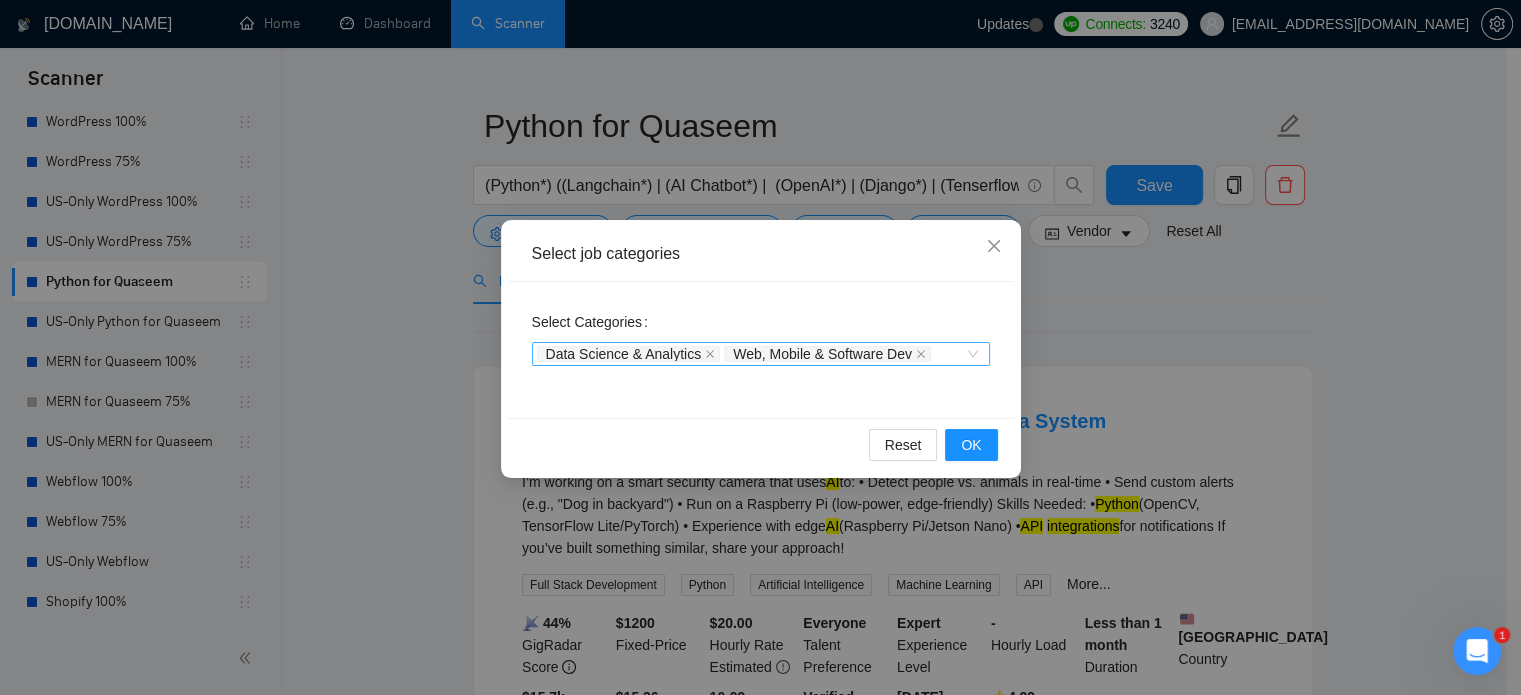 click on "Data Science & Analytics Web, Mobile & Software Dev" at bounding box center (751, 354) 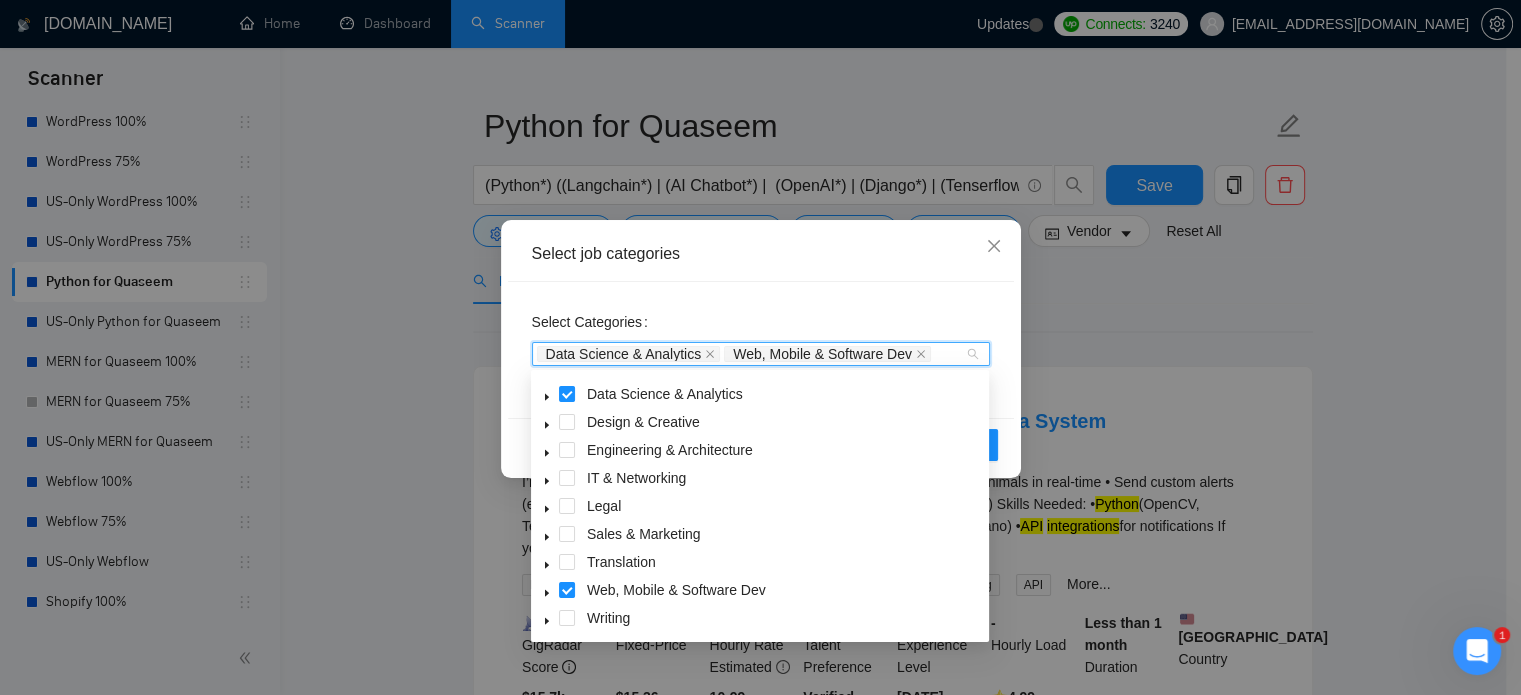 scroll, scrollTop: 0, scrollLeft: 0, axis: both 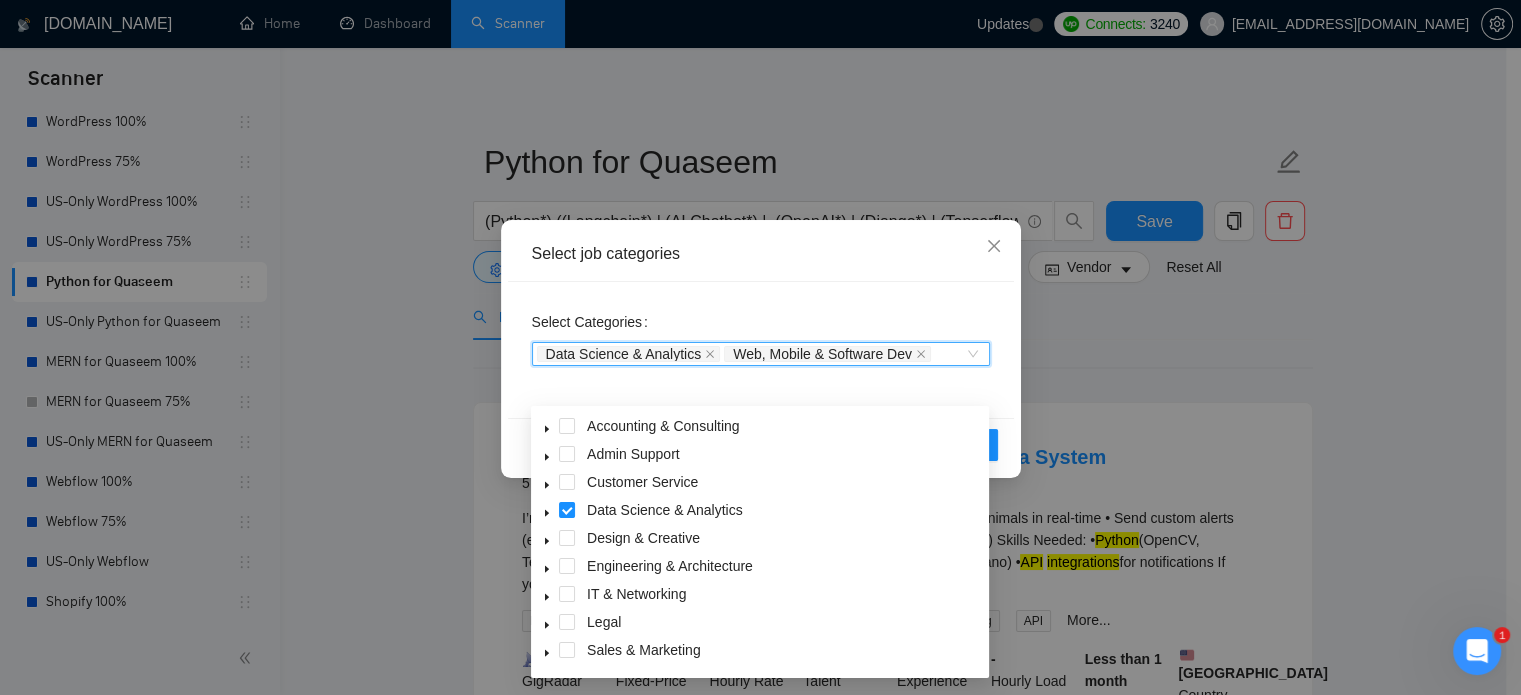 click on "Select job categories Select Categories Data Science & Analytics, Web, Mobile & Software Dev Data Science & Analytics Web, Mobile & Software Dev   Reset OK" at bounding box center (760, 347) 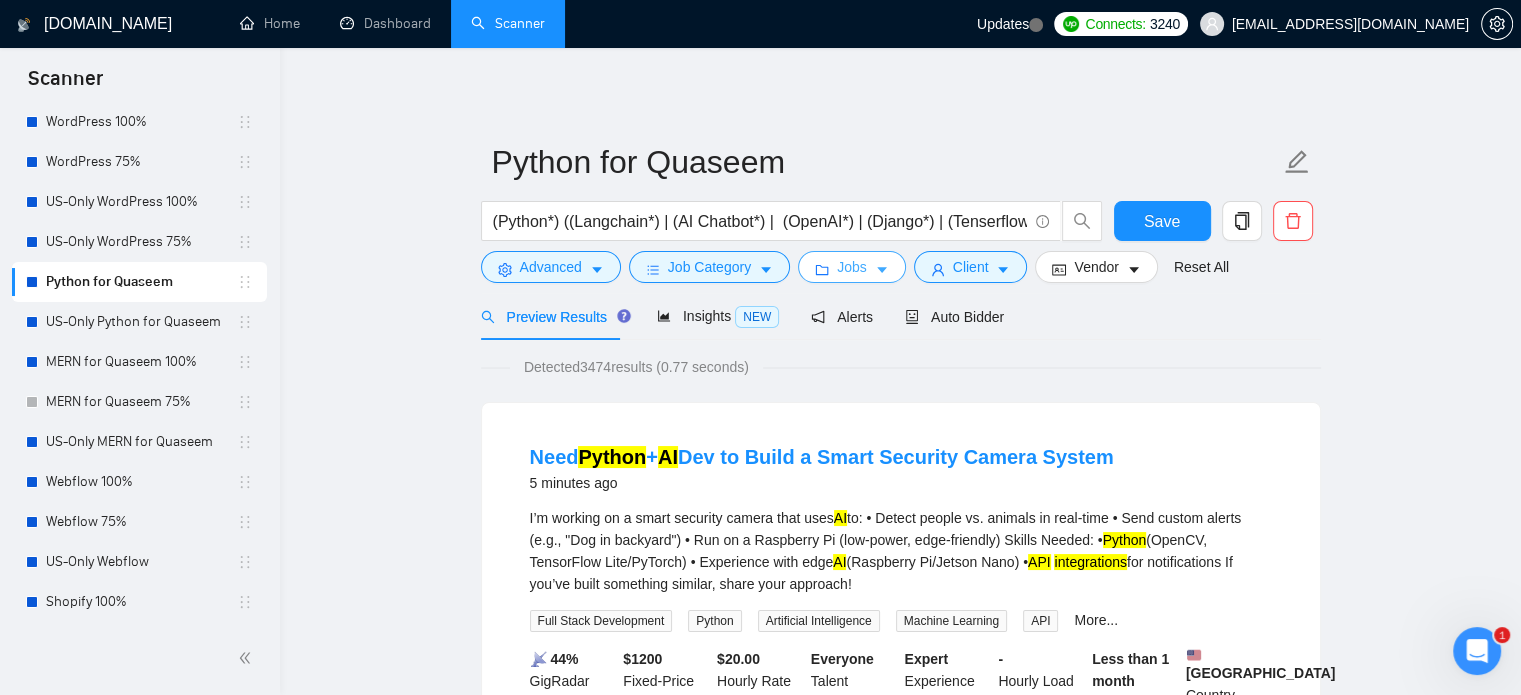 click 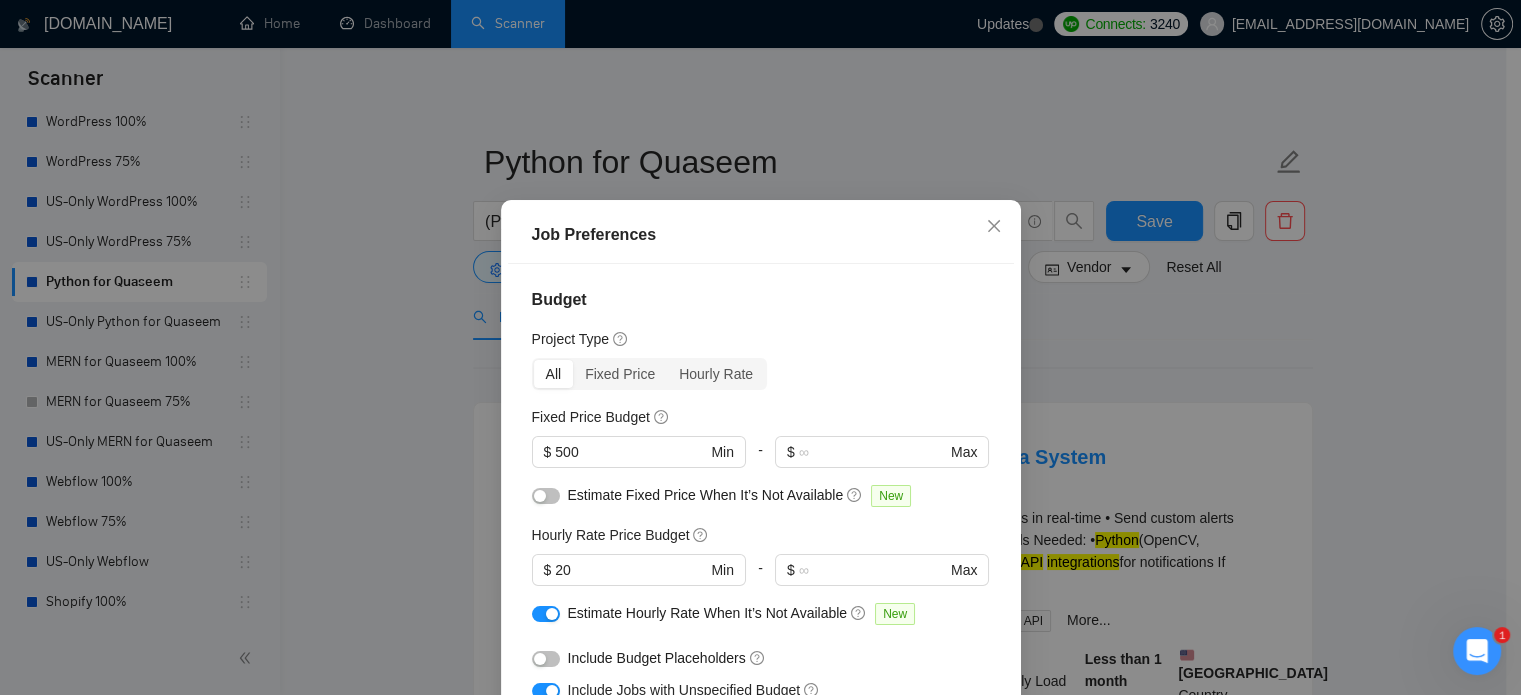 click at bounding box center [546, 496] 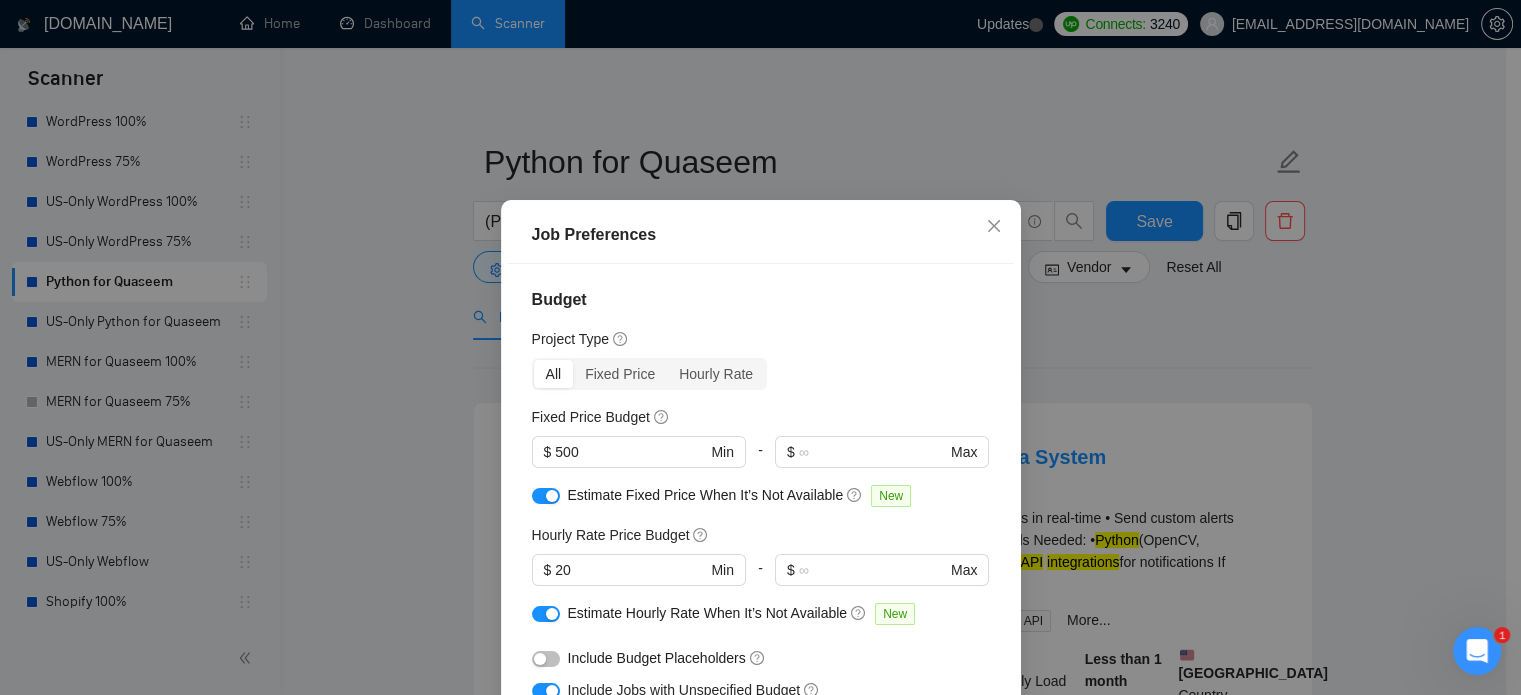 click at bounding box center (546, 659) 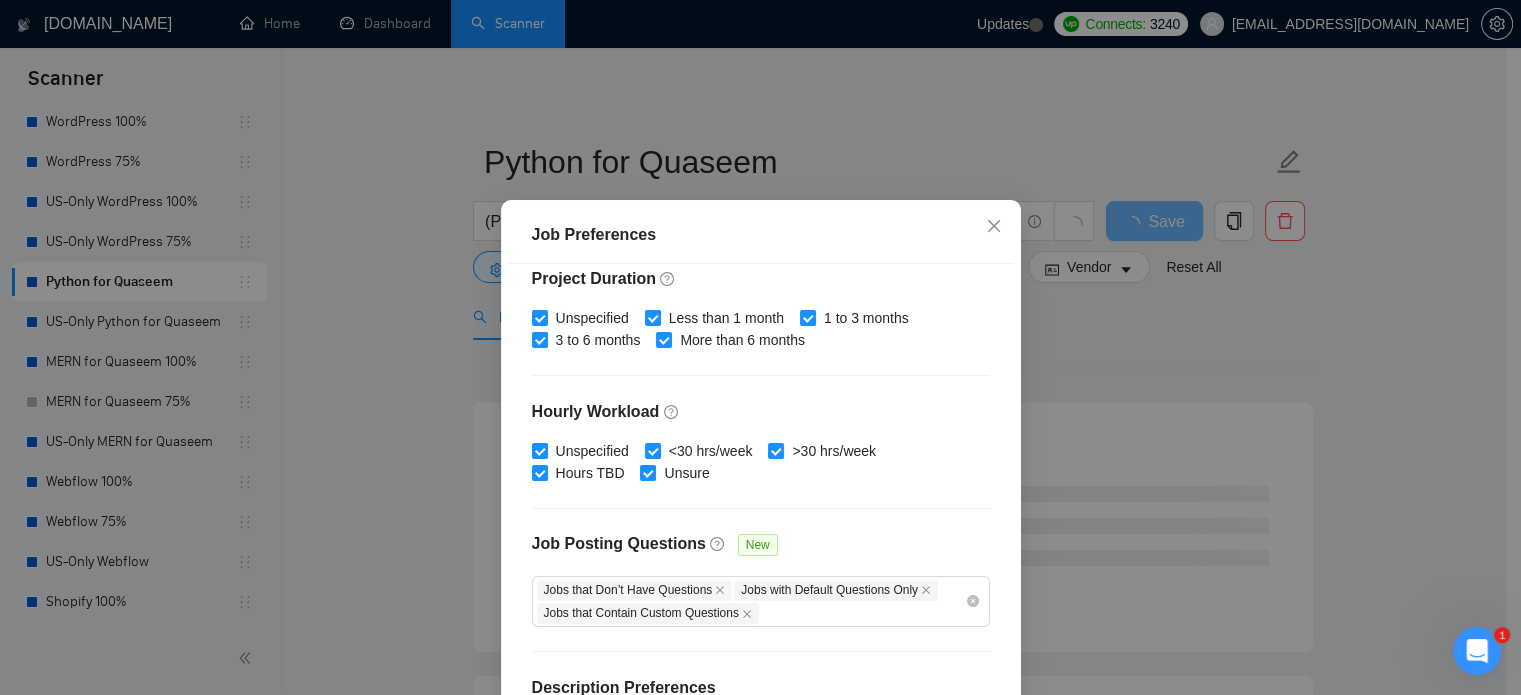 scroll, scrollTop: 659, scrollLeft: 0, axis: vertical 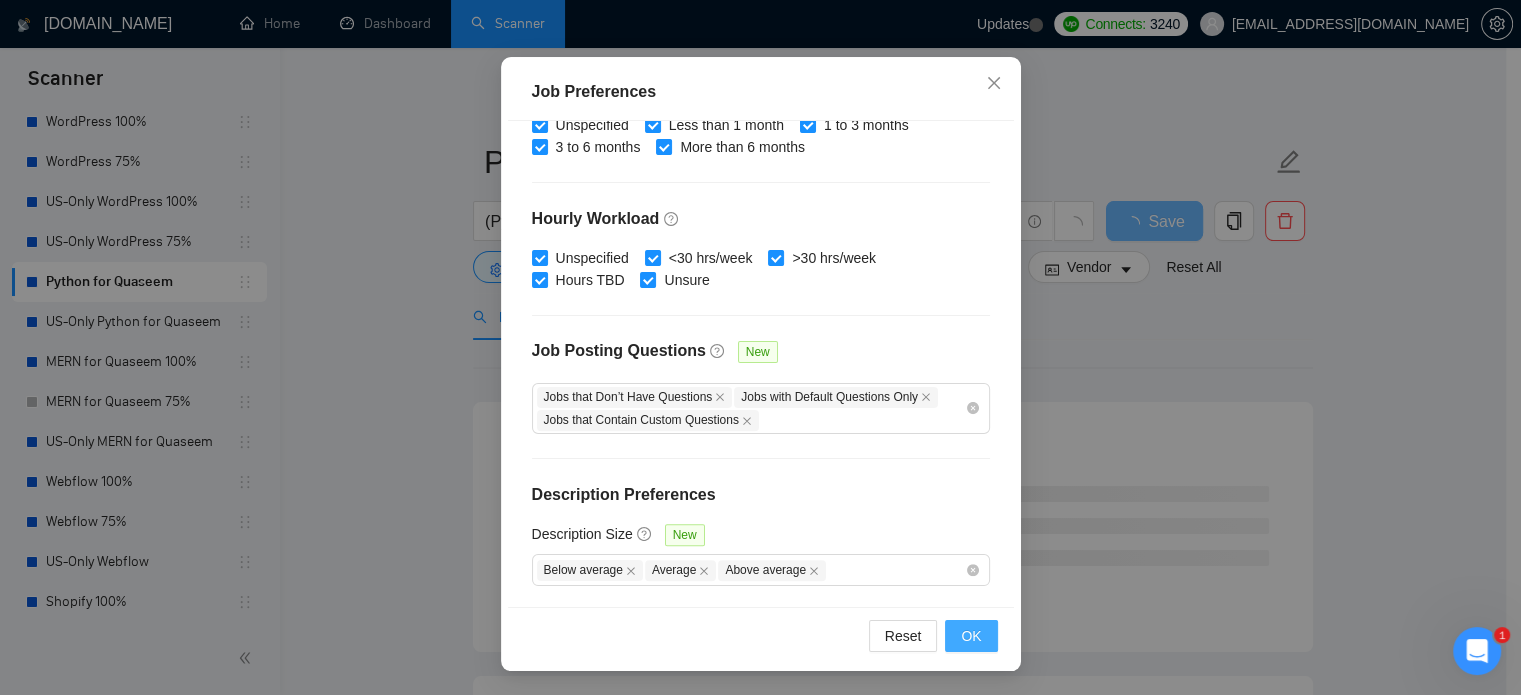 click on "OK" at bounding box center [971, 636] 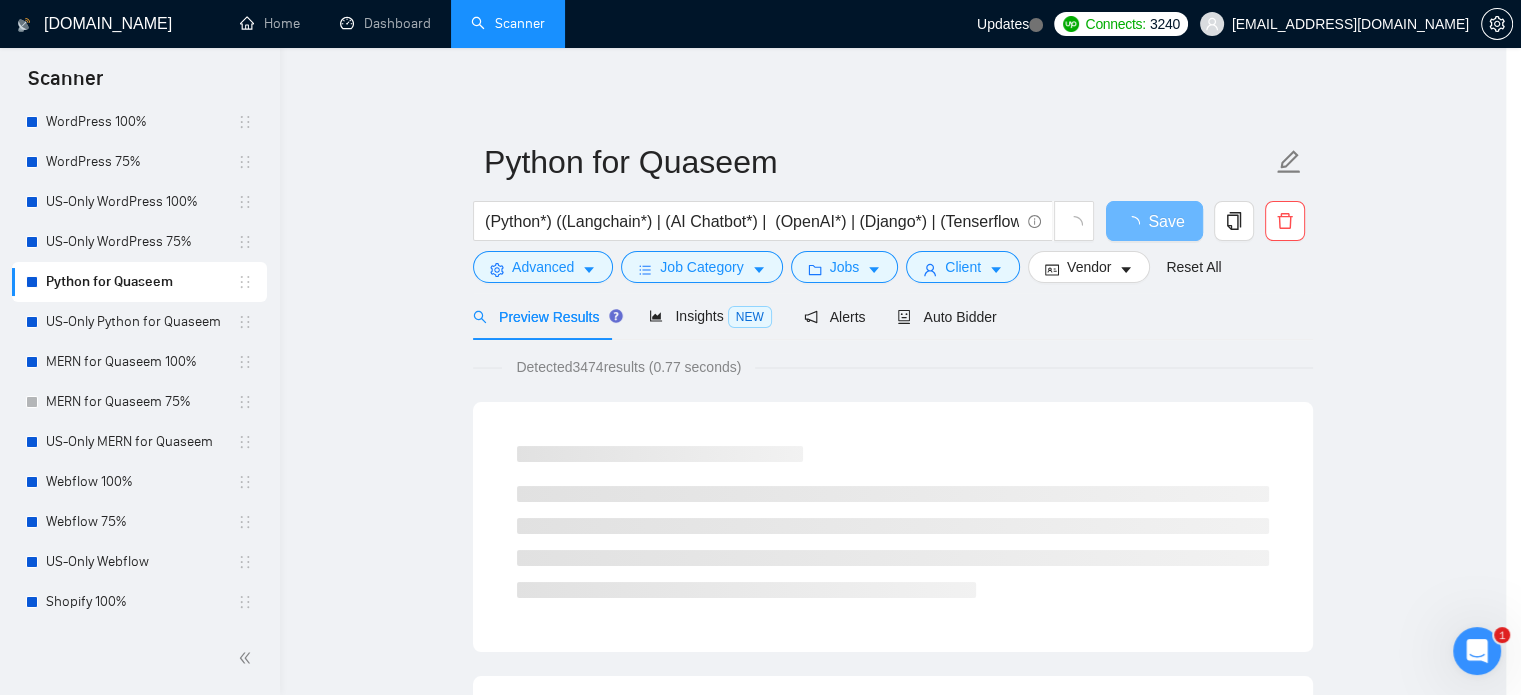 scroll, scrollTop: 63, scrollLeft: 0, axis: vertical 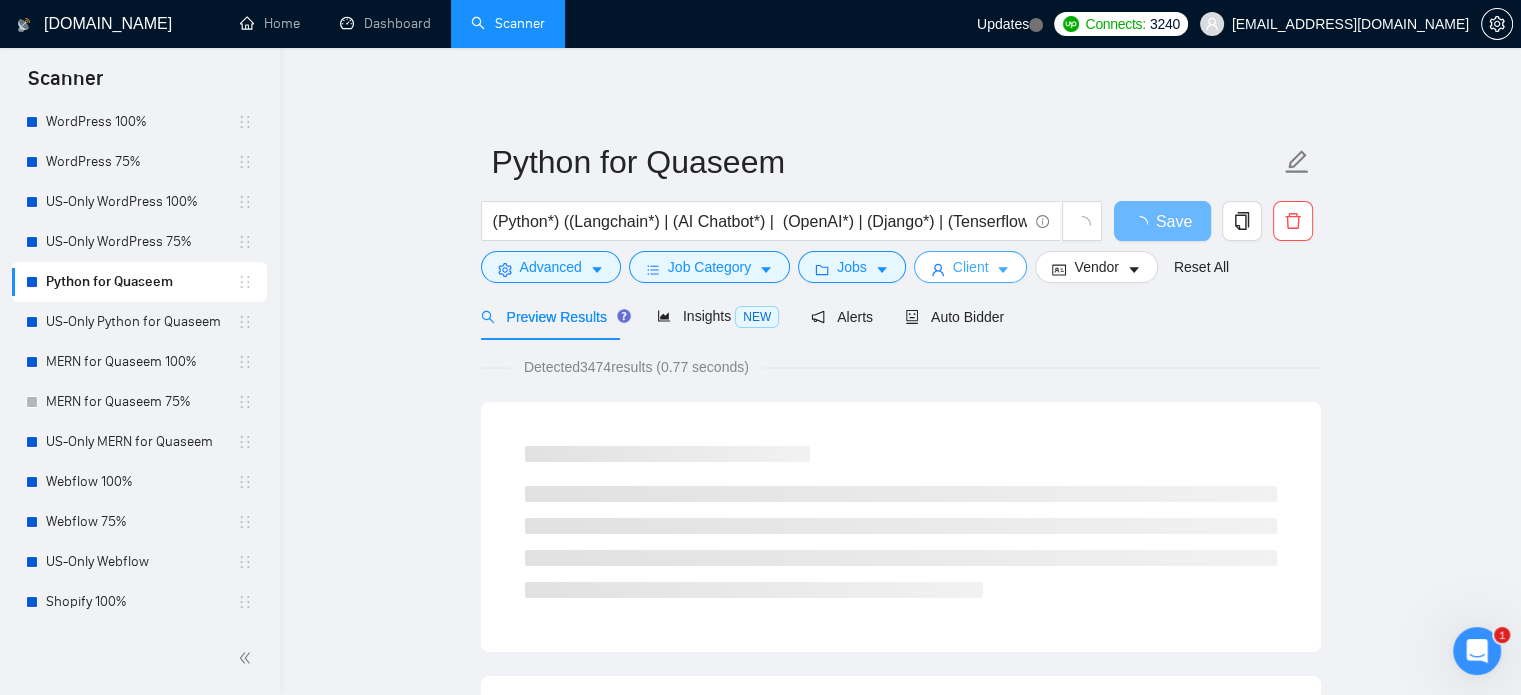 click on "Client" at bounding box center (971, 267) 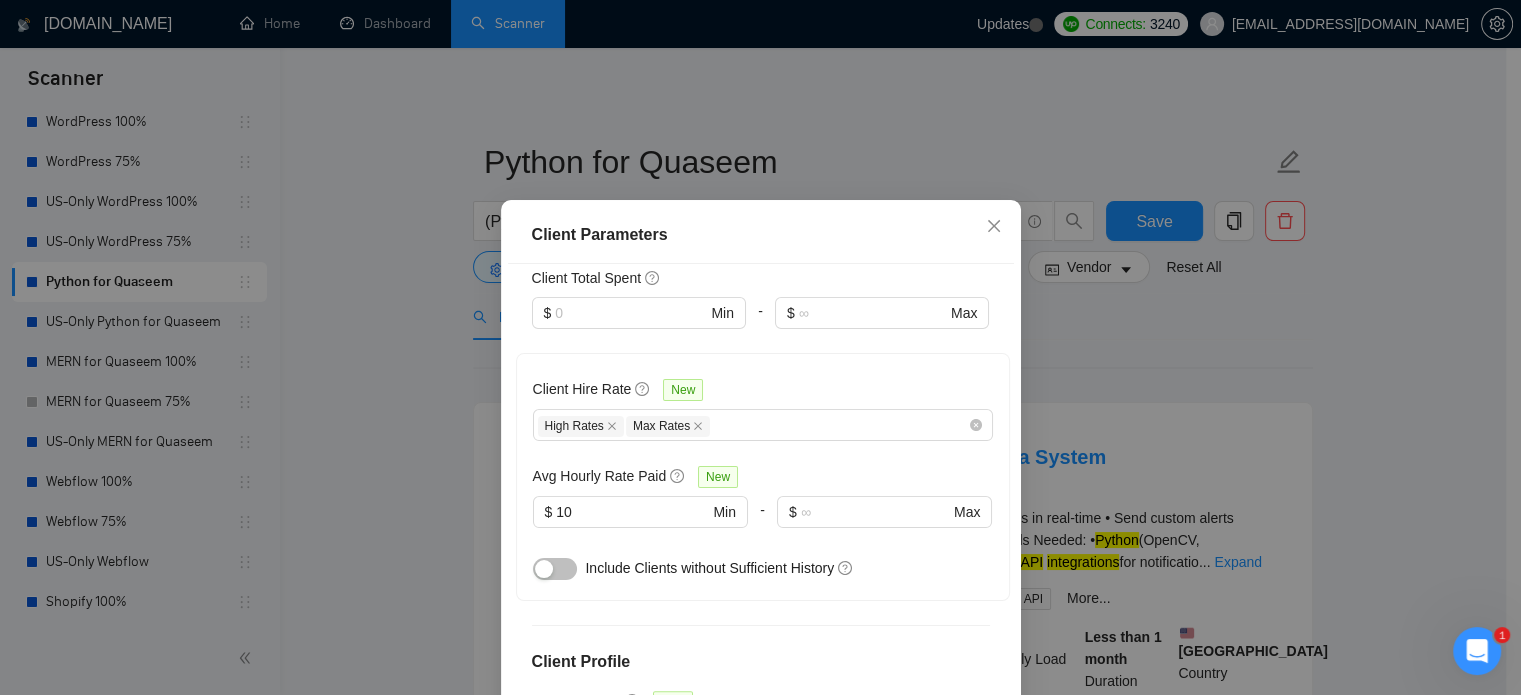scroll, scrollTop: 600, scrollLeft: 0, axis: vertical 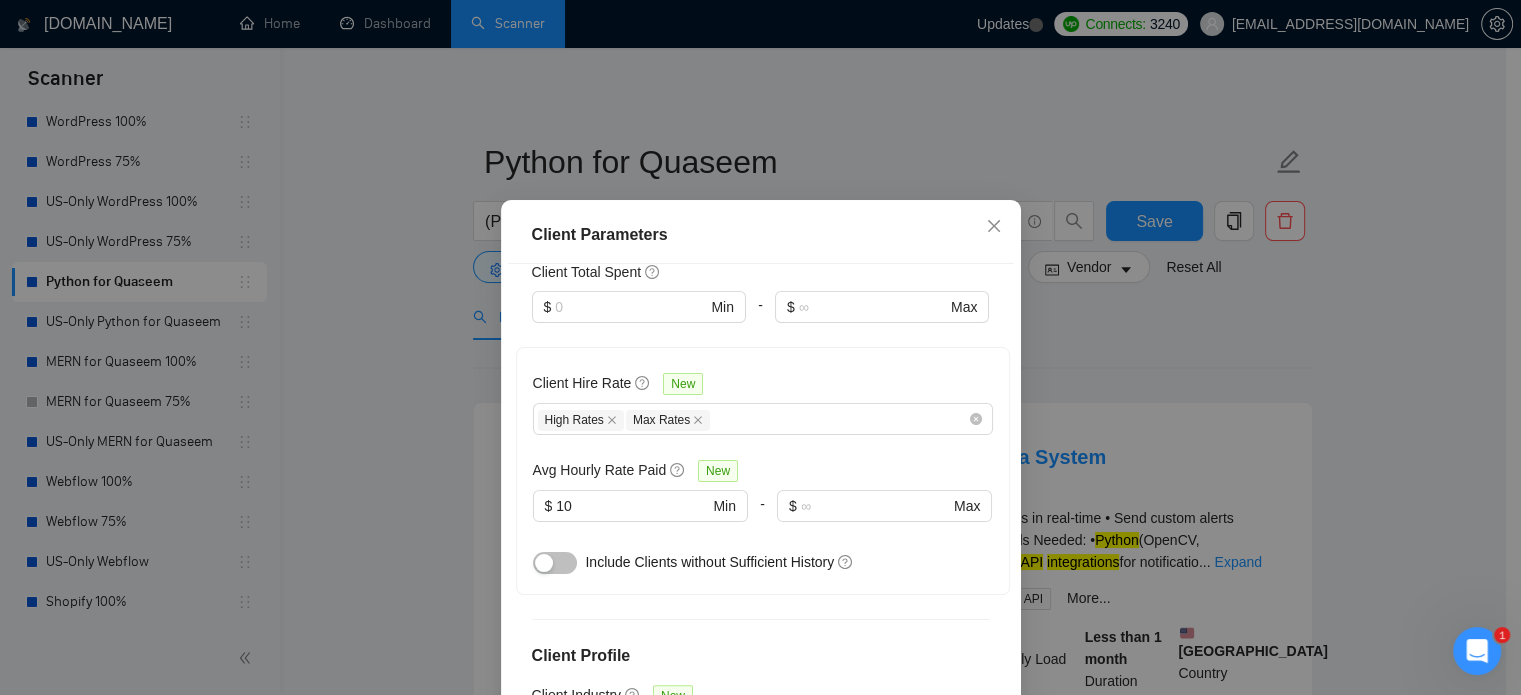 click at bounding box center [544, 563] 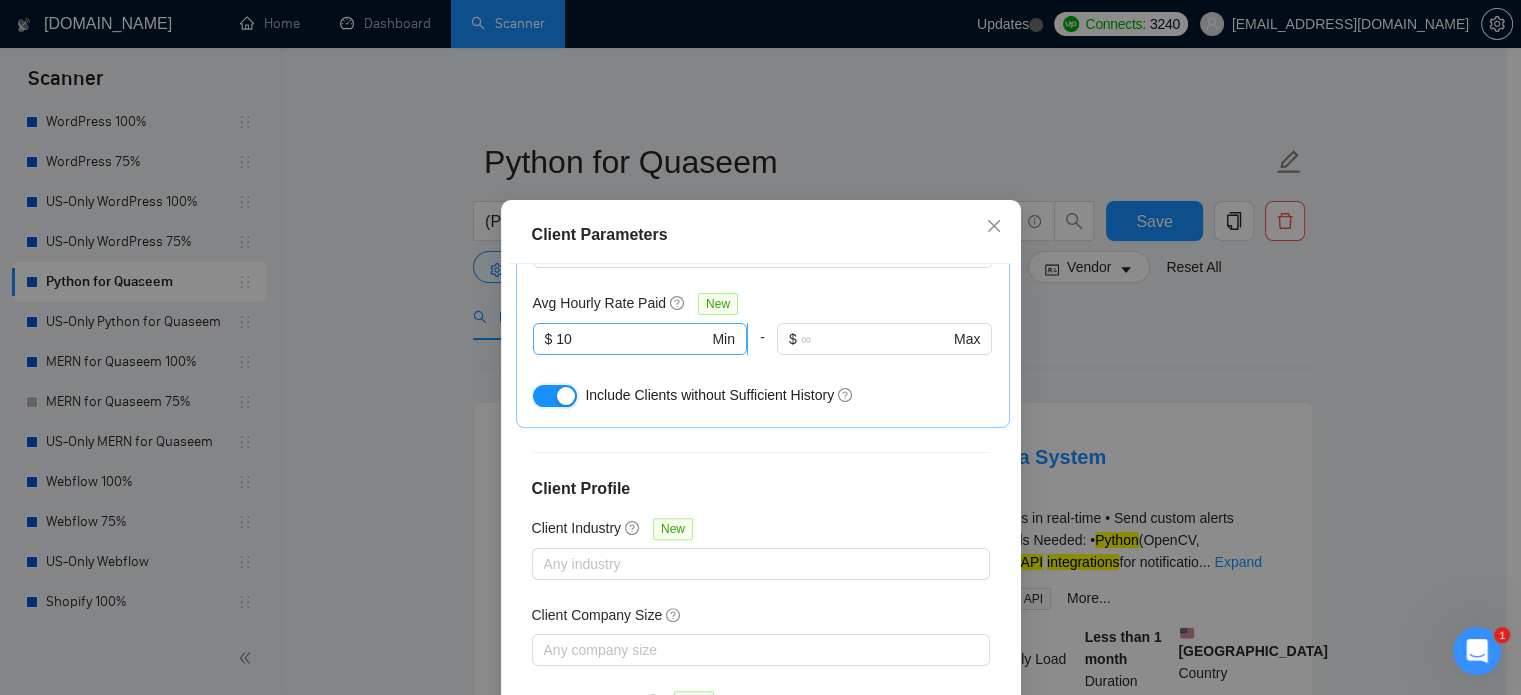 scroll, scrollTop: 788, scrollLeft: 0, axis: vertical 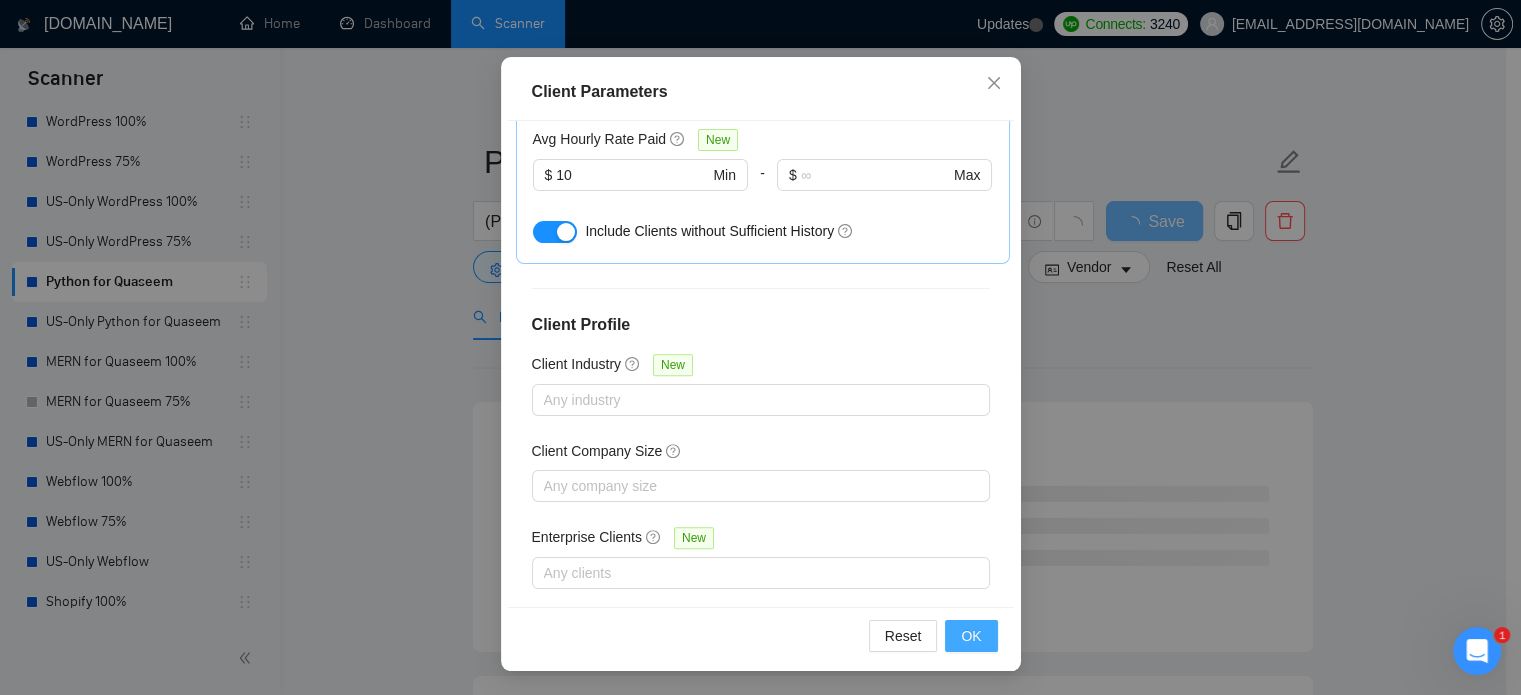click on "OK" at bounding box center (971, 636) 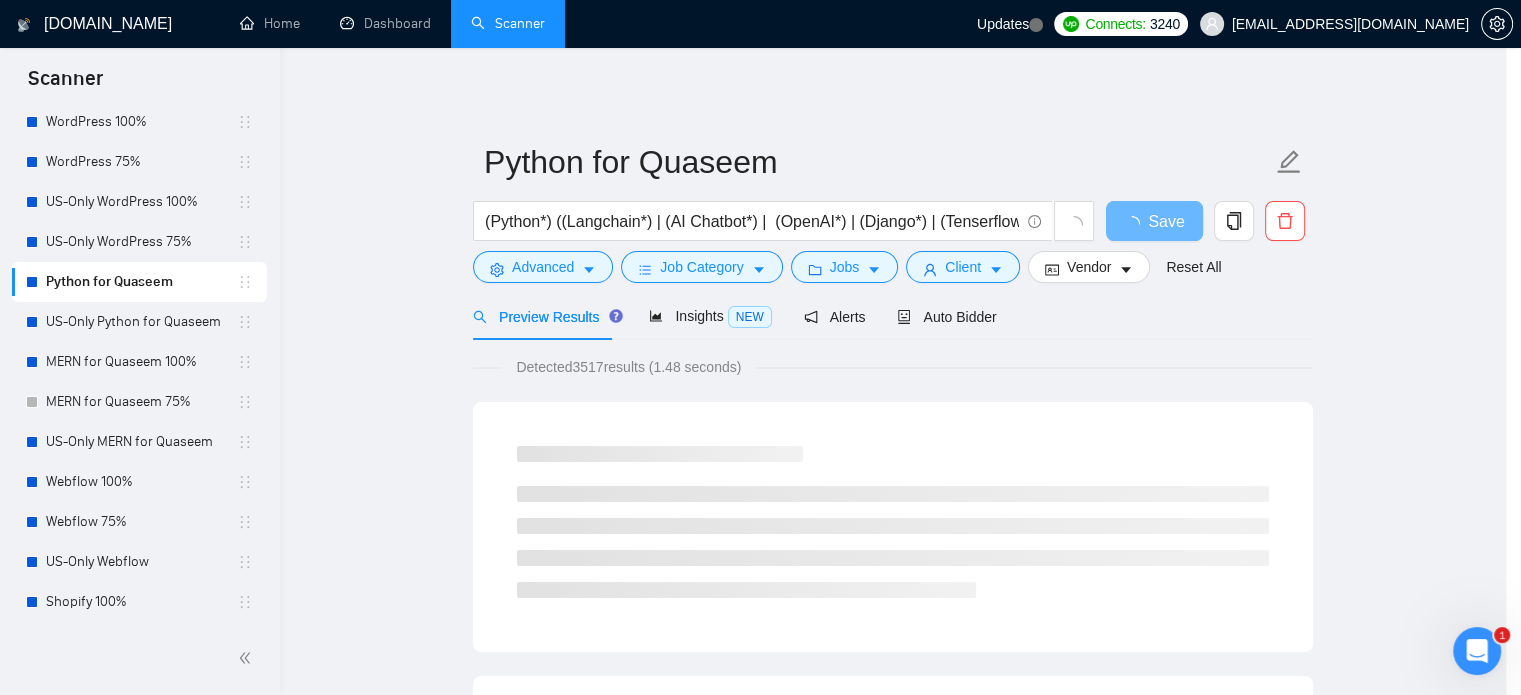 scroll, scrollTop: 63, scrollLeft: 0, axis: vertical 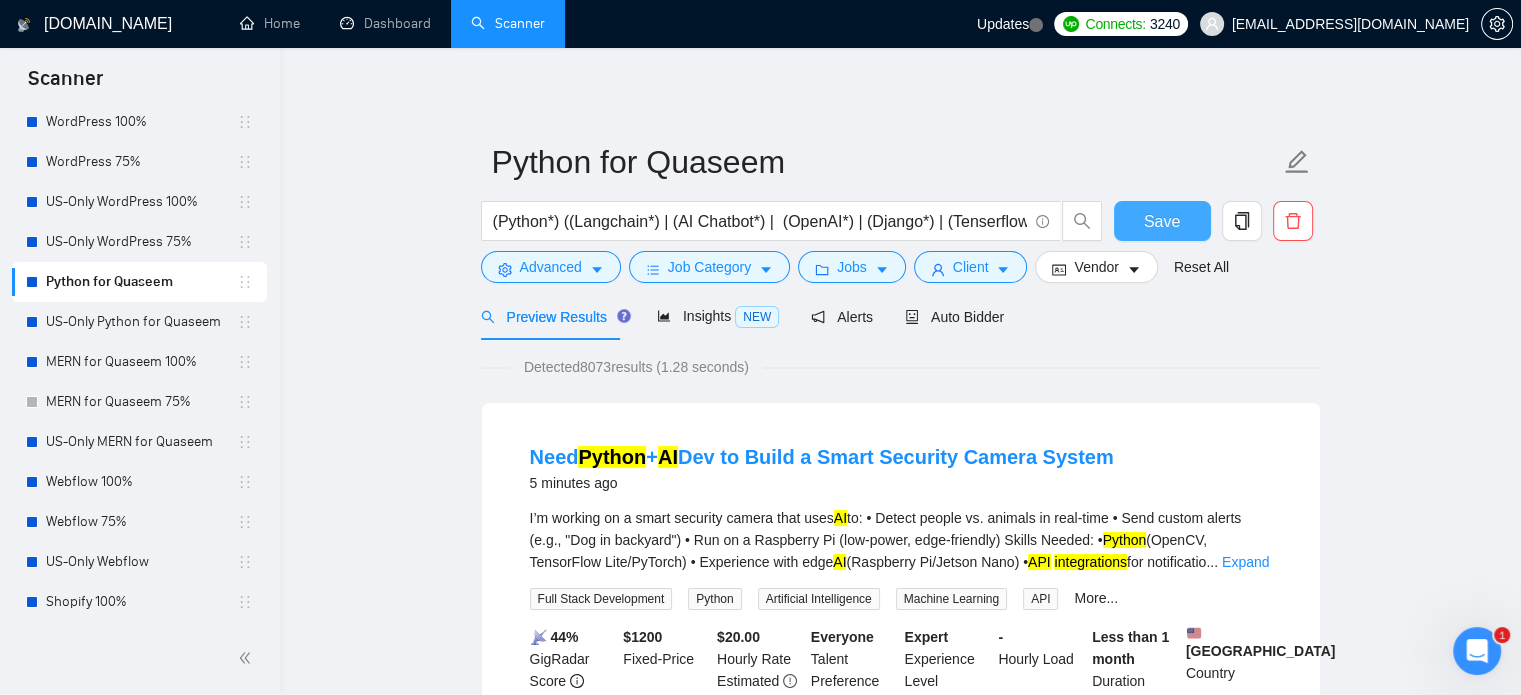 click on "Save" at bounding box center (1162, 221) 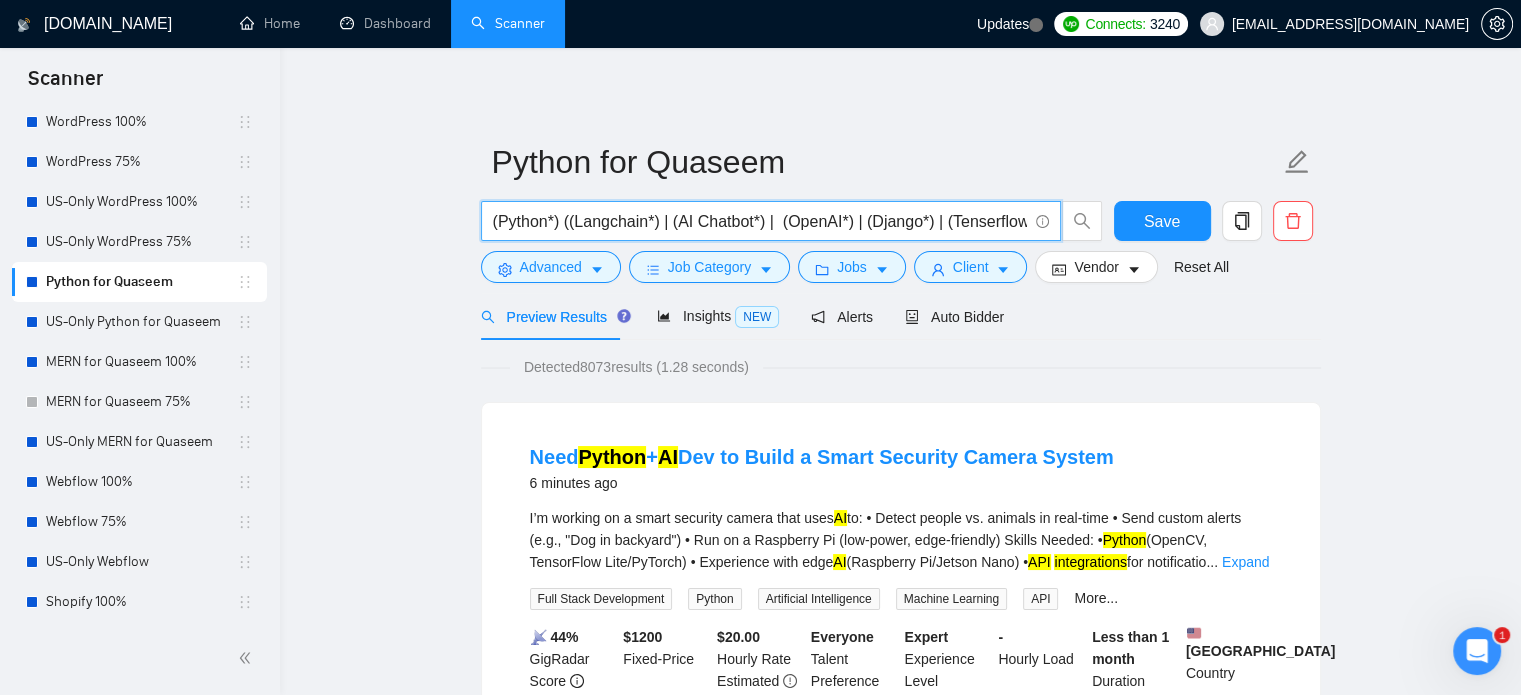 click on "(Python*) ((Langchain*) | (AI Chatbot*) |  (OpenAI*) | (Django*) | (Tenserflow*) | (automation*) | (Figma*) | (Fine Tuning*) | (VectorDB*) | (Pytorch*) | (Machine Learning*) | (LLM*) | (MVP*) | (OCR*) | (API Integration*))" at bounding box center (760, 221) 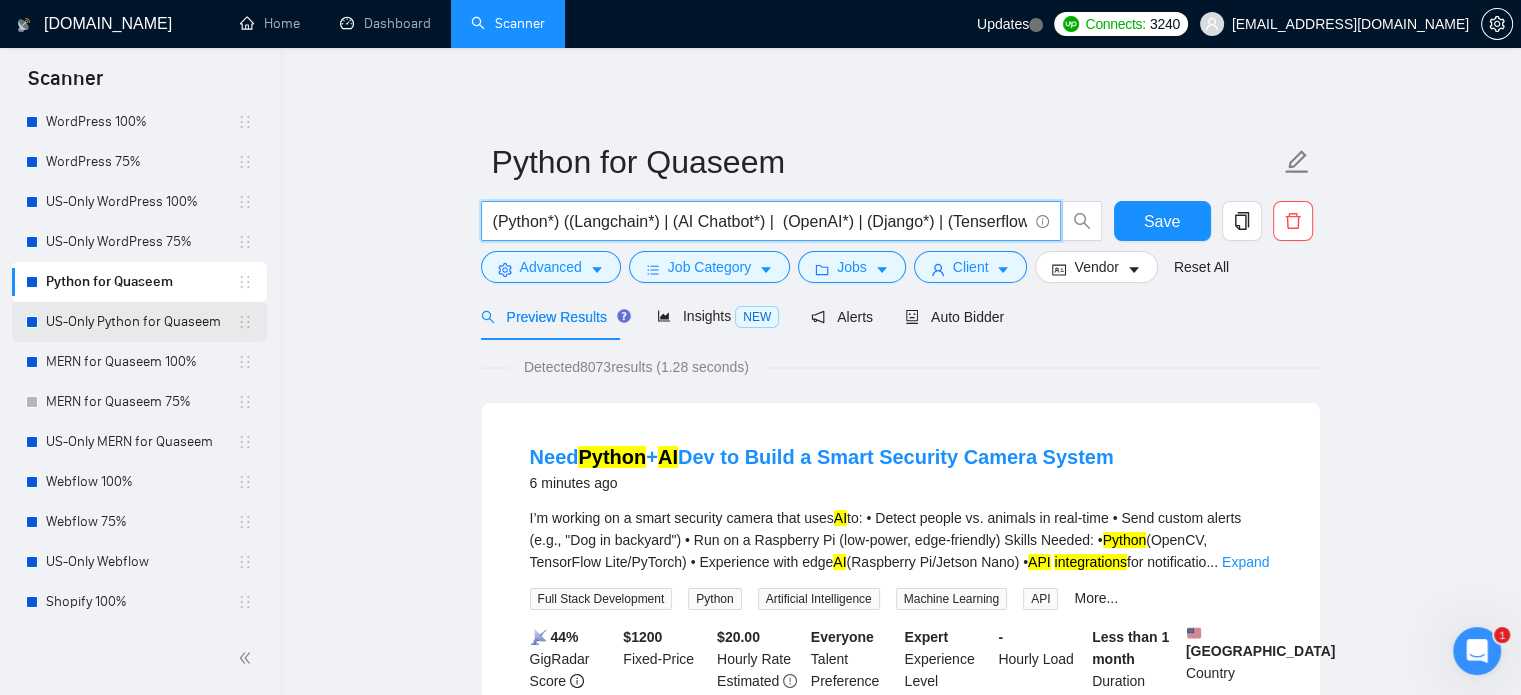 click on "US-Only Python for Quaseem" at bounding box center (141, 322) 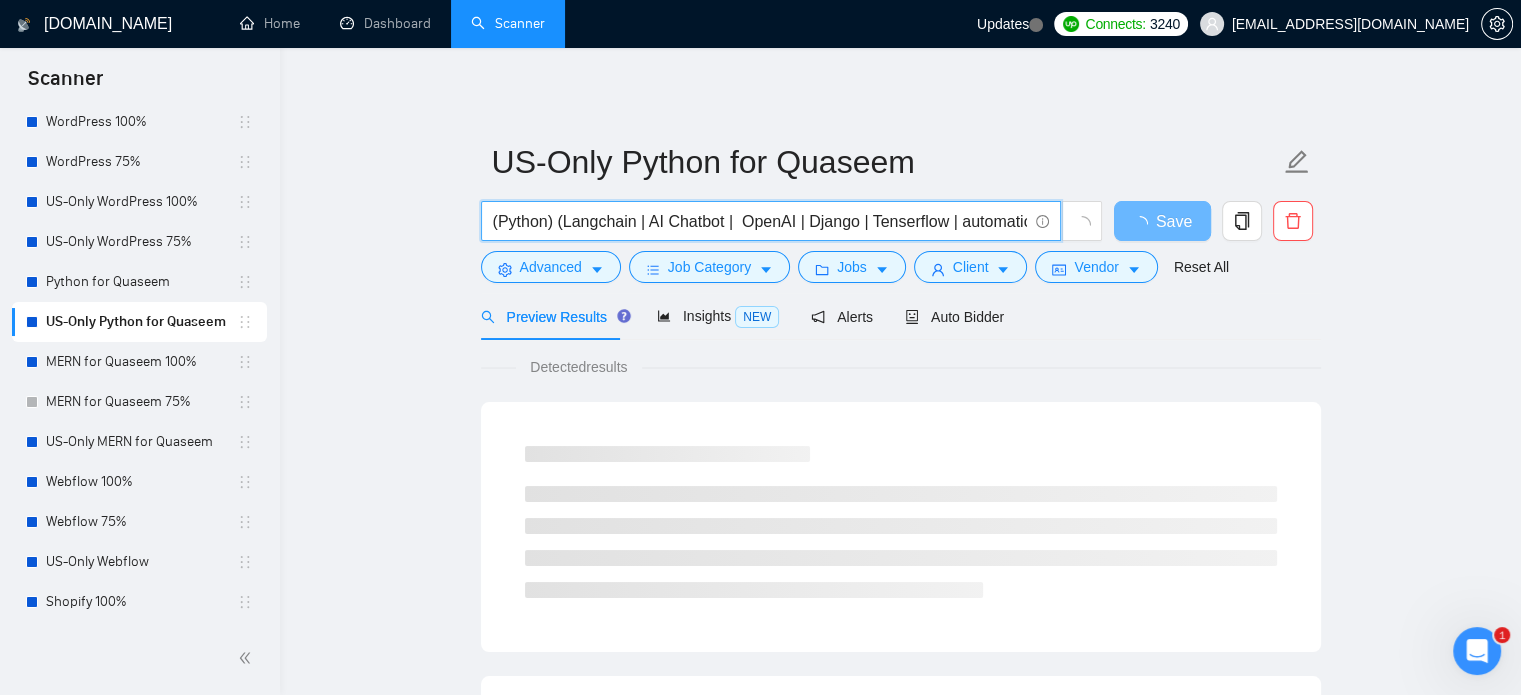click on "(Python) (Langchain | AI Chatbot |  OpenAI | Django | Tenserflow | automation | Figma)" at bounding box center [760, 221] 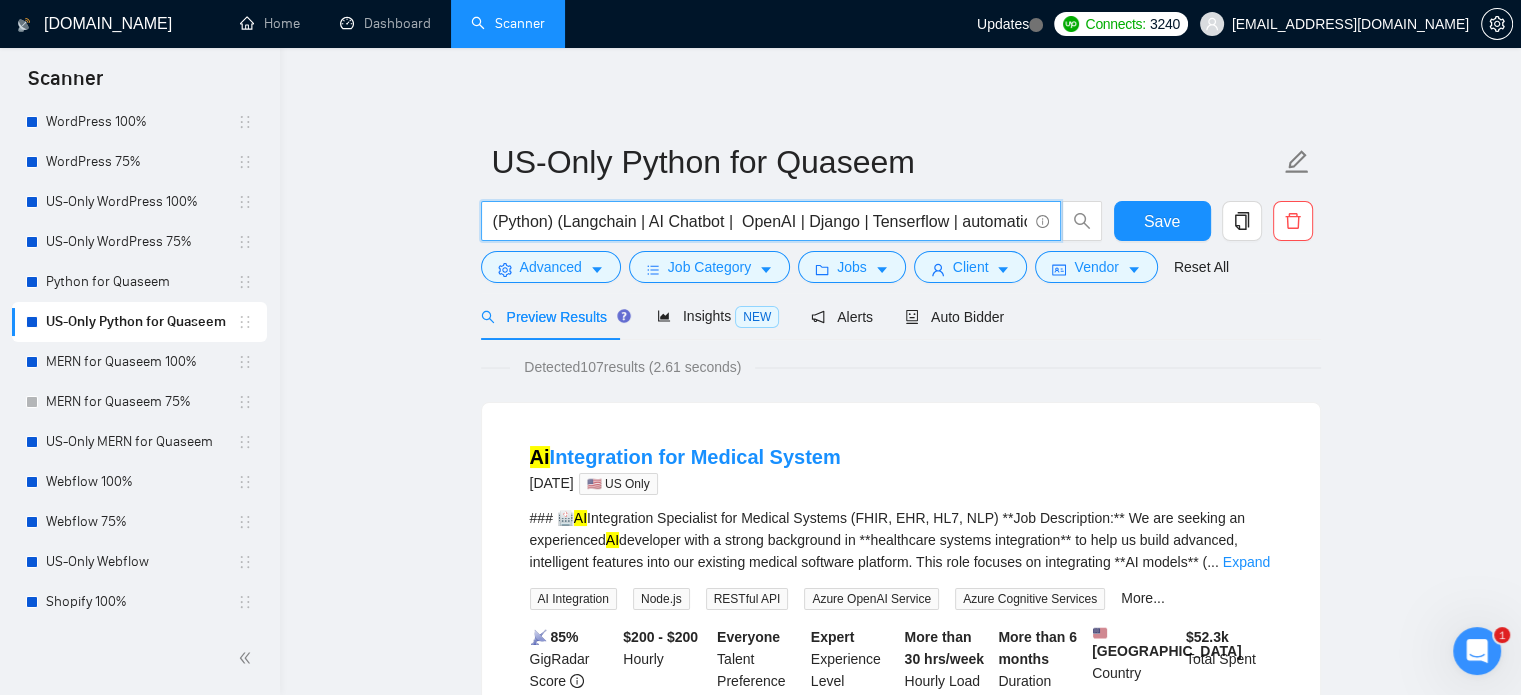 paste on "*) ((Langchain*) | (AI Chatbot*) |  (OpenAI*) | (Django*) | (Tenserflow*) | (automation*) | (Figma*) | (Fine Tuning*) | (VectorDB*) | (Pytorch*) | (Machine Learning*) | (LLM*) | (MVP*) | (OCR*) | (API Integration*)" 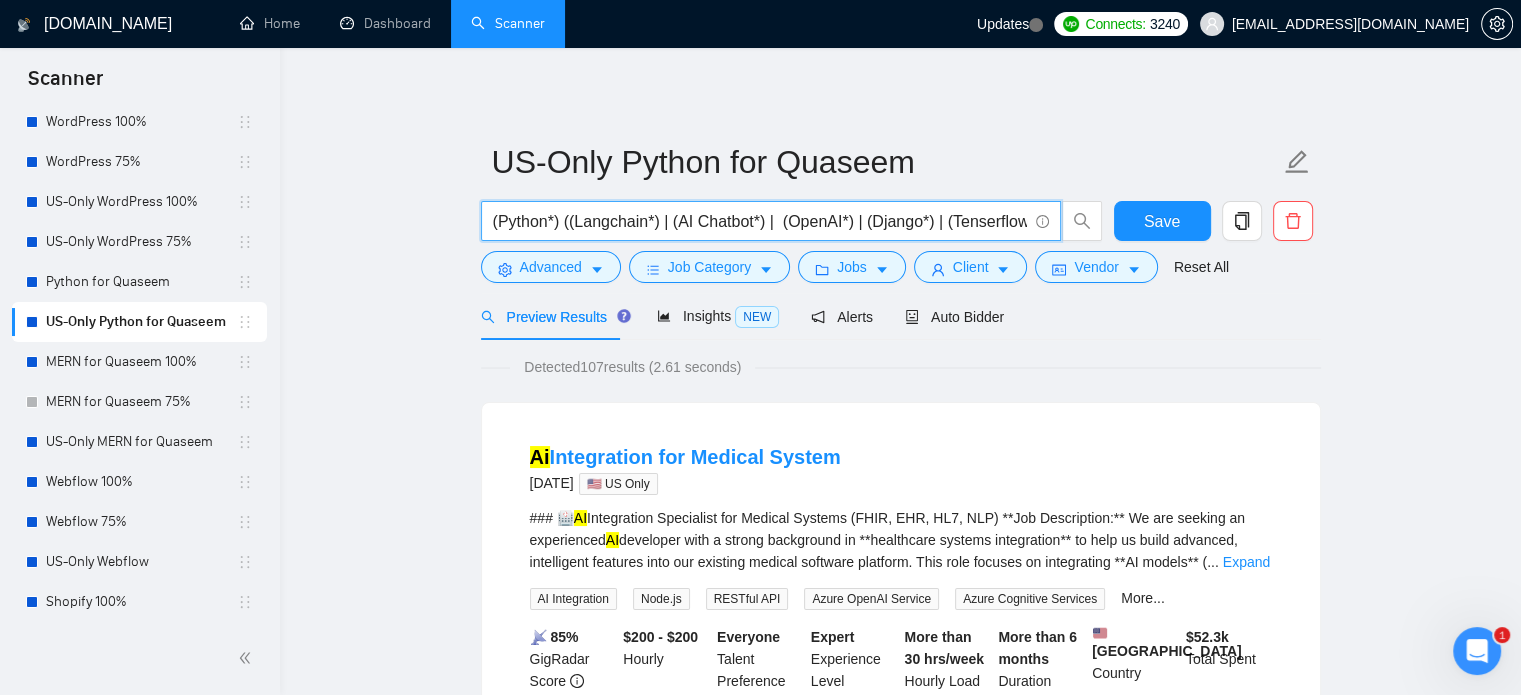 scroll, scrollTop: 0, scrollLeft: 949, axis: horizontal 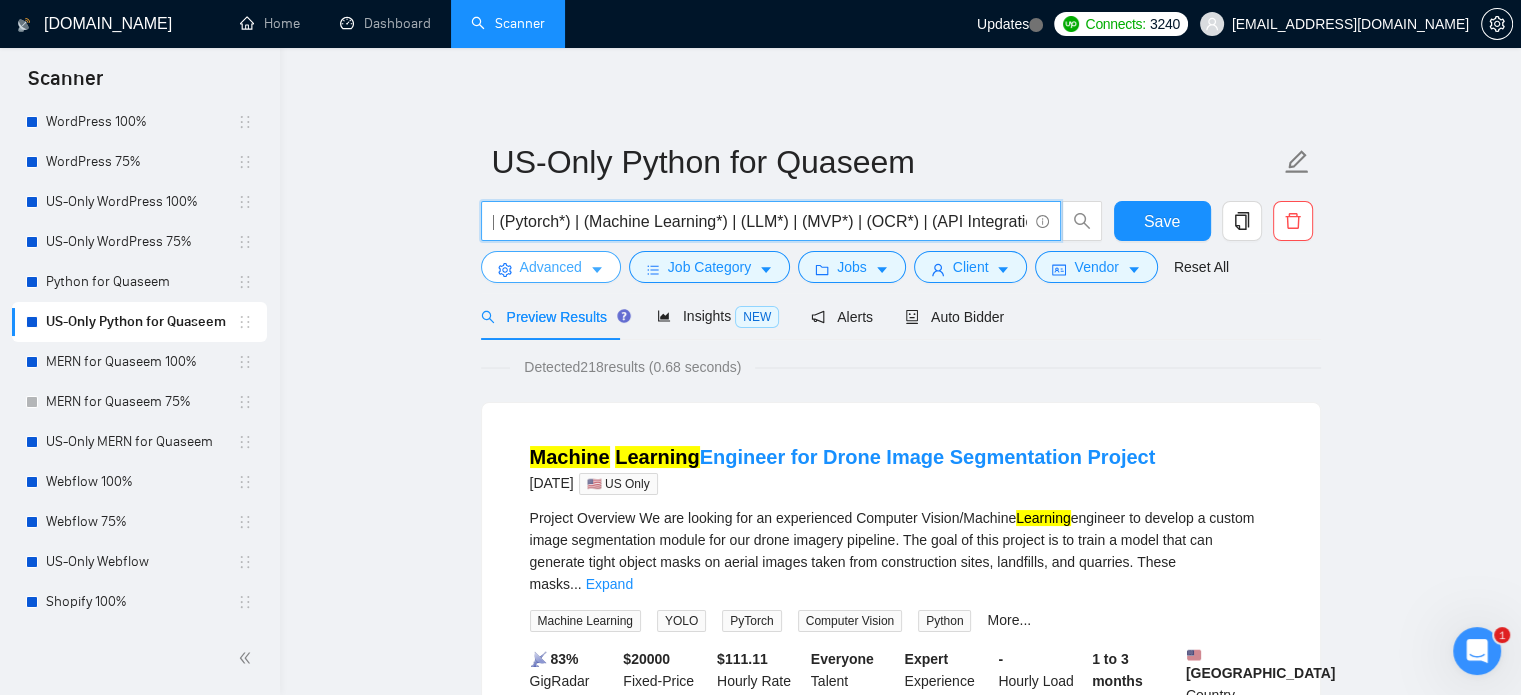 type on "(Python*) ((Langchain*) | (AI Chatbot*) |  (OpenAI*) | (Django*) | (Tenserflow*) | (automation*) | (Figma*) | (Fine Tuning*) | (VectorDB*) | (Pytorch*) | (Machine Learning*) | (LLM*) | (MVP*) | (OCR*) | (API Integration*))" 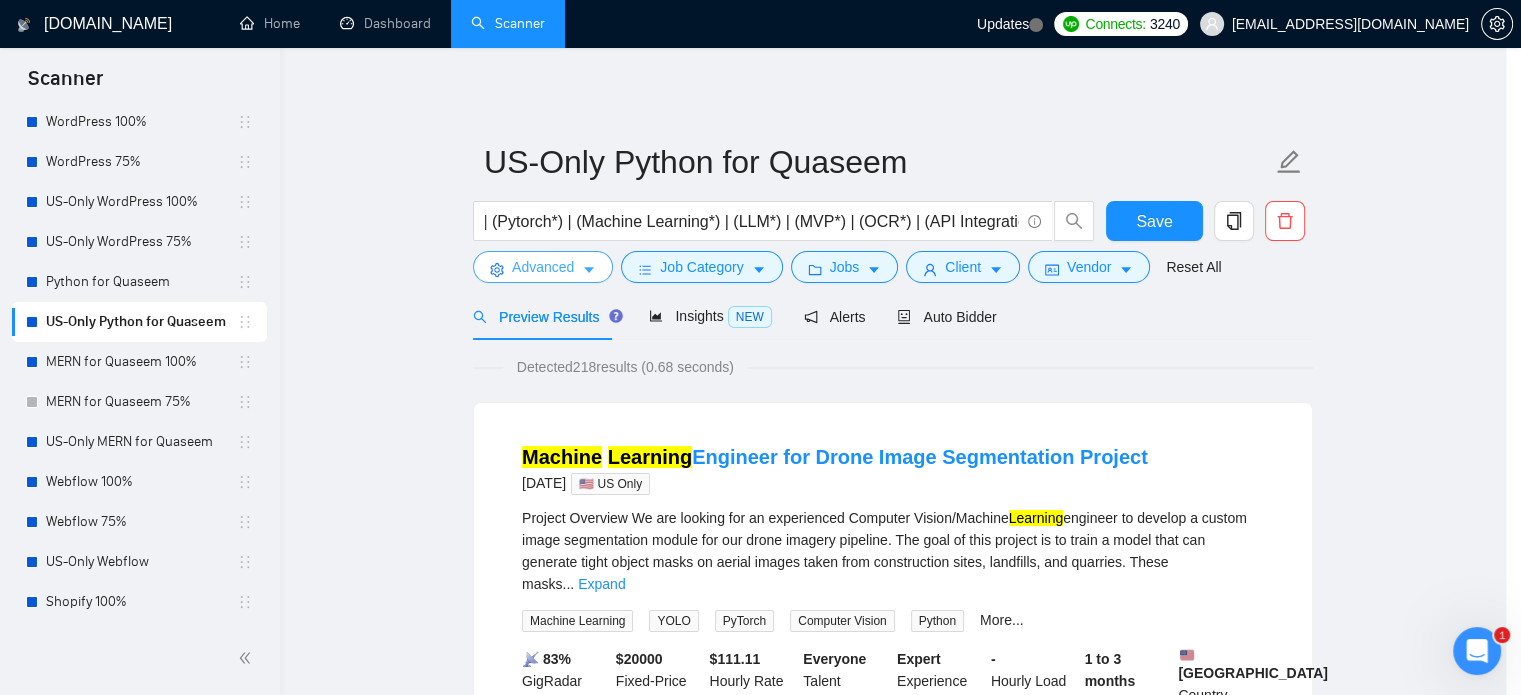 scroll, scrollTop: 0, scrollLeft: 0, axis: both 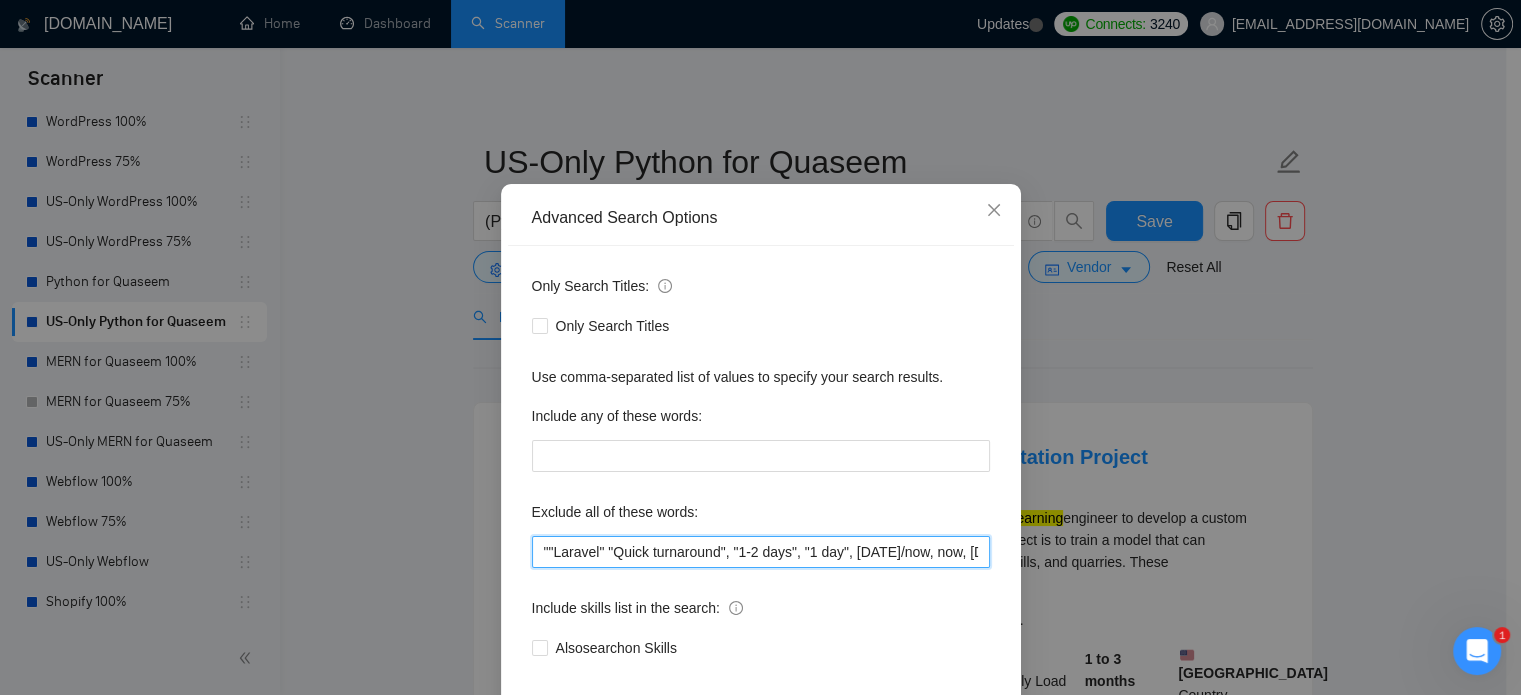 click on """Laravel" "Quick turnaround", "1-2 days", "1 day", [DATE]/now, now, [DATE], Blockchain, blazor, Crypto, Tilda, Zyro, Strikingly, Weebly, jinja, jinja2, "freelancers only", "only freelancers", "only freelancer", "no agencies", "no agency", "QA engineer" "Chrome apps & extensions" "Game" "On-site" "On site" "Kotlin" "Music" "Chrome Extension" "Browser Extension", "Swift"" at bounding box center [761, 552] 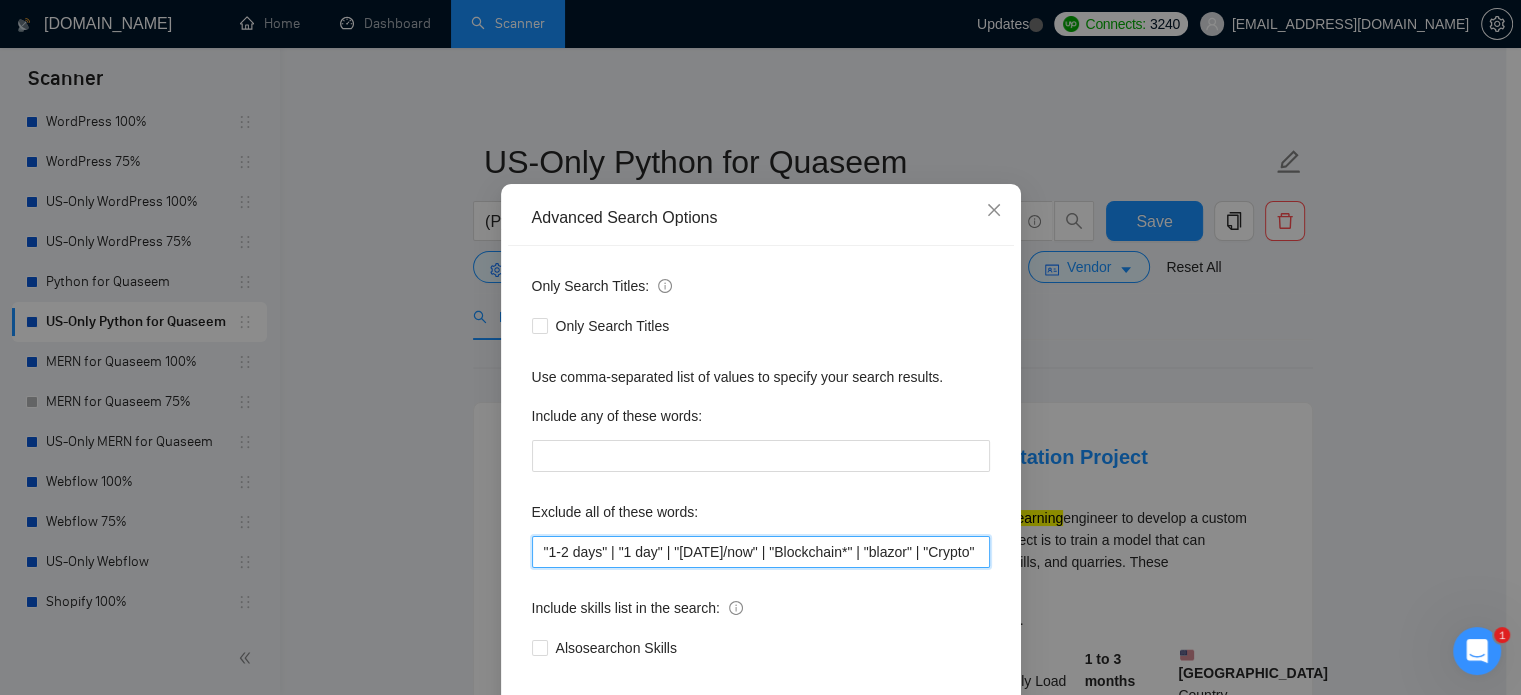 scroll, scrollTop: 0, scrollLeft: 1716, axis: horizontal 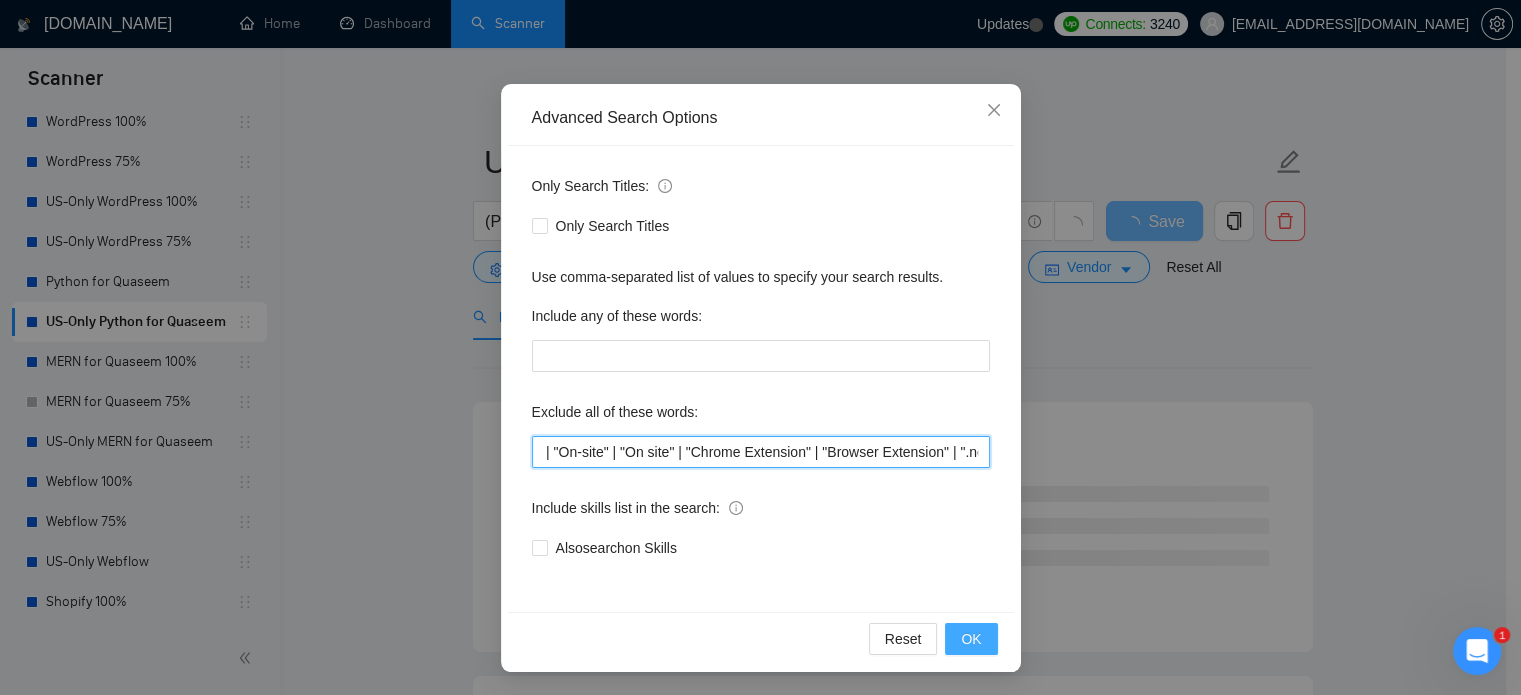 type on ""1-2 days" | "1 day" | "[DATE]/now" | "Blockchain*" | "blazor" | "Crypto" | Tilda | Zyro | Strikingly | Weebly | jinja | jinja2 | "freelancers only" | "only freelancers" | "only freelancer" | "no agencies" | "No agency*" | "No agencies" | "QA engineer" | "Chrome apps & extensions" | "Game*" | "On-site" | "On site" | "Chrome Extension" | "Browser Extension" | ".net*"" 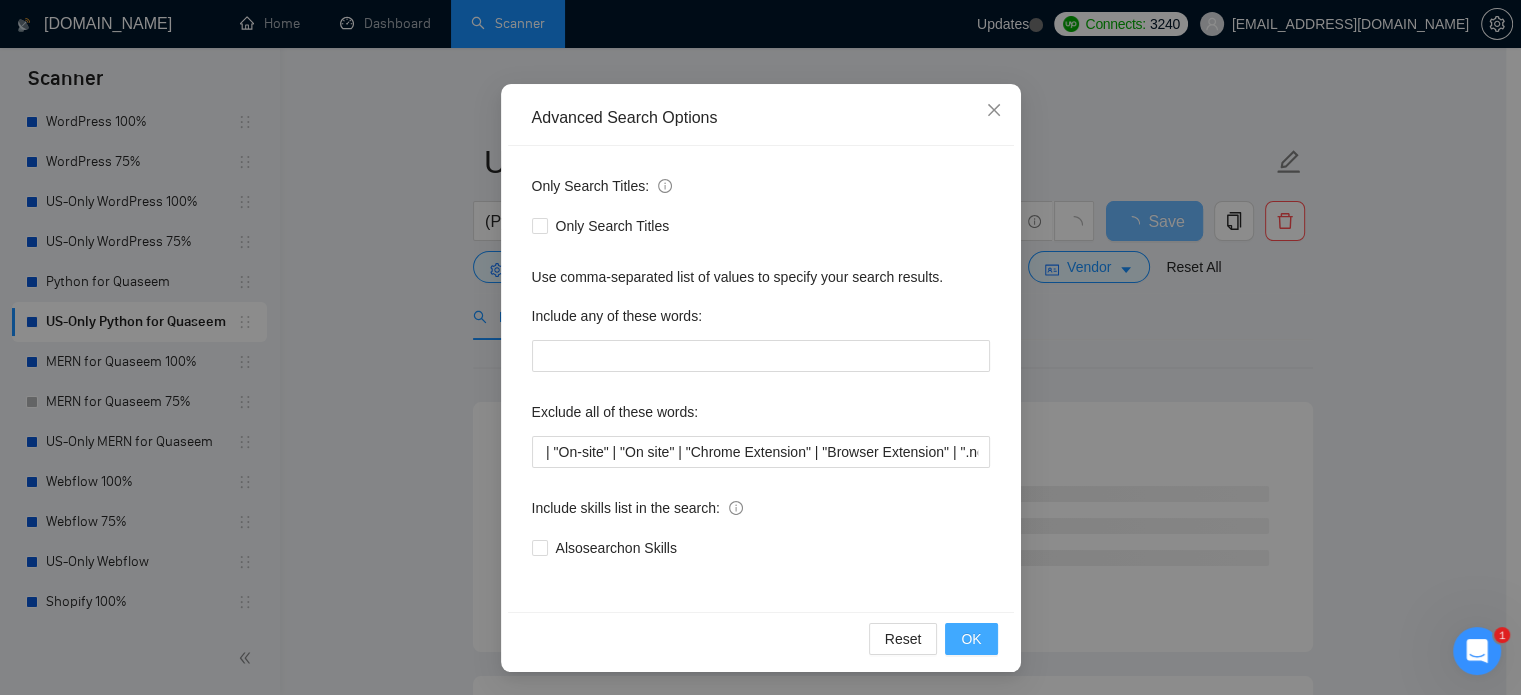 click on "OK" at bounding box center (971, 639) 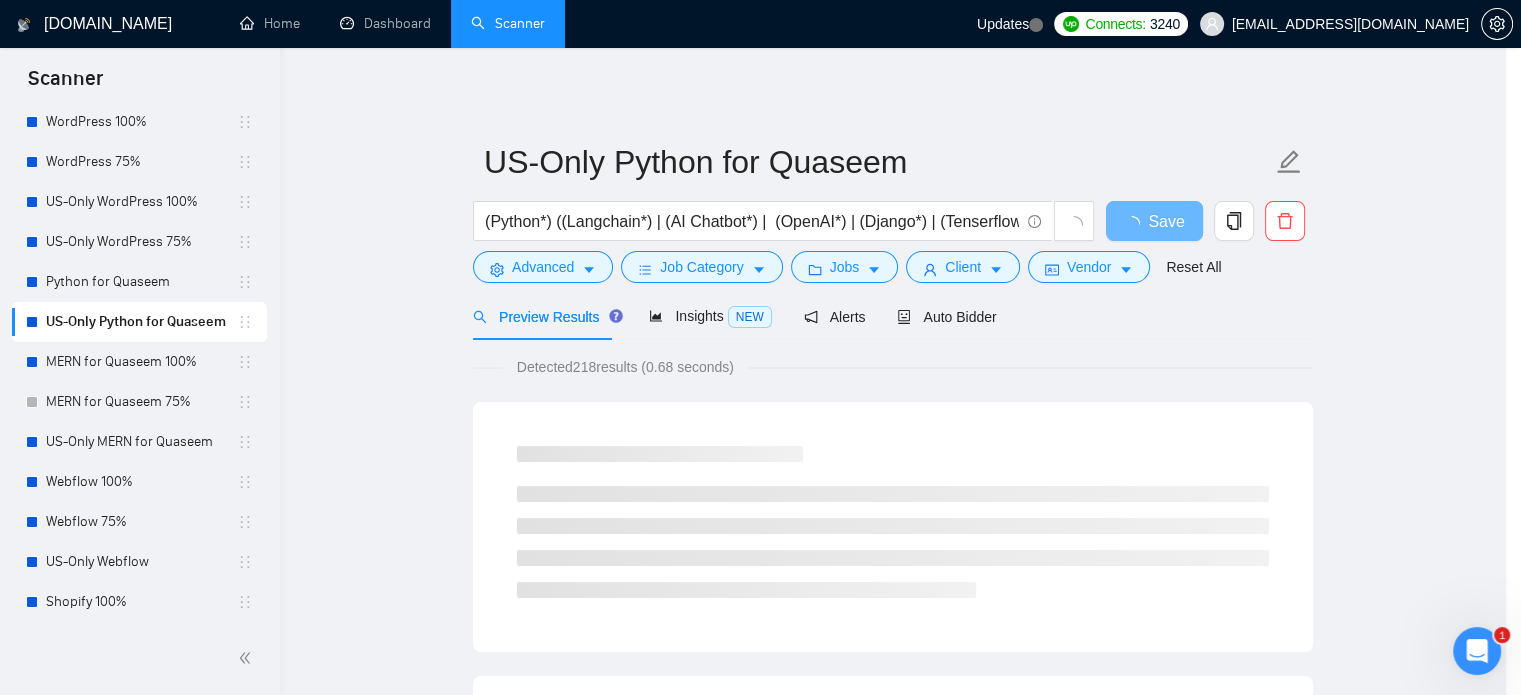 scroll, scrollTop: 36, scrollLeft: 0, axis: vertical 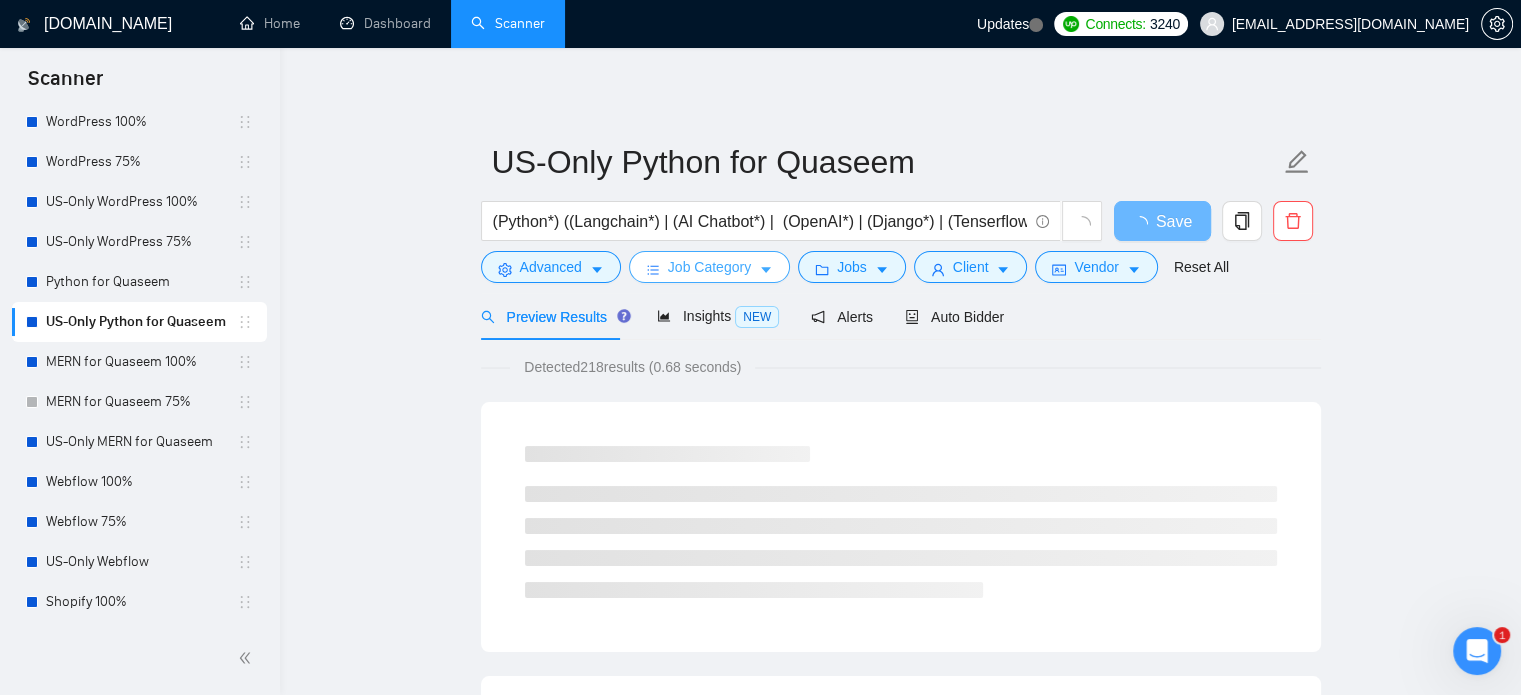 click on "Job Category" at bounding box center (709, 267) 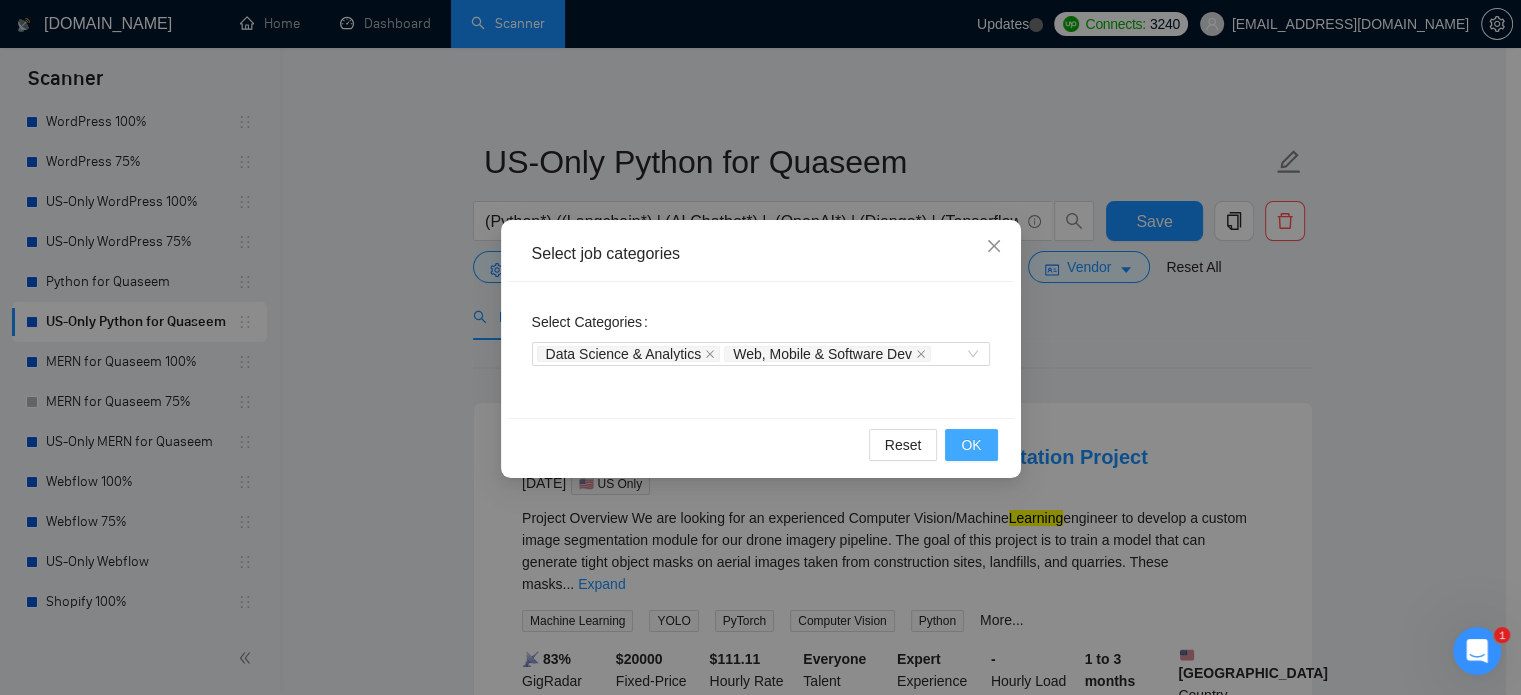 click on "OK" at bounding box center [971, 445] 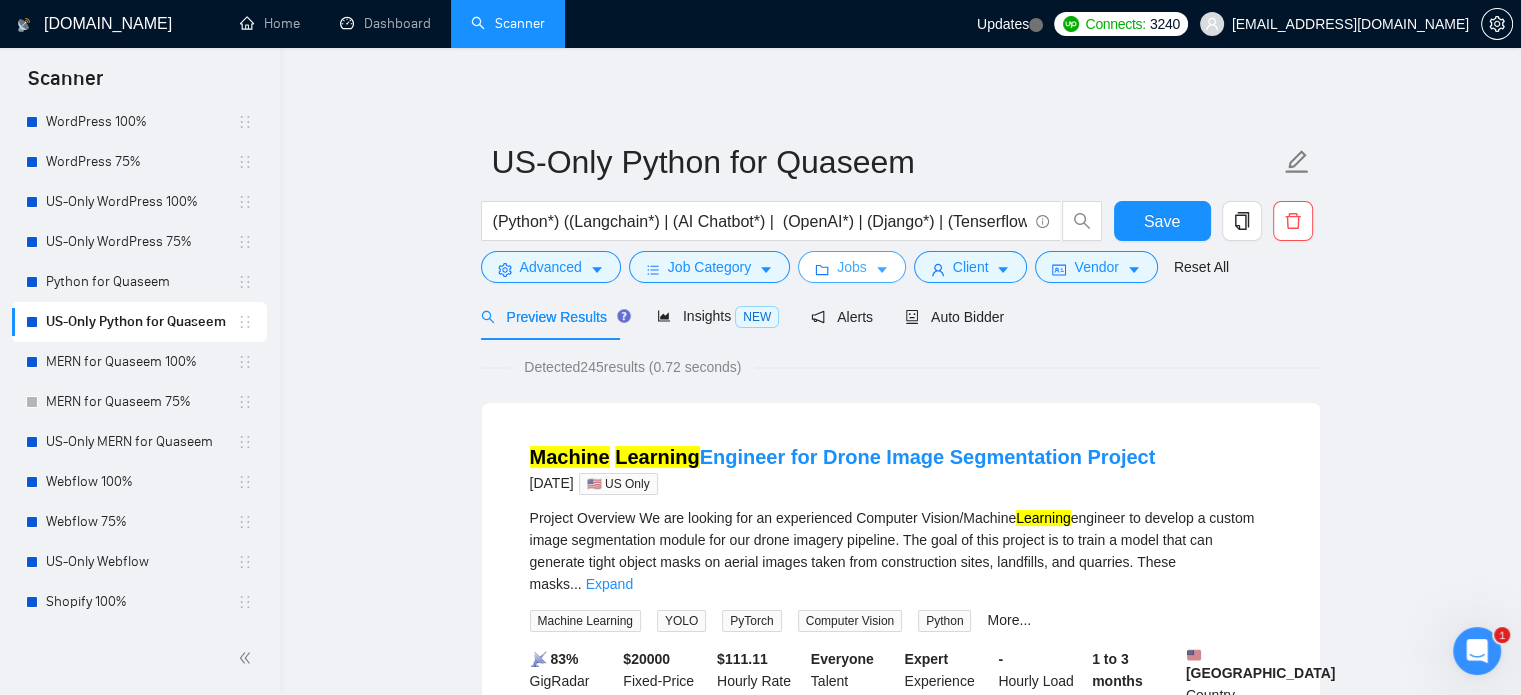 click on "Jobs" at bounding box center (852, 267) 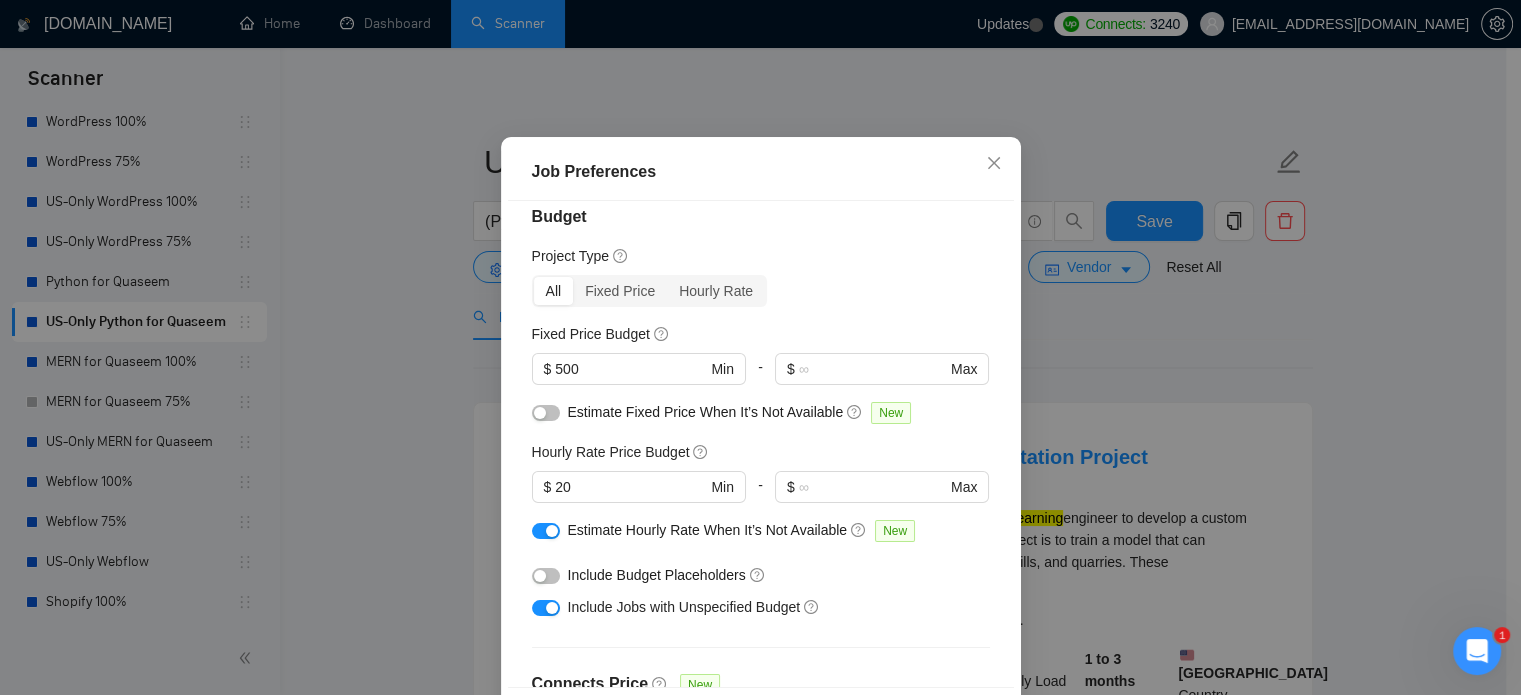 scroll, scrollTop: 0, scrollLeft: 0, axis: both 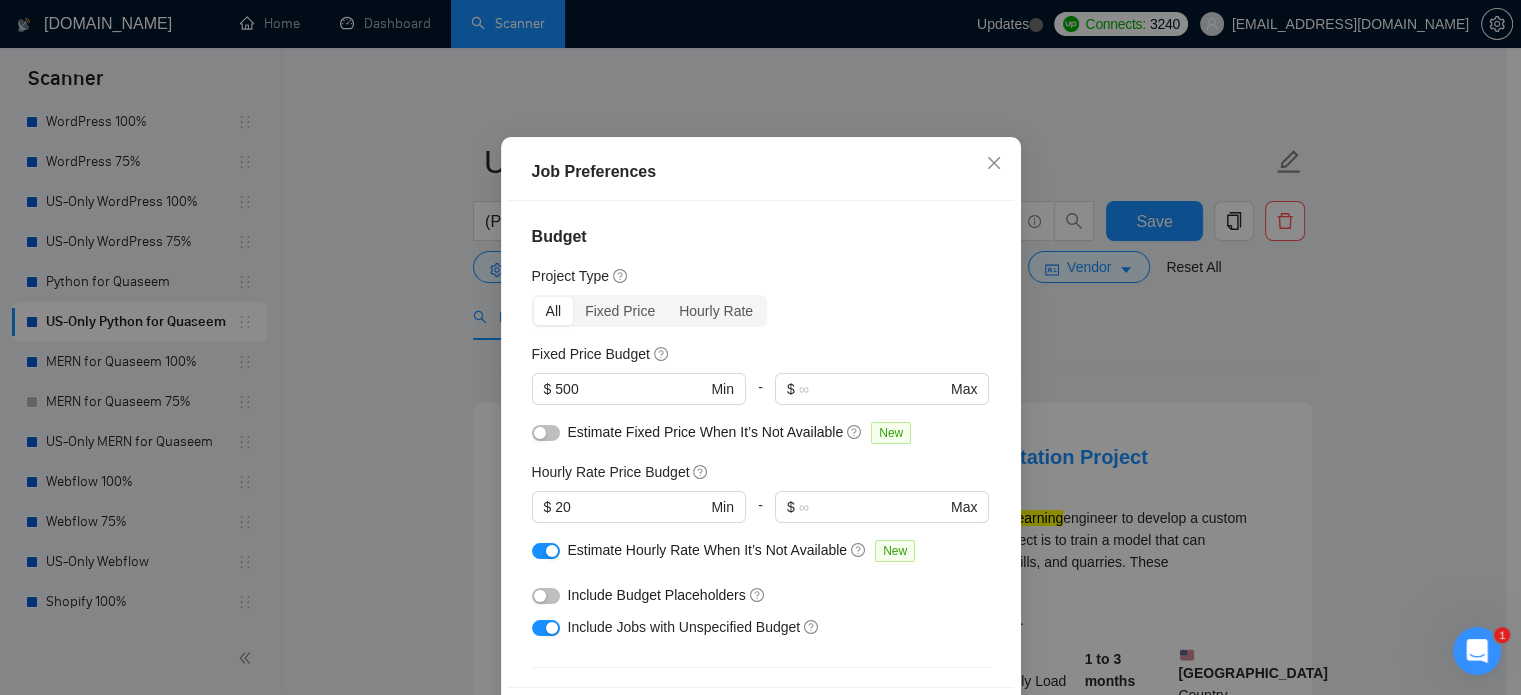 click at bounding box center (546, 433) 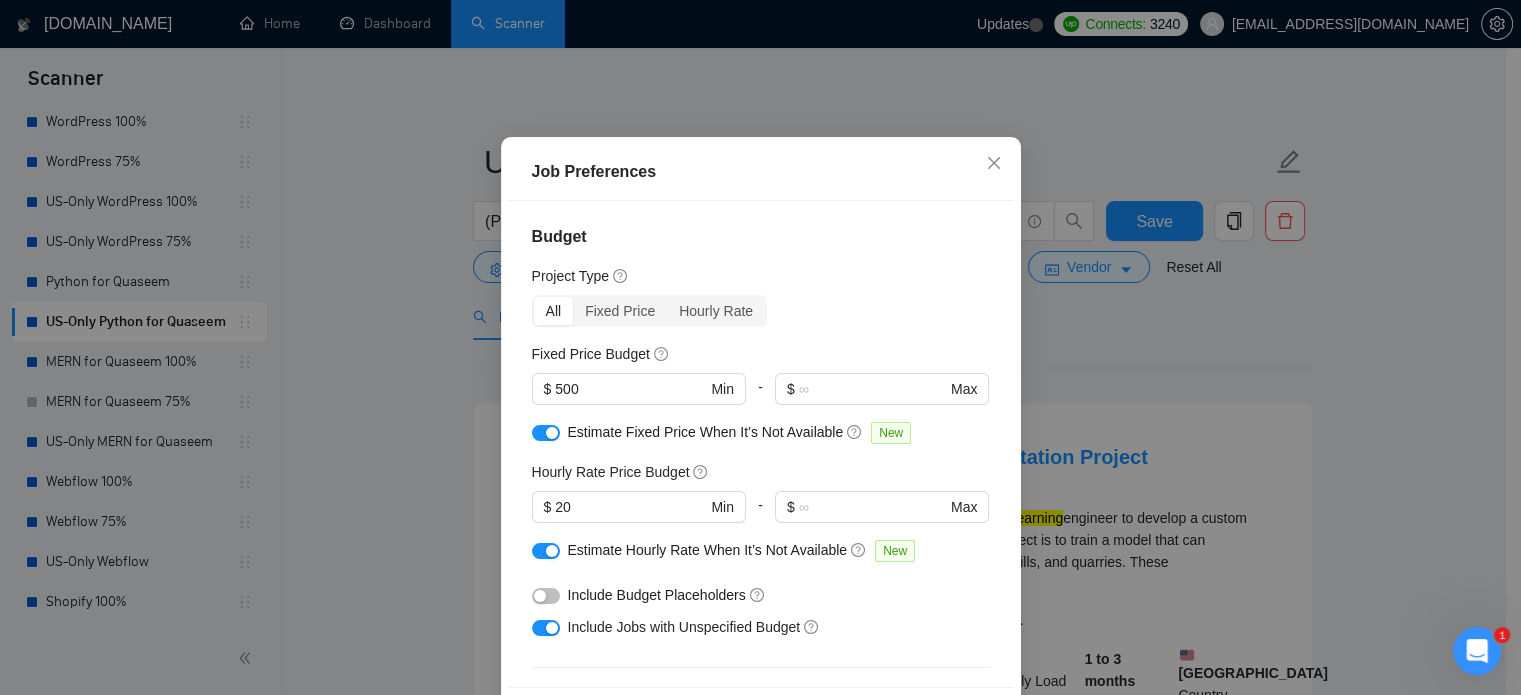 click at bounding box center (546, 596) 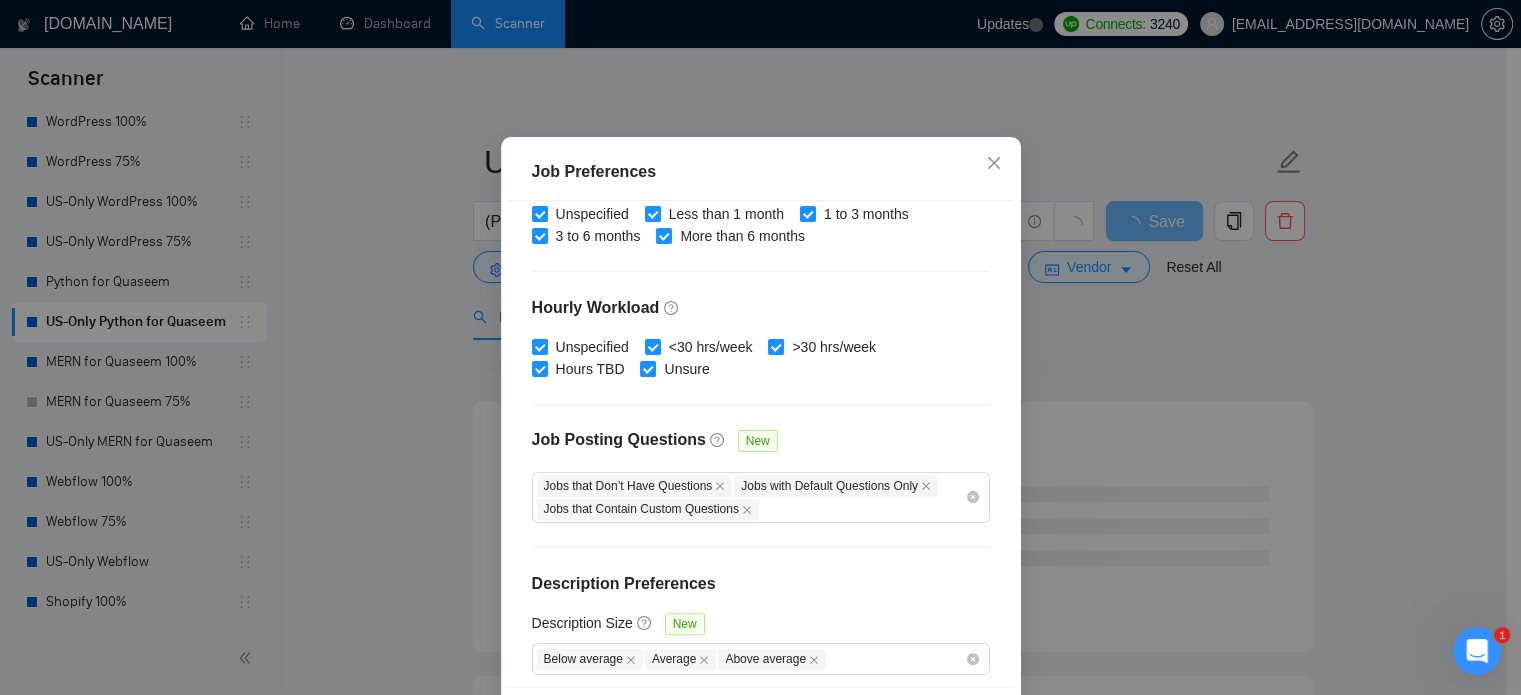 scroll, scrollTop: 659, scrollLeft: 0, axis: vertical 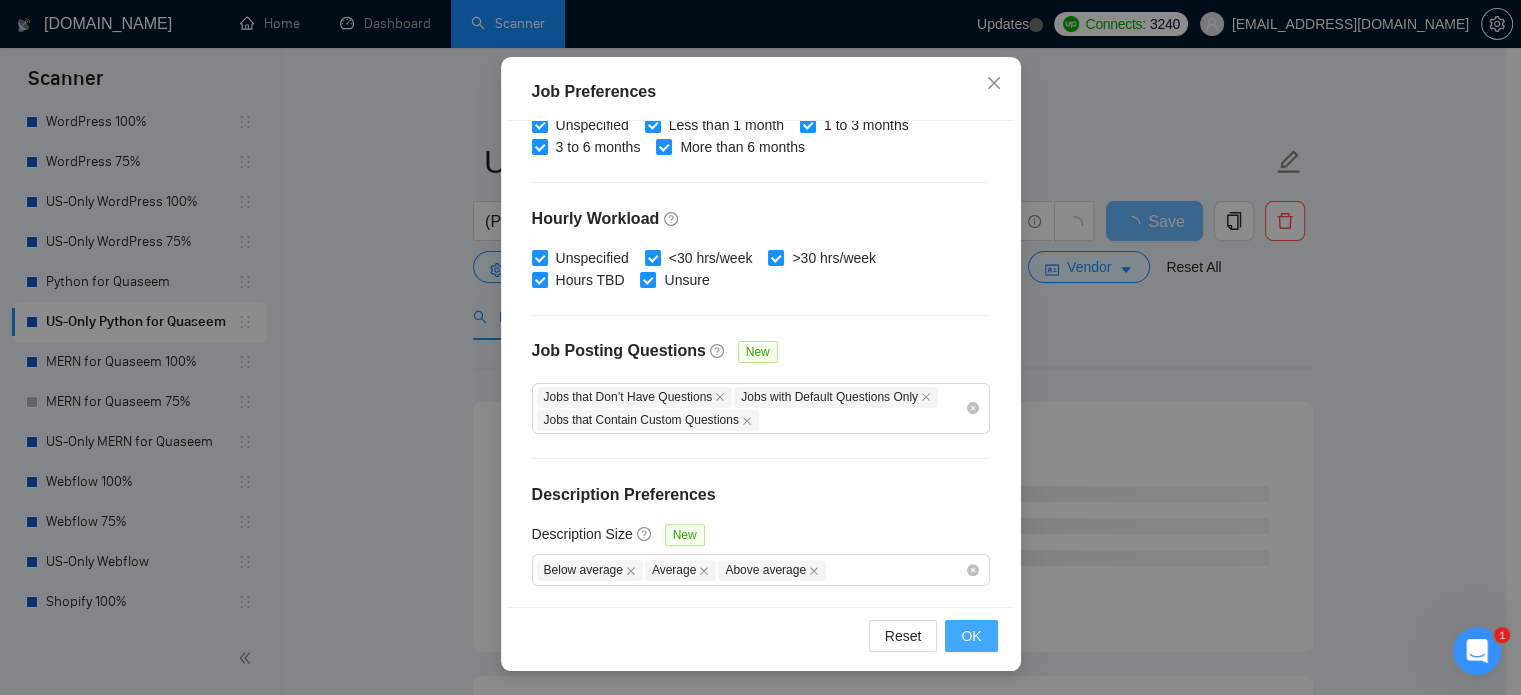 click on "OK" at bounding box center [971, 636] 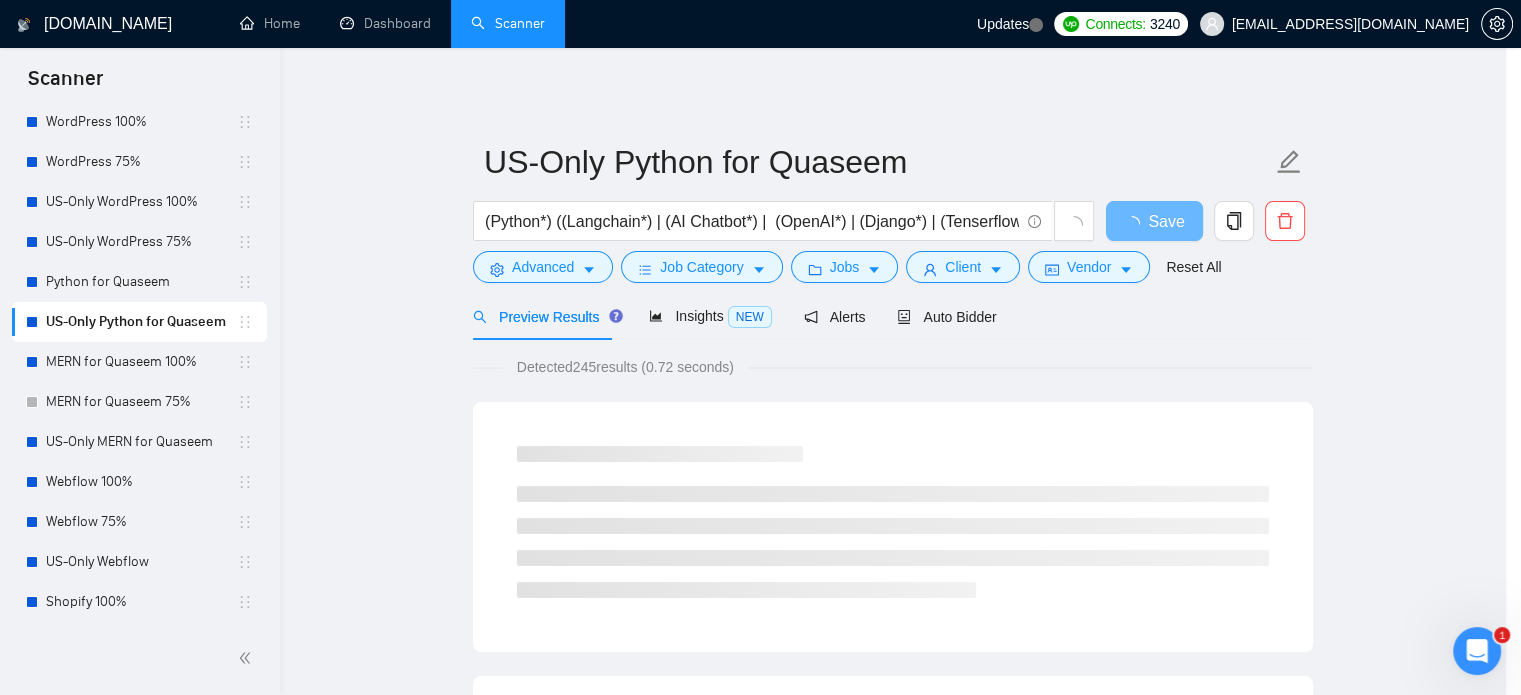 scroll, scrollTop: 63, scrollLeft: 0, axis: vertical 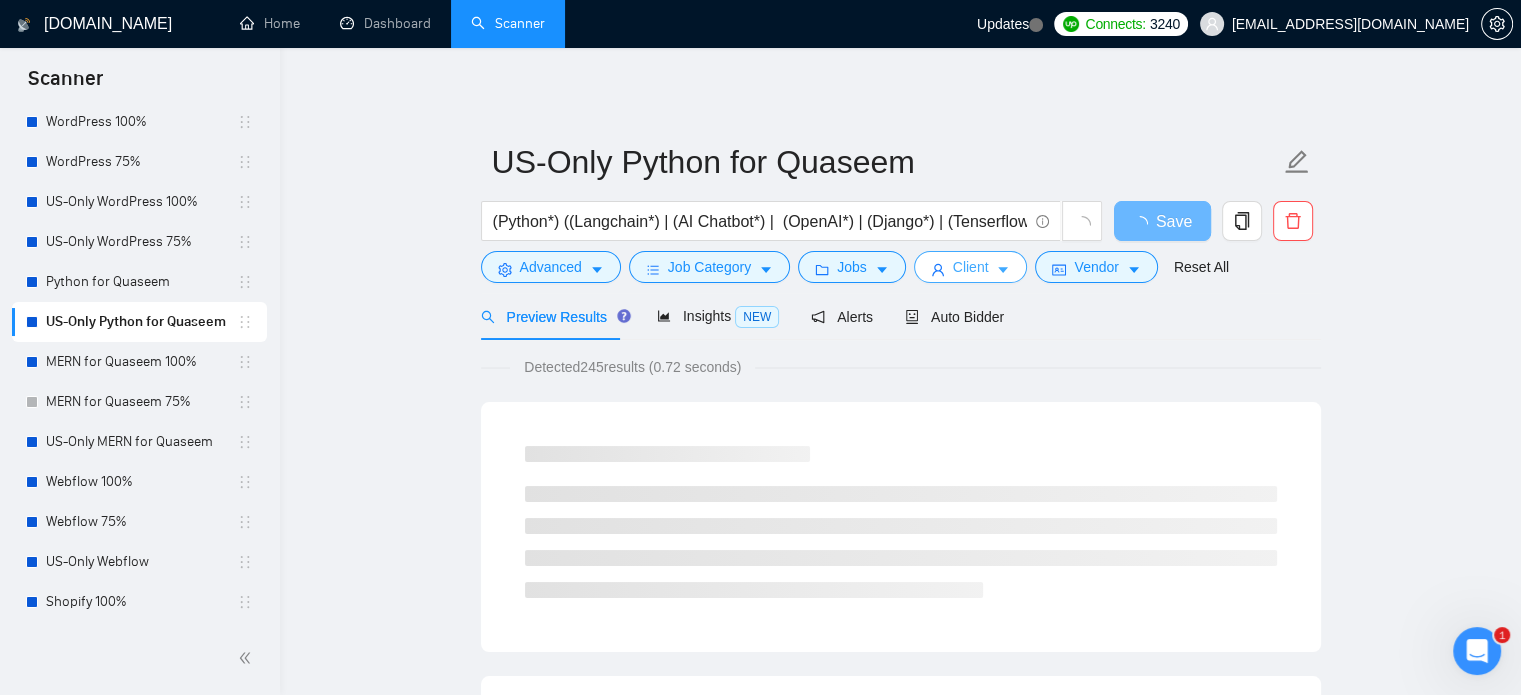 click on "Client" at bounding box center [971, 267] 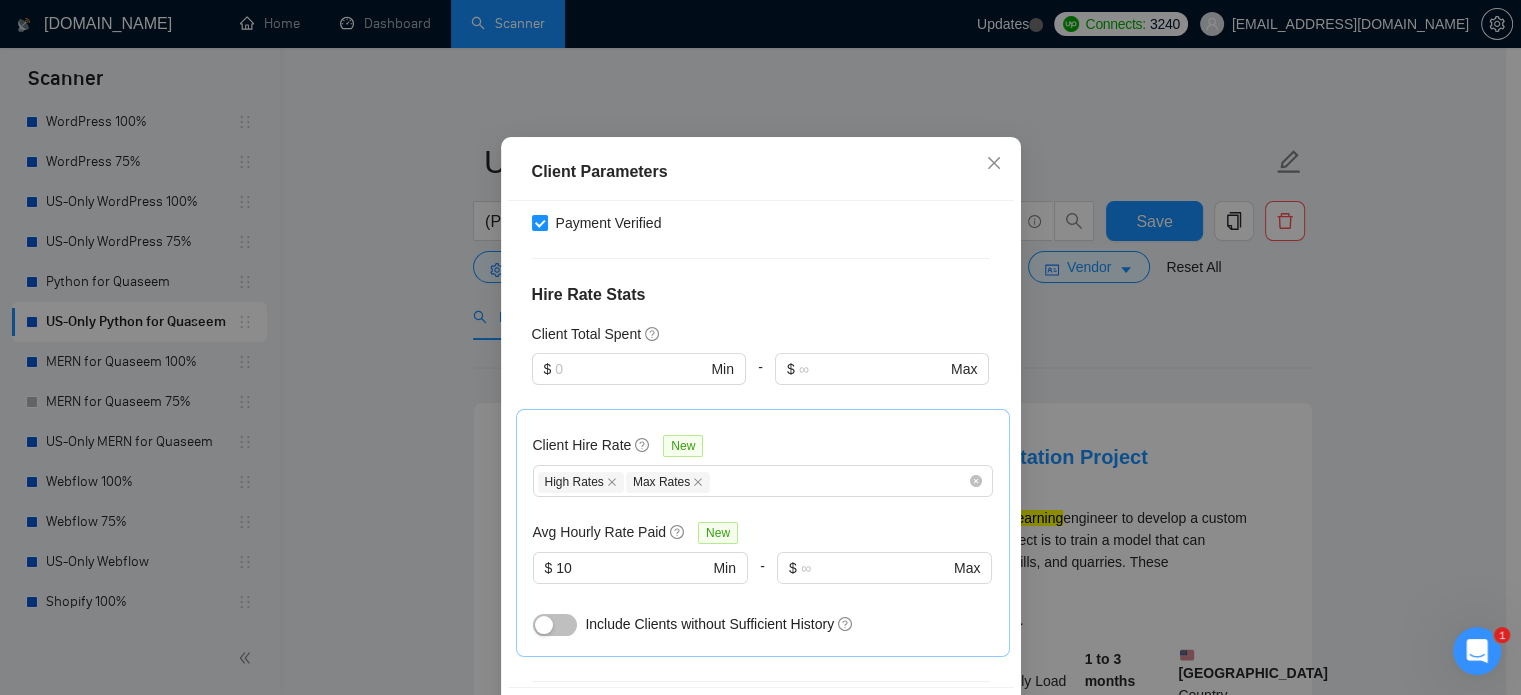 scroll, scrollTop: 500, scrollLeft: 0, axis: vertical 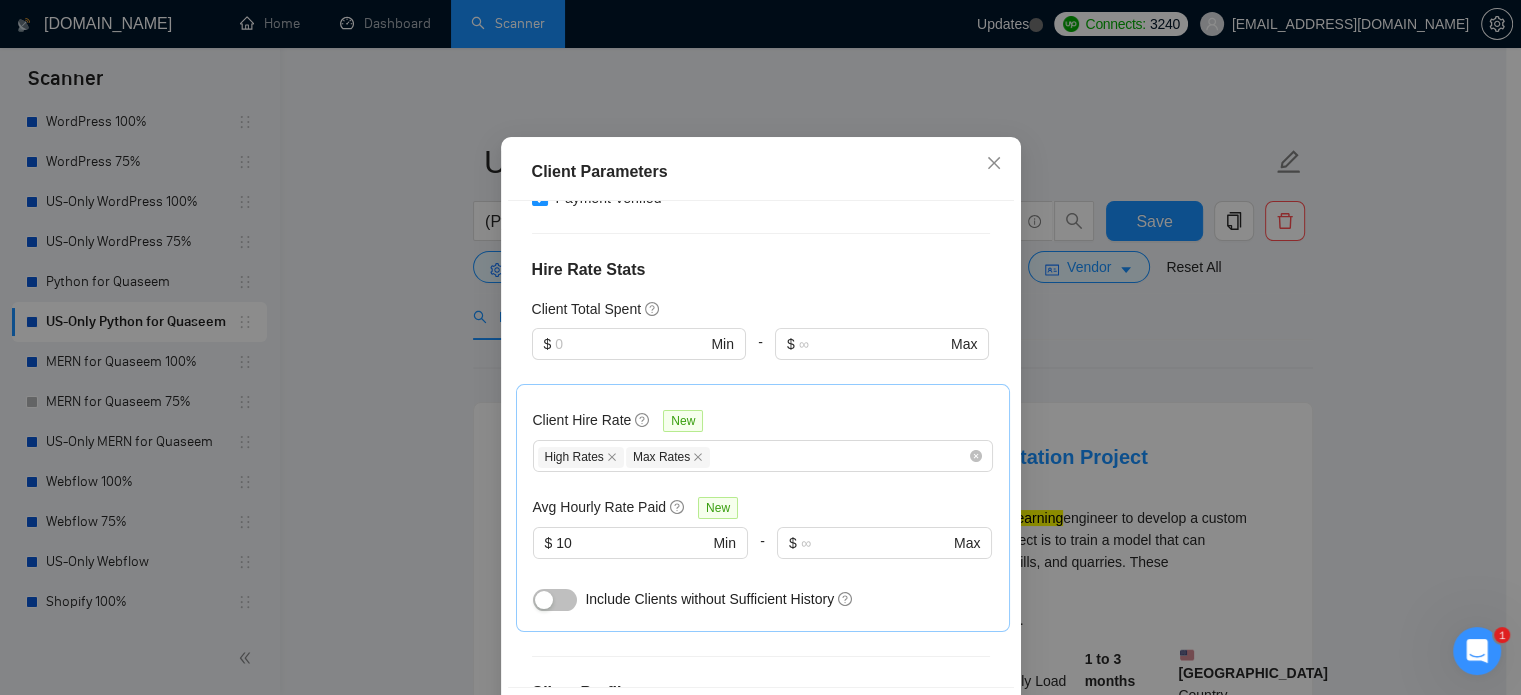 click at bounding box center (555, 600) 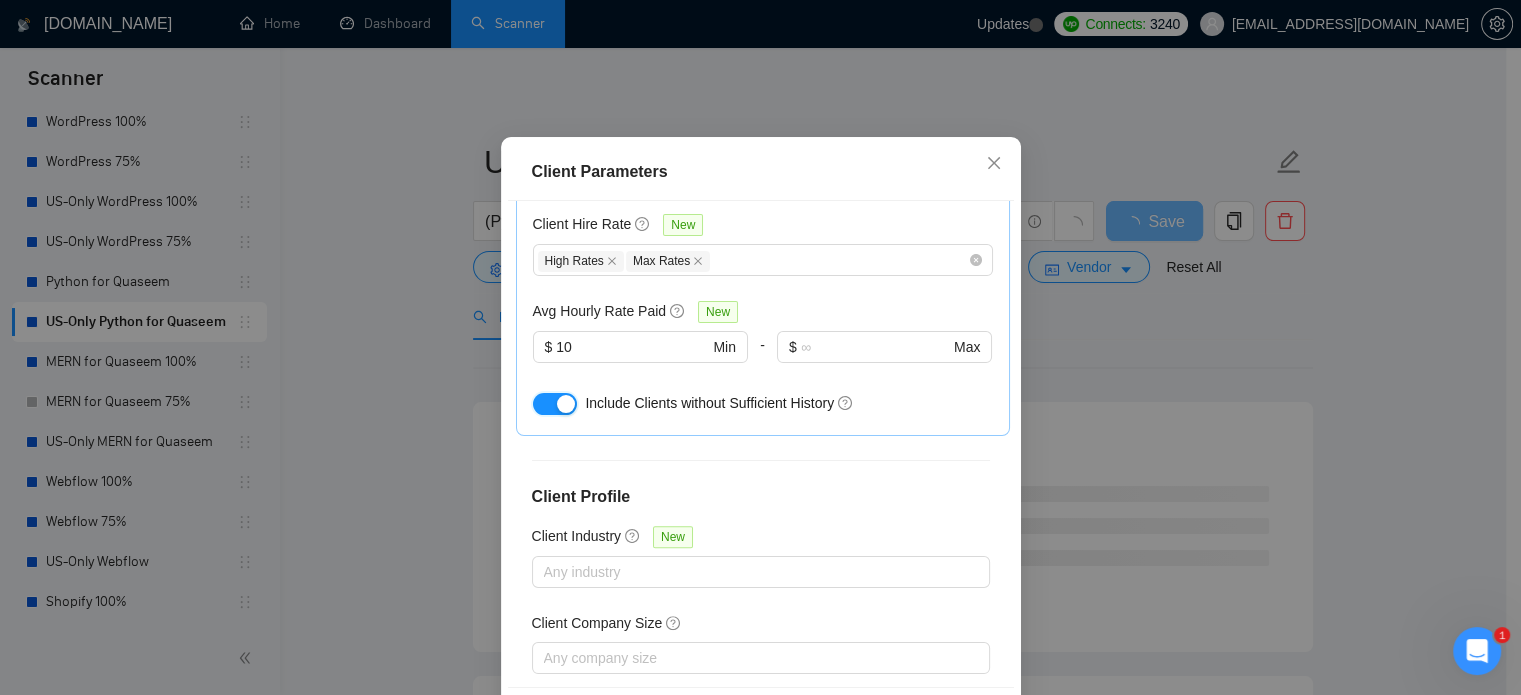 scroll, scrollTop: 788, scrollLeft: 0, axis: vertical 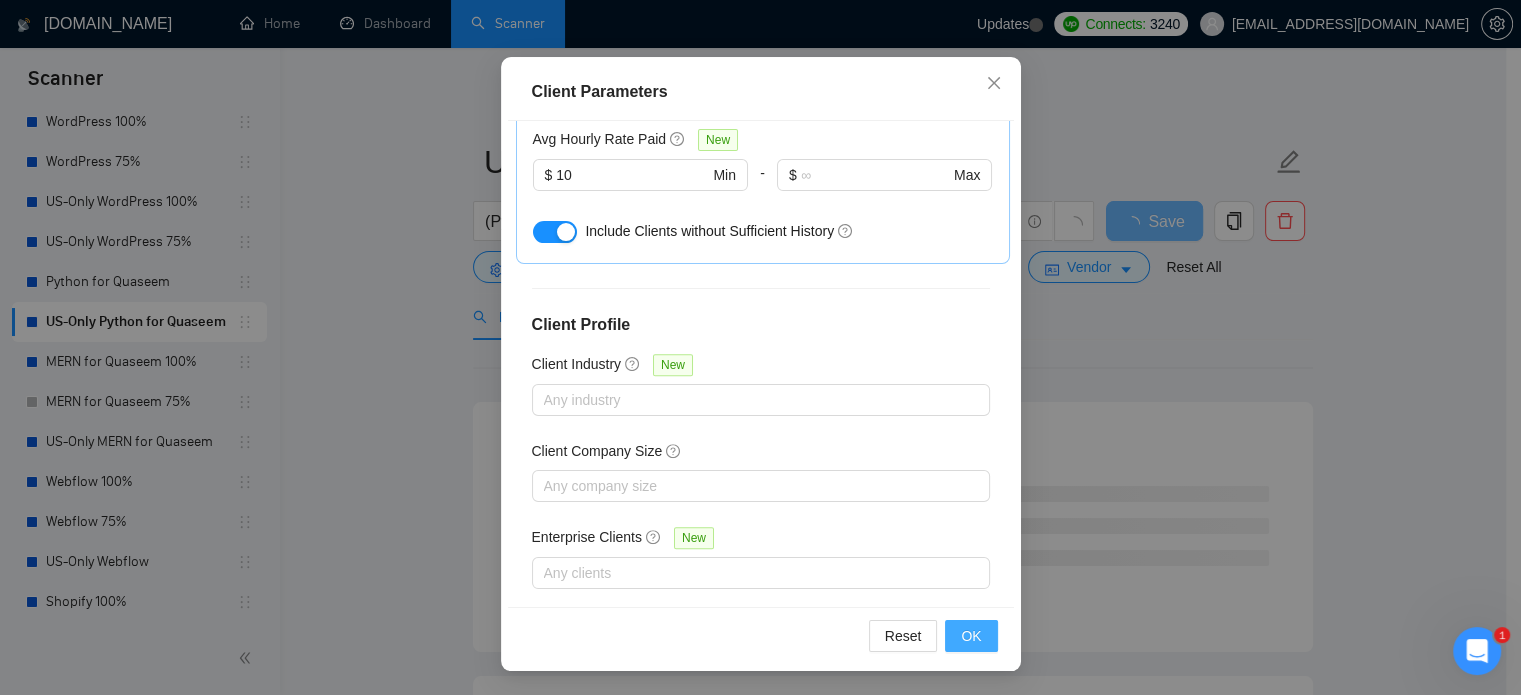 click on "OK" at bounding box center (971, 636) 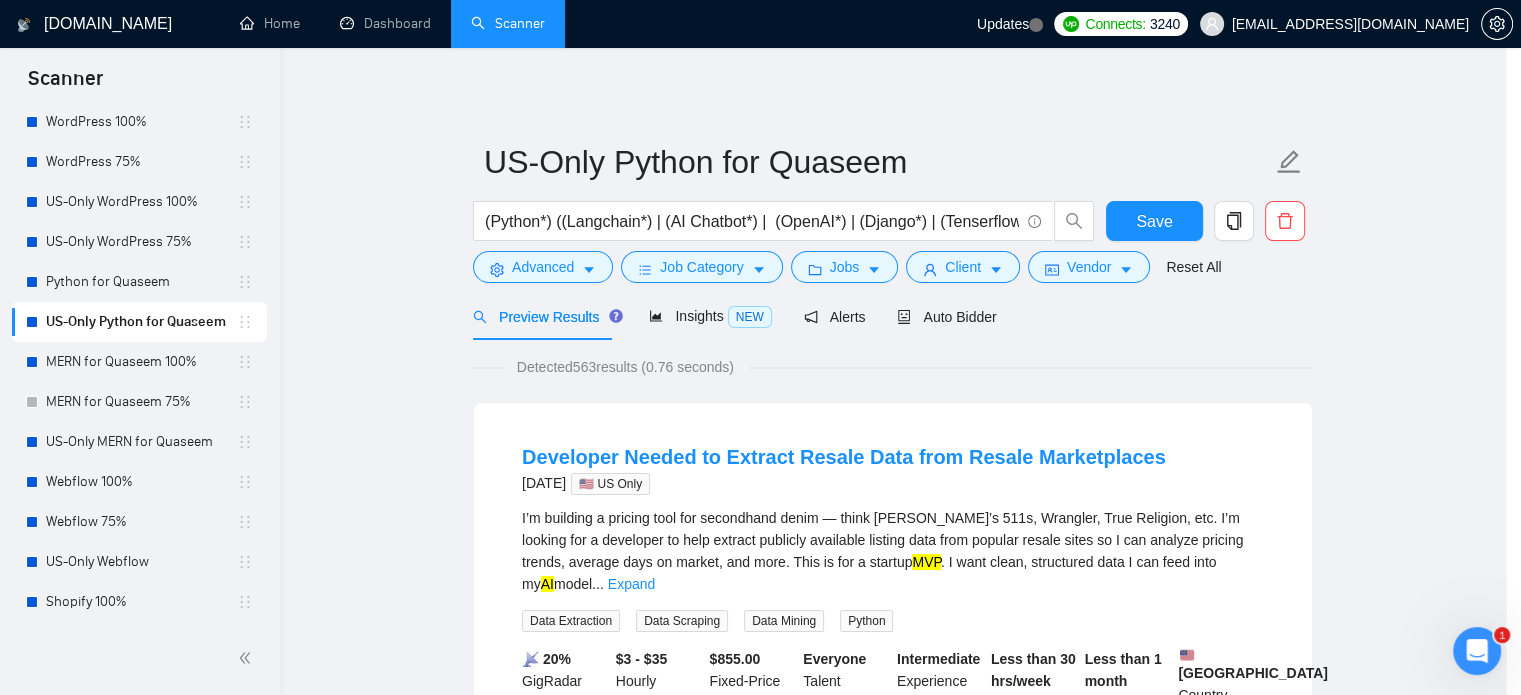 scroll, scrollTop: 63, scrollLeft: 0, axis: vertical 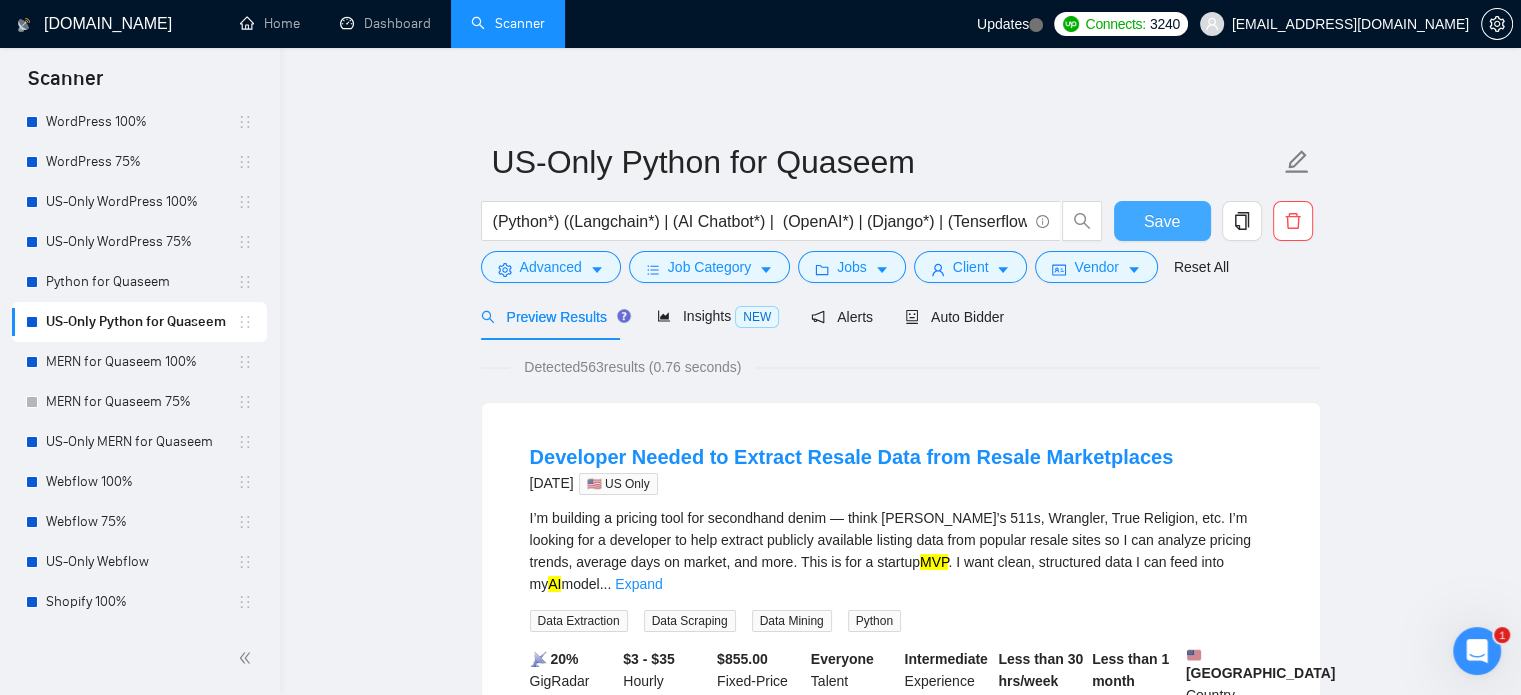 click on "Save" at bounding box center (1162, 221) 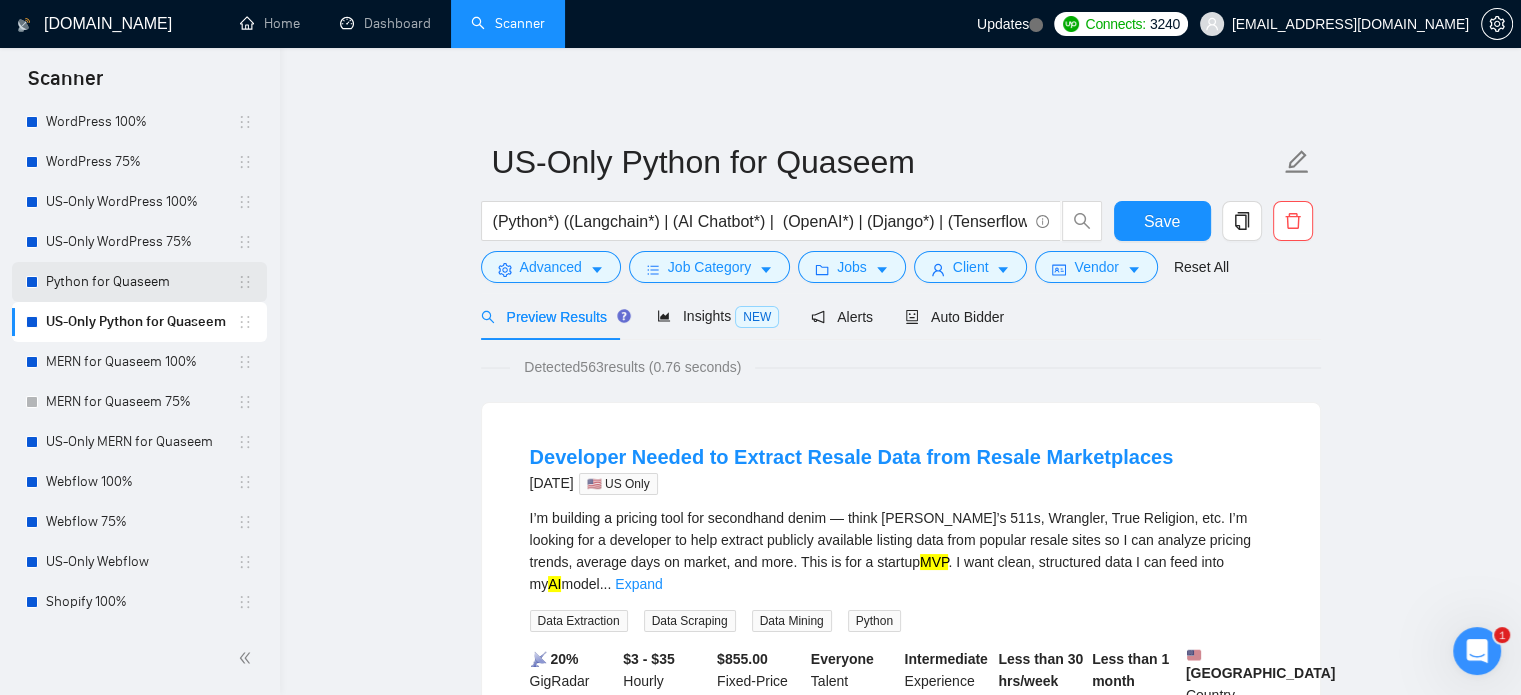 click on "Python for Quaseem" at bounding box center (141, 282) 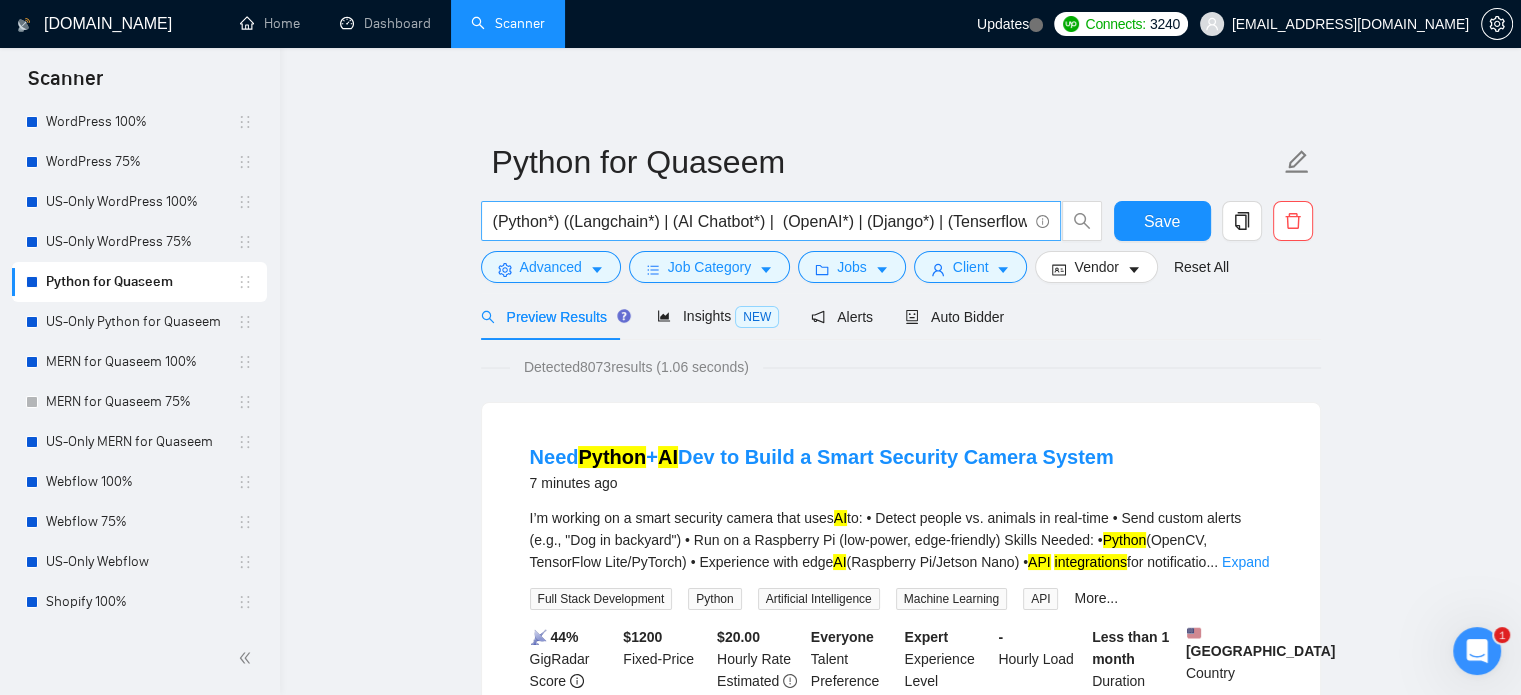 click on "(Python*) ((Langchain*) | (AI Chatbot*) |  (OpenAI*) | (Django*) | (Tenserflow*) | (automation*) | (Figma*) | (Fine Tuning*) | (VectorDB*) | (Pytorch*) | (Machine Learning*) | (LLM*) | (MVP*) | (OCR*) | (API Integration*))" at bounding box center [760, 221] 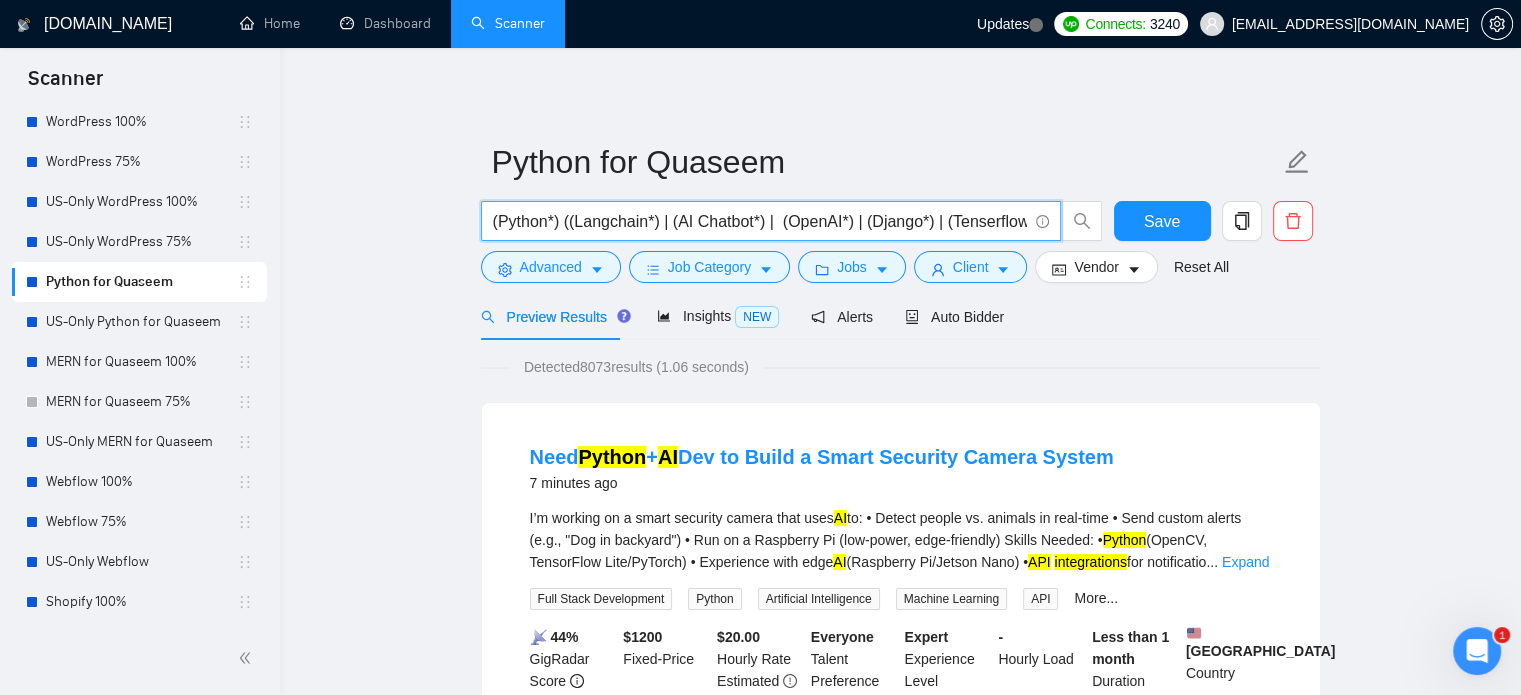 paste on "| (Develop*))" 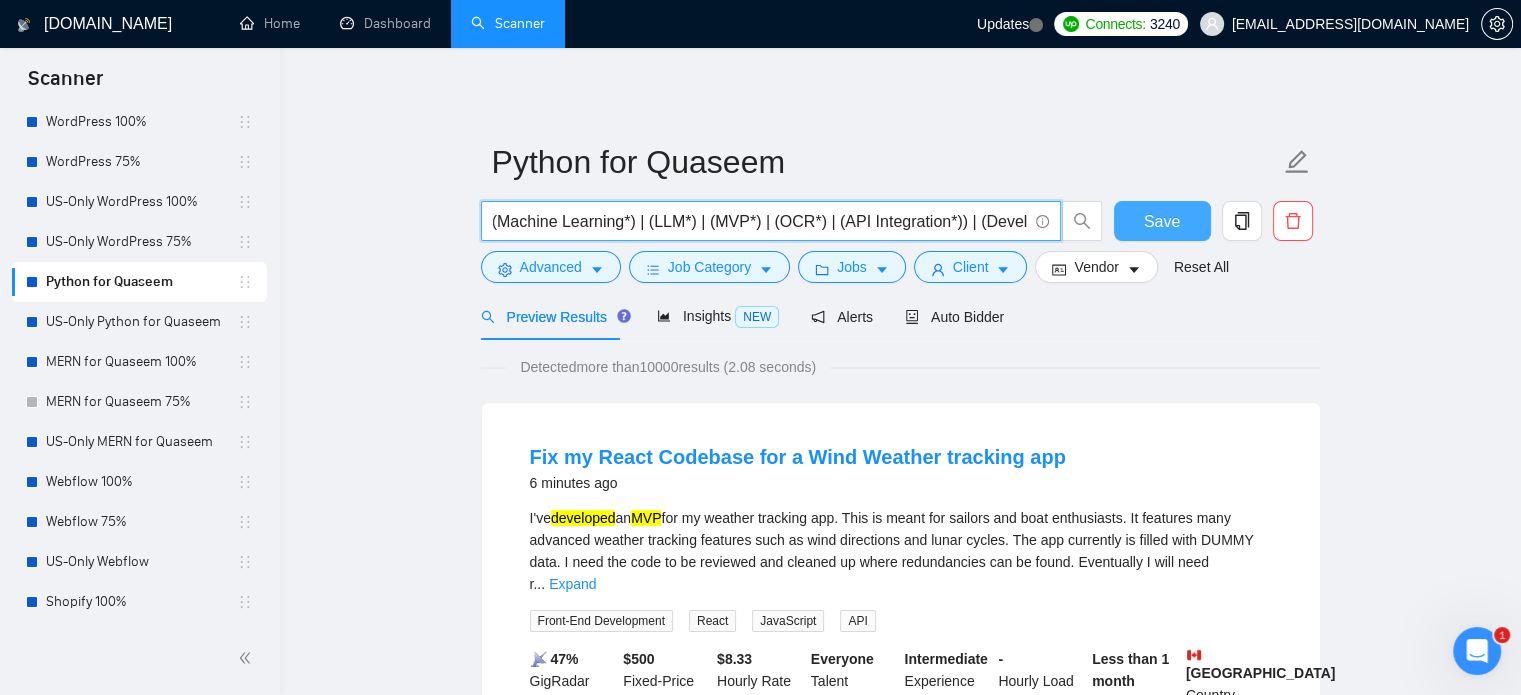 type on "(Python*) ((Langchain*) | (AI Chatbot*) |  (OpenAI*) | (Django*) | (Tenserflow*) | (automation*) | (Figma*) | (Fine Tuning*) | (VectorDB*) | (Pytorch*) | (Machine Learning*) | (LLM*) | (MVP*) | (OCR*) | (API Integration*)) | (Develop*))" 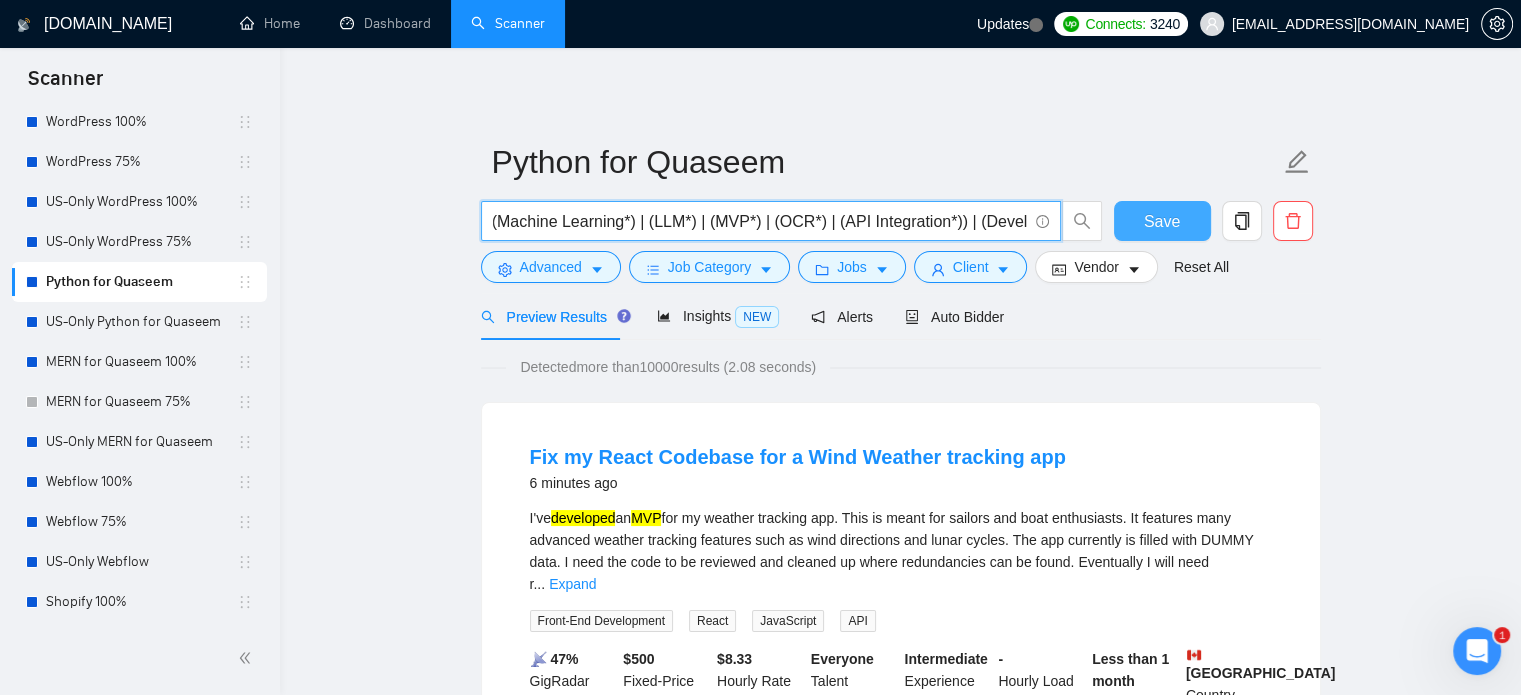click on "Save" at bounding box center (1162, 221) 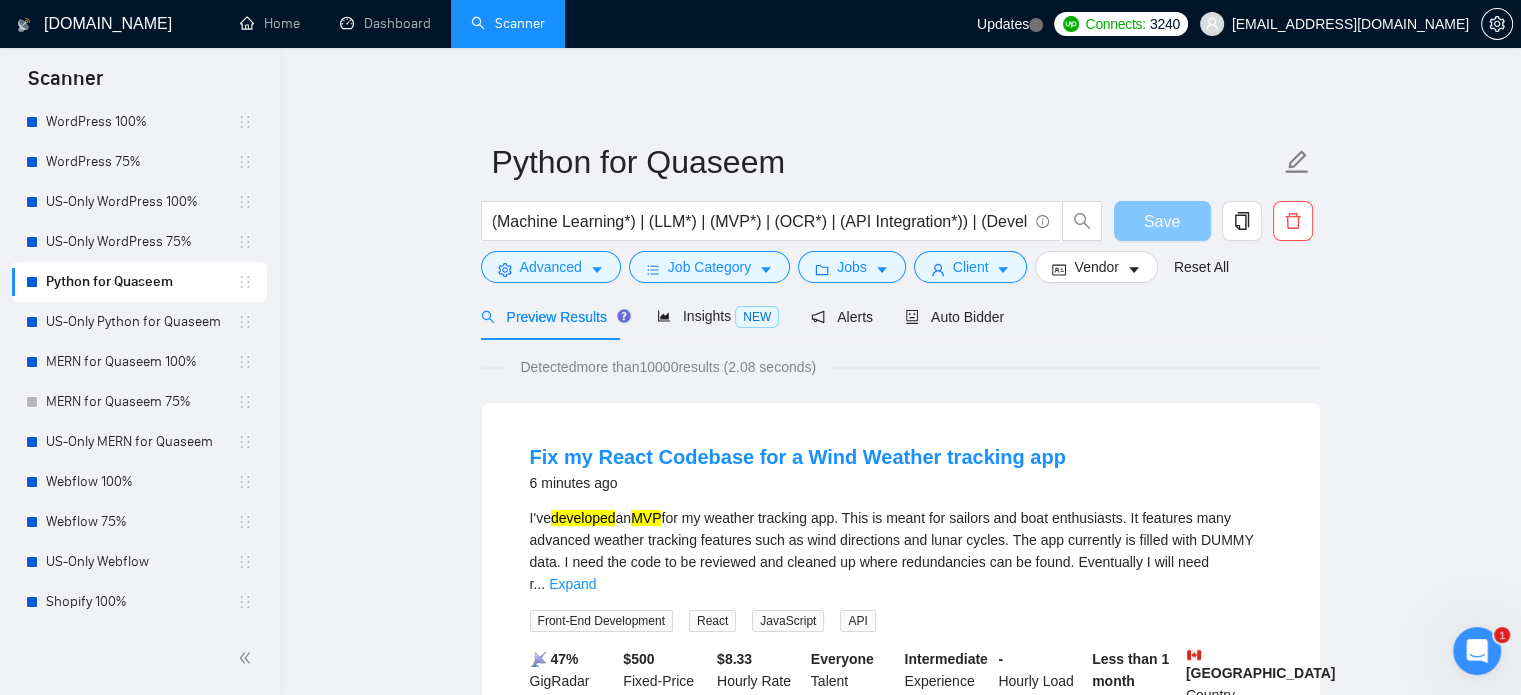 scroll, scrollTop: 0, scrollLeft: 0, axis: both 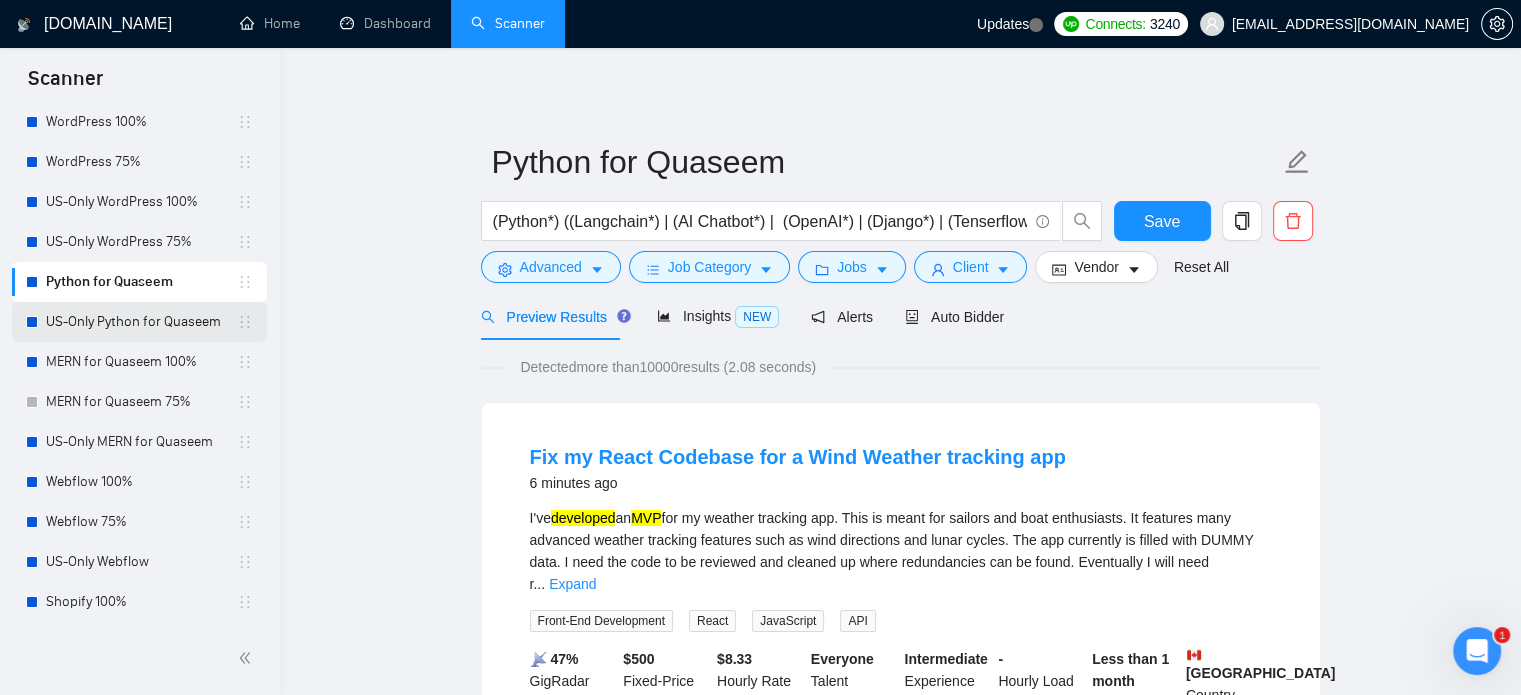 click on "US-Only Python for Quaseem" at bounding box center (141, 322) 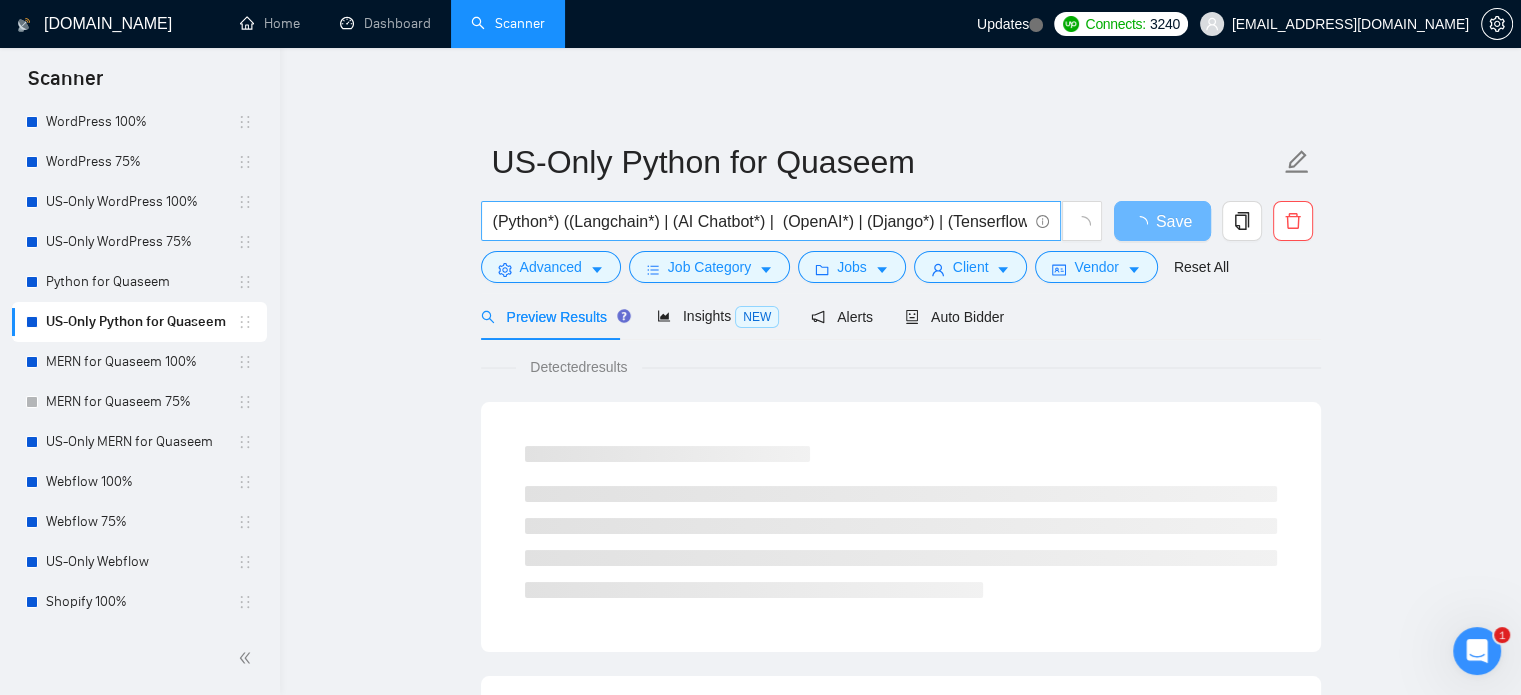 click on "(Python*) ((Langchain*) | (AI Chatbot*) |  (OpenAI*) | (Django*) | (Tenserflow*) | (automation*) | (Figma*) | (Fine Tuning*) | (VectorDB*) | (Pytorch*) | (Machine Learning*) | (LLM*) | (MVP*) | (OCR*) | (API Integration*))" at bounding box center [760, 221] 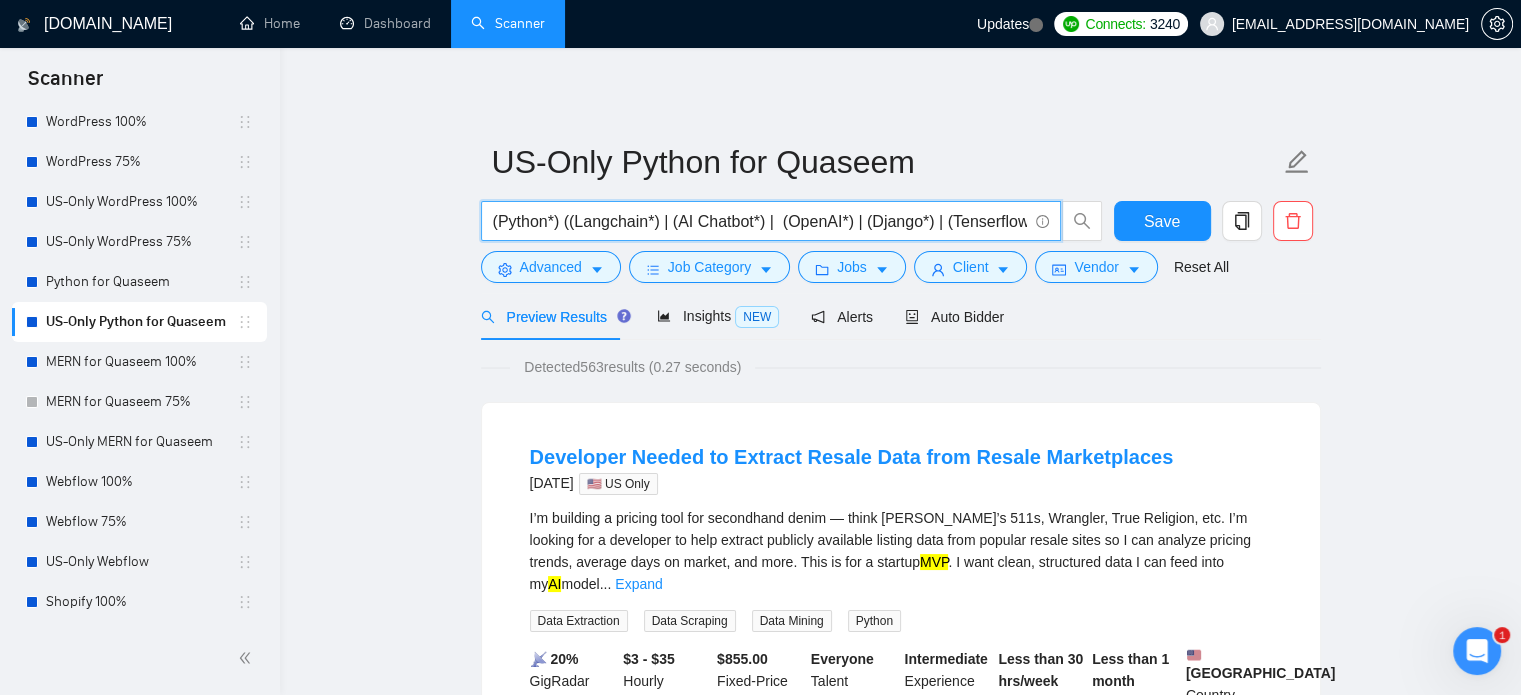 paste on "| (Develop*))" 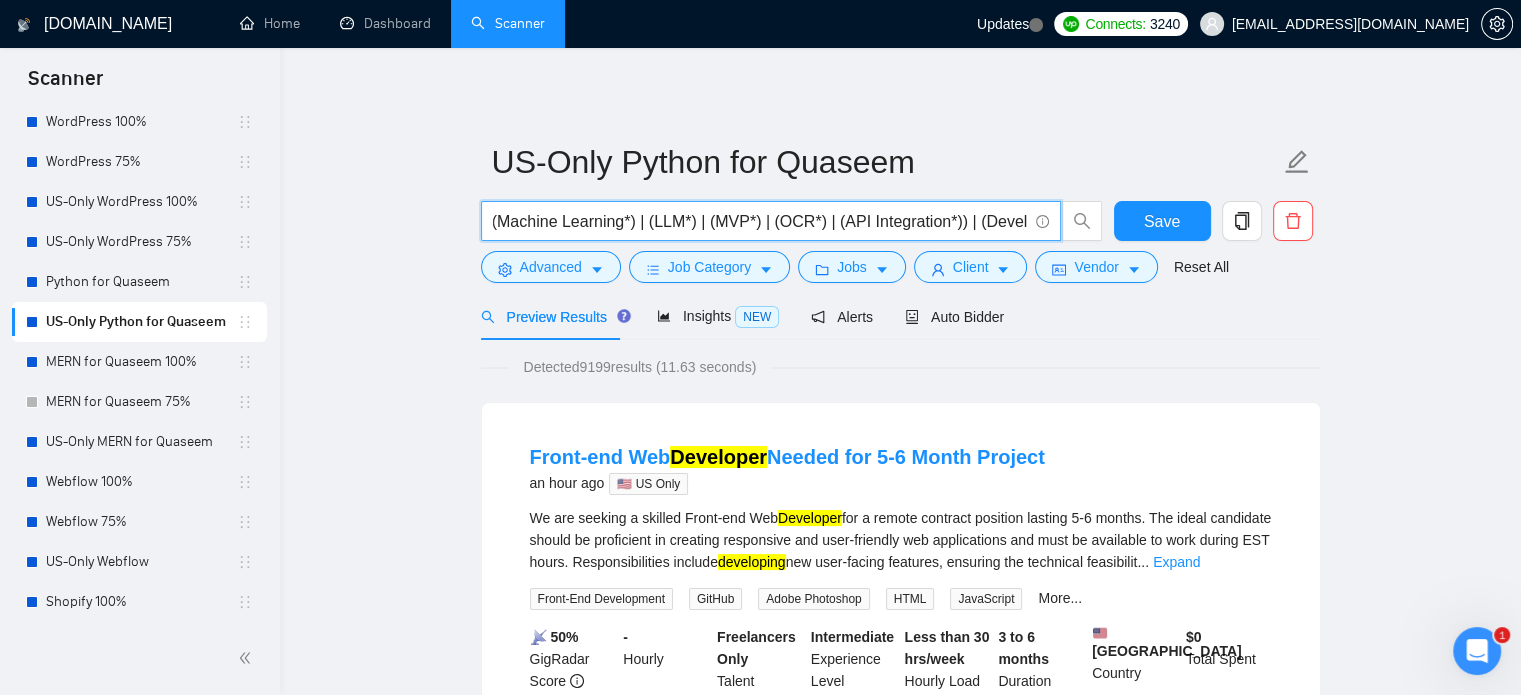 type on "(Python*) ((Langchain*) | (AI Chatbot*) |  (OpenAI*) | (Django*) | (Tenserflow*) | (automation*) | (Figma*) | (Fine Tuning*) | (VectorDB*) | (Pytorch*) | (Machine Learning*) | (LLM*) | (MVP*) | (OCR*) | (API Integration*)) | (Develop*))" 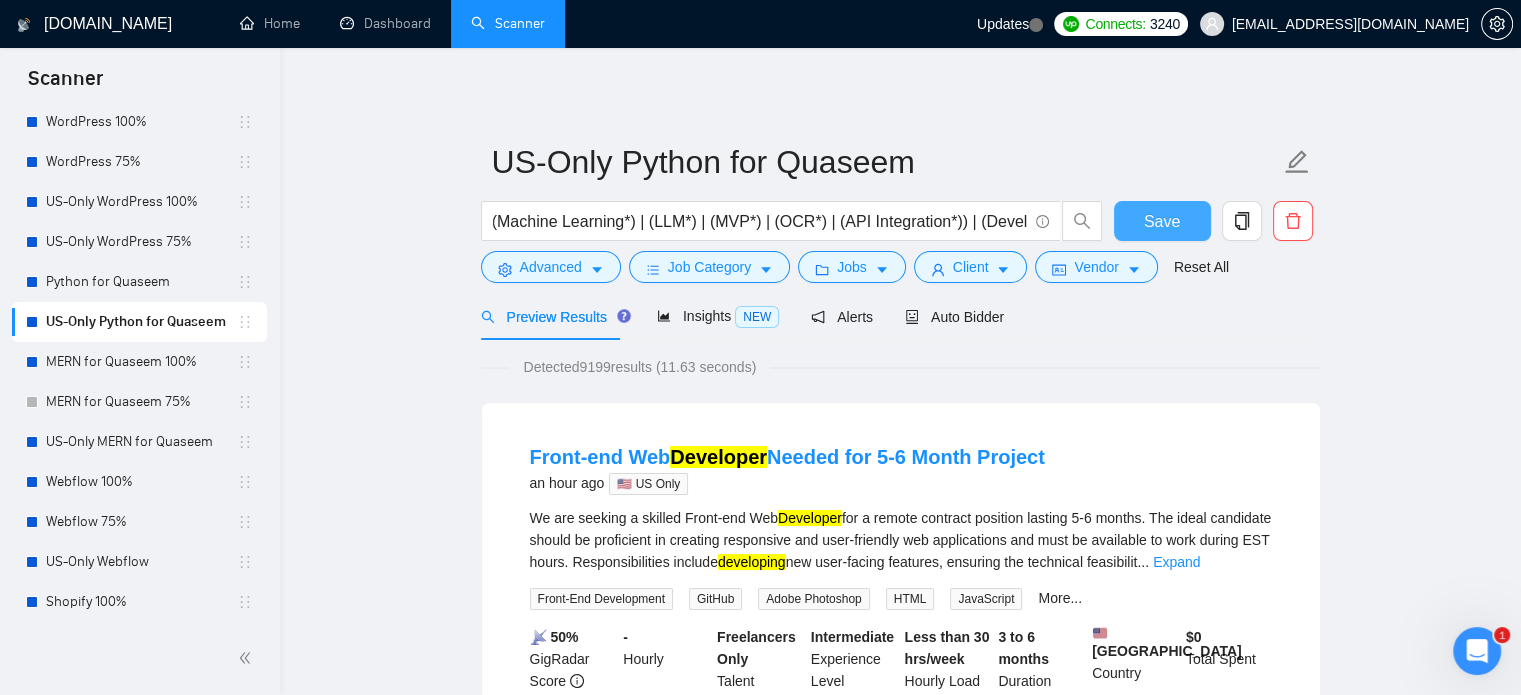 click on "Save" at bounding box center [1162, 221] 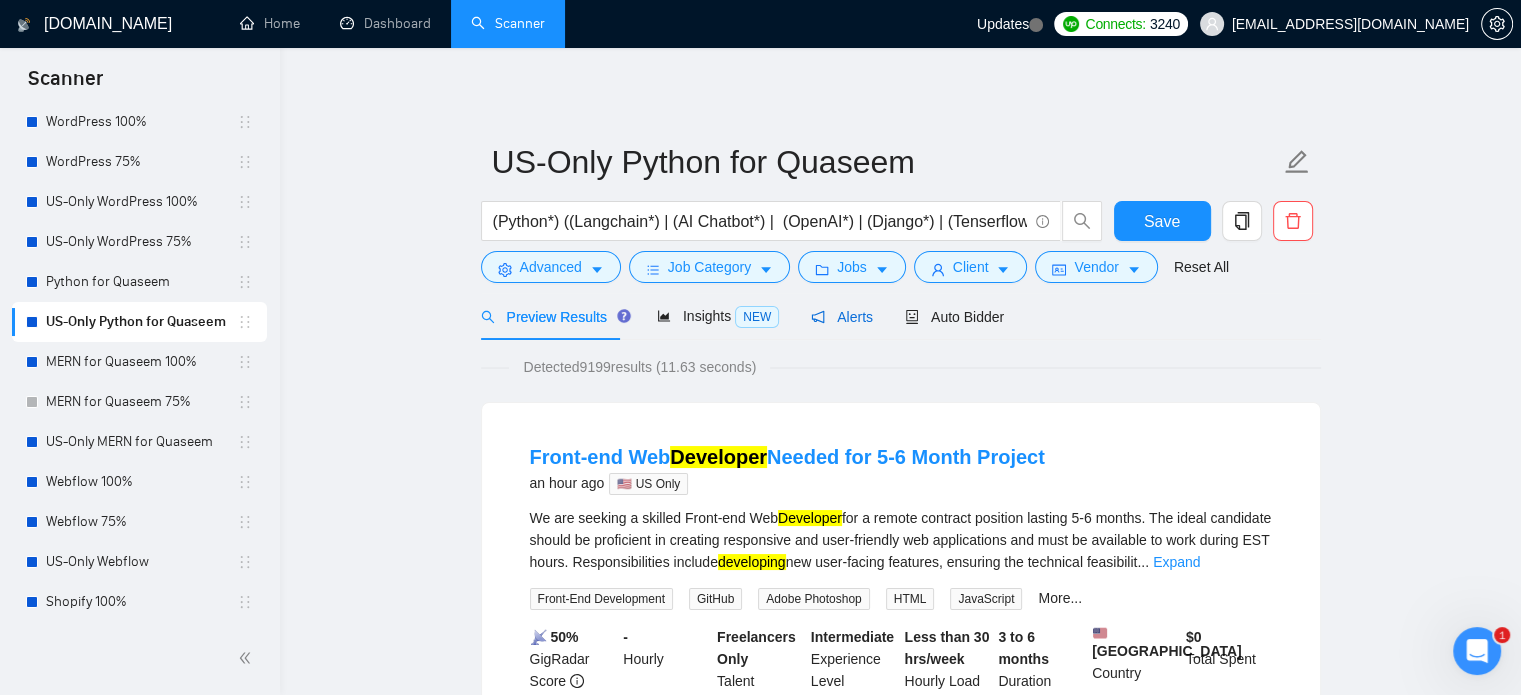 click on "Alerts" at bounding box center (842, 317) 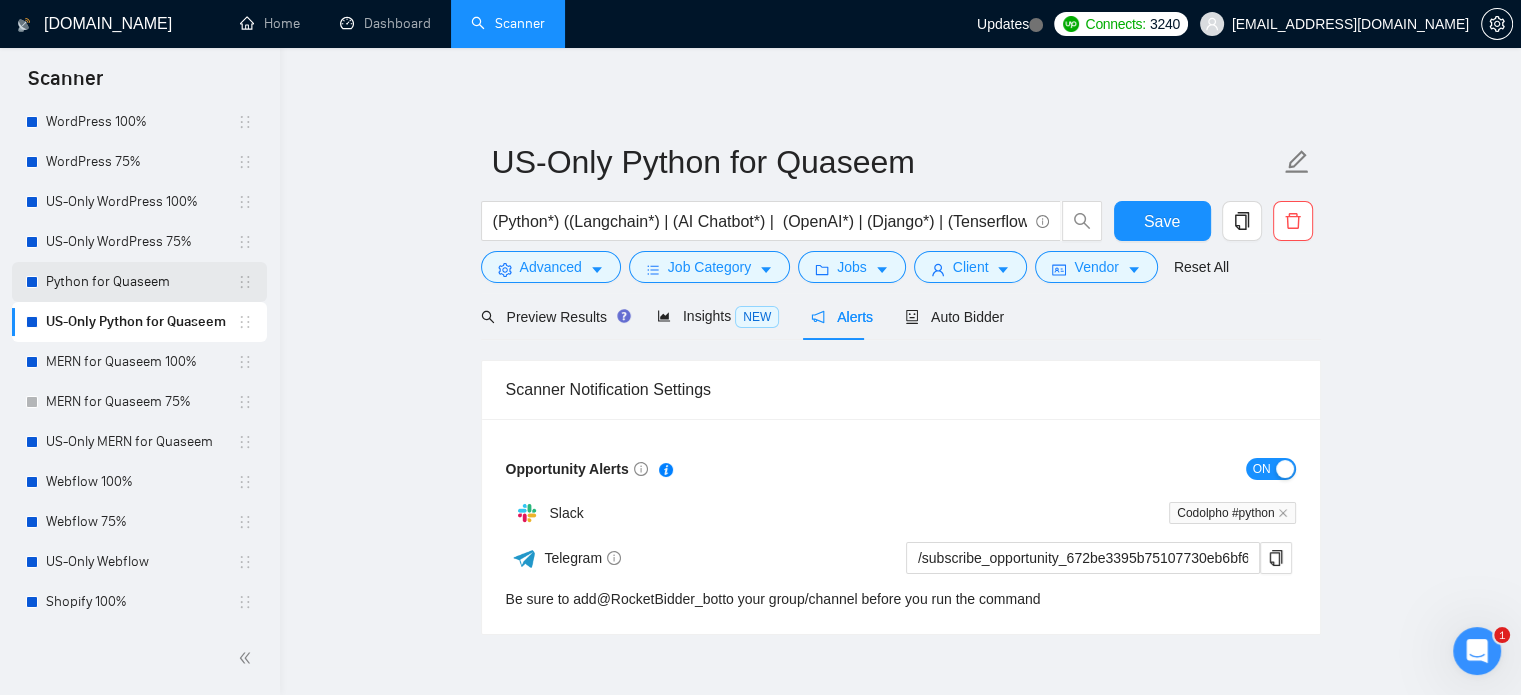 click on "Python for Quaseem" at bounding box center [141, 282] 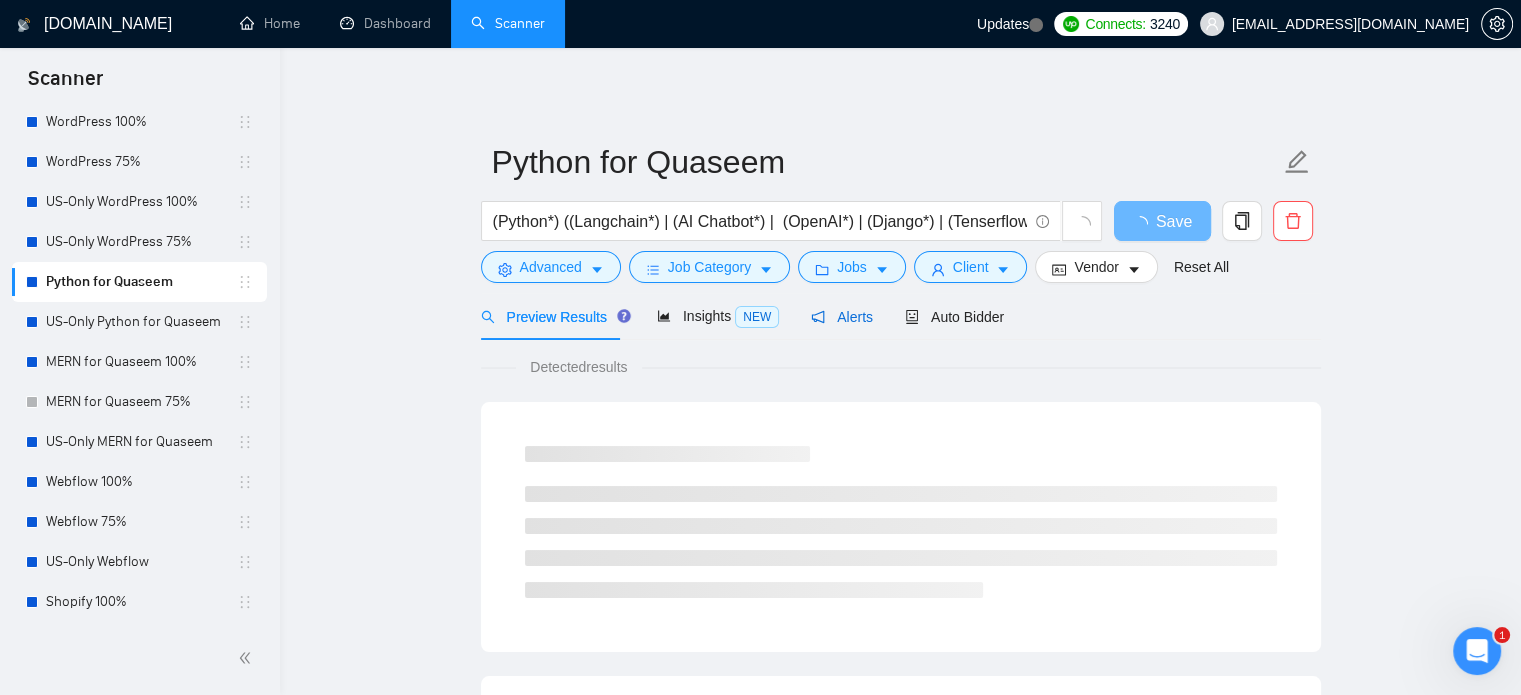 click on "Alerts" at bounding box center [842, 317] 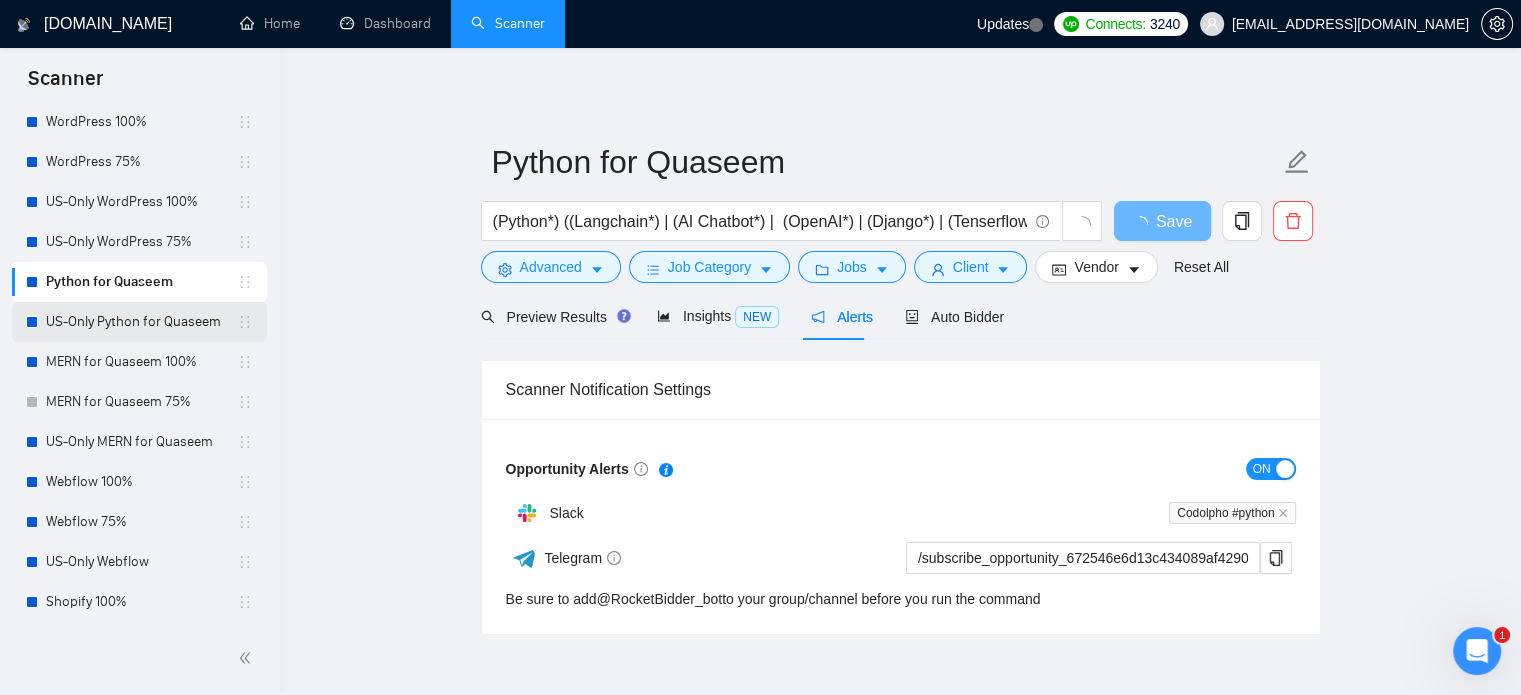 click on "US-Only Python for Quaseem" at bounding box center (141, 322) 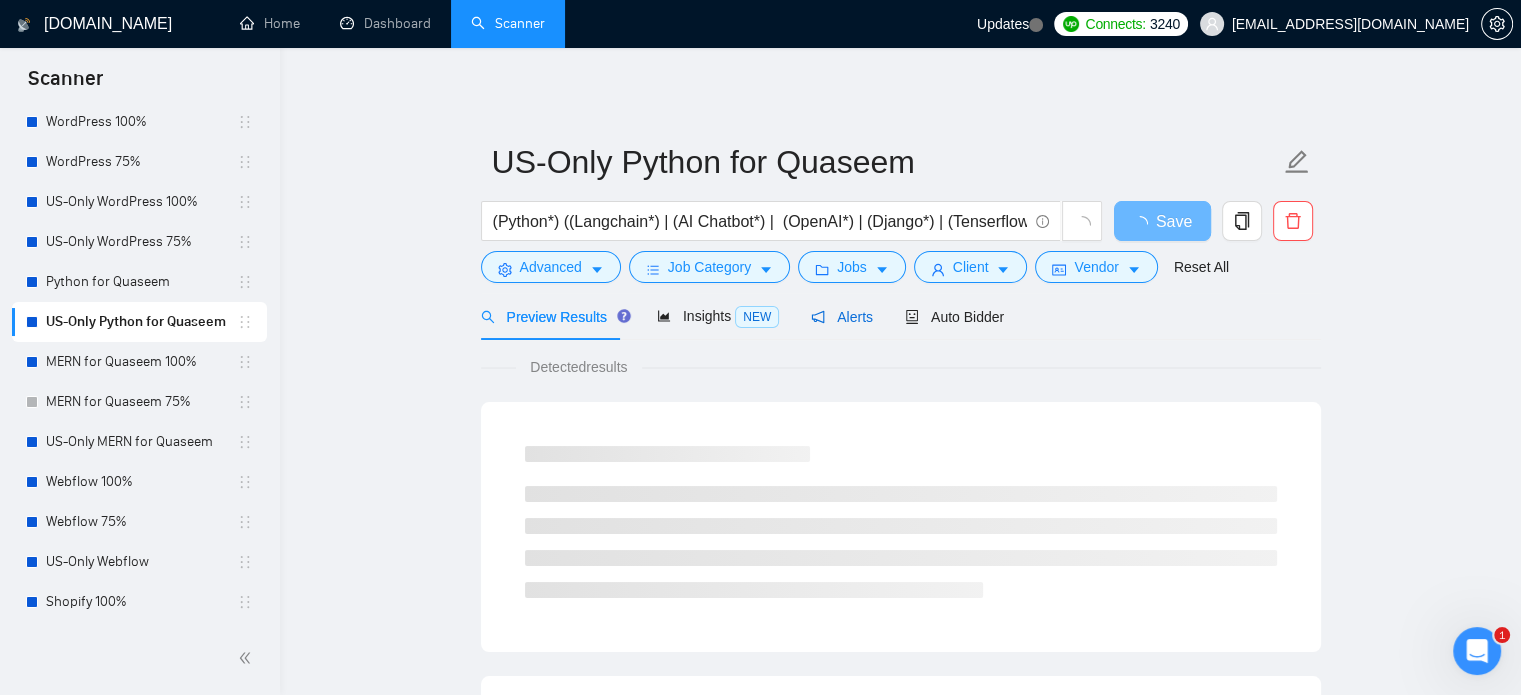 click on "Alerts" at bounding box center [842, 317] 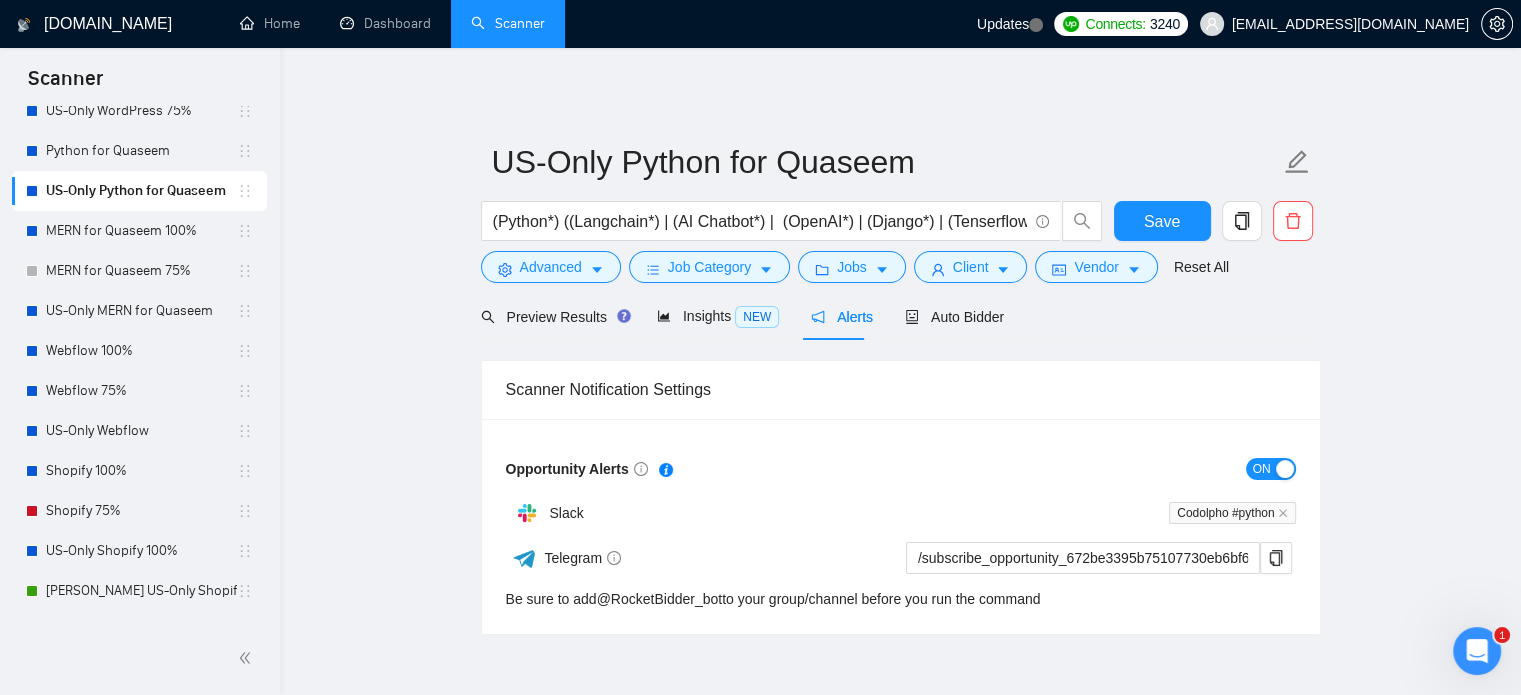 scroll, scrollTop: 300, scrollLeft: 0, axis: vertical 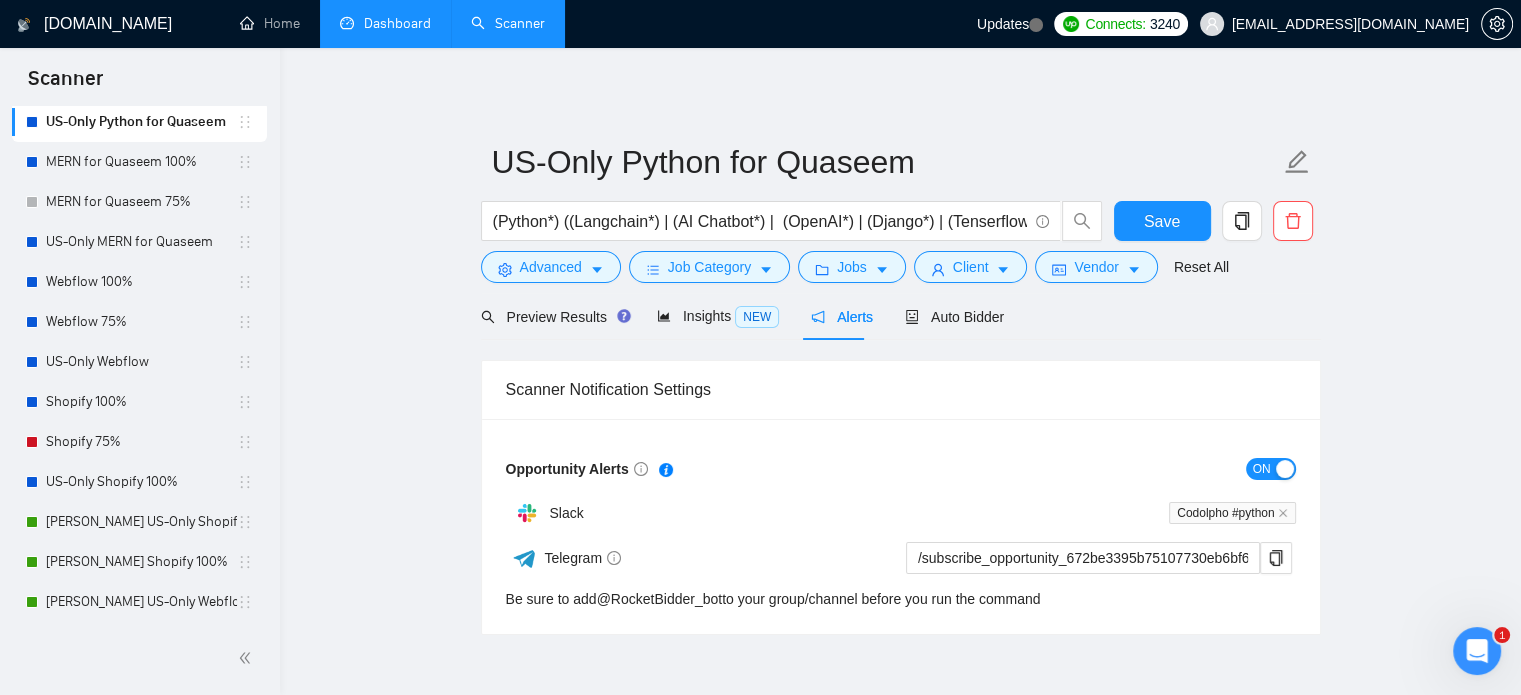 click on "Dashboard" at bounding box center (385, 23) 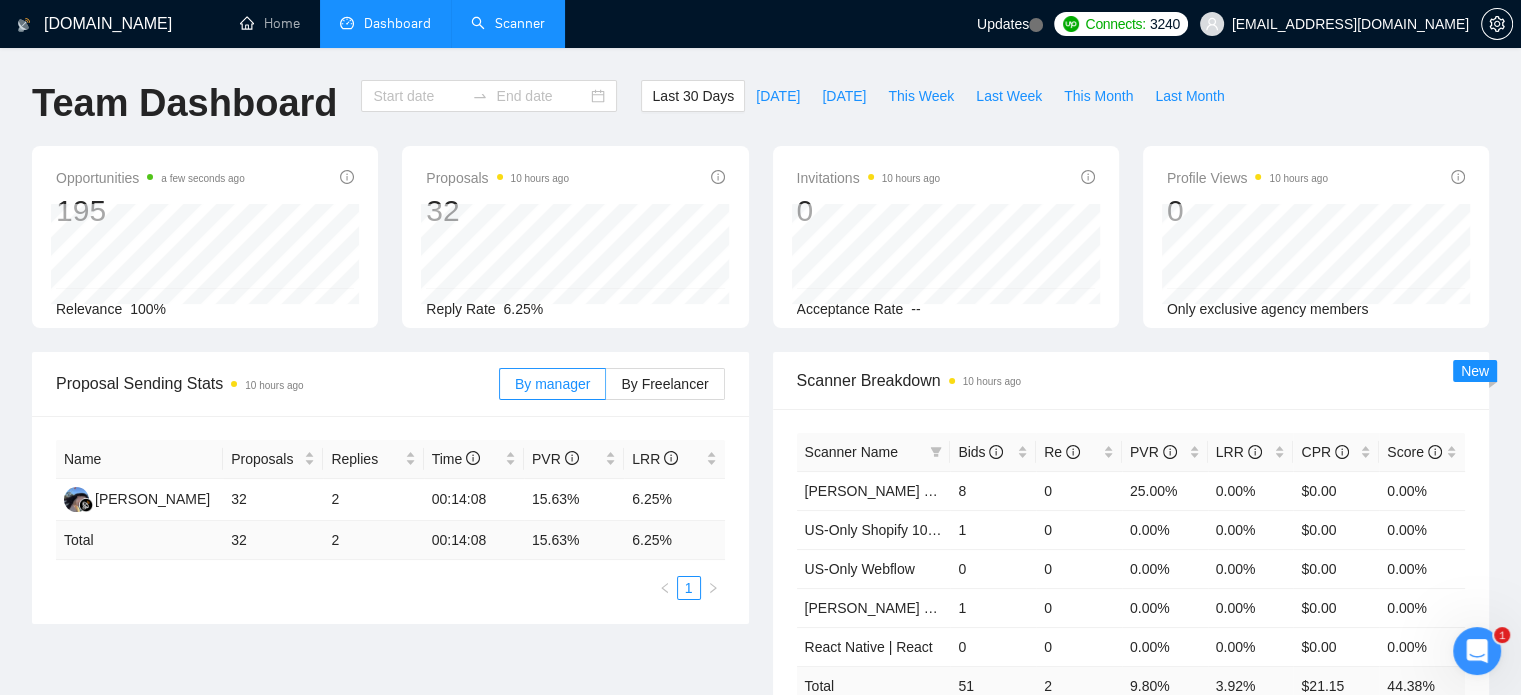type on "[DATE]" 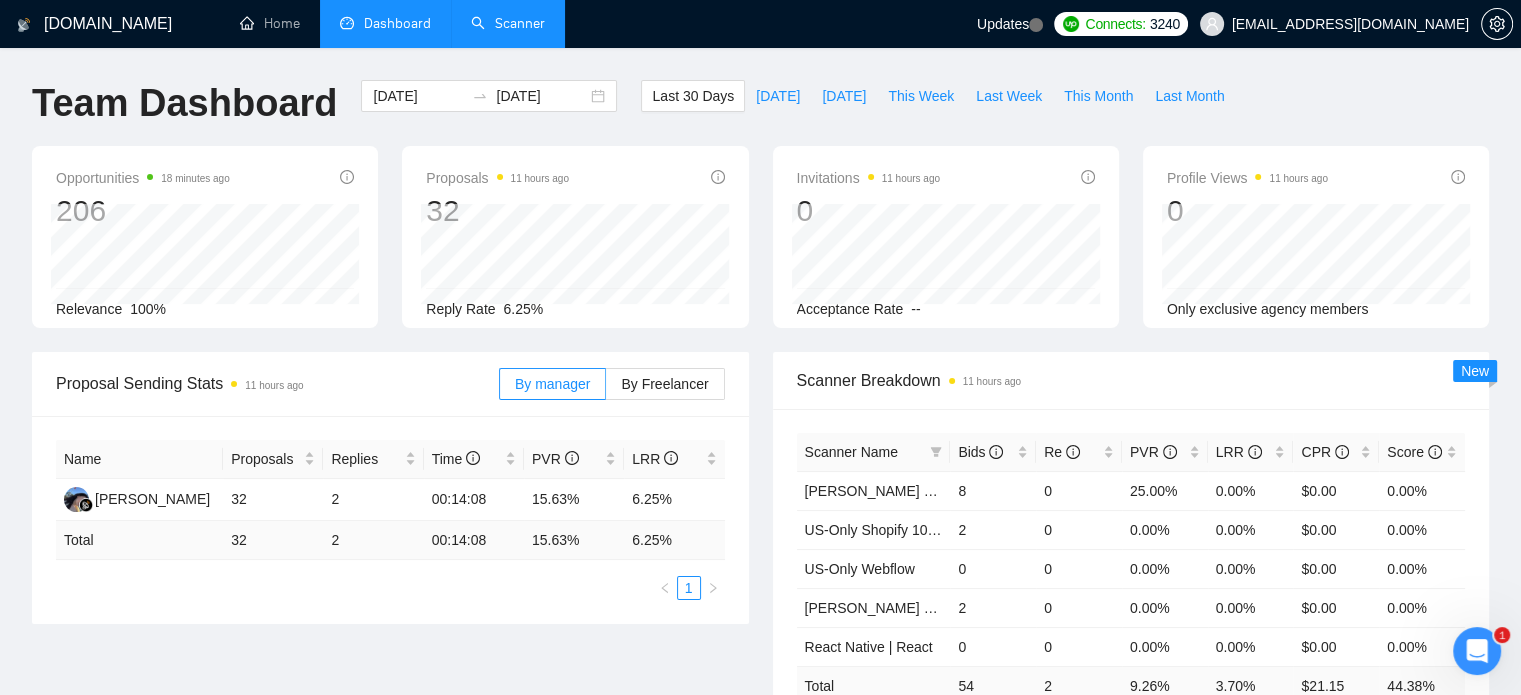 click on "Scanner" at bounding box center (508, 23) 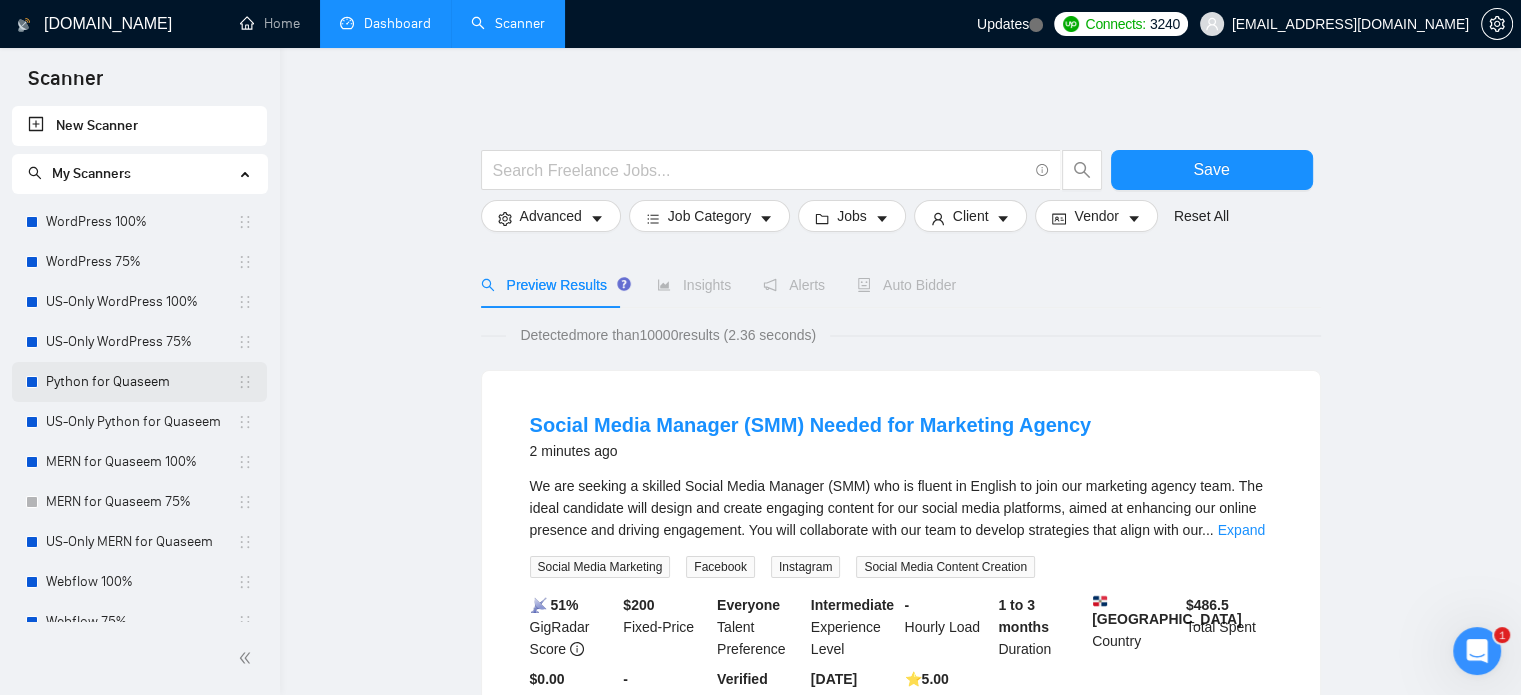 click on "Python for Quaseem" at bounding box center [141, 382] 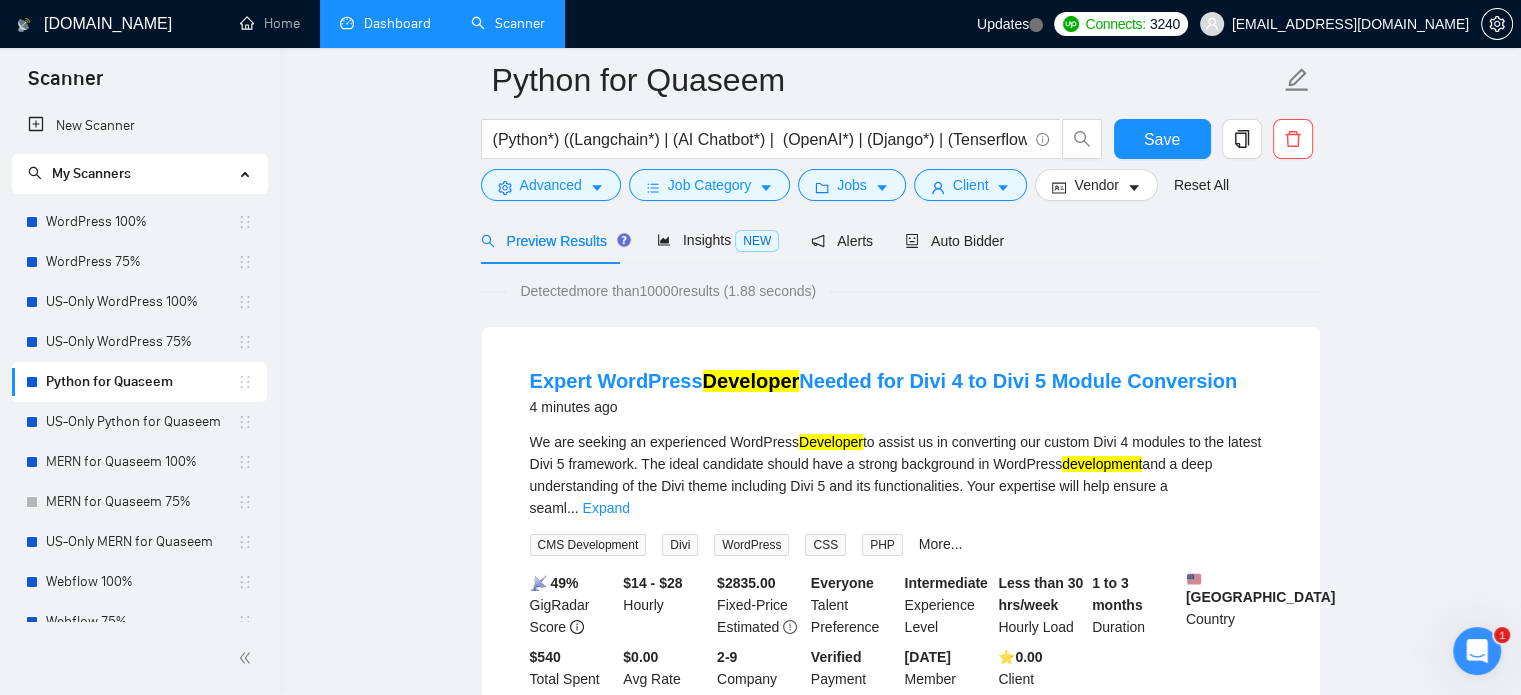 scroll, scrollTop: 200, scrollLeft: 0, axis: vertical 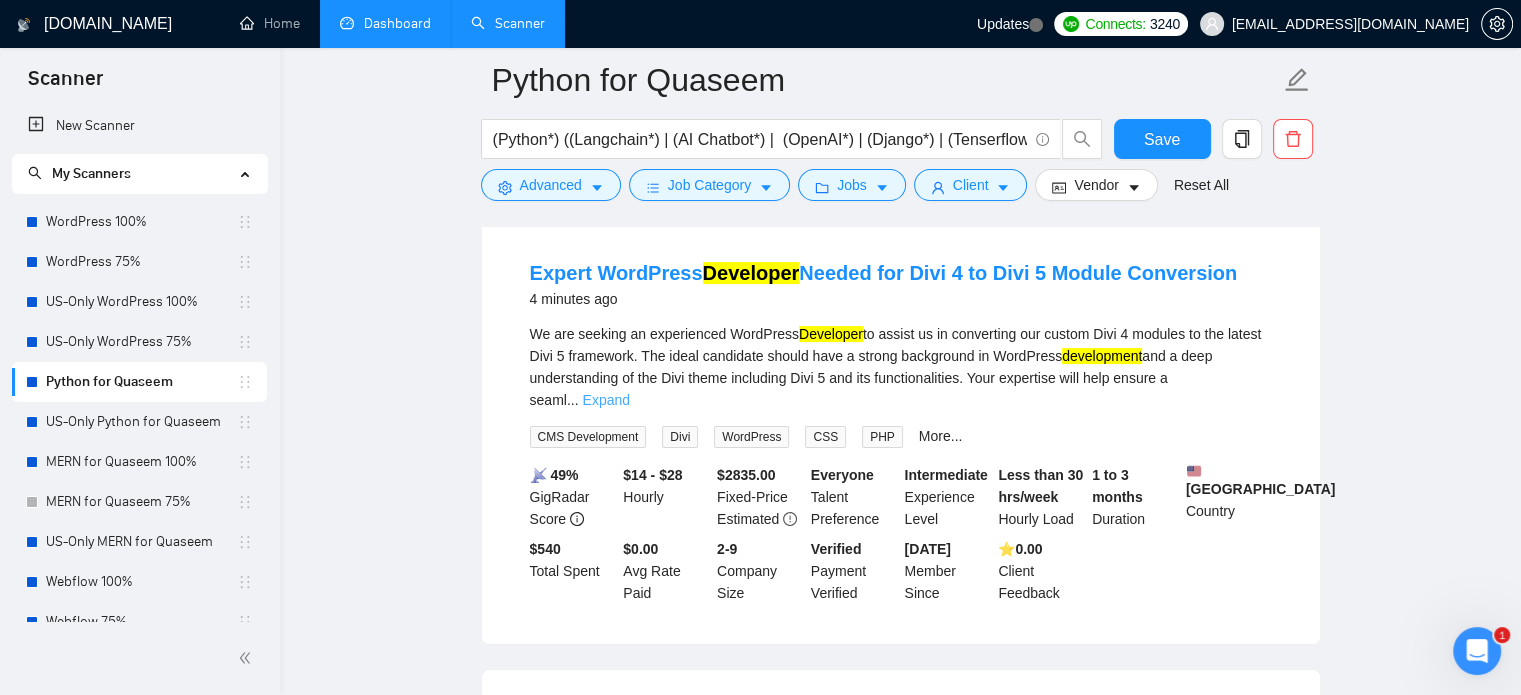 click on "Expand" at bounding box center [606, 400] 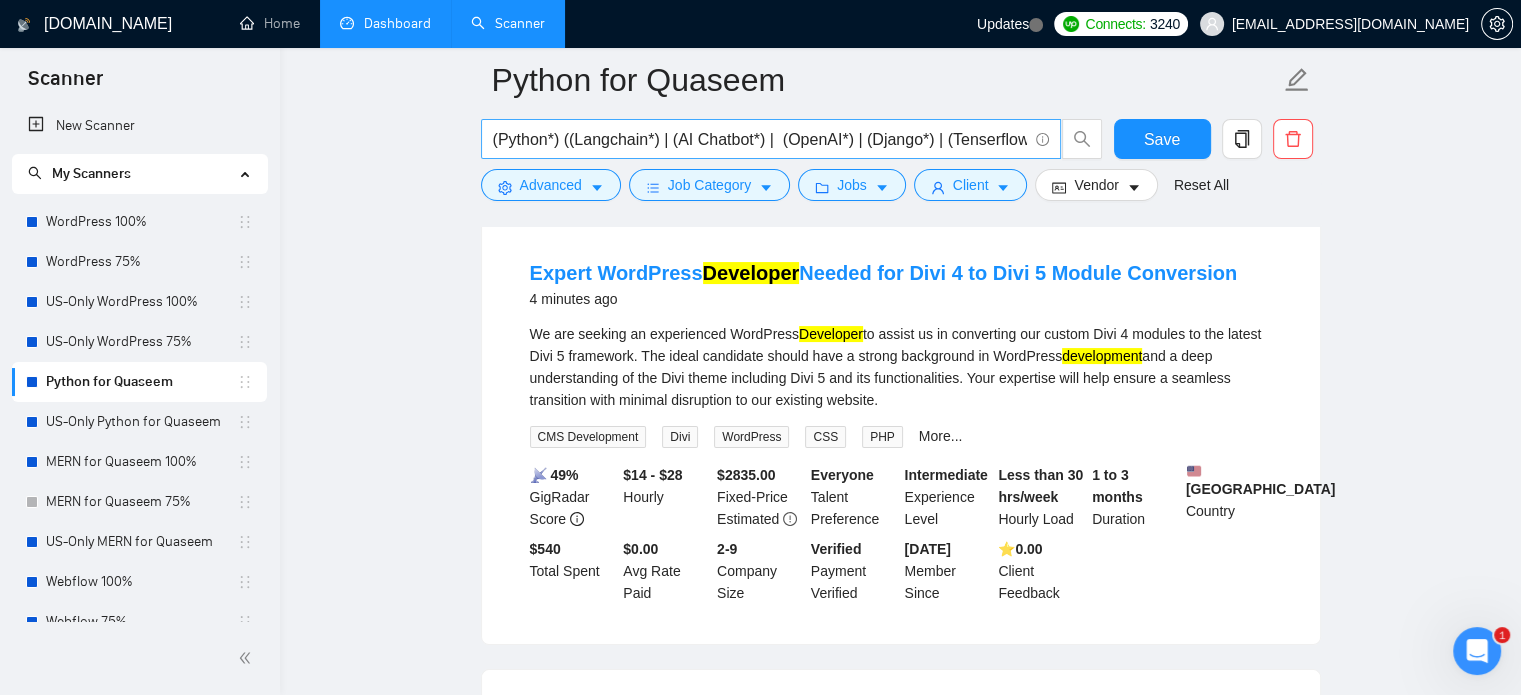 click on "(Python*) ((Langchain*) | (AI Chatbot*) |  (OpenAI*) | (Django*) | (Tenserflow*) | (automation*) | (Figma*) | (Fine Tuning*) | (VectorDB*) | (Pytorch*) | (Machine Learning*) | (LLM*) | (MVP*) | (OCR*) | (API Integration*)) | (Develop*))" at bounding box center [760, 139] 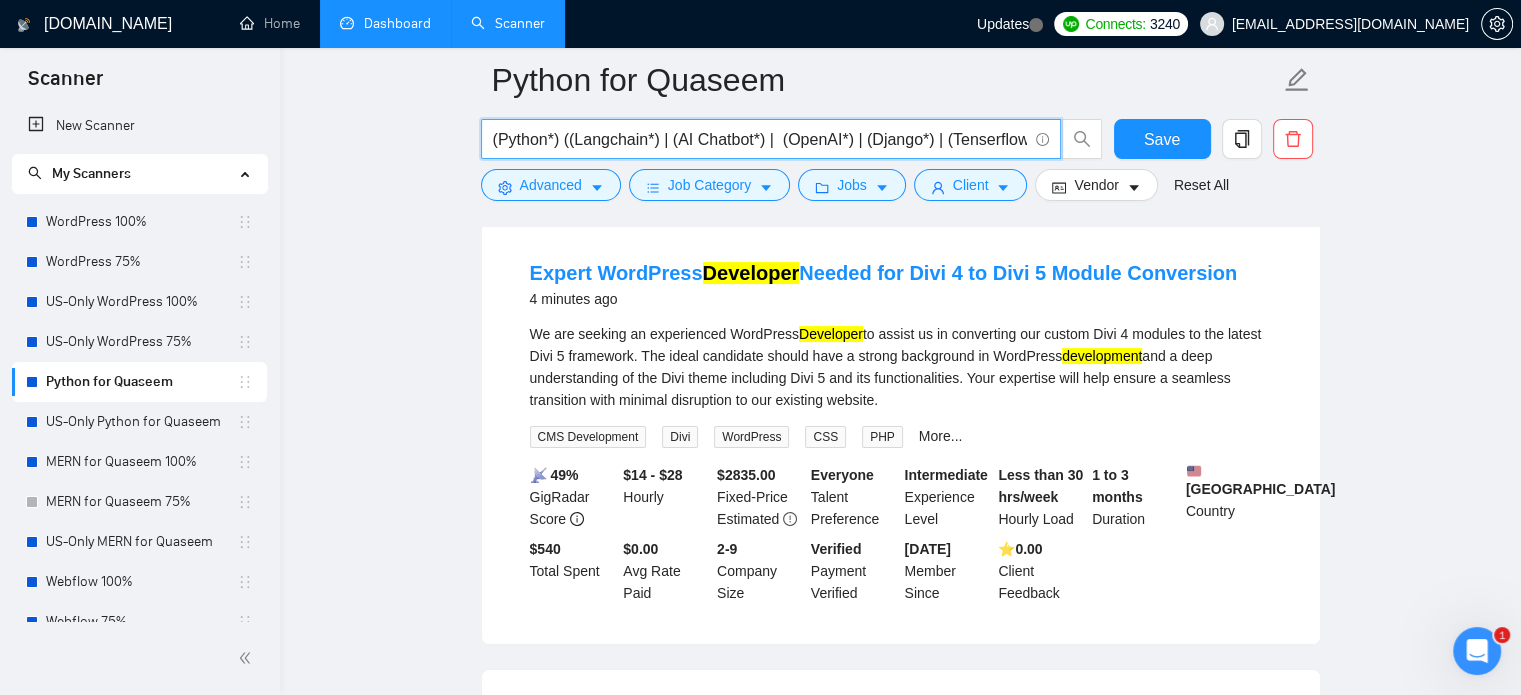paste 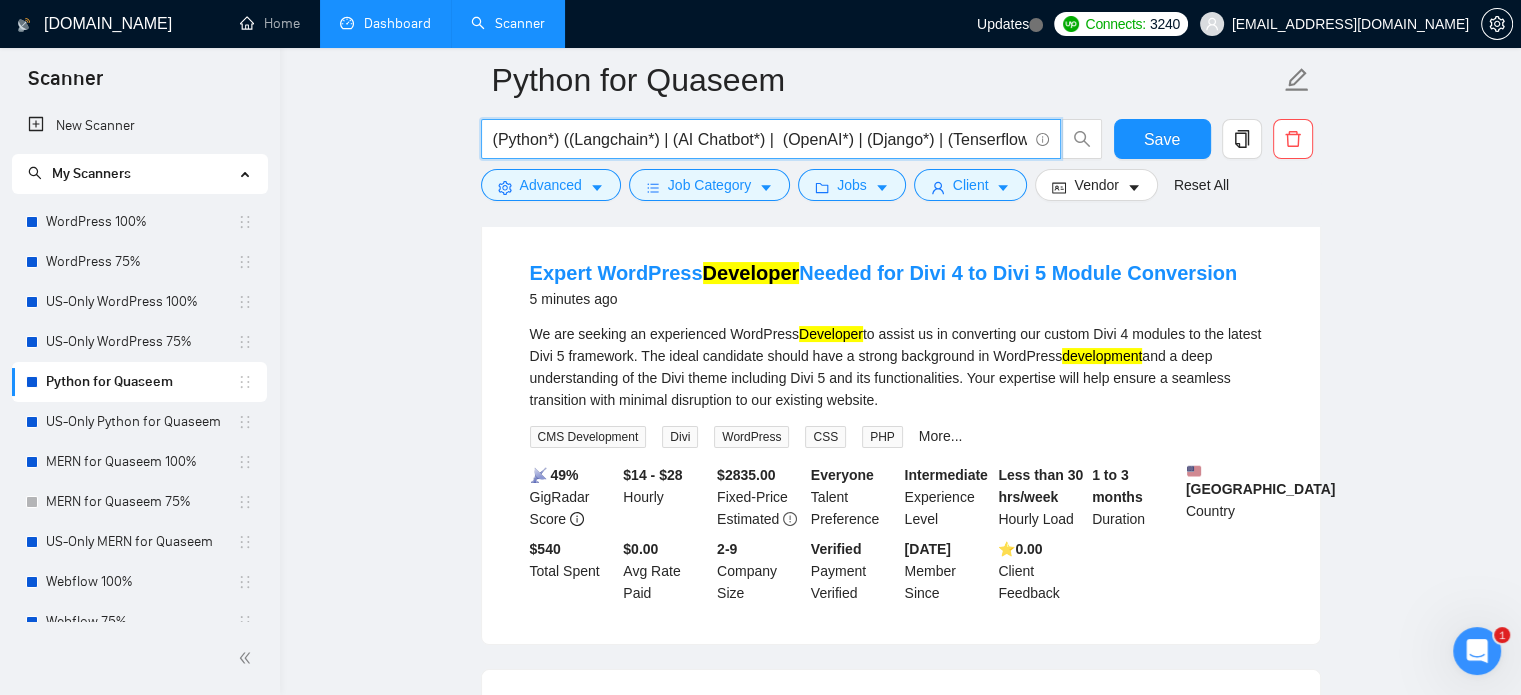 scroll, scrollTop: 0, scrollLeft: 1036, axis: horizontal 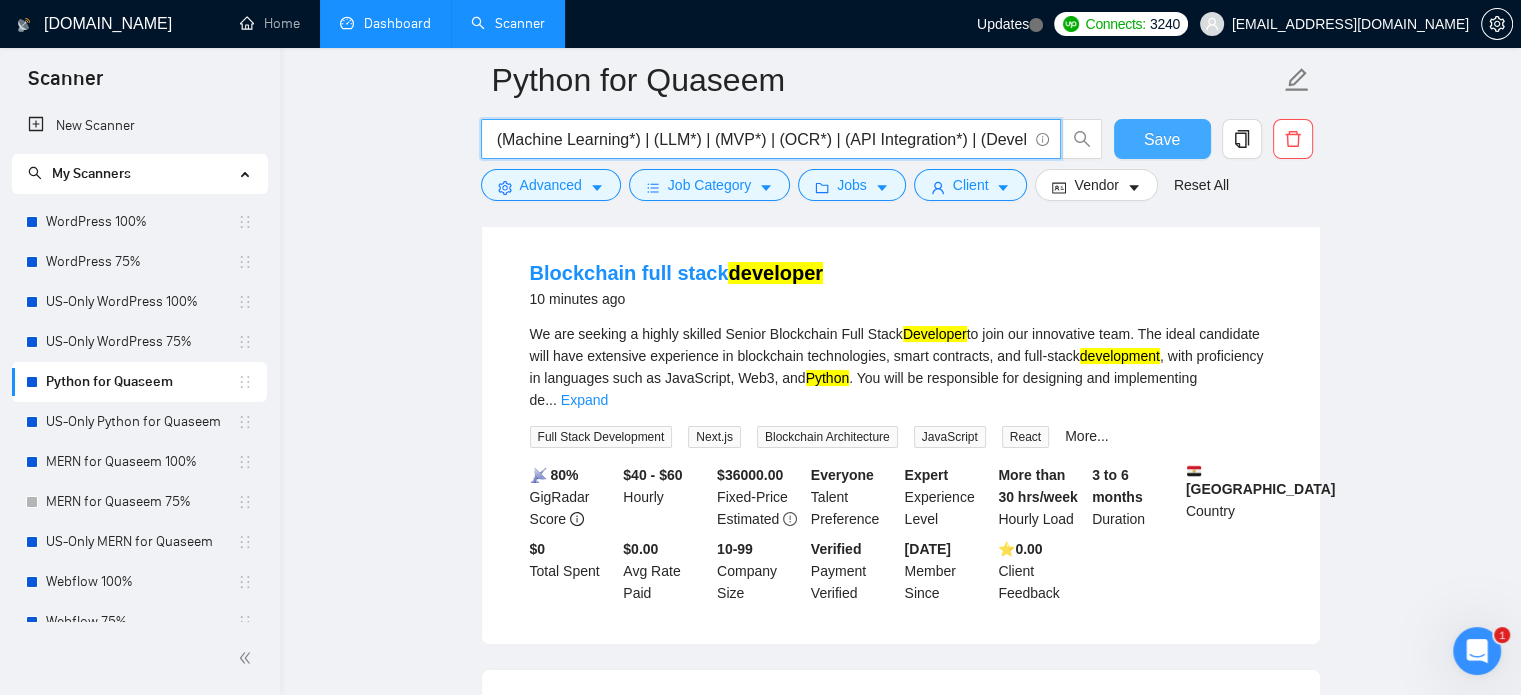 type on "(Python*) ((Langchain*) | (AI Chatbot*) |  (OpenAI*) | (Django*) | (Tenserflow*) | (automation*) | (Figma*) | (Fine Tuning*) | (VectorDB*) | (Pytorch*) | (Machine Learning*) | (LLM*) | (MVP*) | (OCR*) | (API Integration*) | (Develop*))" 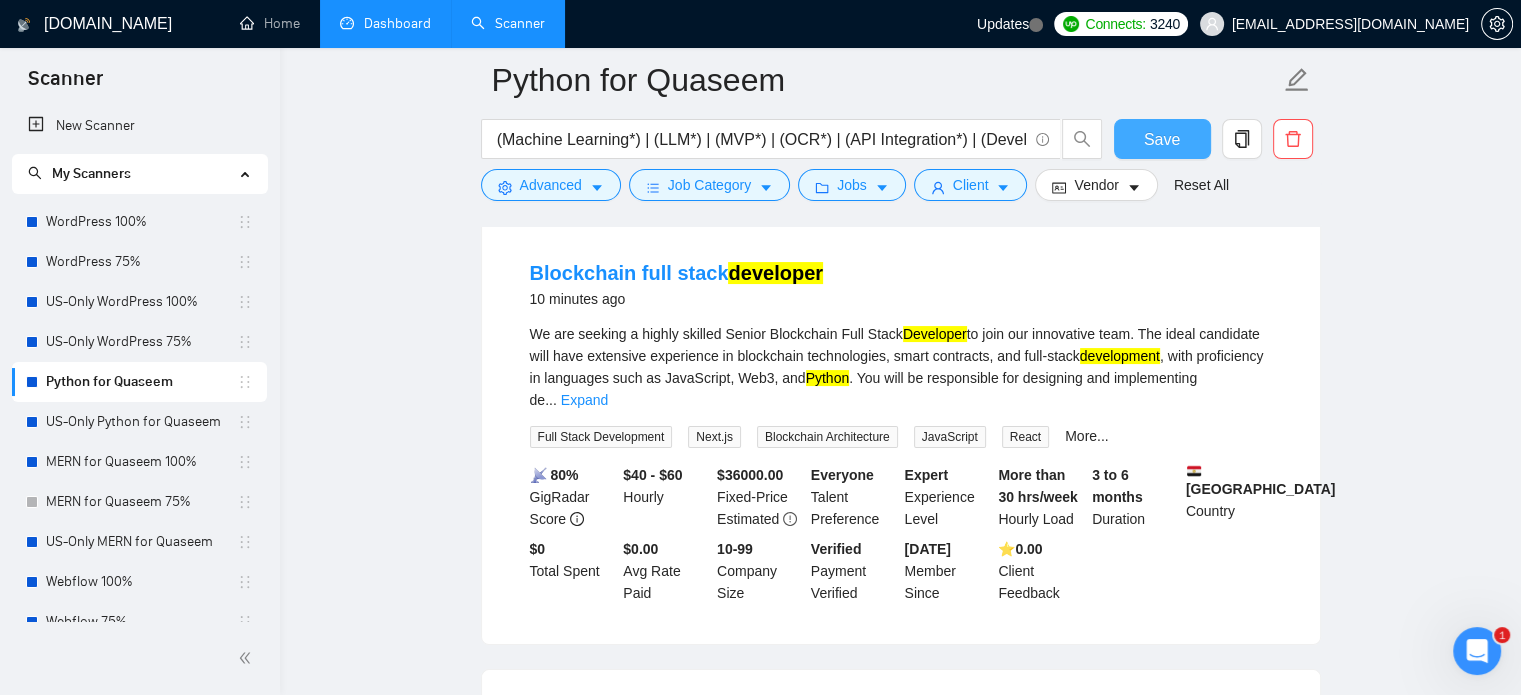 click on "Save" at bounding box center [1162, 139] 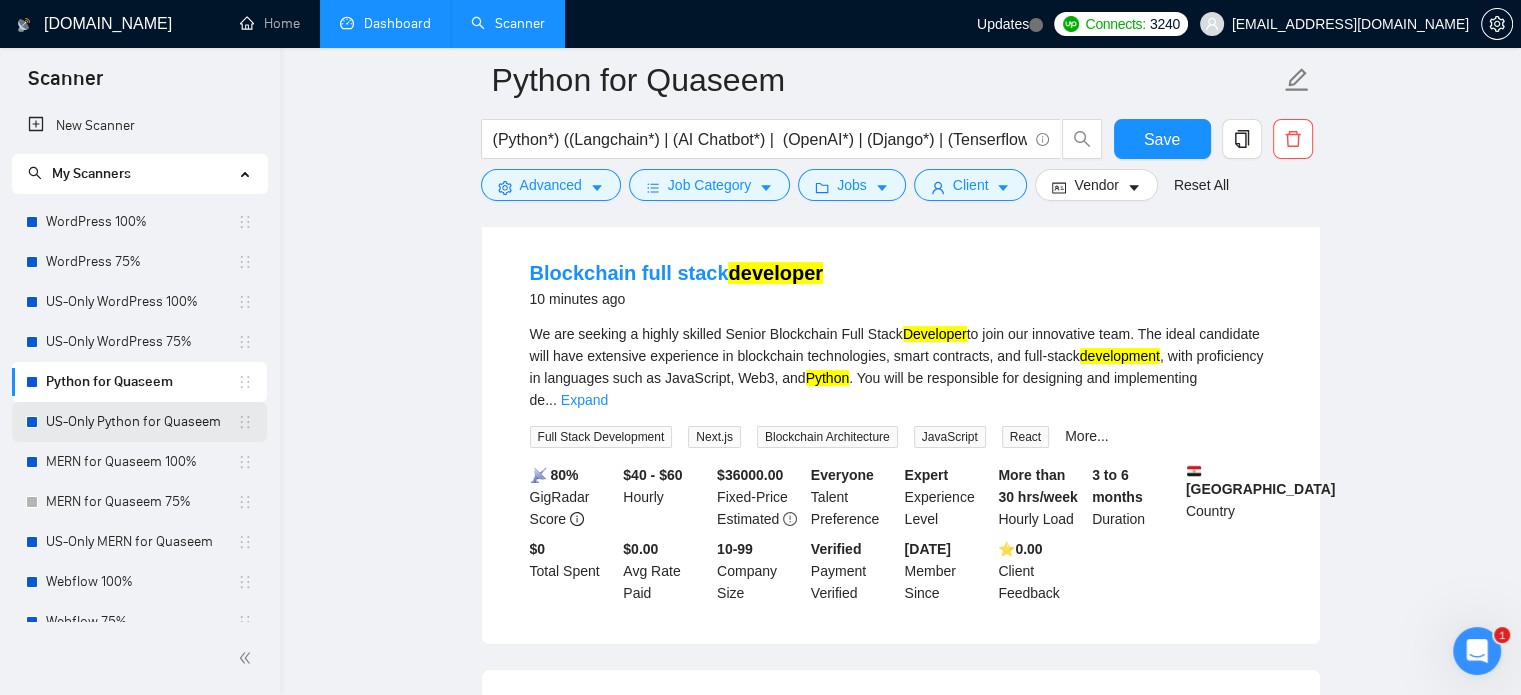 click on "US-Only Python for Quaseem" at bounding box center [141, 422] 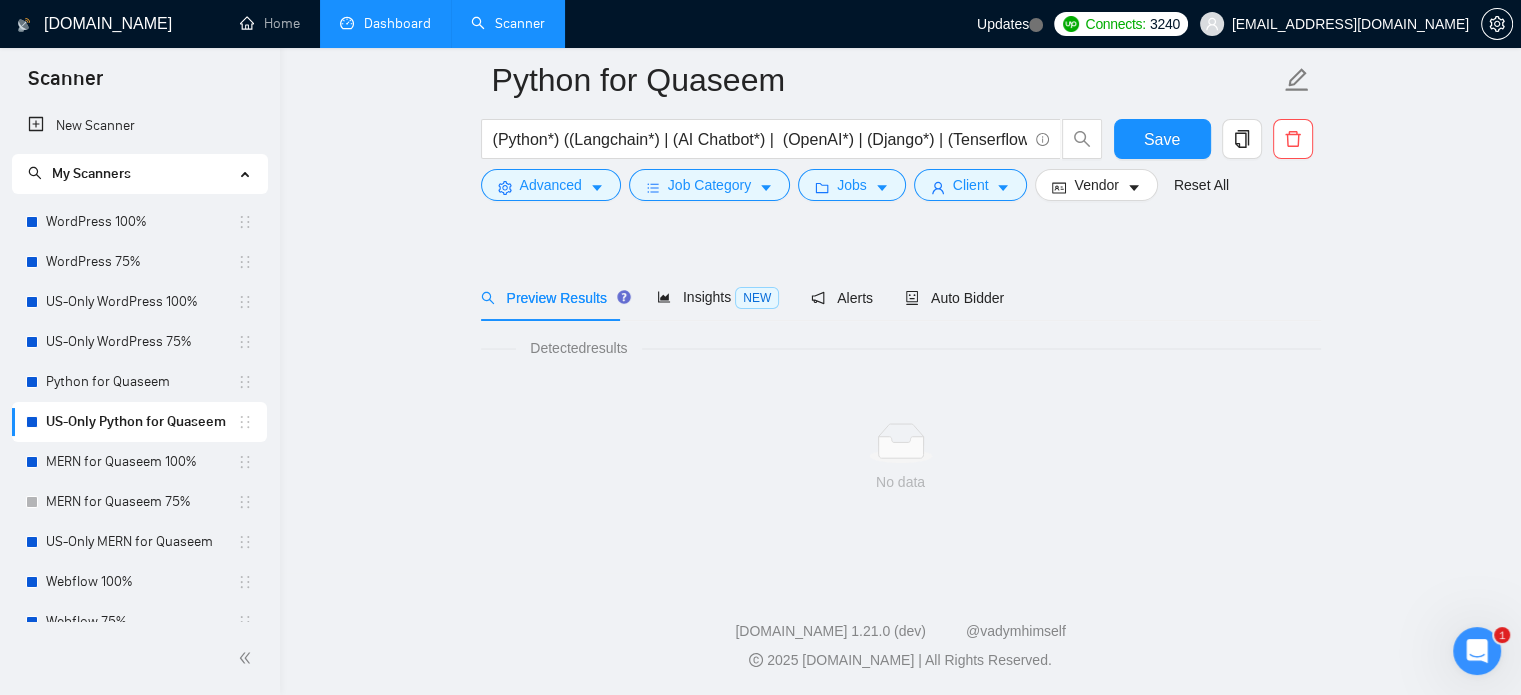 scroll, scrollTop: 35, scrollLeft: 0, axis: vertical 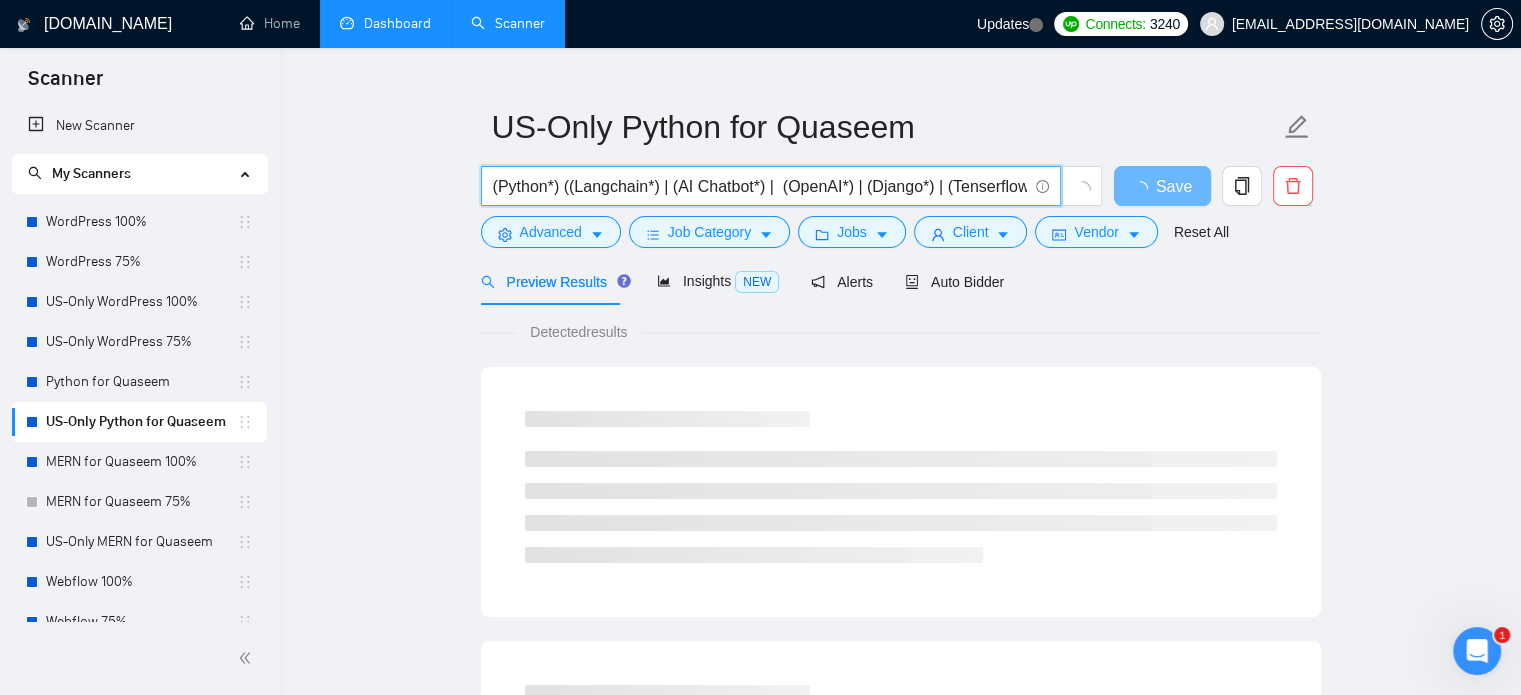 click on "(Python*) ((Langchain*) | (AI Chatbot*) |  (OpenAI*) | (Django*) | (Tenserflow*) | (automation*) | (Figma*) | (Fine Tuning*) | (VectorDB*) | (Pytorch*) | (Machine Learning*) | (LLM*) | (MVP*) | (OCR*) | (API Integration*)) | (Develop*))" at bounding box center [760, 186] 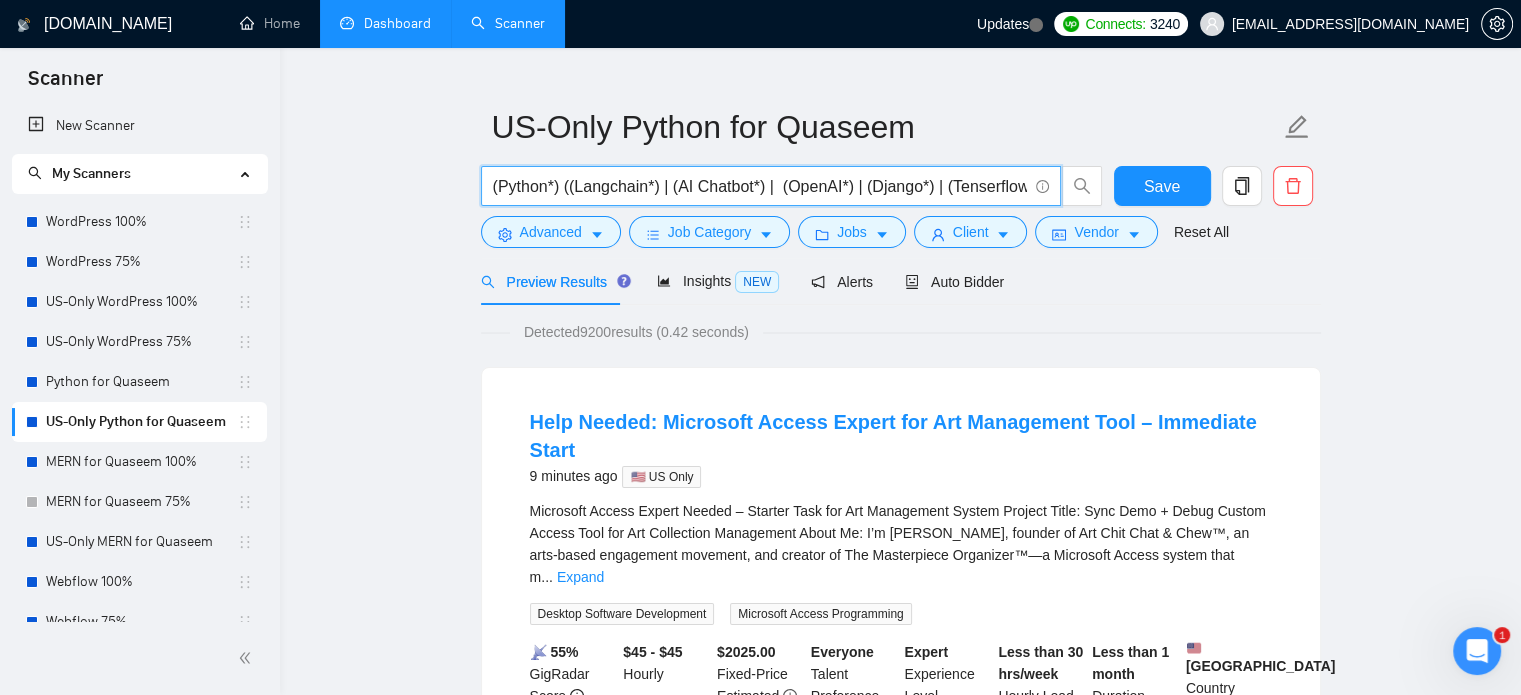 paste 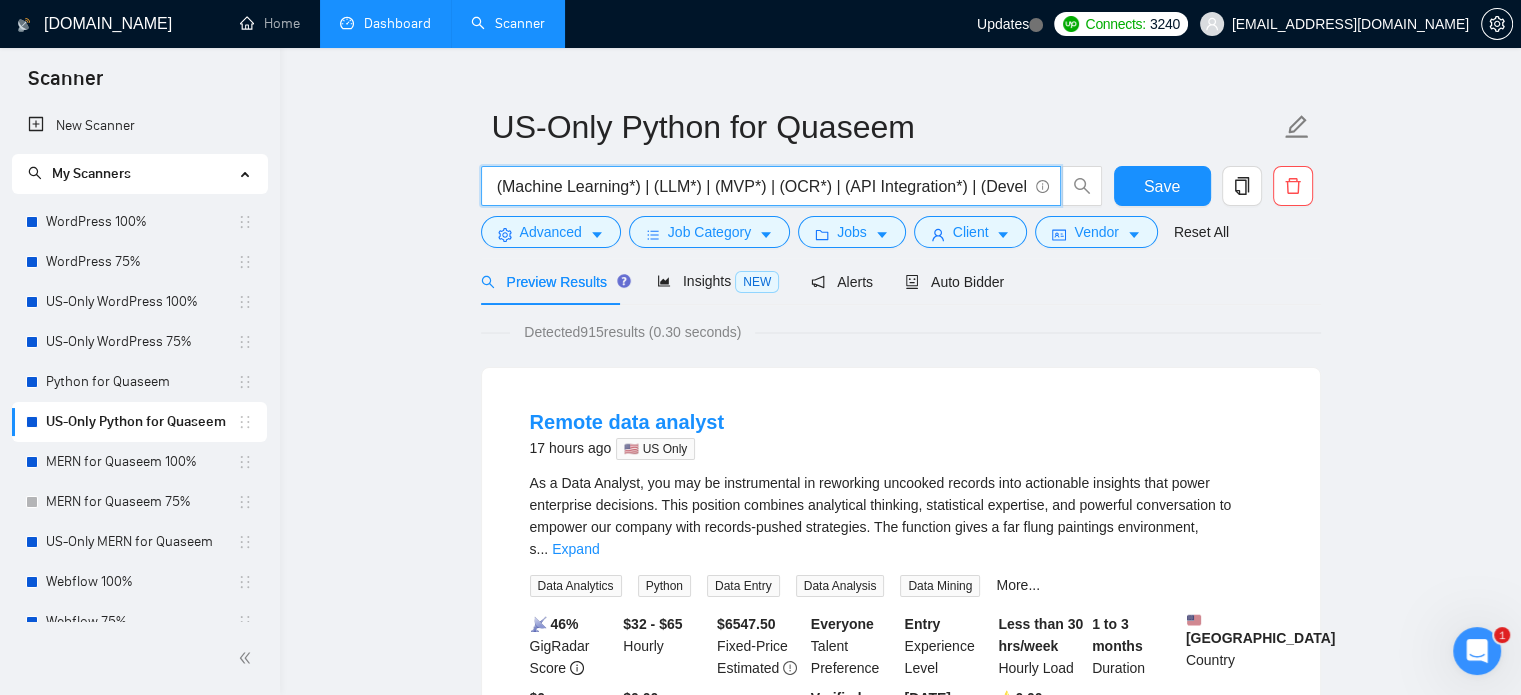 type on "(Python*) ((Langchain*) | (AI Chatbot*) |  (OpenAI*) | (Django*) | (Tenserflow*) | (automation*) | (Figma*) | (Fine Tuning*) | (VectorDB*) | (Pytorch*) | (Machine Learning*) | (LLM*) | (MVP*) | (OCR*) | (API Integration*) | (Develop*))" 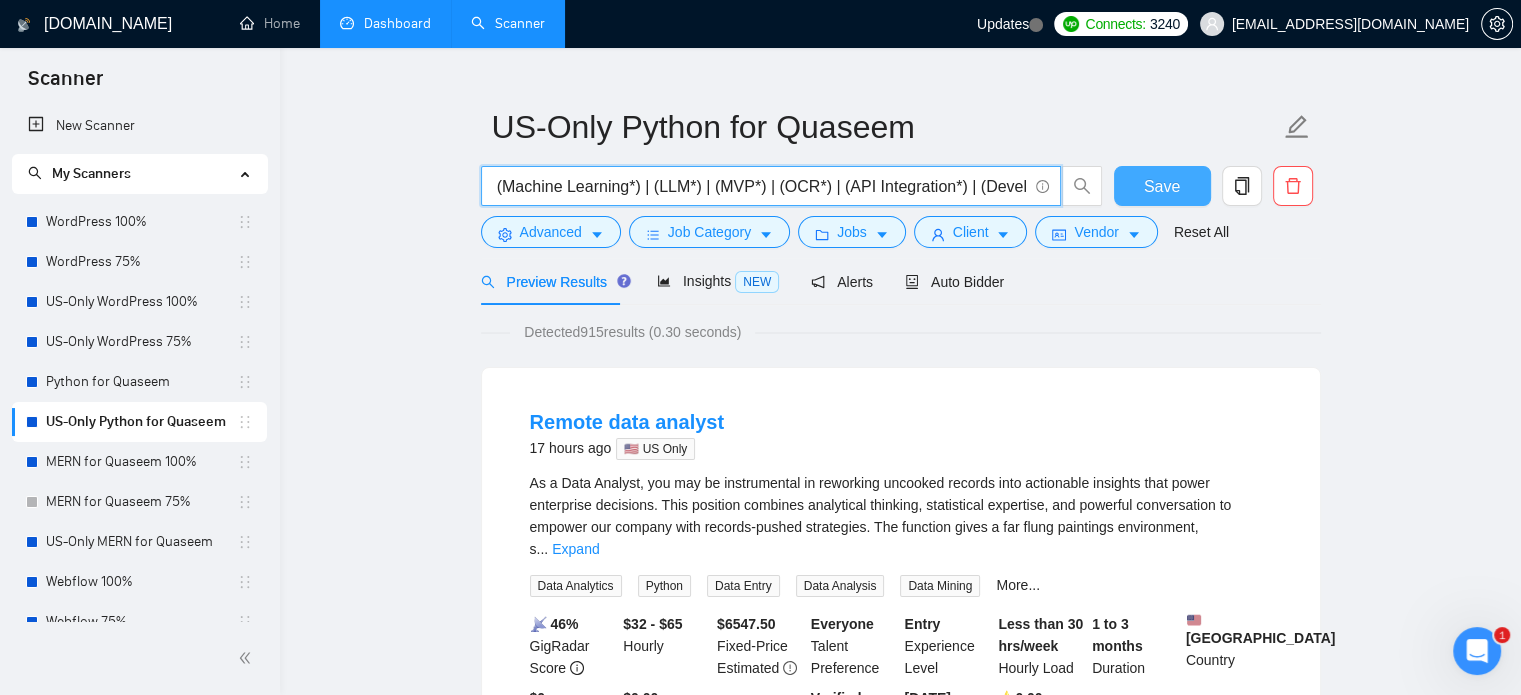 click on "Save" at bounding box center (1162, 186) 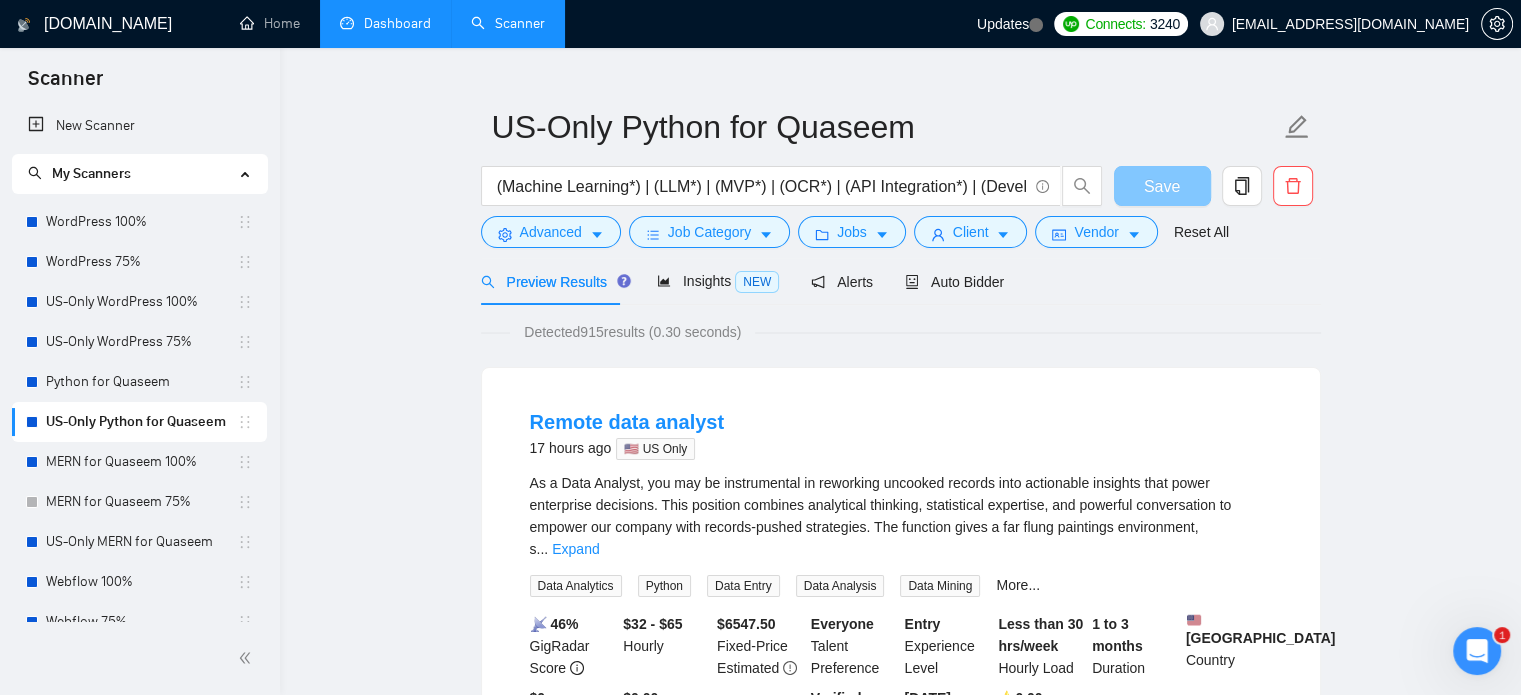 scroll, scrollTop: 0, scrollLeft: 0, axis: both 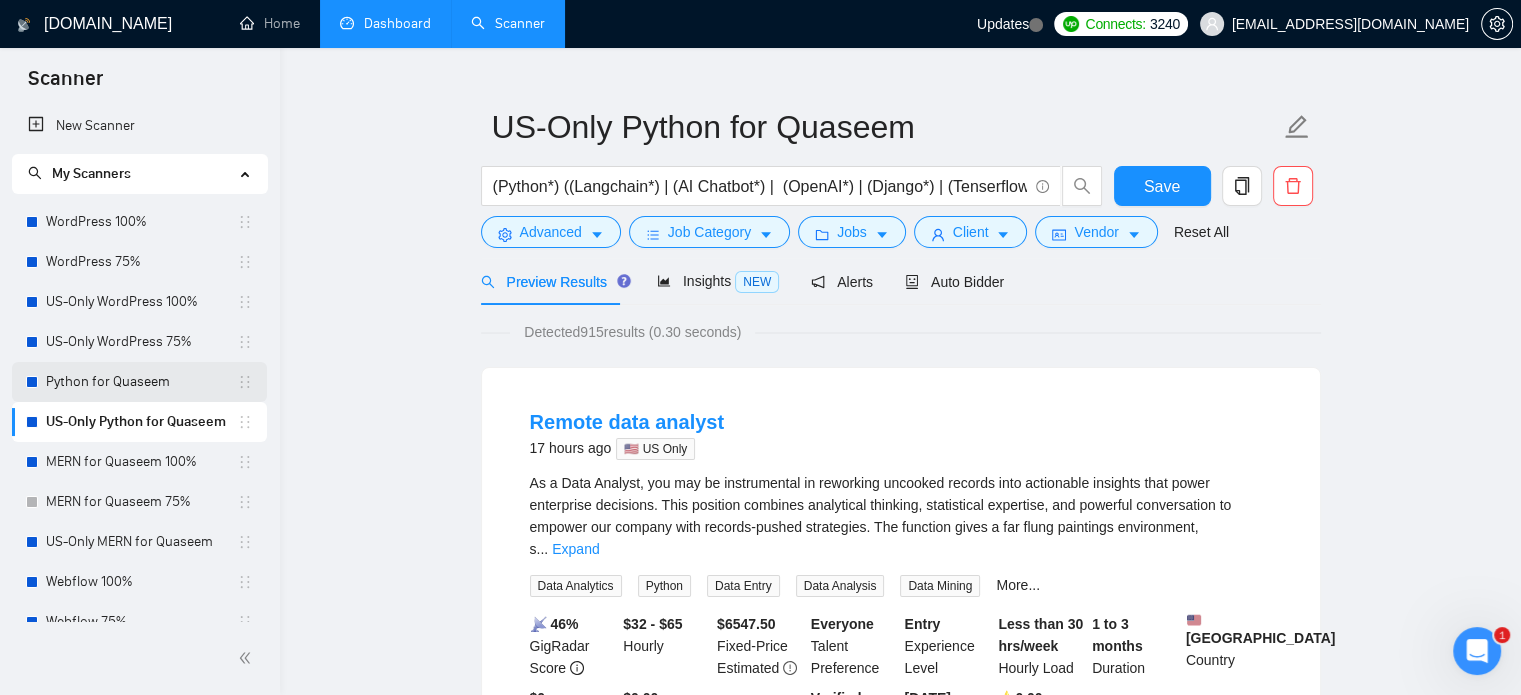 click on "Python for Quaseem" at bounding box center (141, 382) 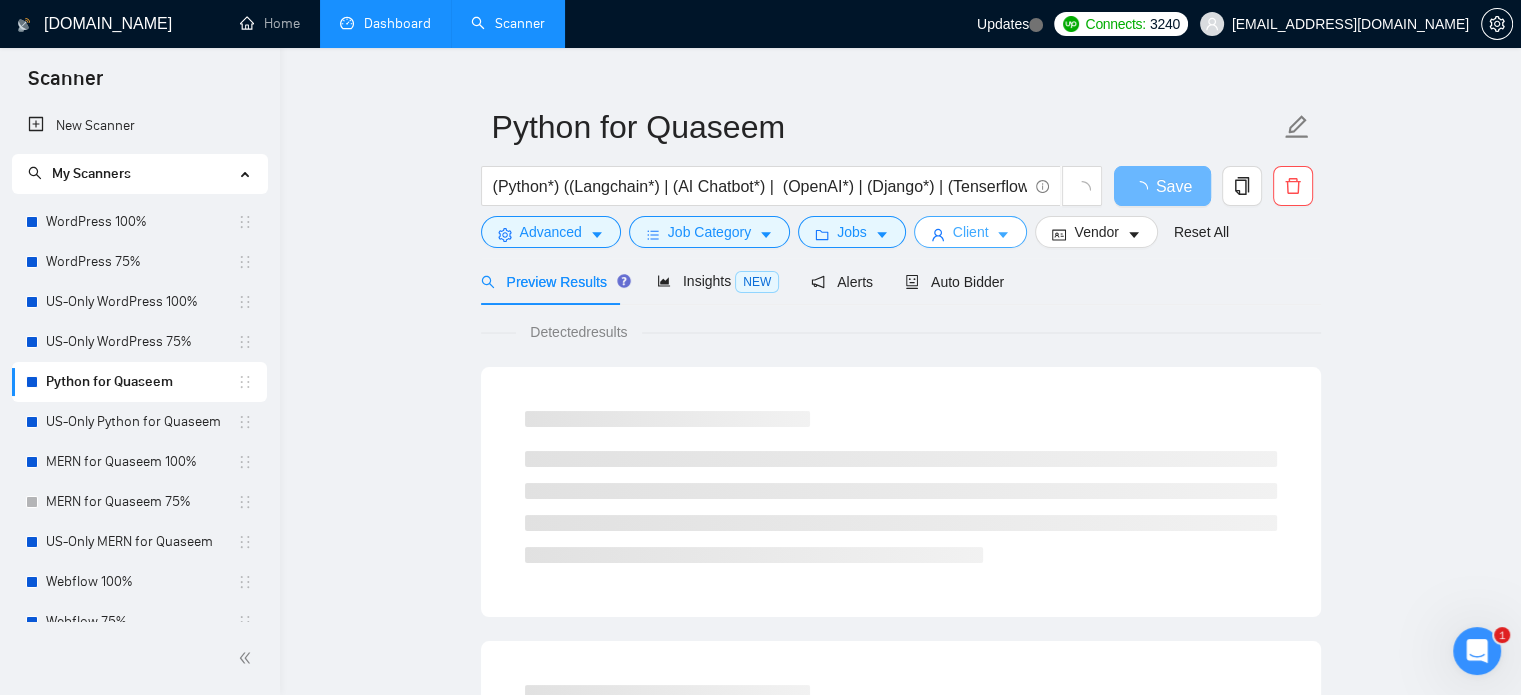 click on "Client" at bounding box center [971, 232] 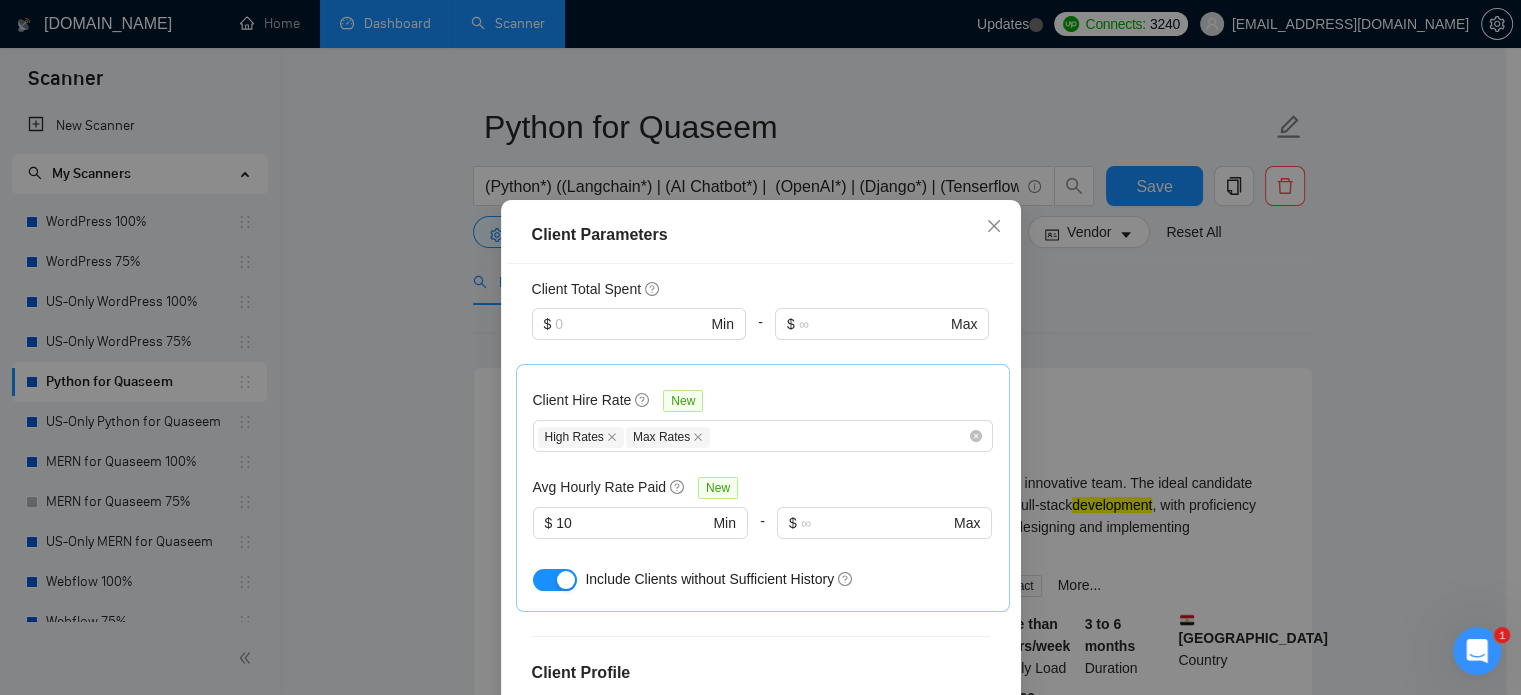 scroll, scrollTop: 588, scrollLeft: 0, axis: vertical 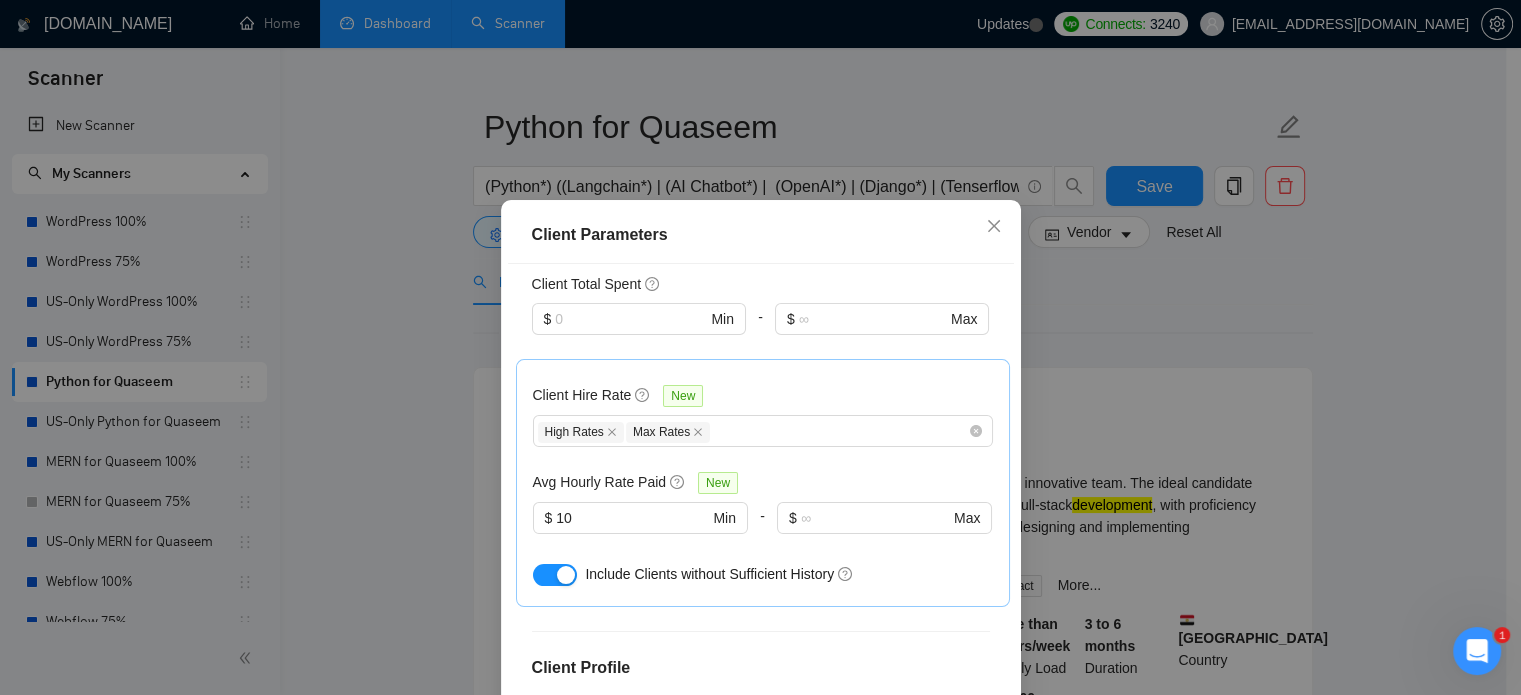 click on "Client Parameters Client Location Include Client Countries   Select Exclude Client Countries [GEOGRAPHIC_DATA] [GEOGRAPHIC_DATA] [GEOGRAPHIC_DATA] [GEOGRAPHIC_DATA] [GEOGRAPHIC_DATA]   Client Rating Client Min Average Feedback Include clients with no feedback Client Payment Details Payment Verified Hire Rate Stats   Client Total Spent $ Min - $ Max Client Hire Rate New High Rates Max Rates     Avg Hourly Rate Paid New $ 10 Min - $ Max Include Clients without Sufficient History Client Profile Client Industry New   Any industry Client Company Size   Any company size Enterprise Clients New   Any clients Reset OK" at bounding box center [760, 347] 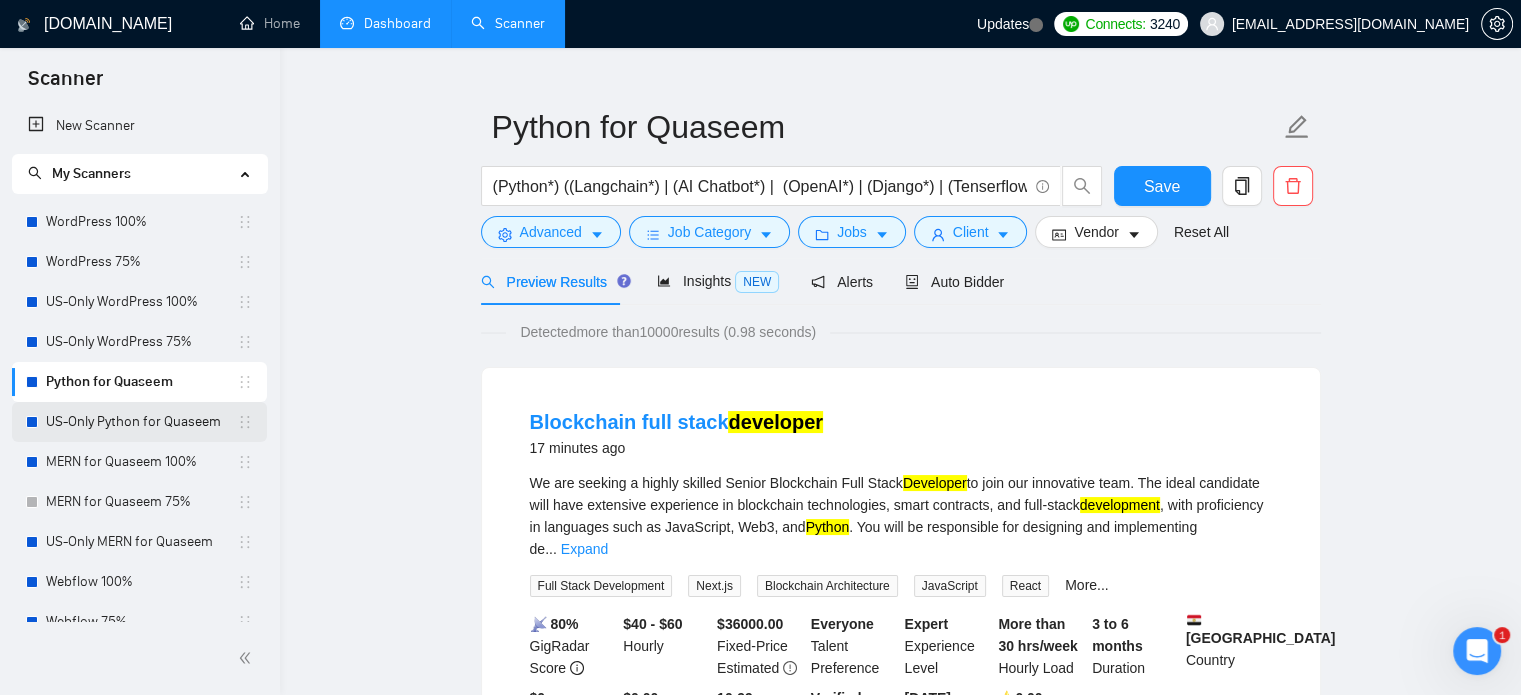 click on "US-Only Python for Quaseem" at bounding box center [141, 422] 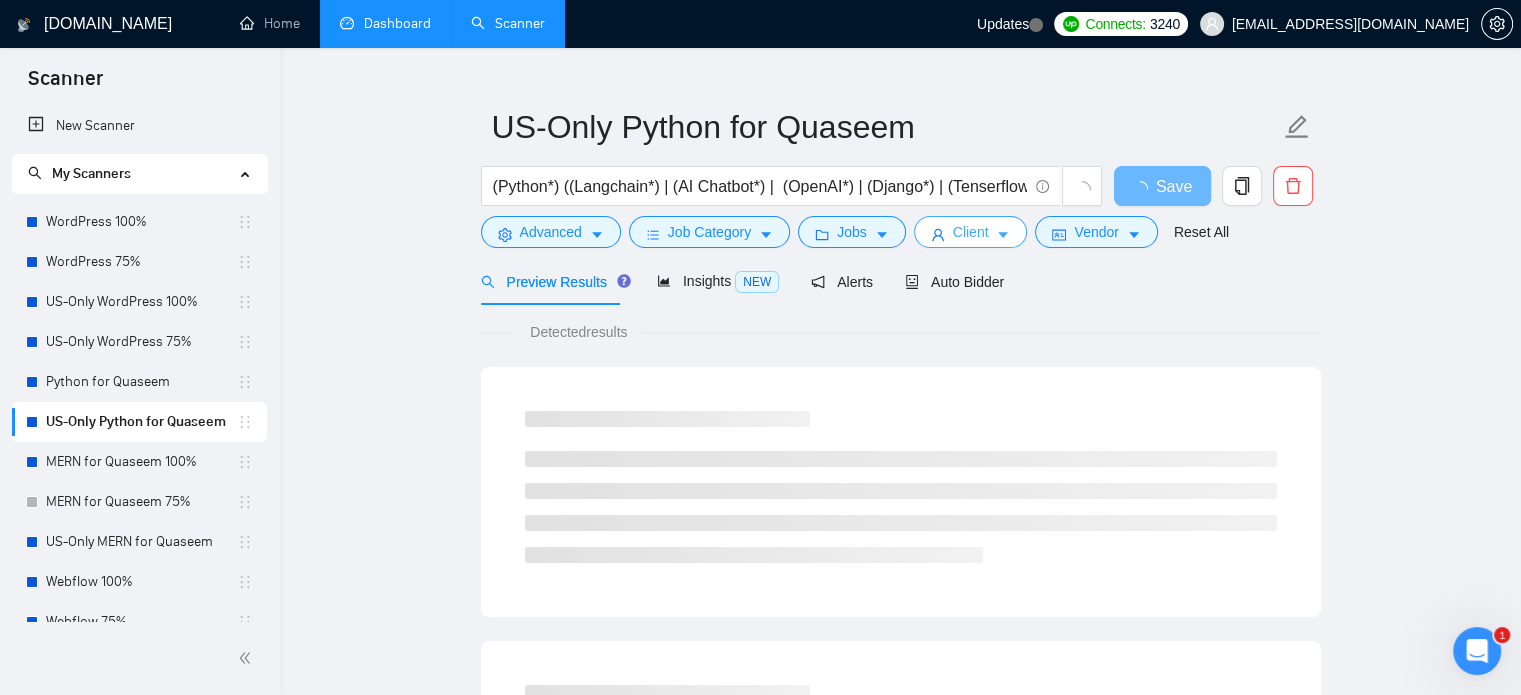 click 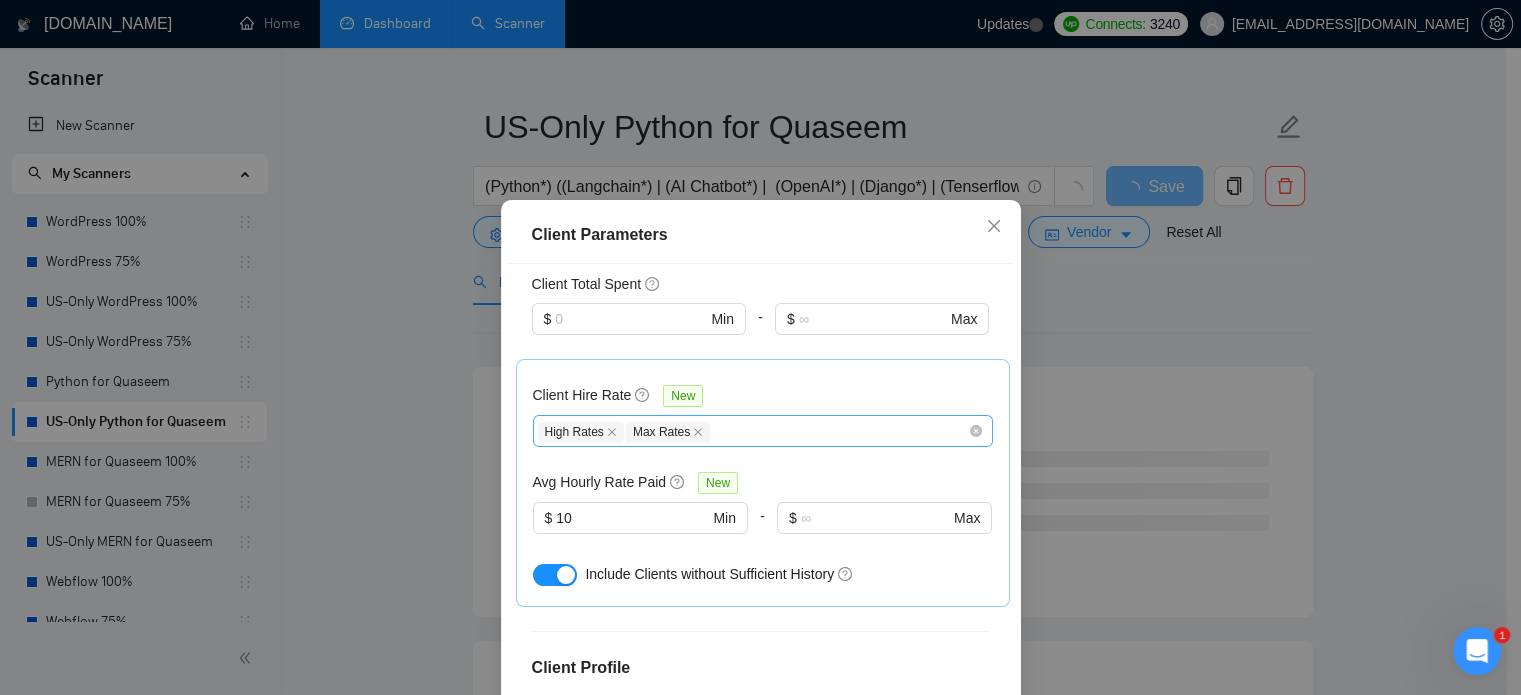 scroll, scrollTop: 688, scrollLeft: 0, axis: vertical 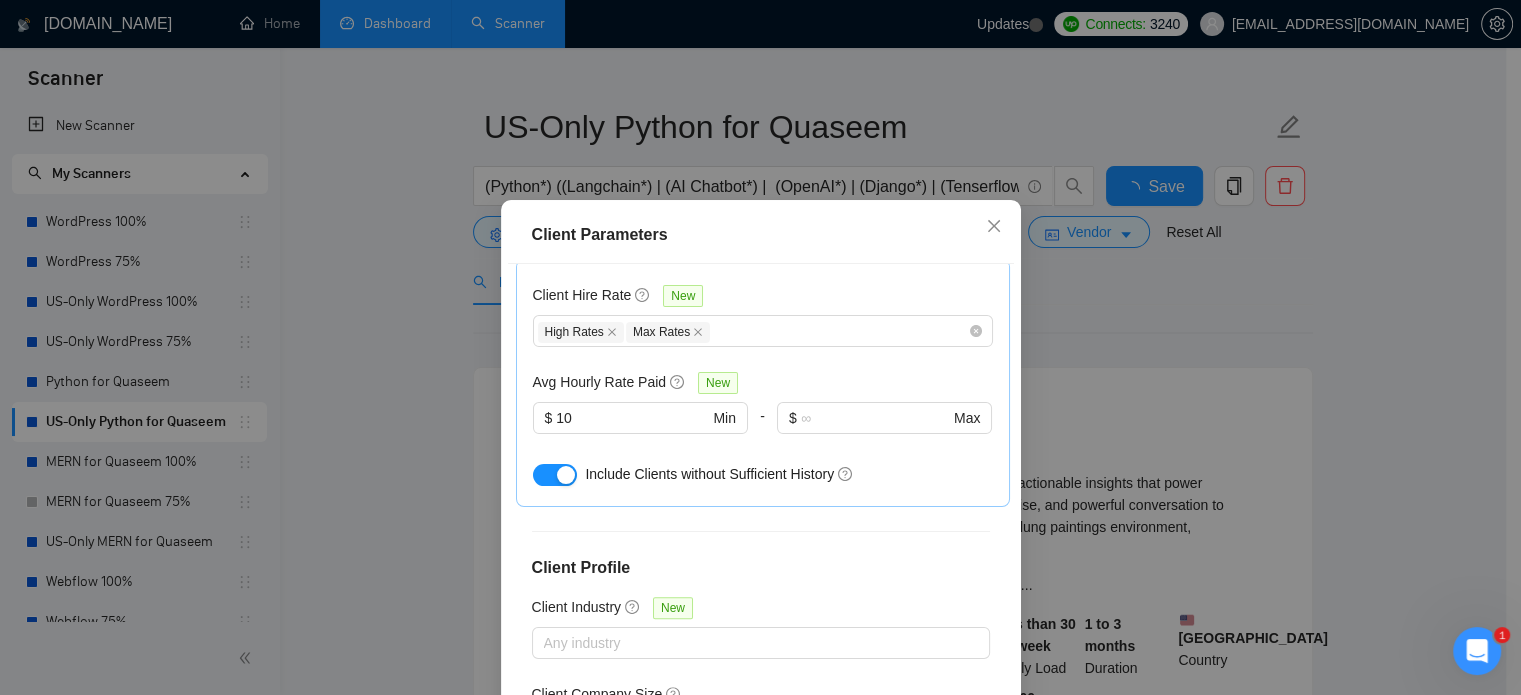 click on "Client Parameters Client Location Include Client Countries   Select Exclude Client Countries [GEOGRAPHIC_DATA] [GEOGRAPHIC_DATA] [GEOGRAPHIC_DATA] [GEOGRAPHIC_DATA] [GEOGRAPHIC_DATA]   Client Rating Client Min Average Feedback Include clients with no feedback Client Payment Details Payment Verified Hire Rate Stats   Client Total Spent $ Min - $ Max Client Hire Rate New High Rates Max Rates     Avg Hourly Rate Paid New $ 10 Min - $ Max Include Clients without Sufficient History Client Profile Client Industry New   Any industry Client Company Size   Any company size Enterprise Clients New   Any clients Reset OK" at bounding box center [760, 347] 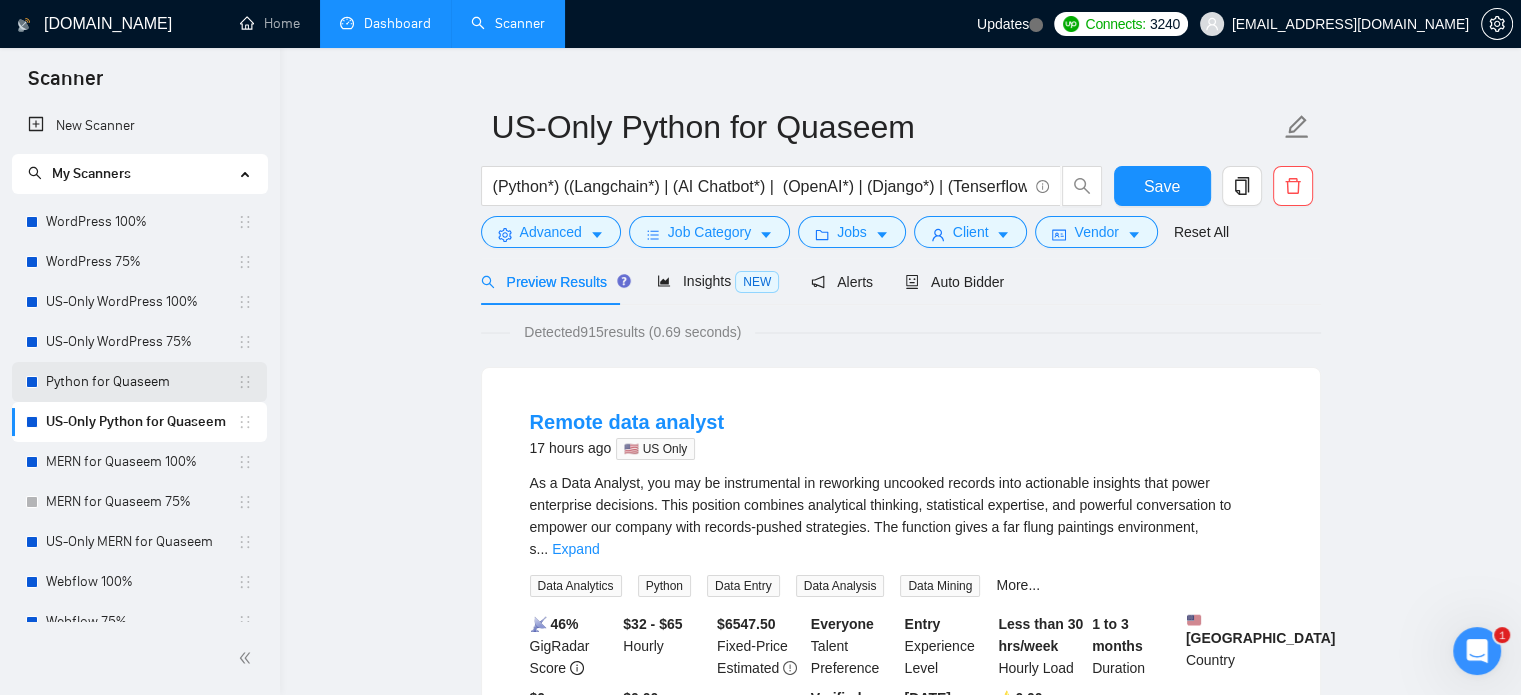 click on "Python for Quaseem" at bounding box center [141, 382] 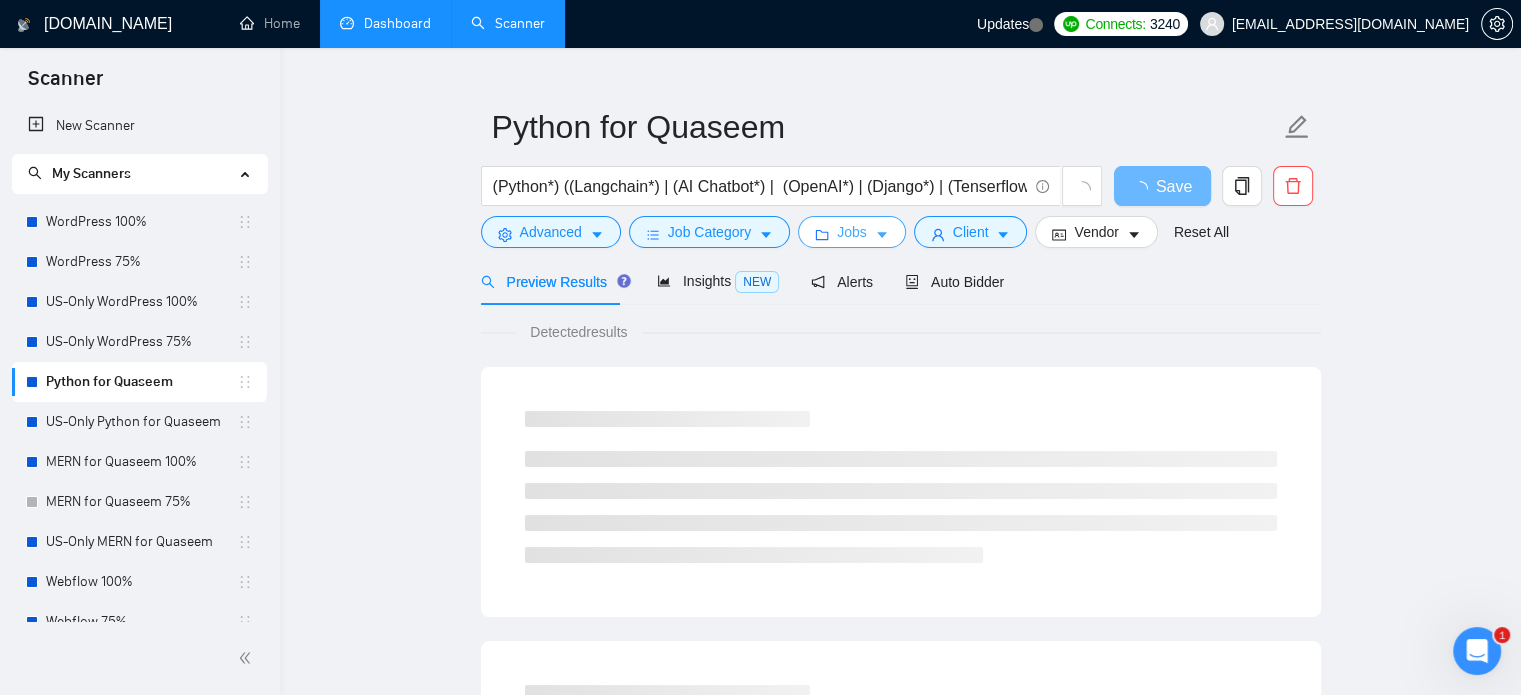 click on "Jobs" at bounding box center (852, 232) 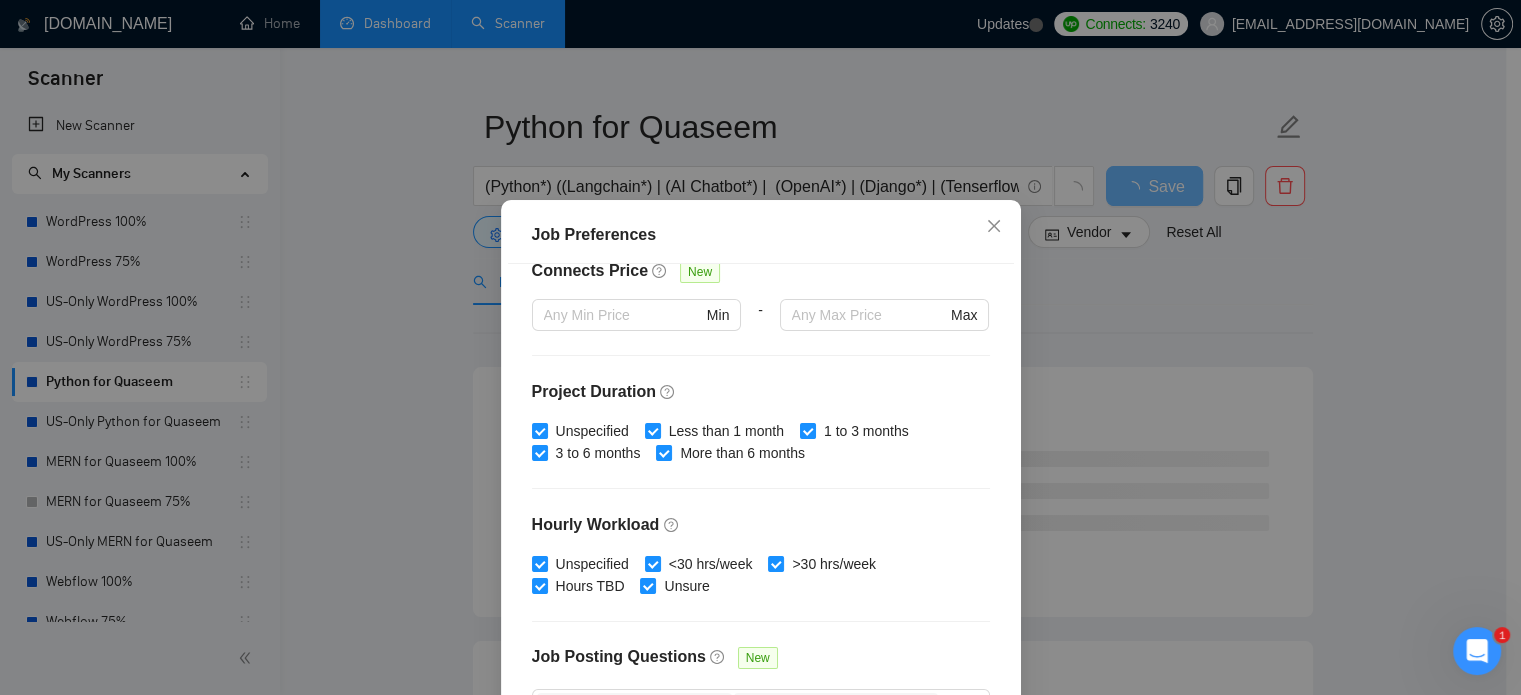 scroll, scrollTop: 659, scrollLeft: 0, axis: vertical 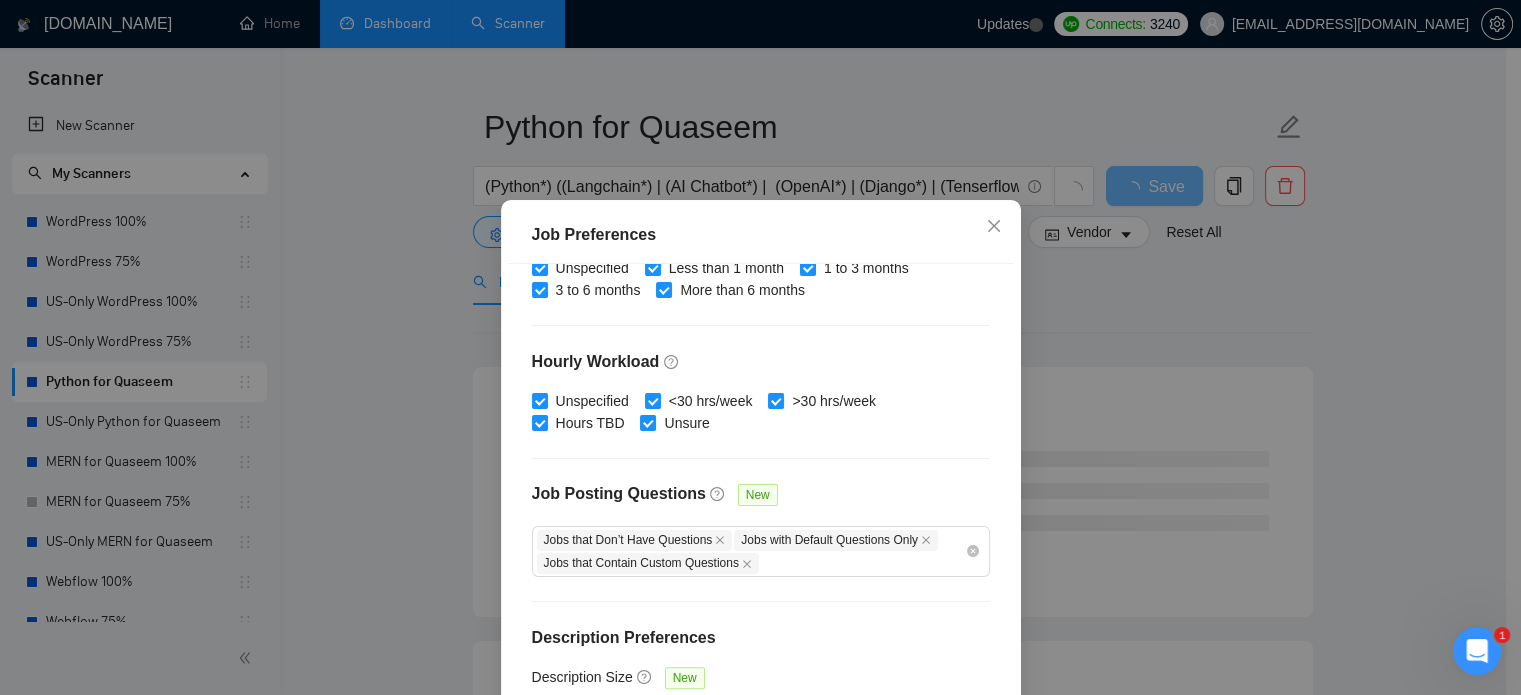 click on "Job Preferences Budget Project Type All Fixed Price Hourly Rate   Fixed Price Budget $ 500 Min - $ Max Estimate Fixed Price When It’s Not Available New   Hourly Rate Price Budget $ 20 Min - $ Max Estimate Hourly Rate When It’s Not Available New Include Budget Placeholders Include Jobs with Unspecified Budget   Connects Price New Min - Max Project Duration   Unspecified Less than 1 month 1 to 3 months 3 to 6 months More than 6 months Hourly Workload   Unspecified <30 hrs/week >30 hrs/week Hours TBD Unsure Job Posting Questions New Jobs that Don’t Have Questions Jobs with Default Questions Only Jobs that Contain Custom Questions   Description Preferences Description Size New Below average Average Above average   Reset OK" at bounding box center [760, 347] 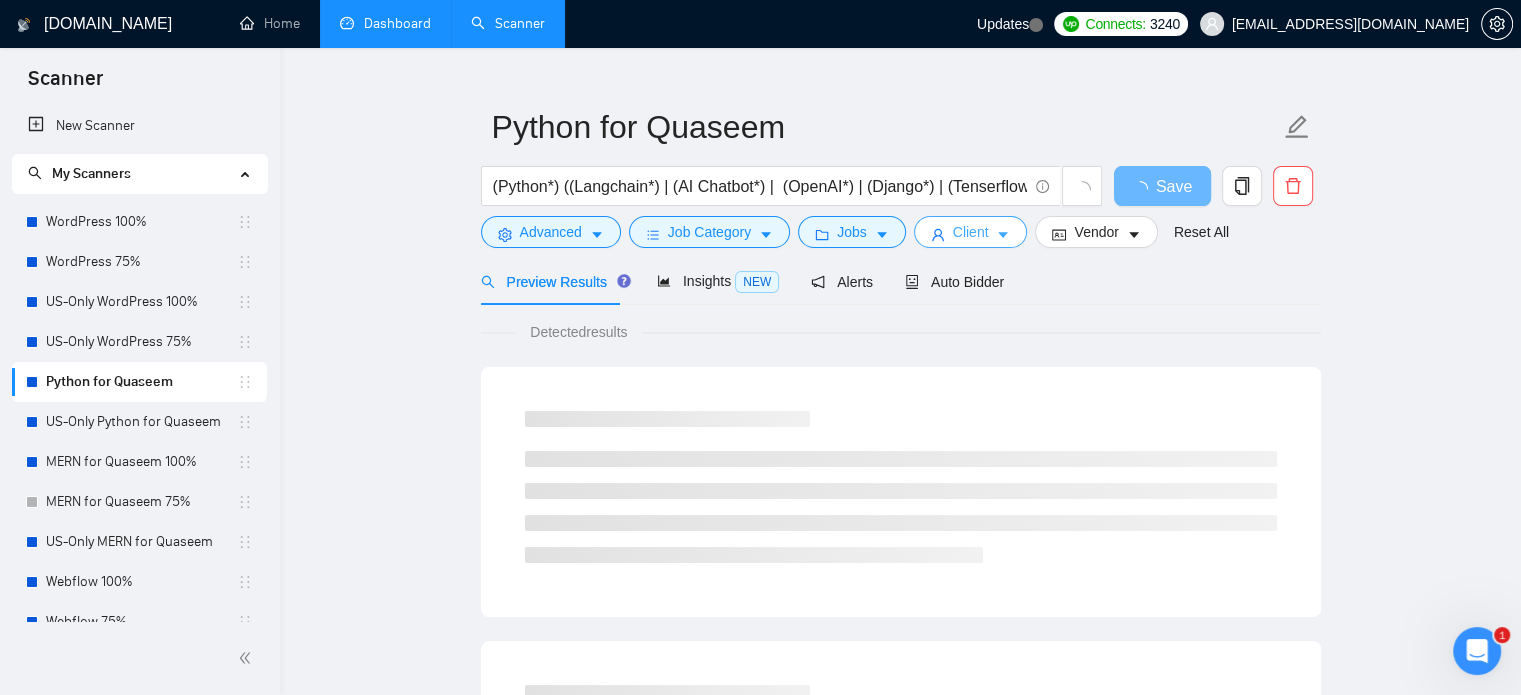click on "Client" at bounding box center [971, 232] 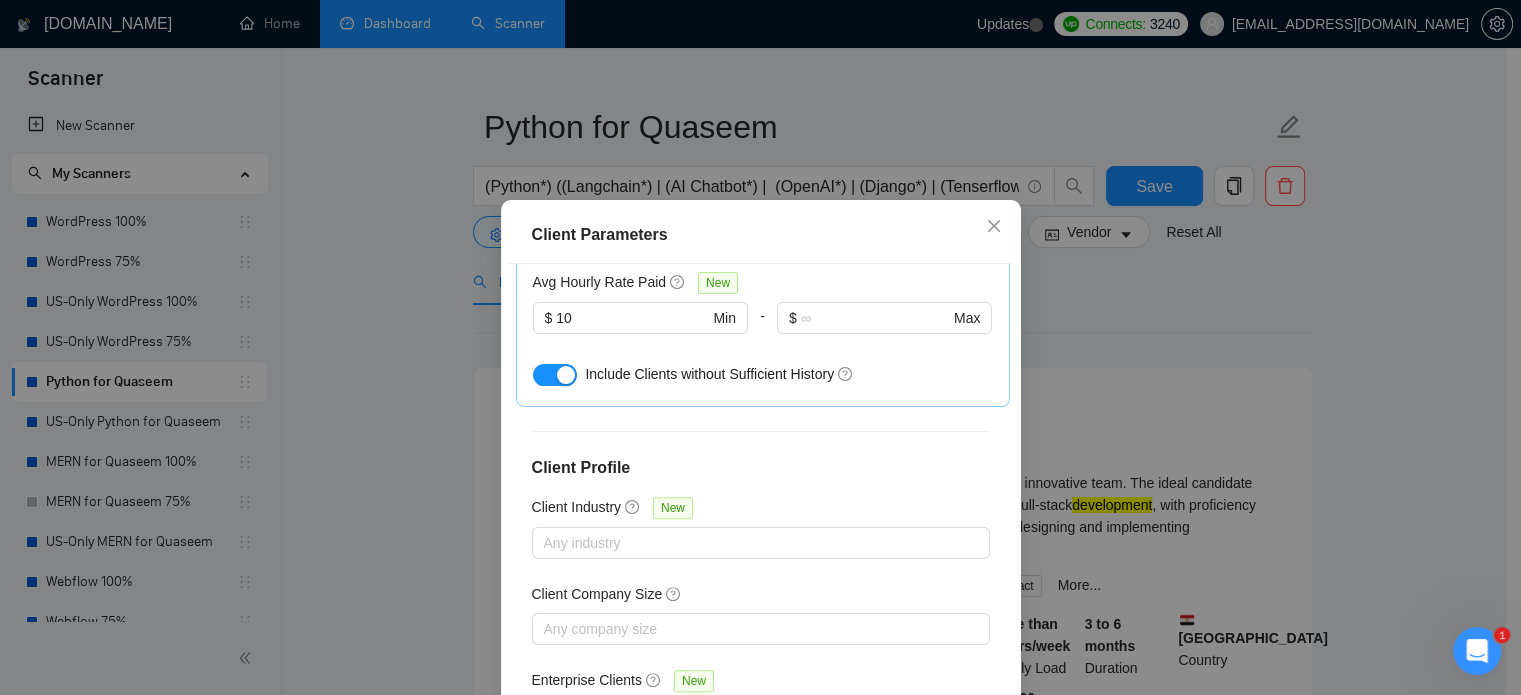 scroll, scrollTop: 788, scrollLeft: 0, axis: vertical 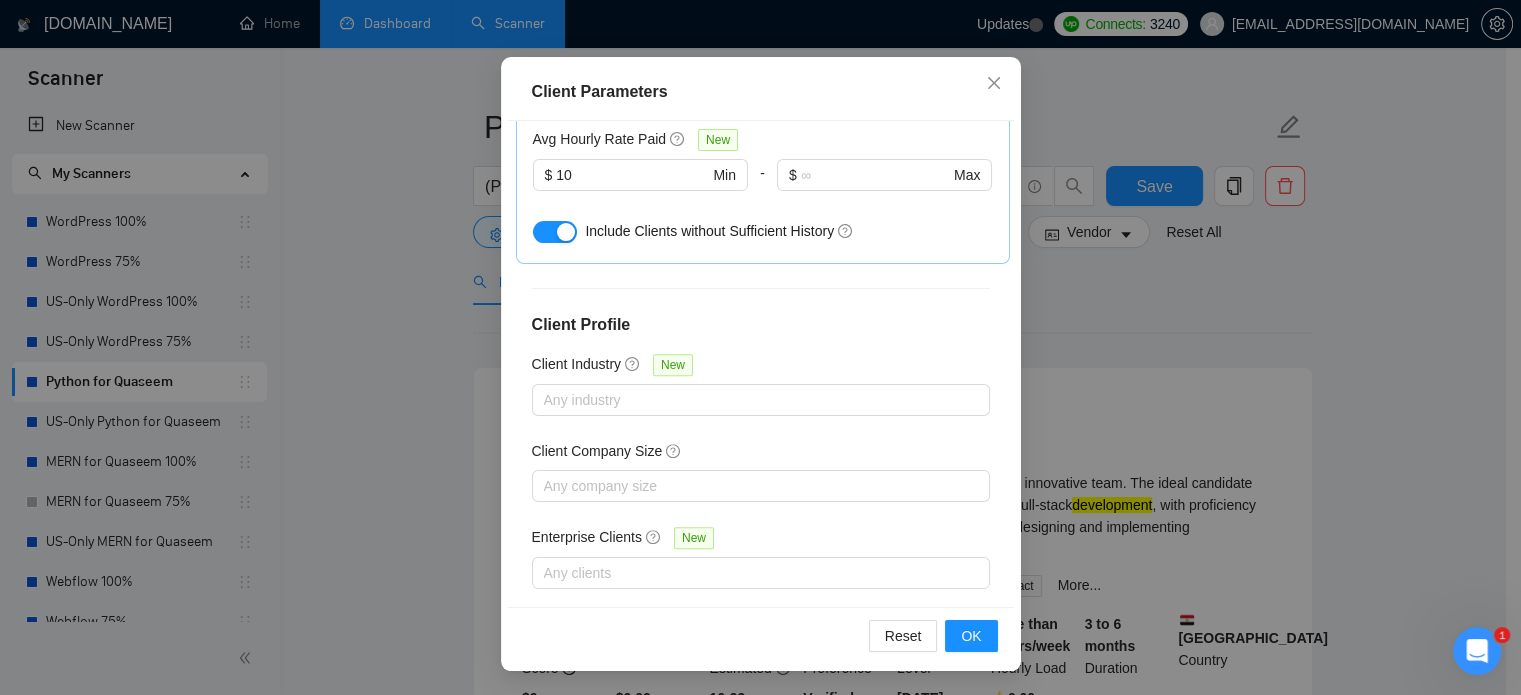 click on "Client Parameters Client Location Include Client Countries   Select Exclude Client Countries [GEOGRAPHIC_DATA] [GEOGRAPHIC_DATA] [GEOGRAPHIC_DATA] [GEOGRAPHIC_DATA] [GEOGRAPHIC_DATA]   Client Rating Client Min Average Feedback Include clients with no feedback Client Payment Details Payment Verified Hire Rate Stats   Client Total Spent $ Min - $ Max Client Hire Rate New High Rates Max Rates     Avg Hourly Rate Paid New $ 10 Min - $ Max Include Clients without Sufficient History Client Profile Client Industry New   Any industry Client Company Size   Any company size Enterprise Clients New   Any clients Reset OK" at bounding box center (760, 347) 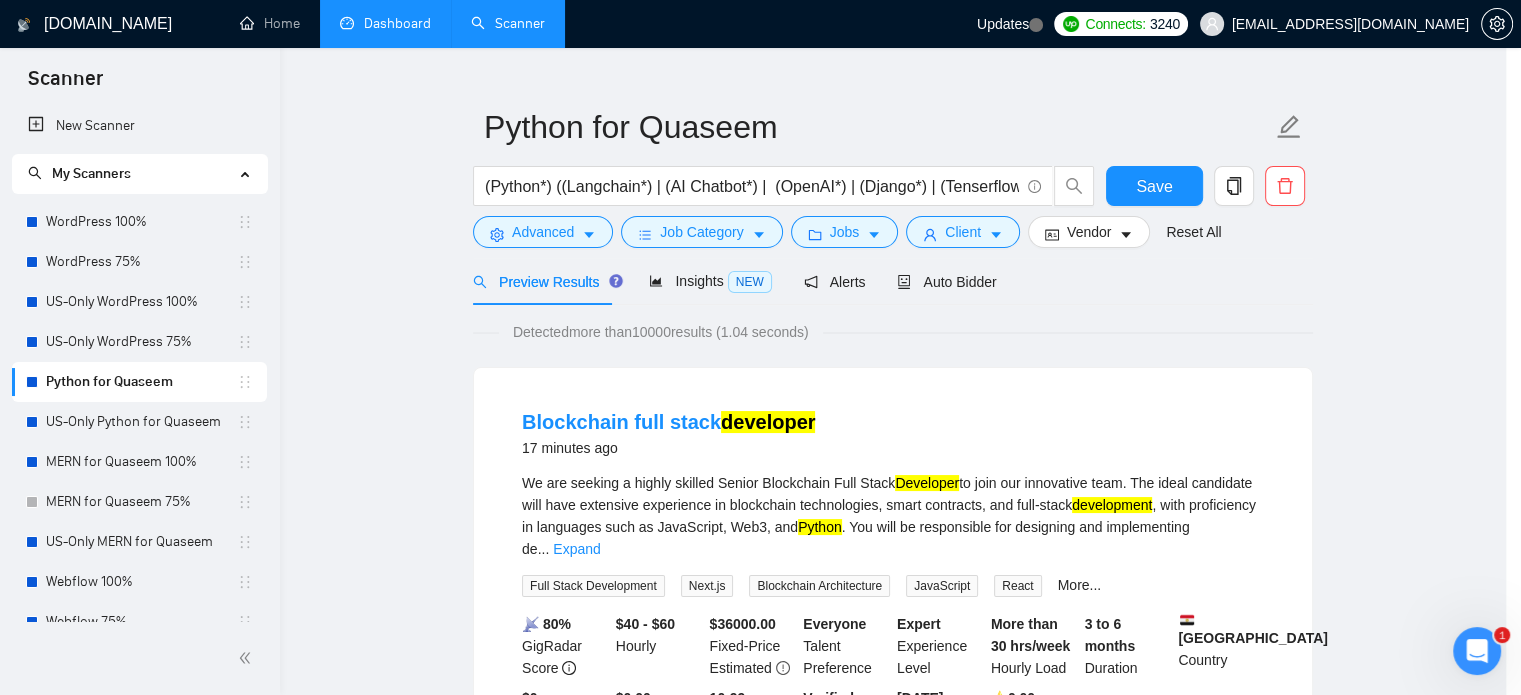scroll, scrollTop: 63, scrollLeft: 0, axis: vertical 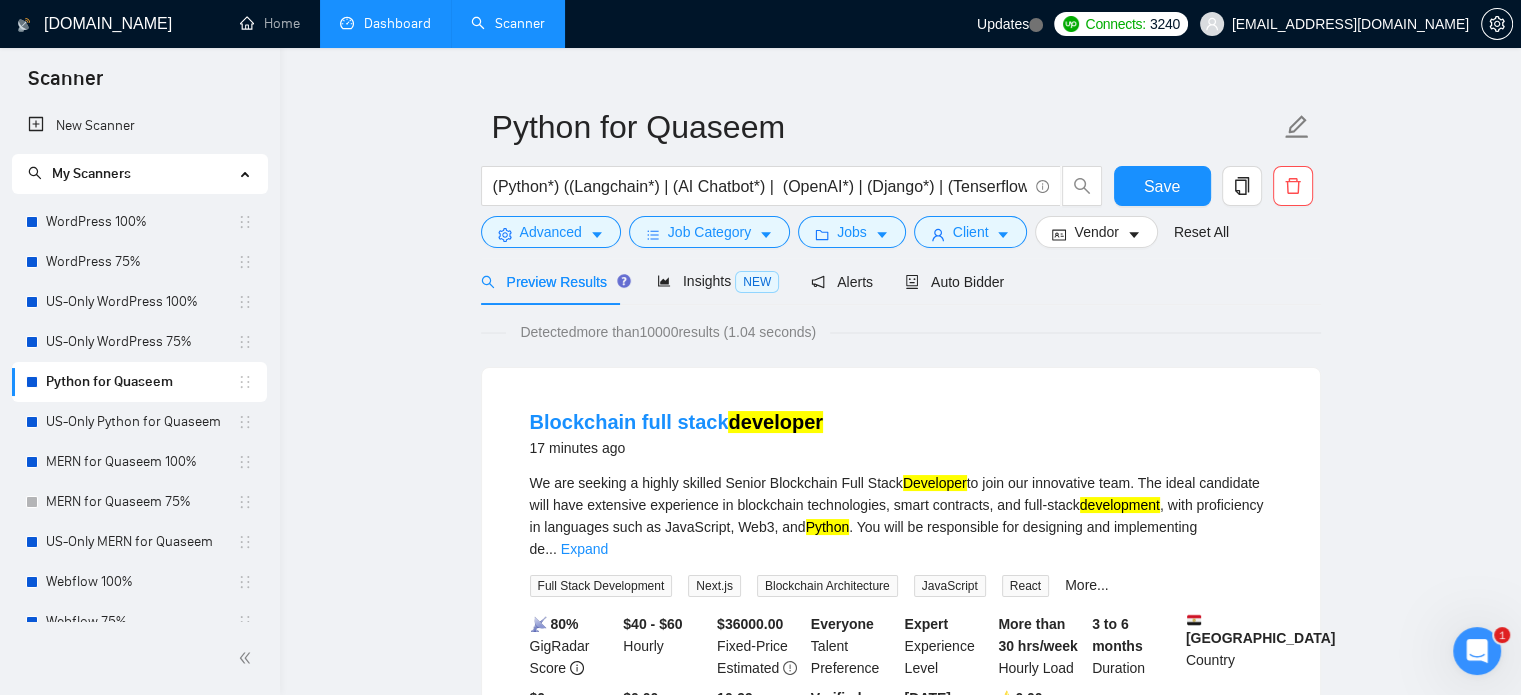 click on "Python for Quaseem" at bounding box center (141, 382) 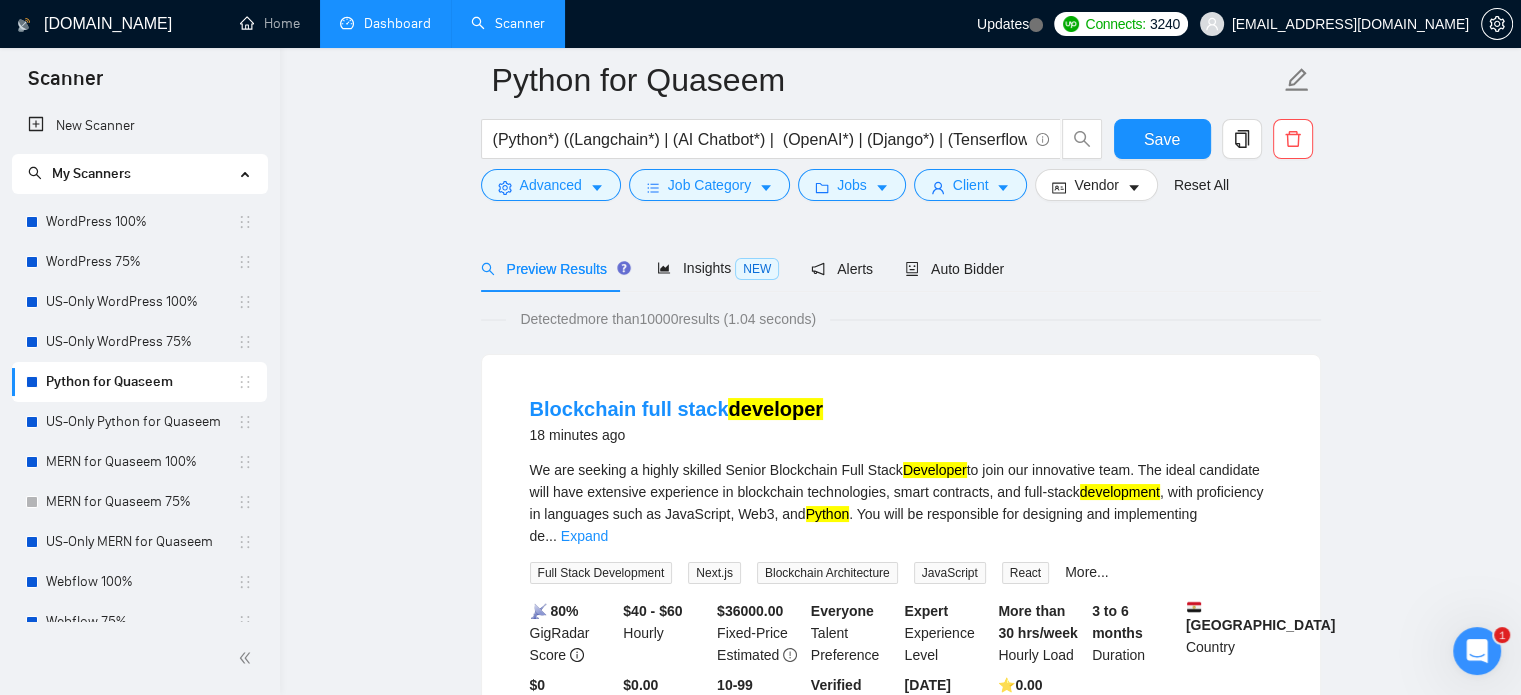 scroll, scrollTop: 200, scrollLeft: 0, axis: vertical 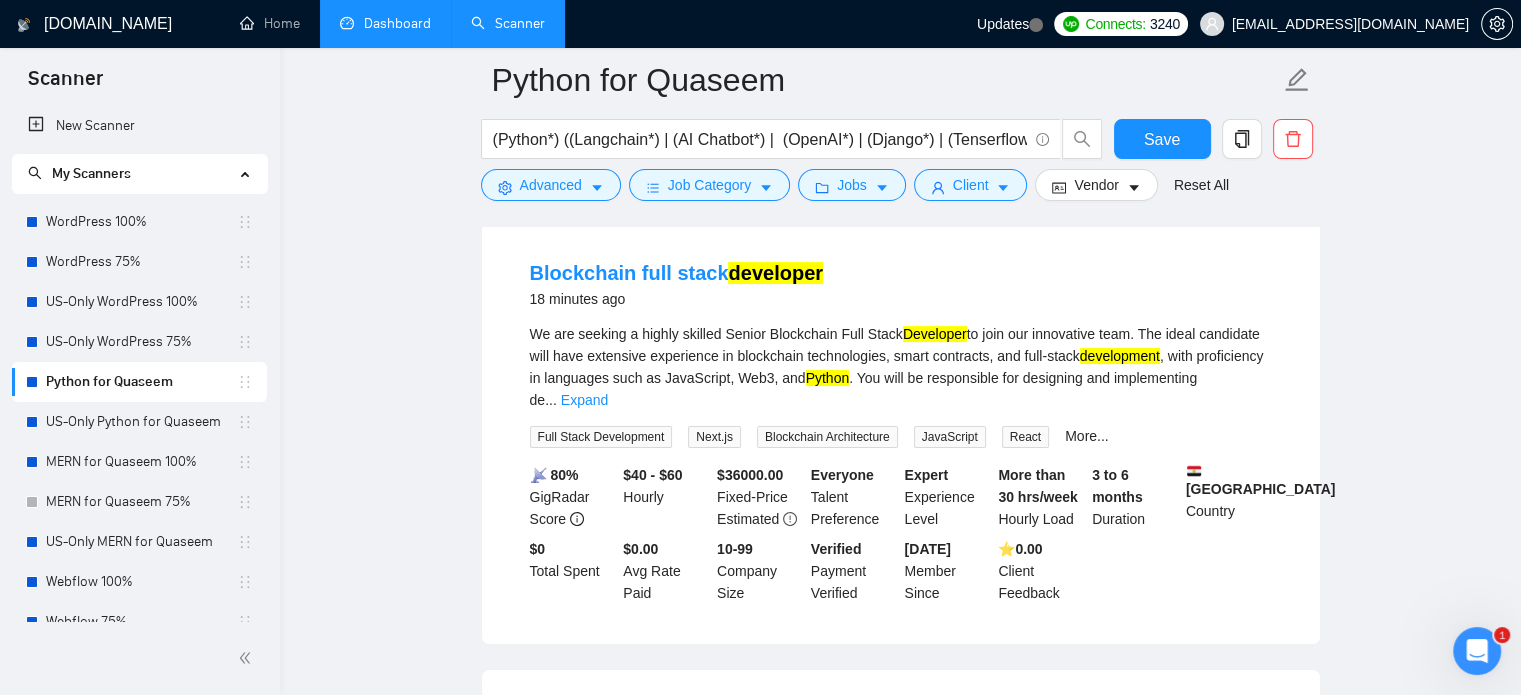 click on "Dashboard" at bounding box center [385, 23] 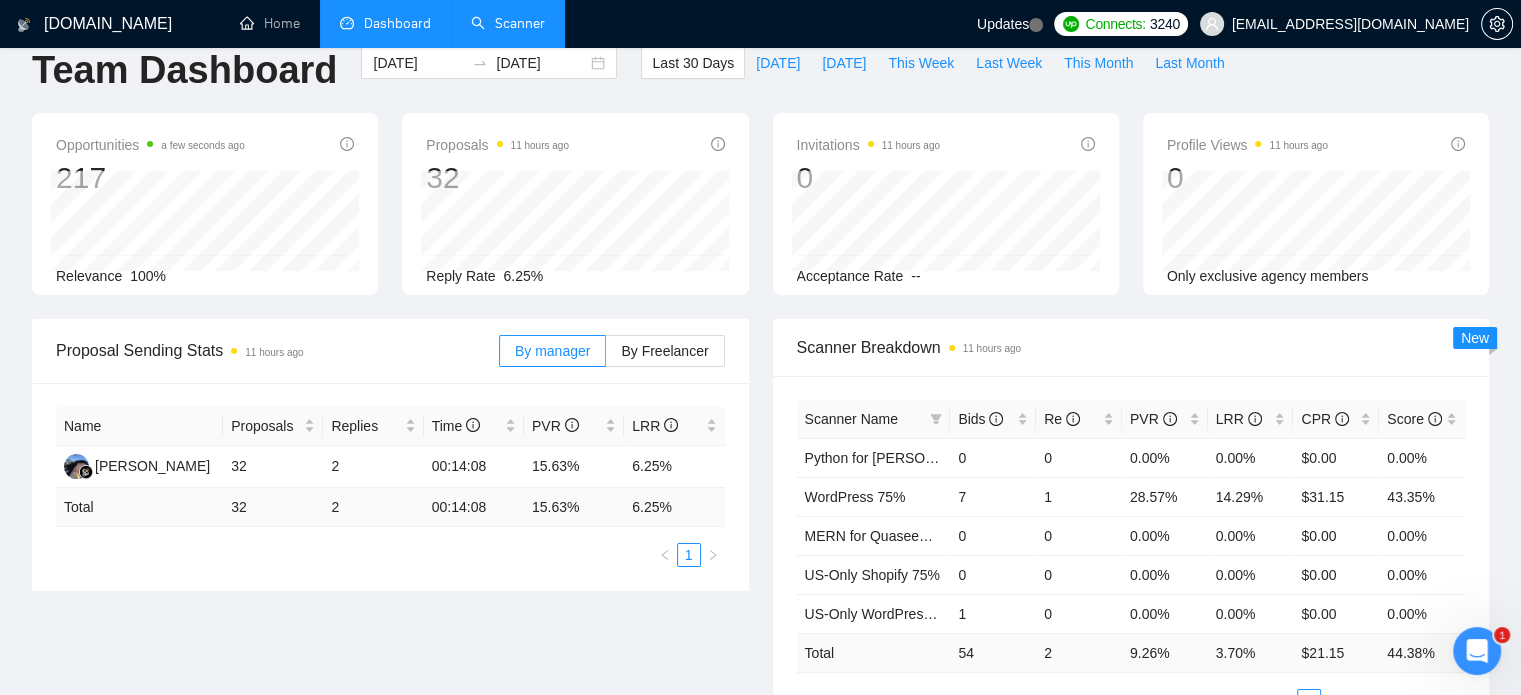 scroll, scrollTop: 0, scrollLeft: 0, axis: both 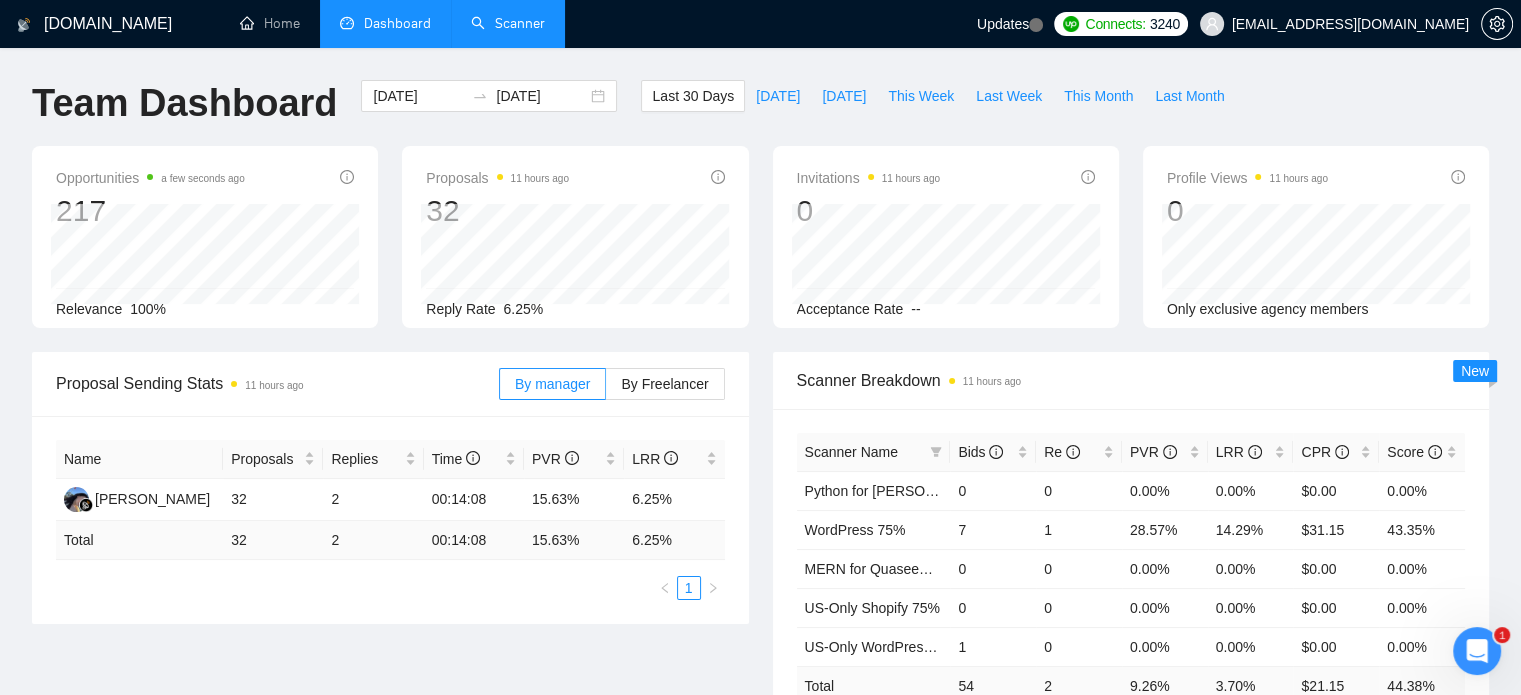 click 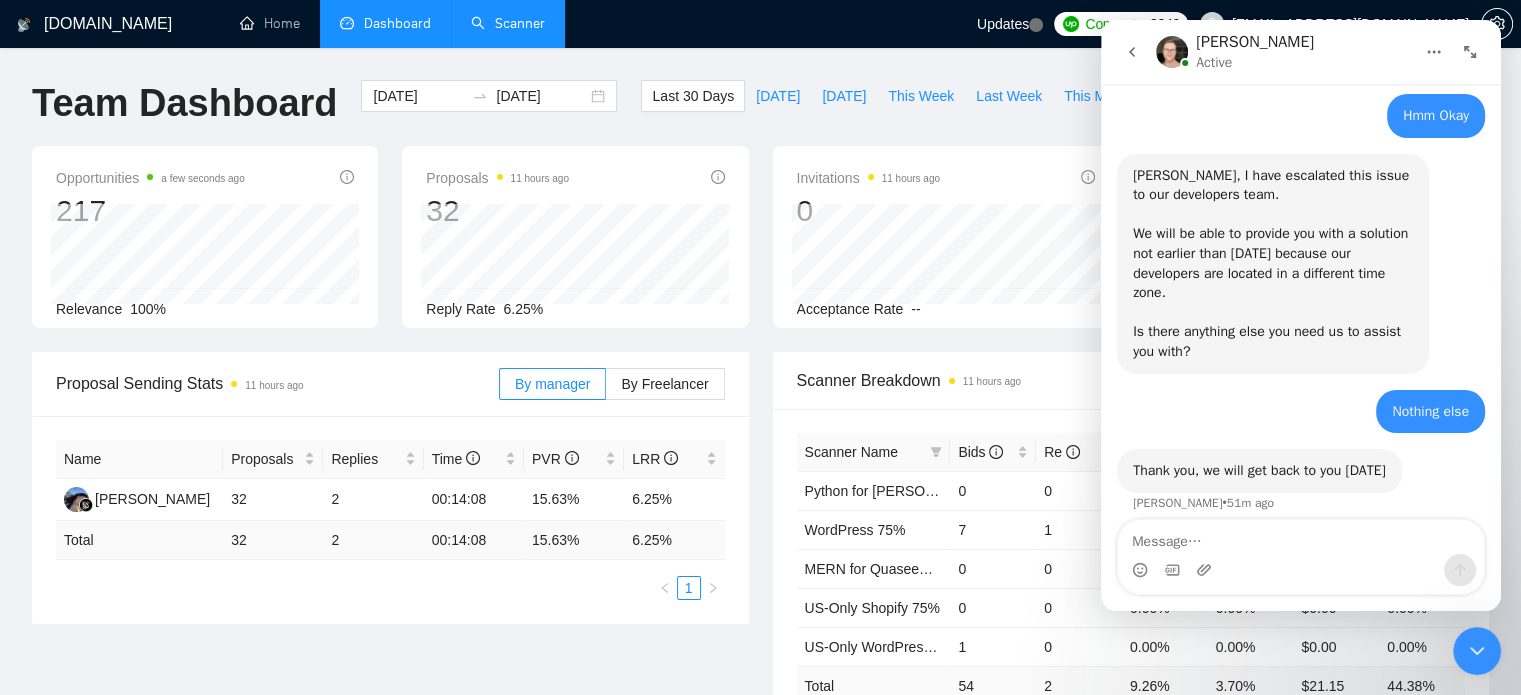 scroll, scrollTop: 3442, scrollLeft: 0, axis: vertical 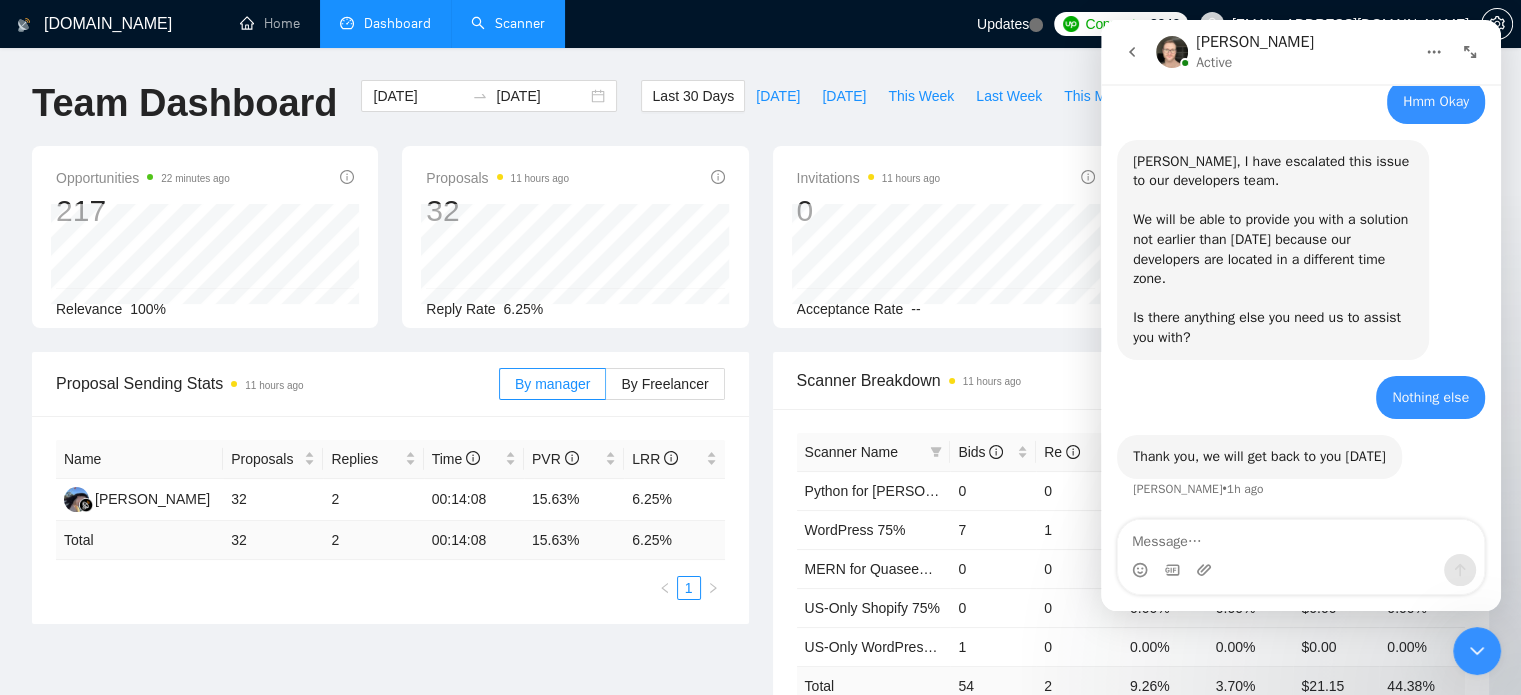 click on "Scanner" at bounding box center [508, 23] 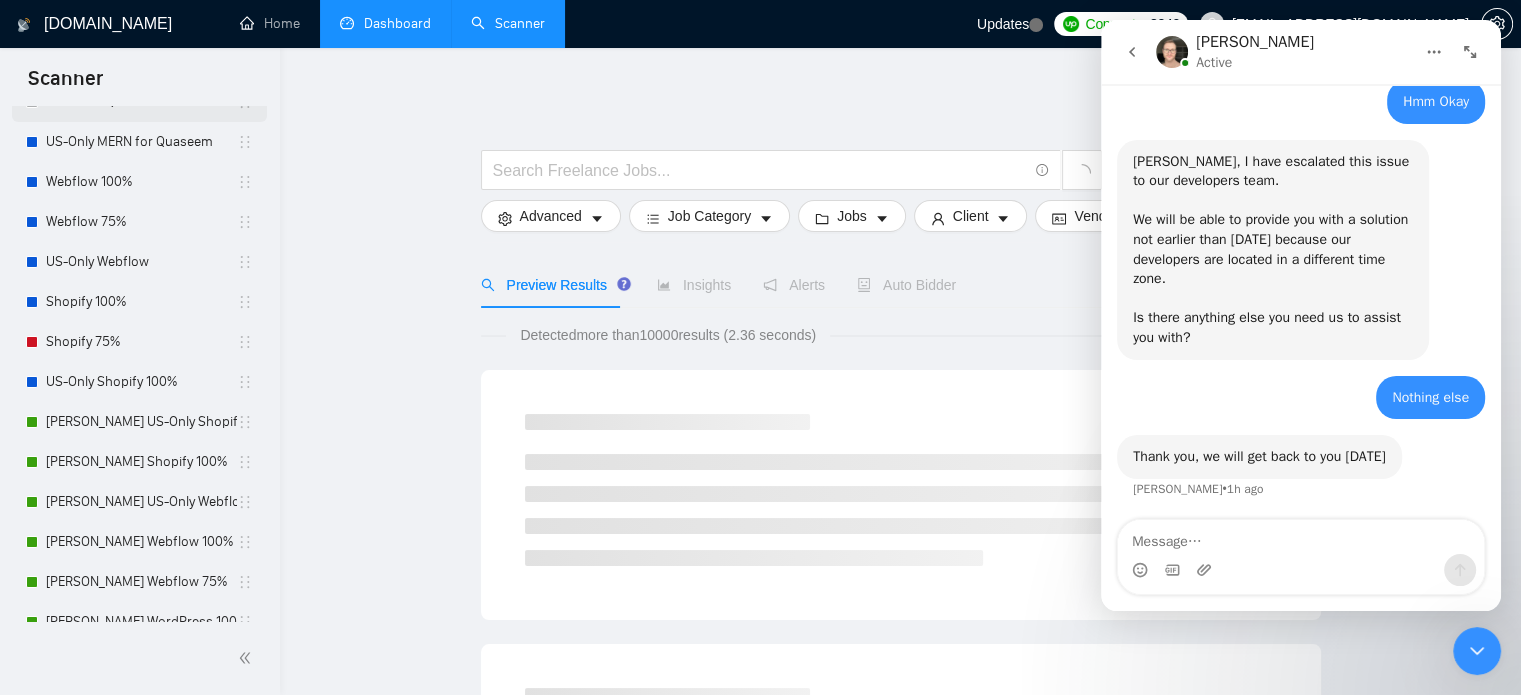 scroll, scrollTop: 500, scrollLeft: 0, axis: vertical 